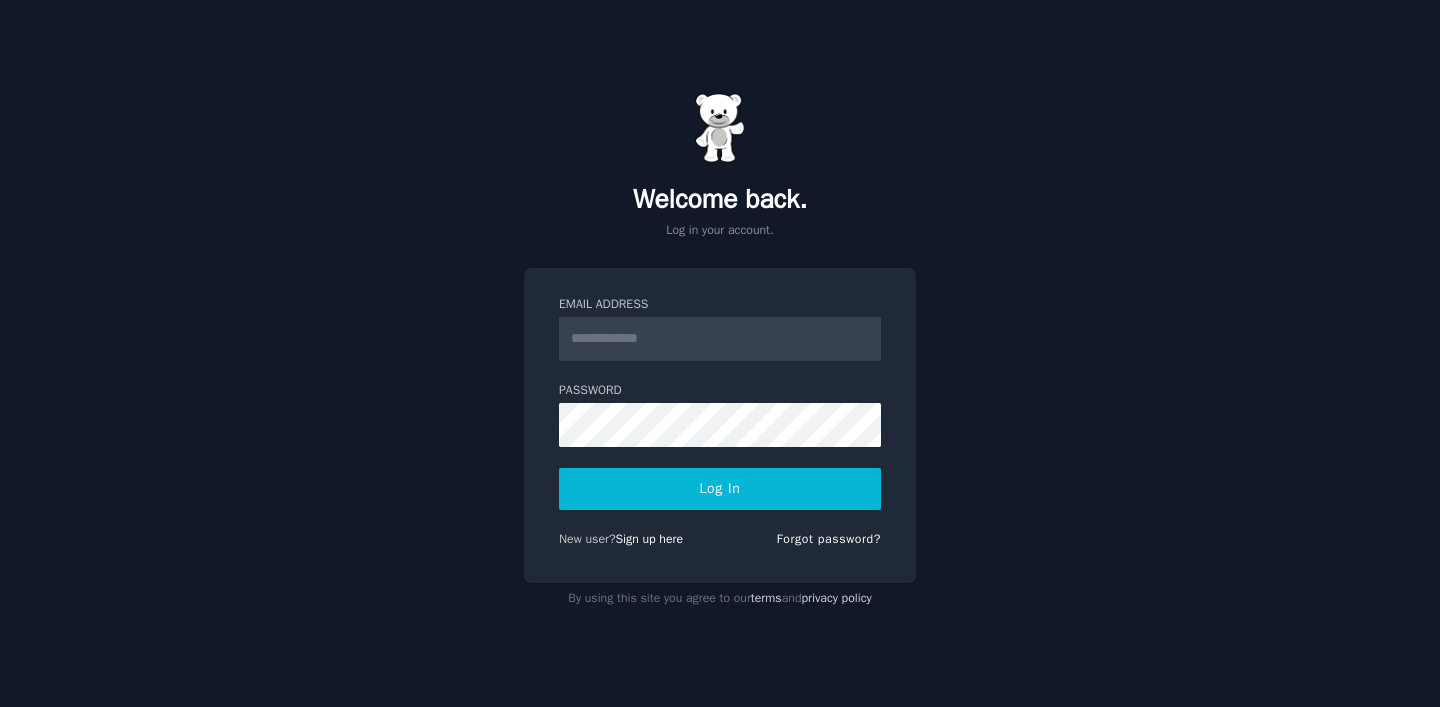 scroll, scrollTop: 0, scrollLeft: 0, axis: both 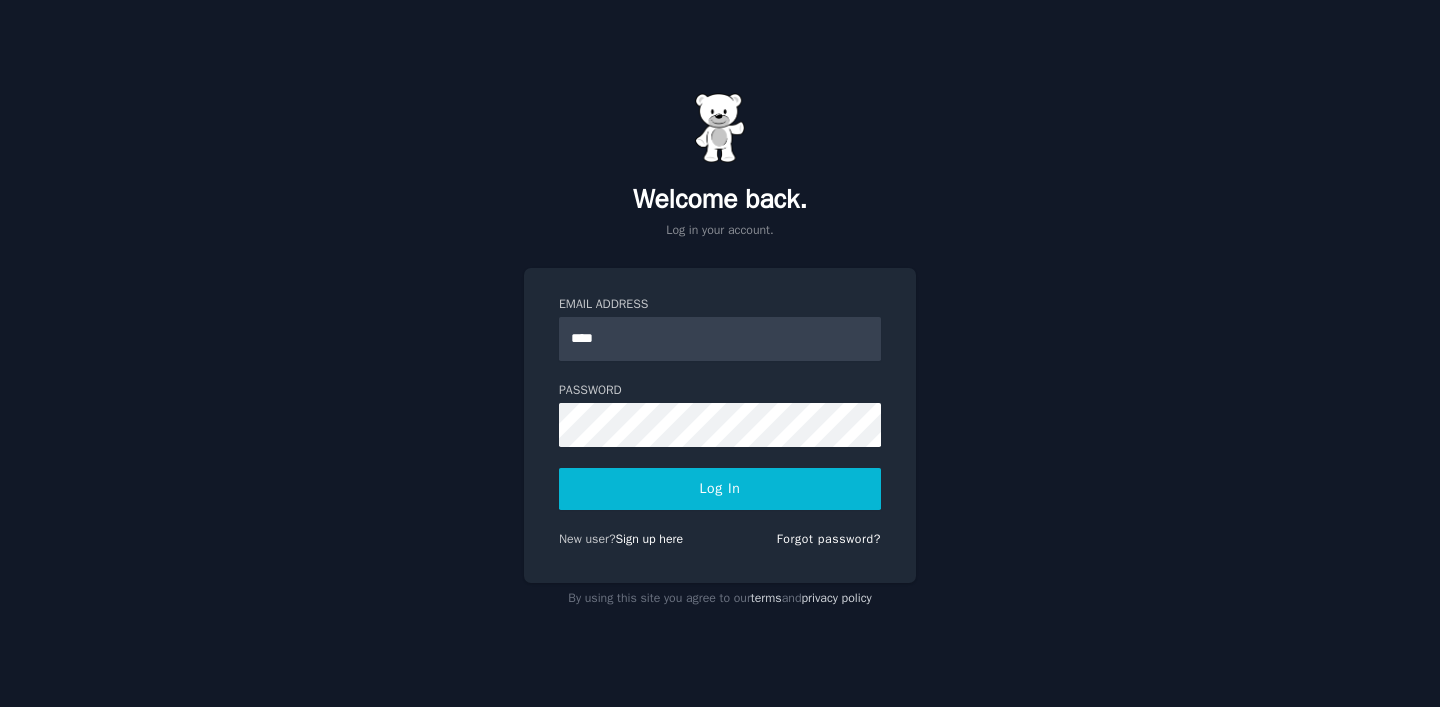 type on "**********" 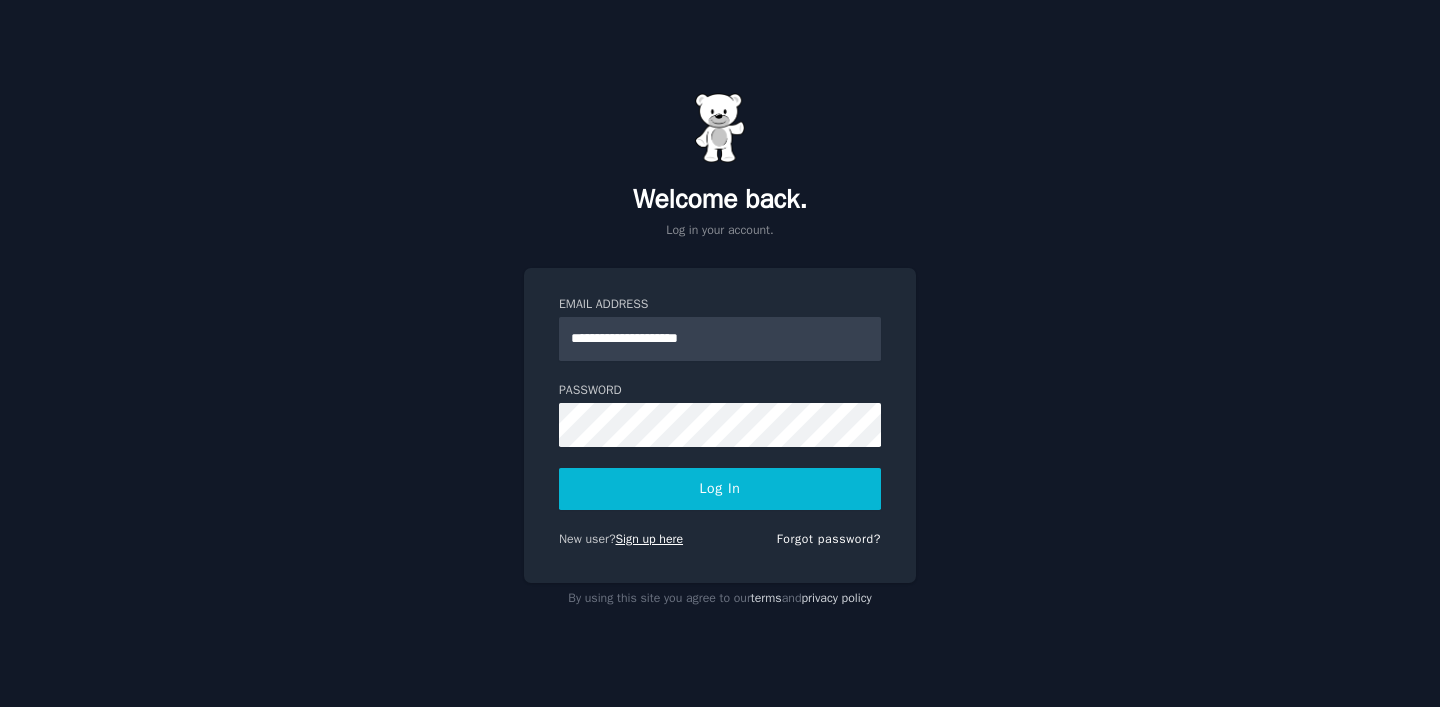 click on "Sign up here" at bounding box center (650, 539) 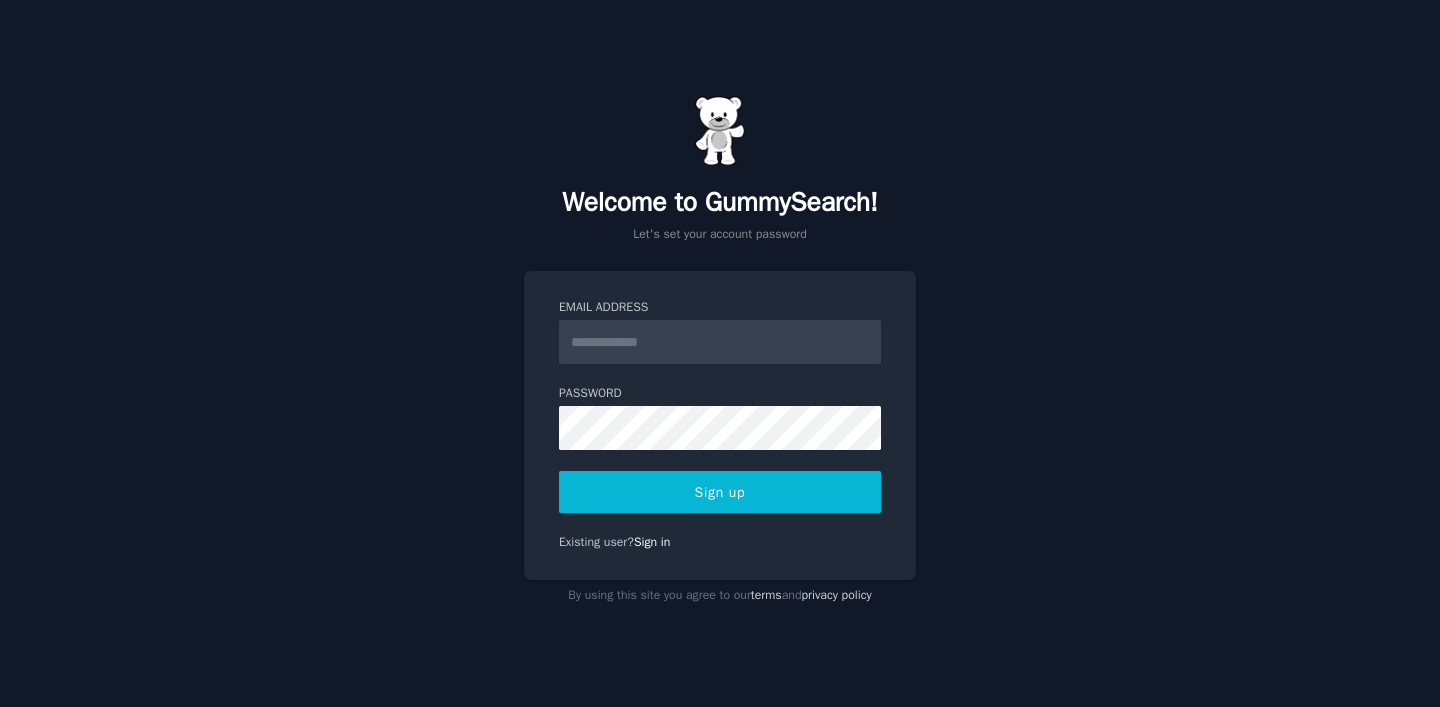 scroll, scrollTop: 0, scrollLeft: 0, axis: both 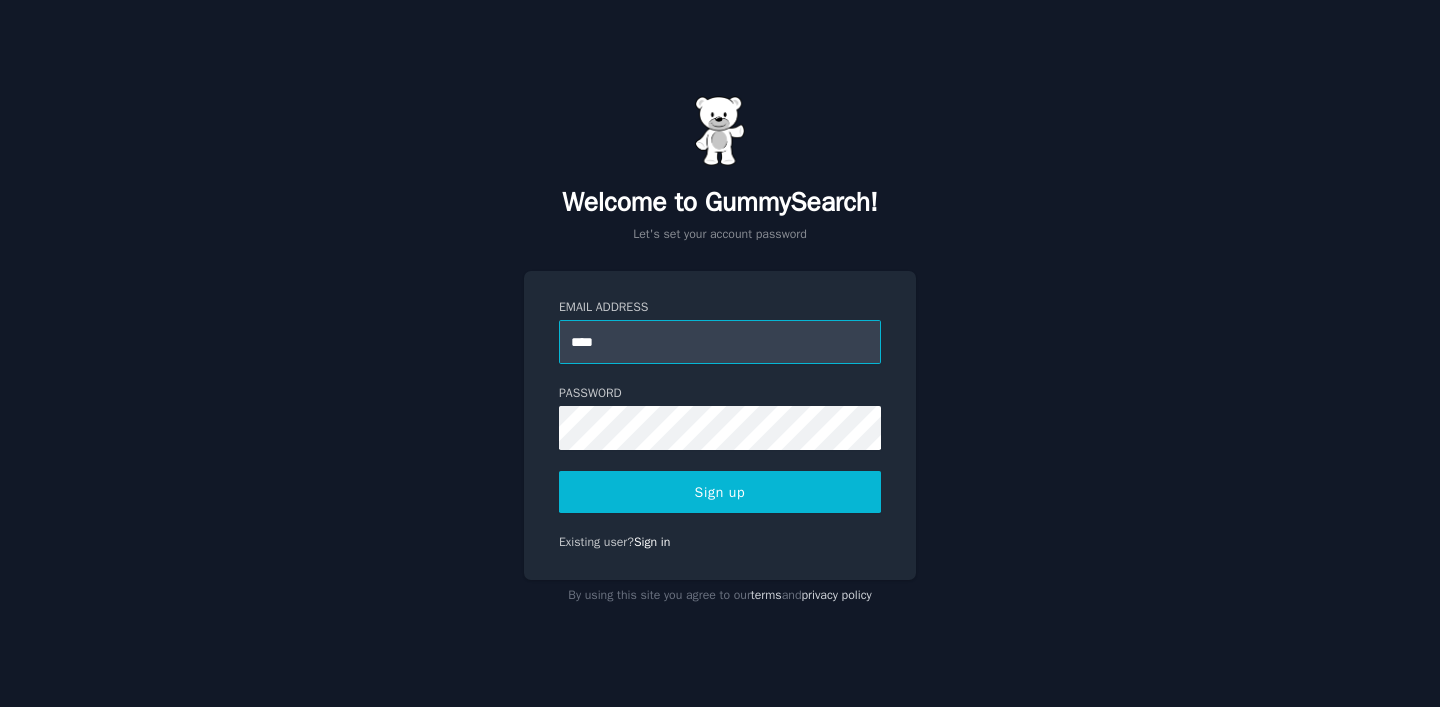 type on "**********" 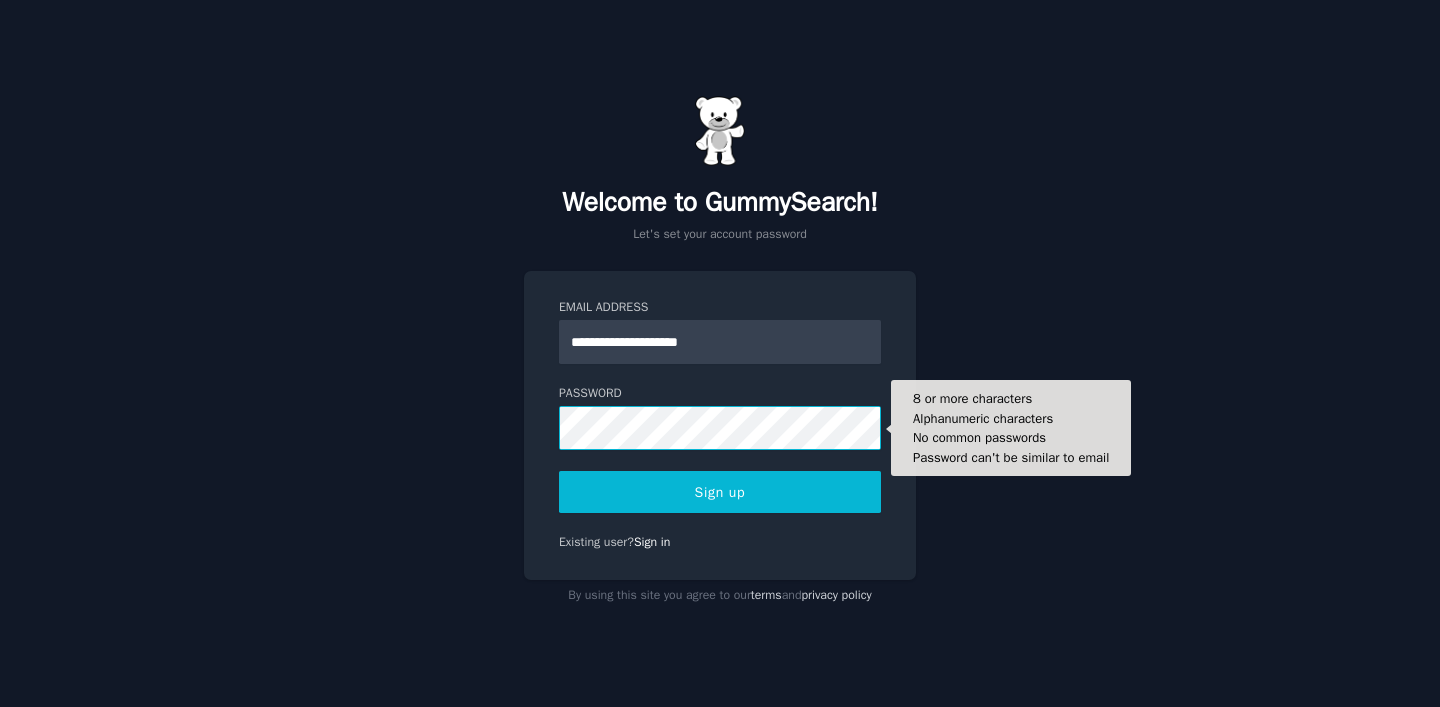 click on "Sign up" at bounding box center [720, 492] 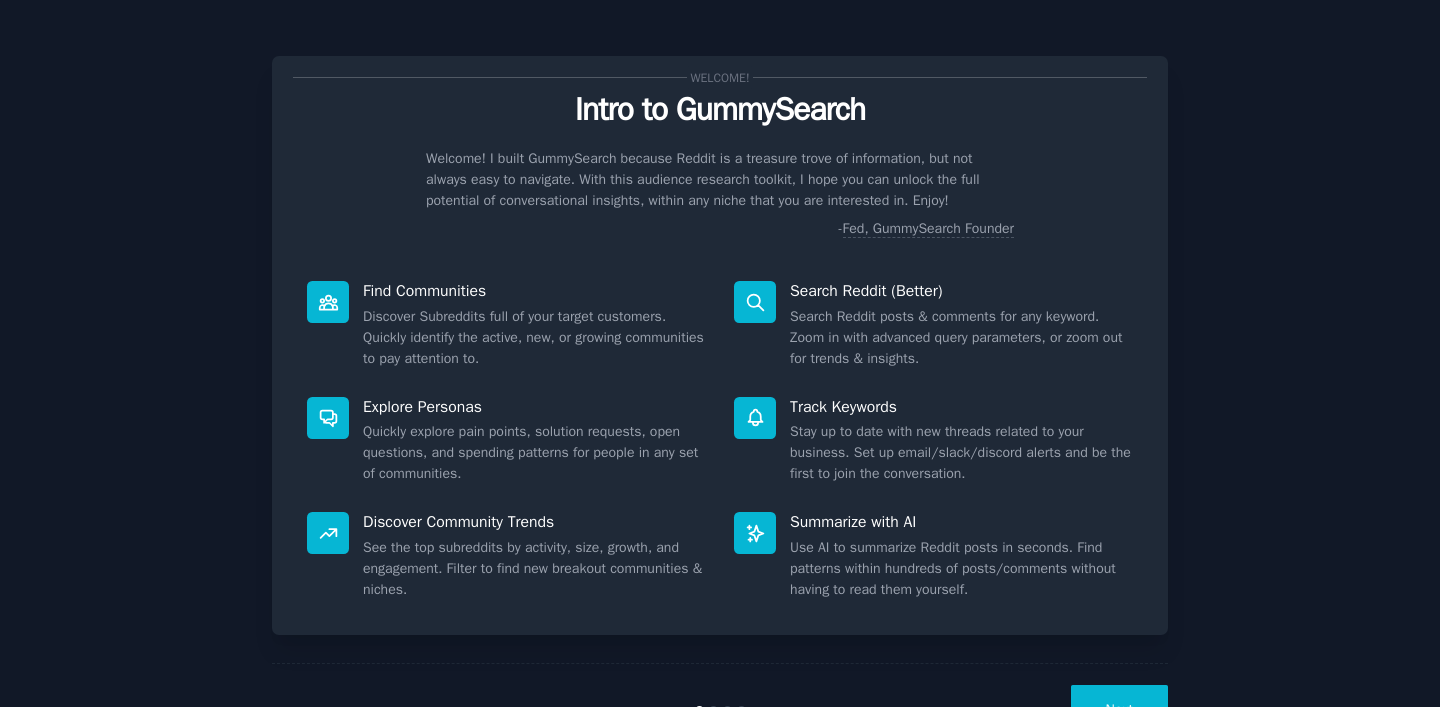 scroll, scrollTop: 0, scrollLeft: 0, axis: both 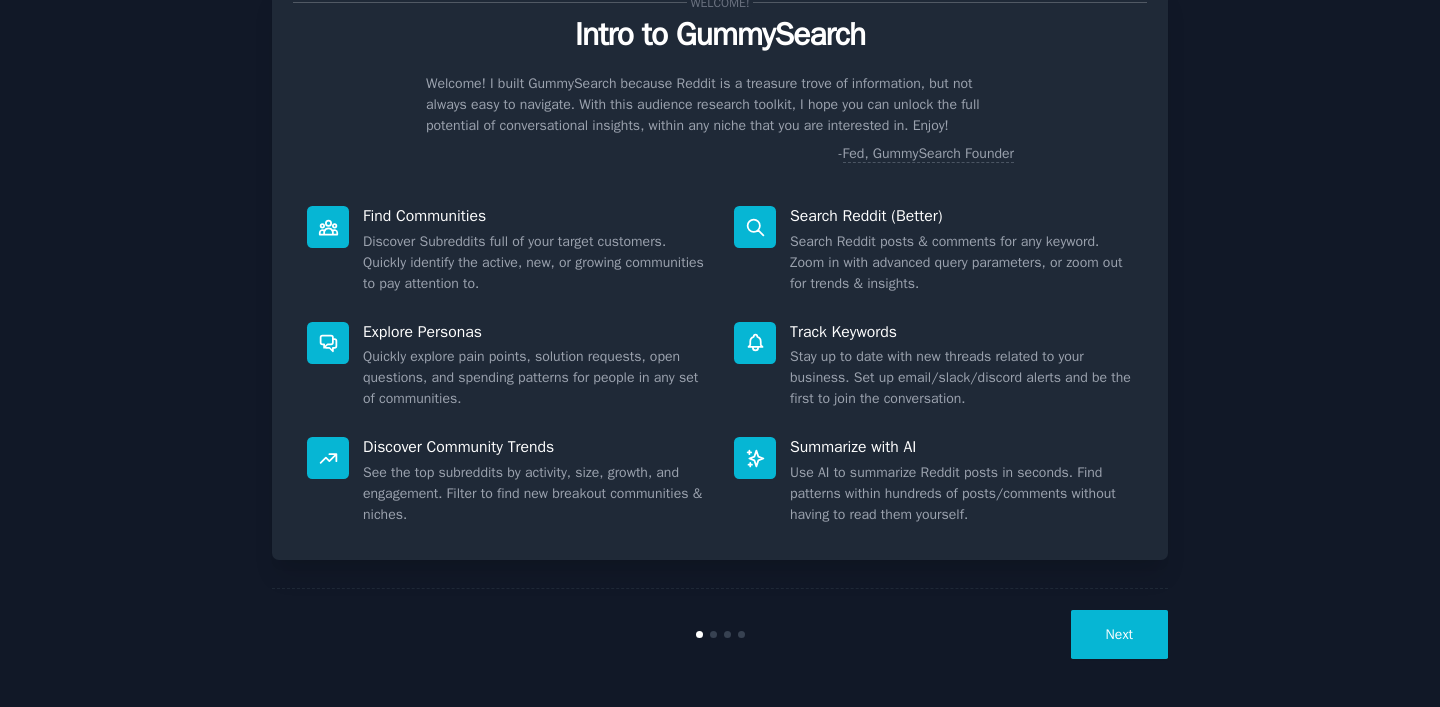 click on "Next" at bounding box center [1119, 634] 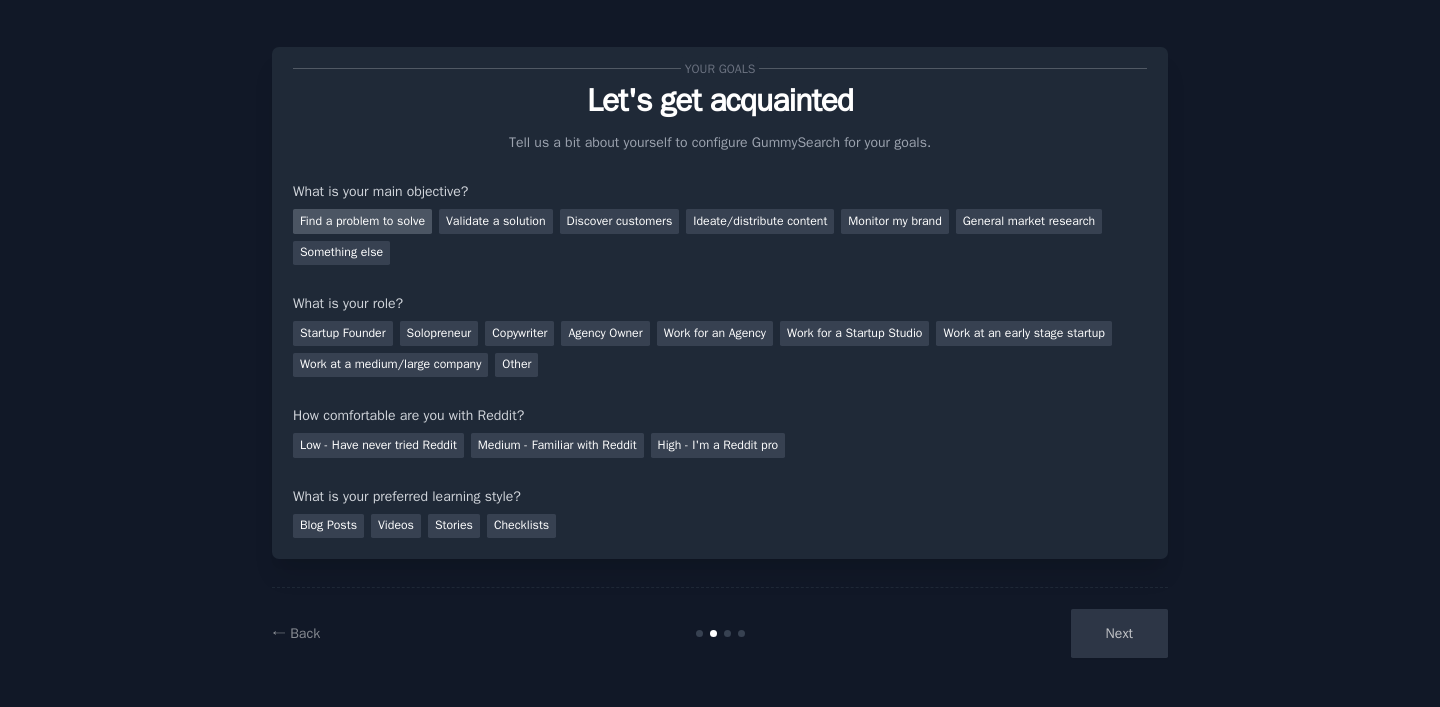 click on "Find a problem to solve" at bounding box center (362, 221) 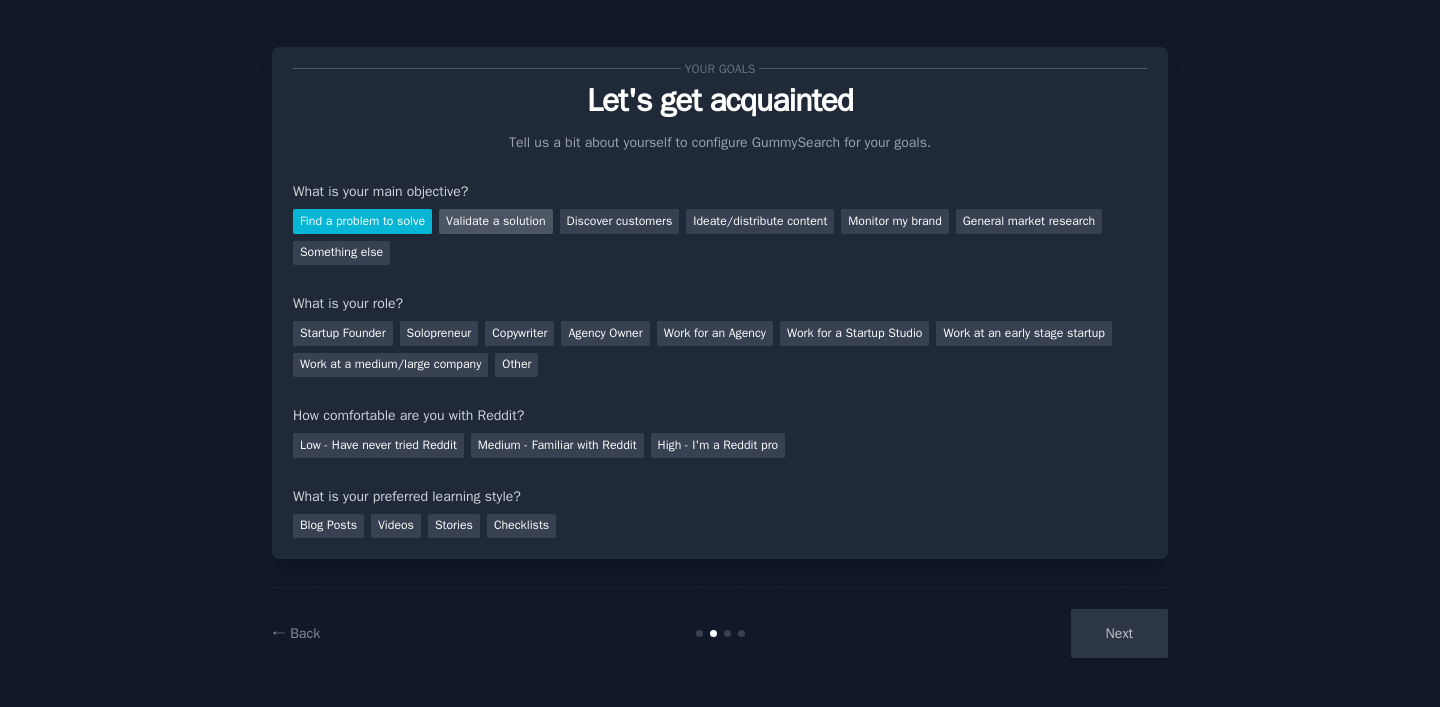 click on "Validate a solution" at bounding box center (496, 221) 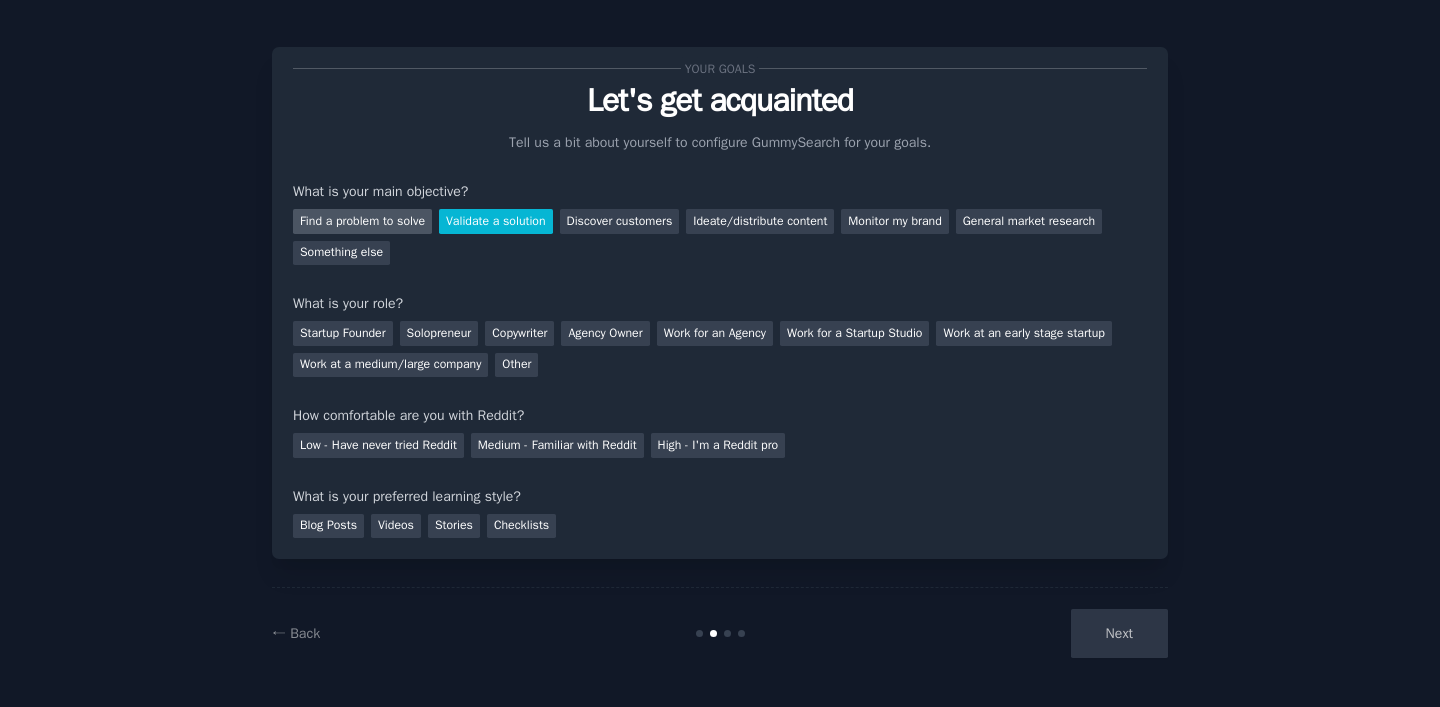 click on "Find a problem to solve" at bounding box center [362, 221] 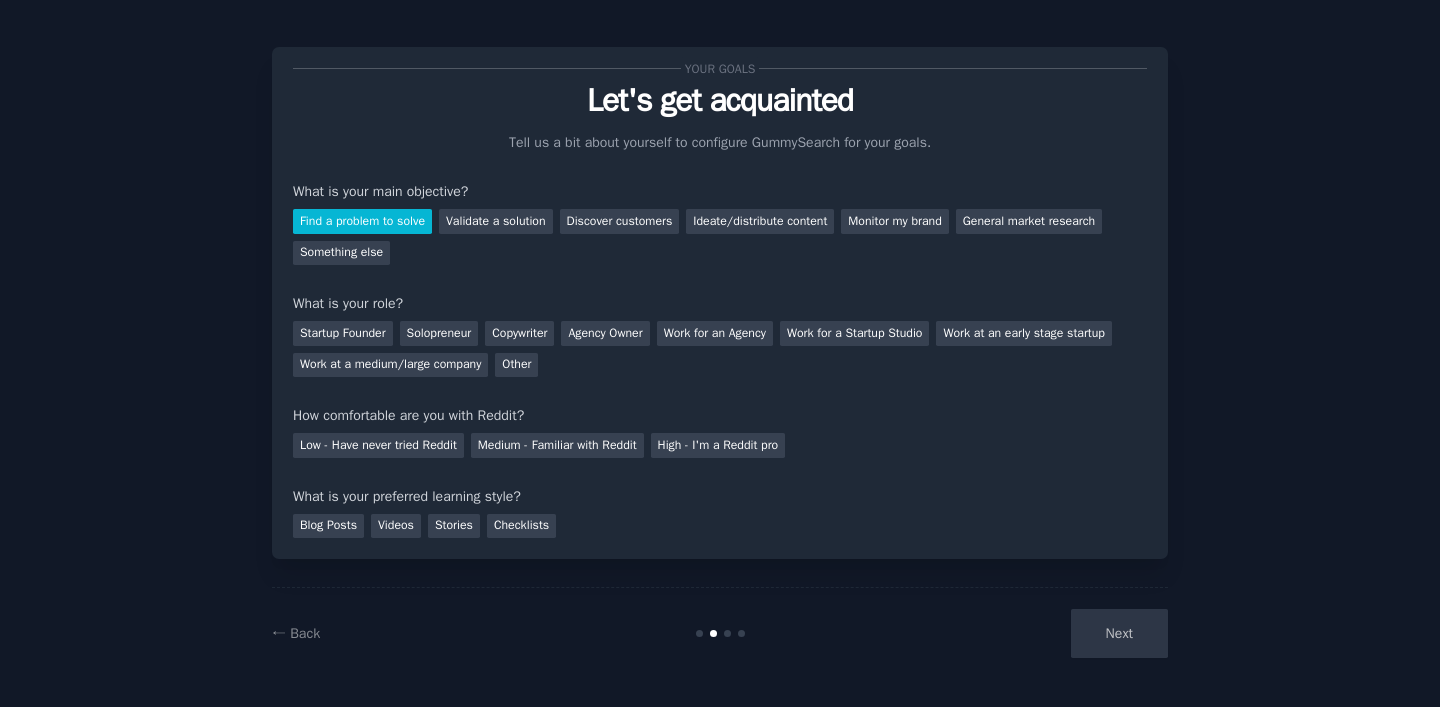 click on "Find a problem to solve" at bounding box center (362, 221) 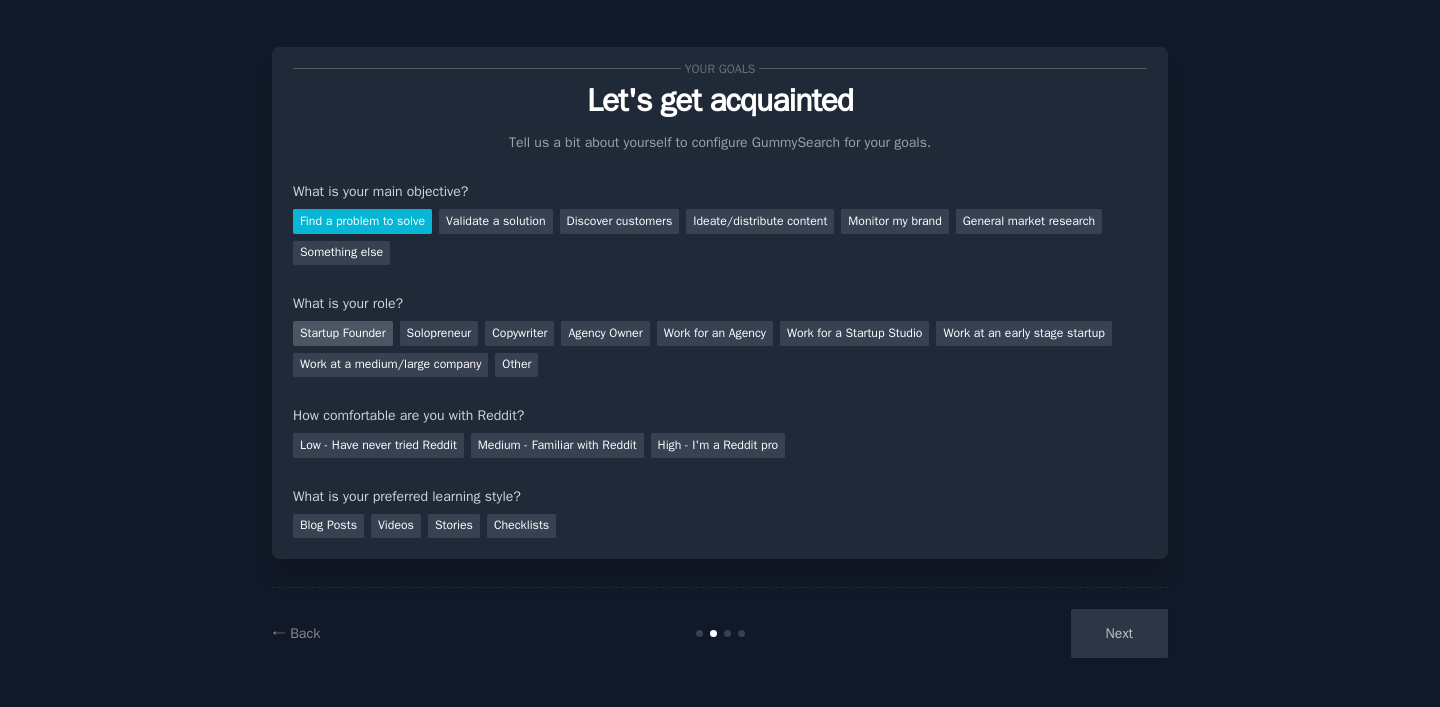 click on "Startup Founder" at bounding box center [343, 333] 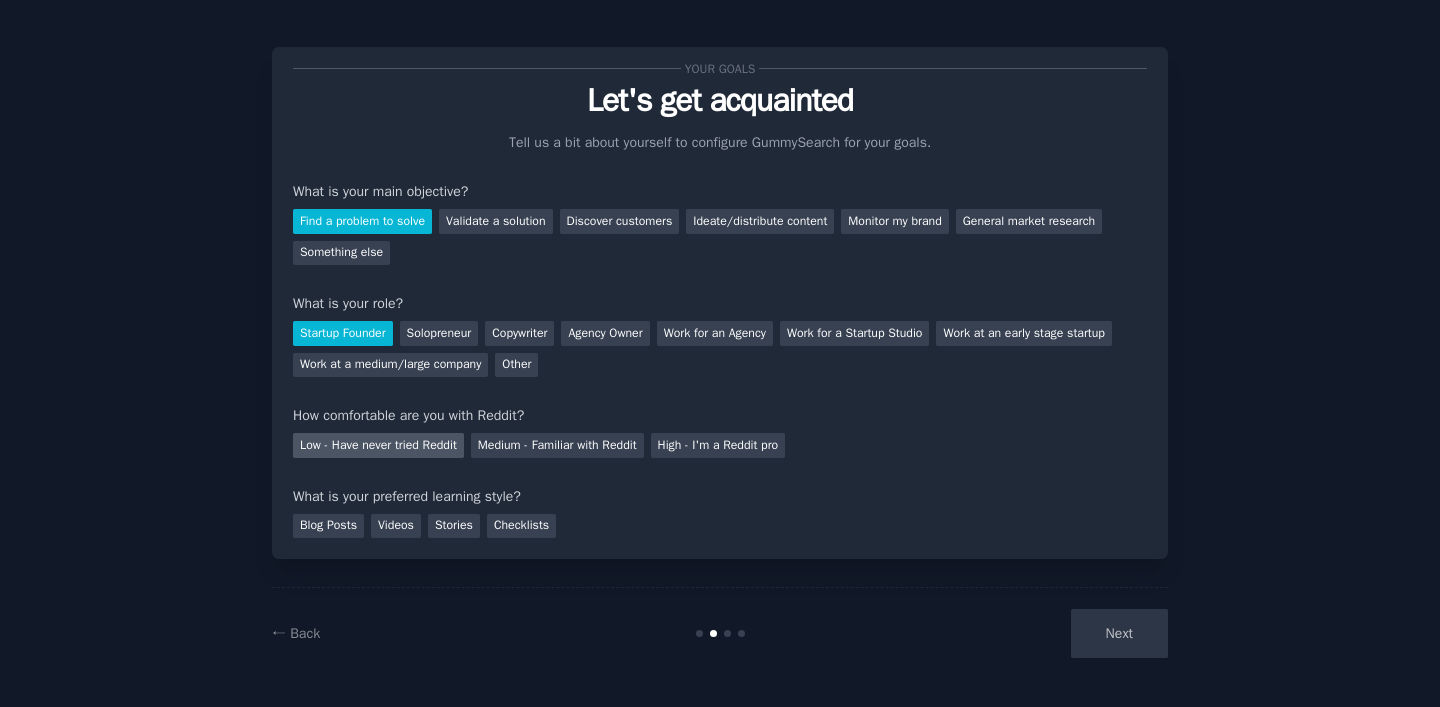 click on "Low - Have never tried Reddit" at bounding box center (378, 445) 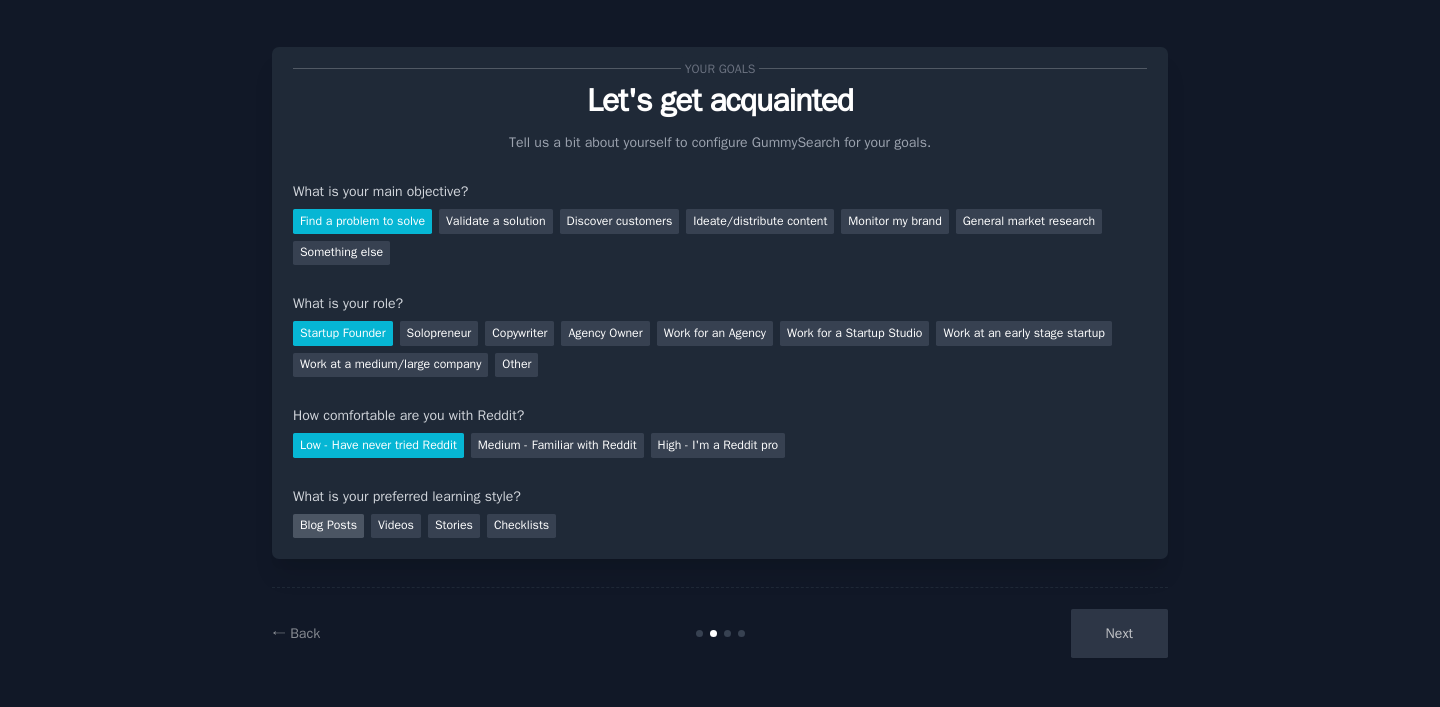click on "Blog Posts" at bounding box center [328, 526] 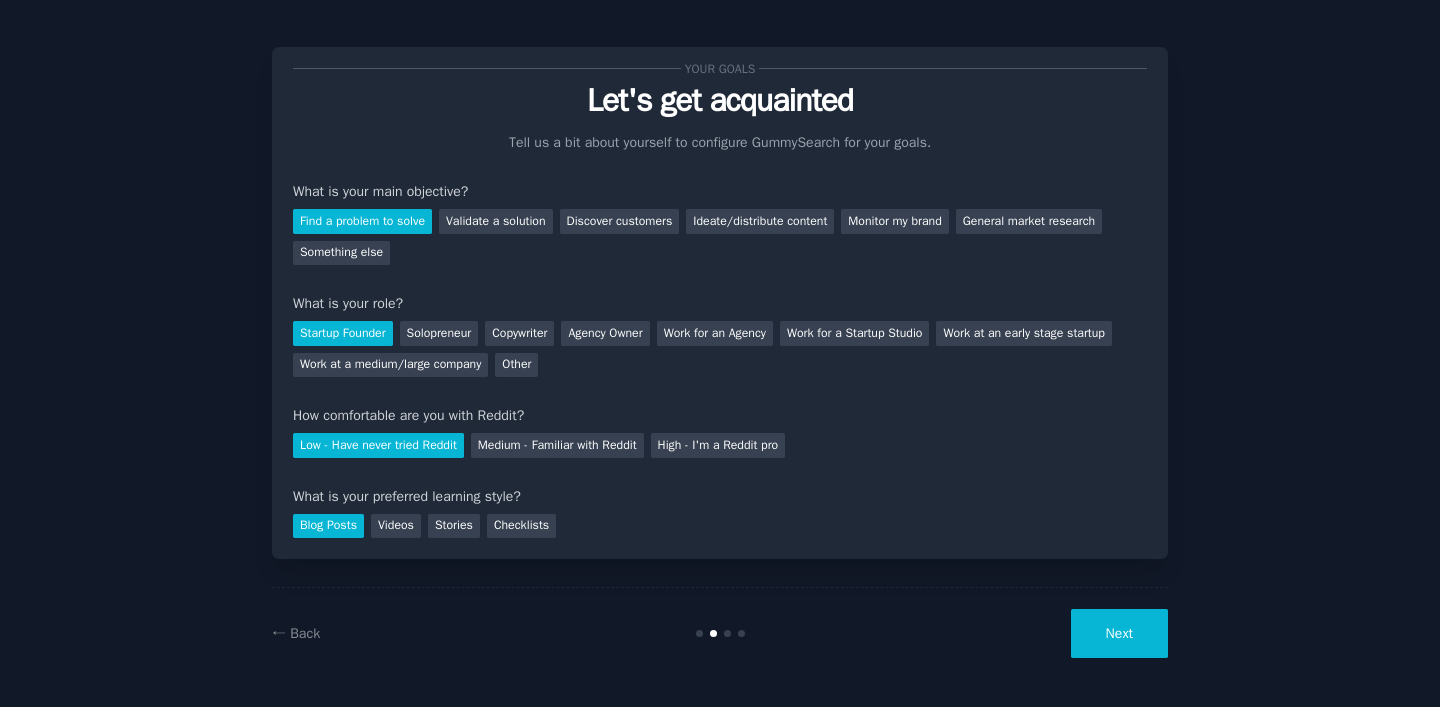 click on "Next" at bounding box center [1119, 633] 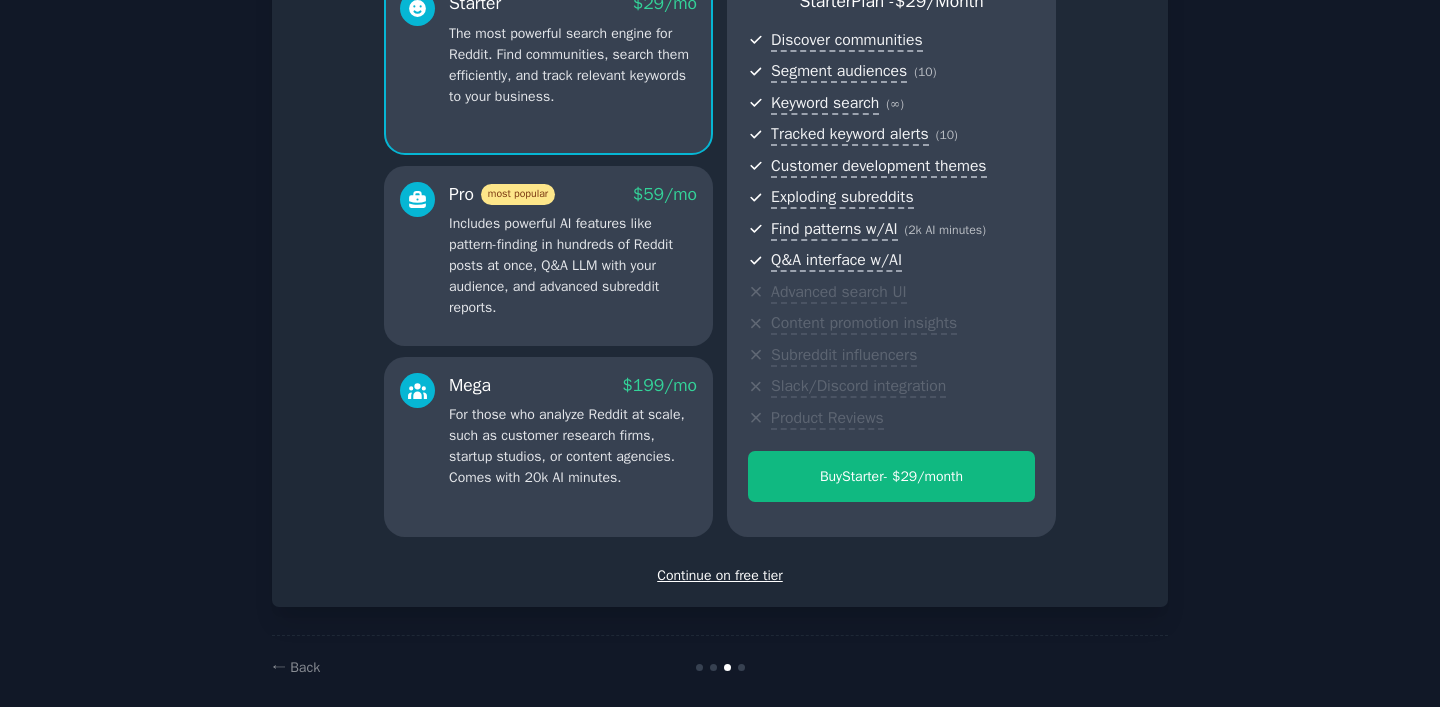 scroll, scrollTop: 223, scrollLeft: 0, axis: vertical 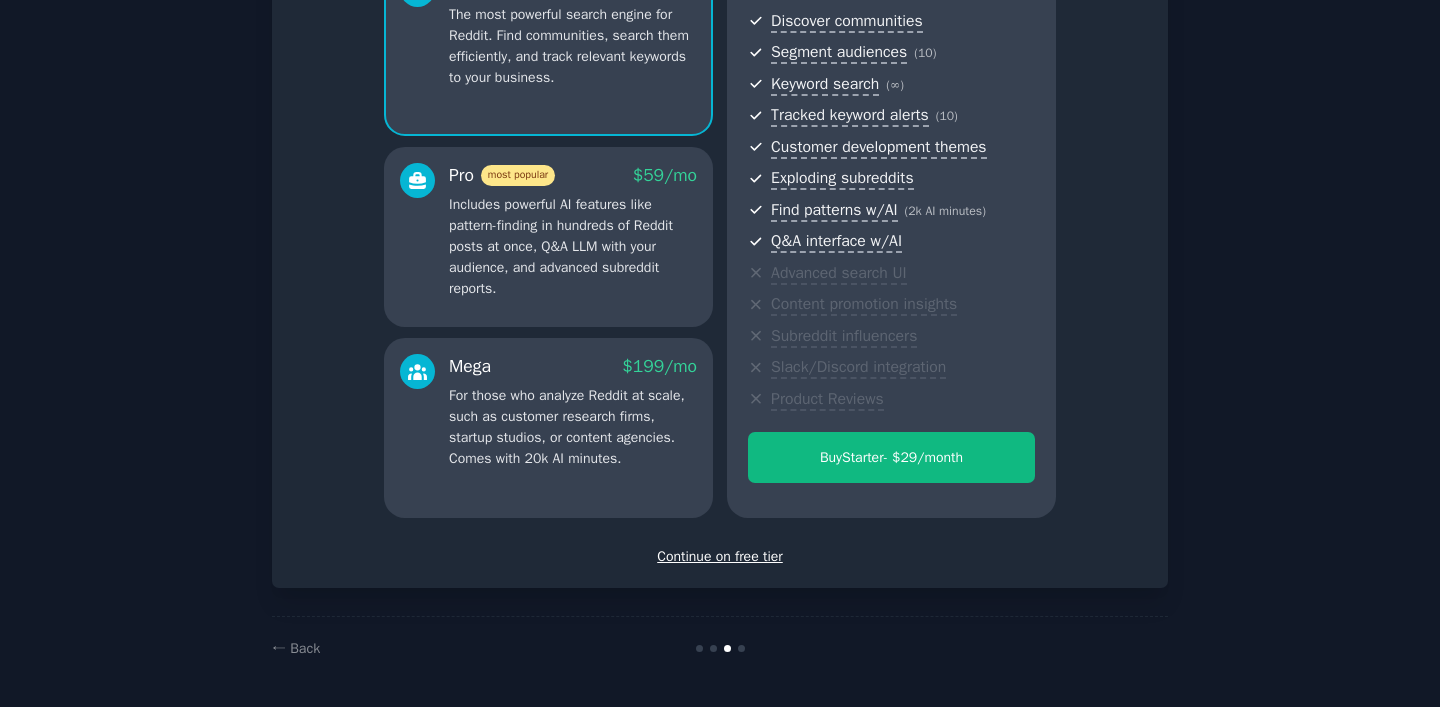 click on "Continue on free tier" at bounding box center [720, 556] 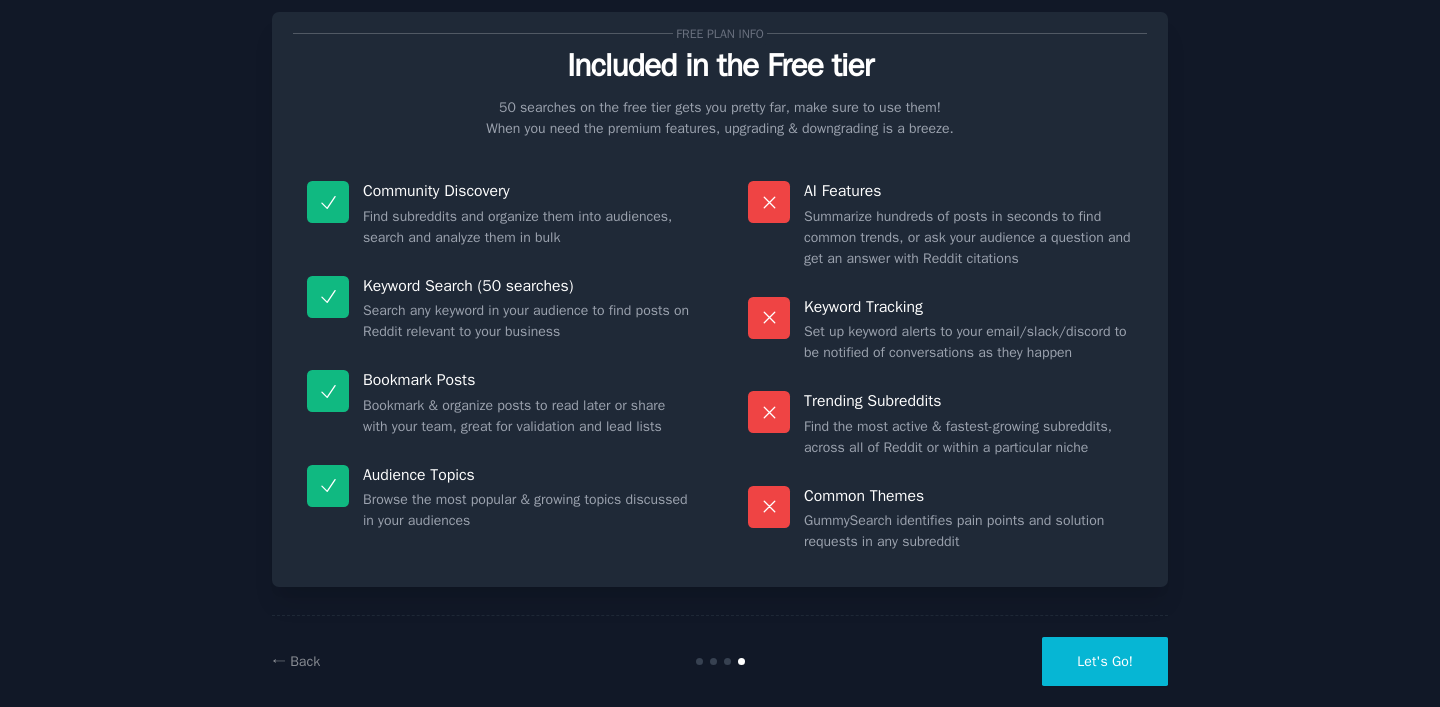 scroll, scrollTop: 34, scrollLeft: 0, axis: vertical 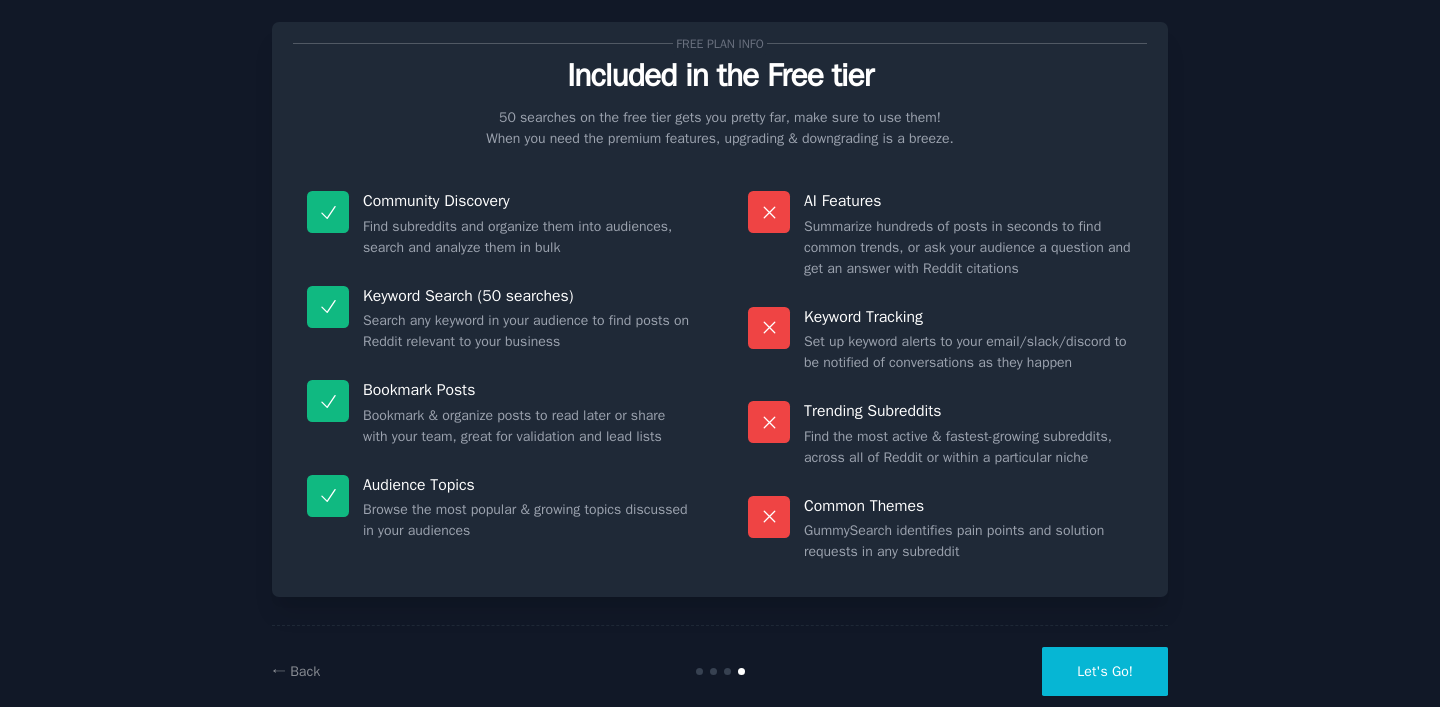 click on "Let's Go!" at bounding box center (1105, 671) 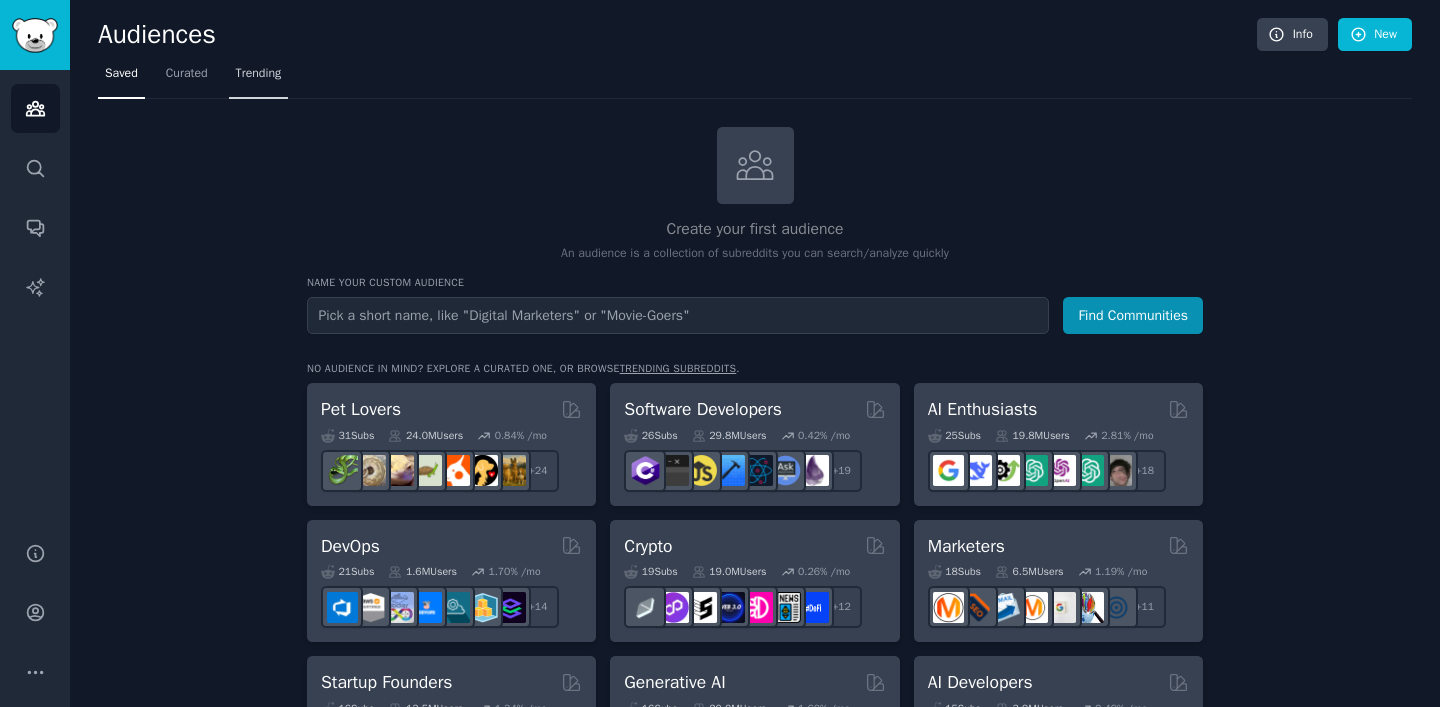 click on "Trending" at bounding box center (259, 74) 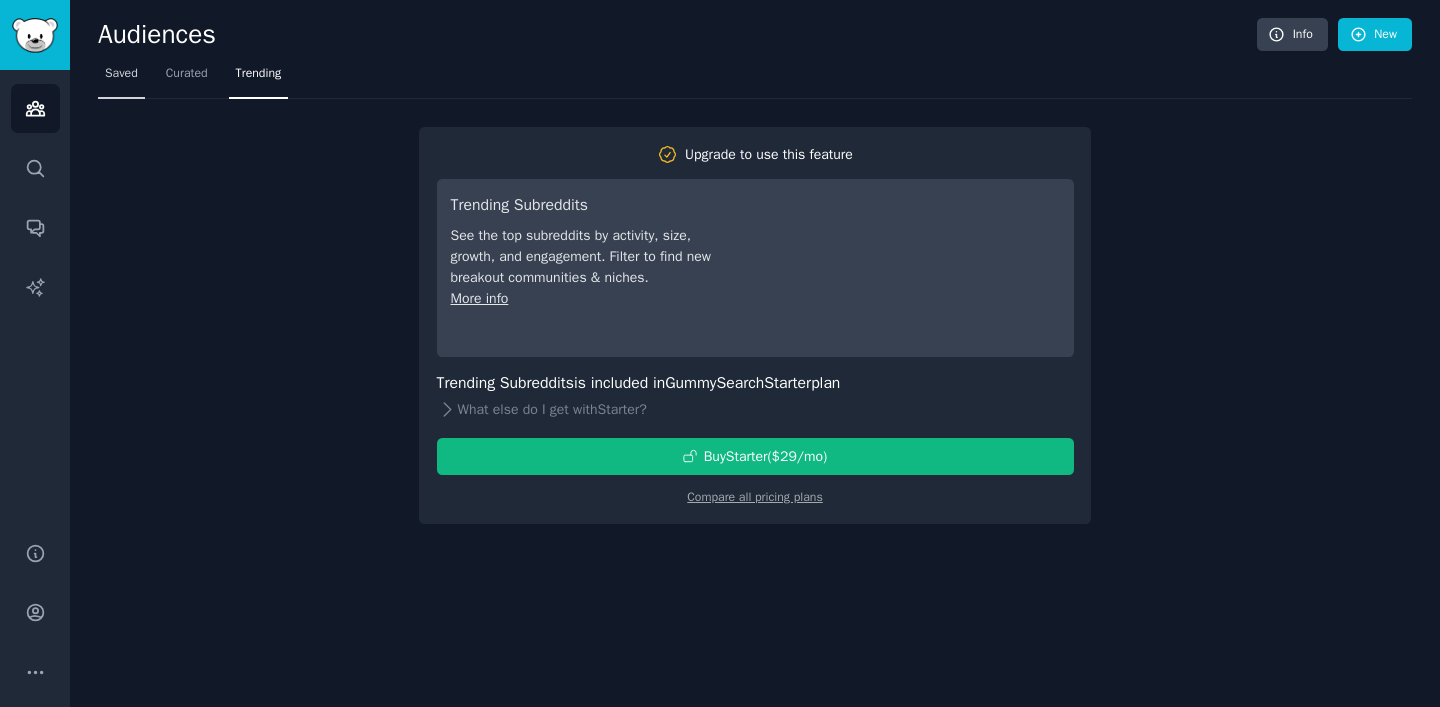 click on "Saved" at bounding box center [121, 78] 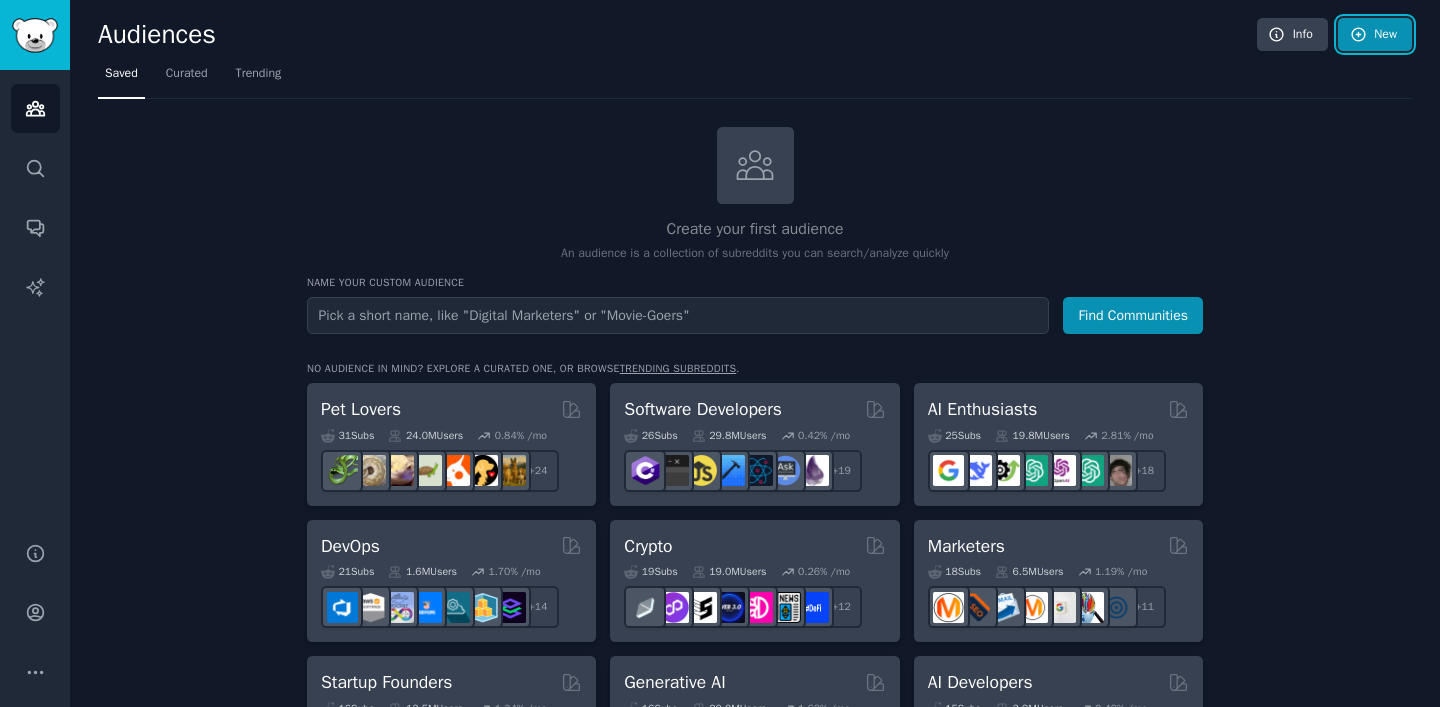 click 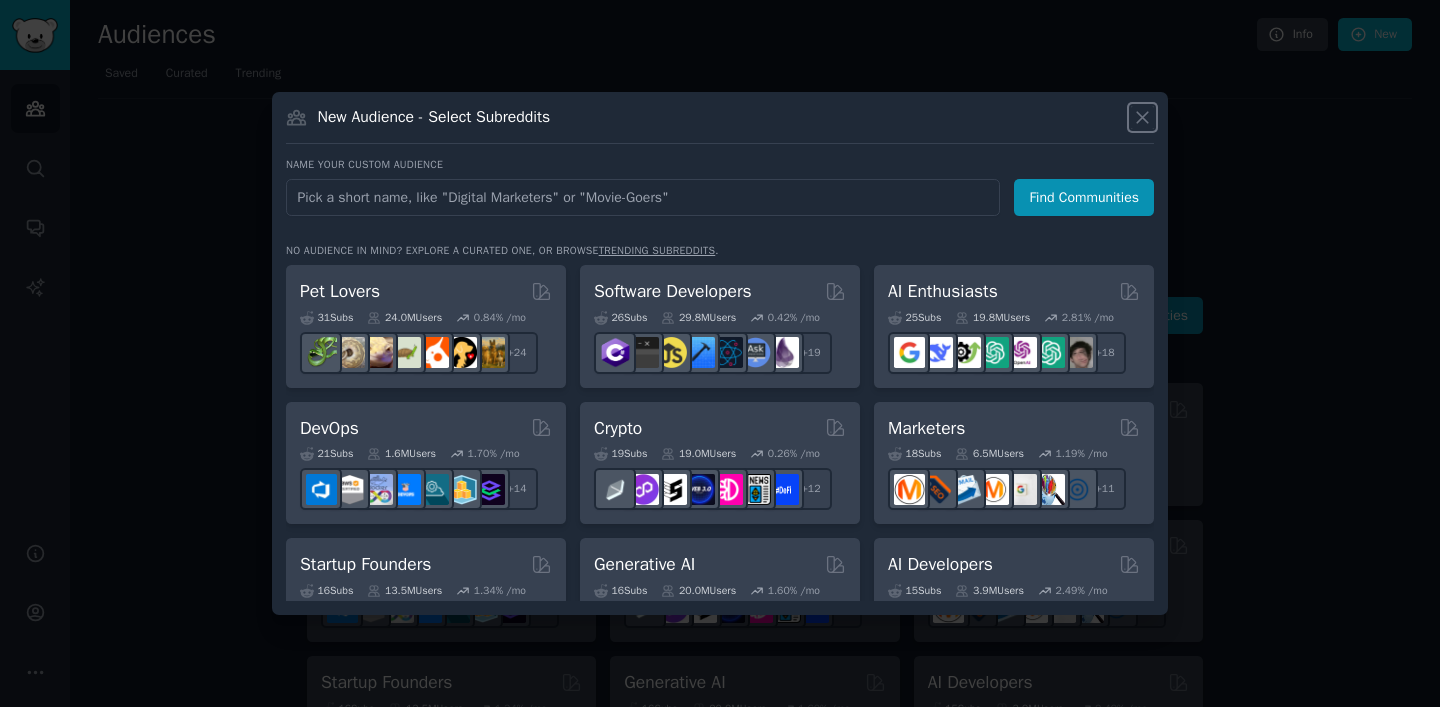 click 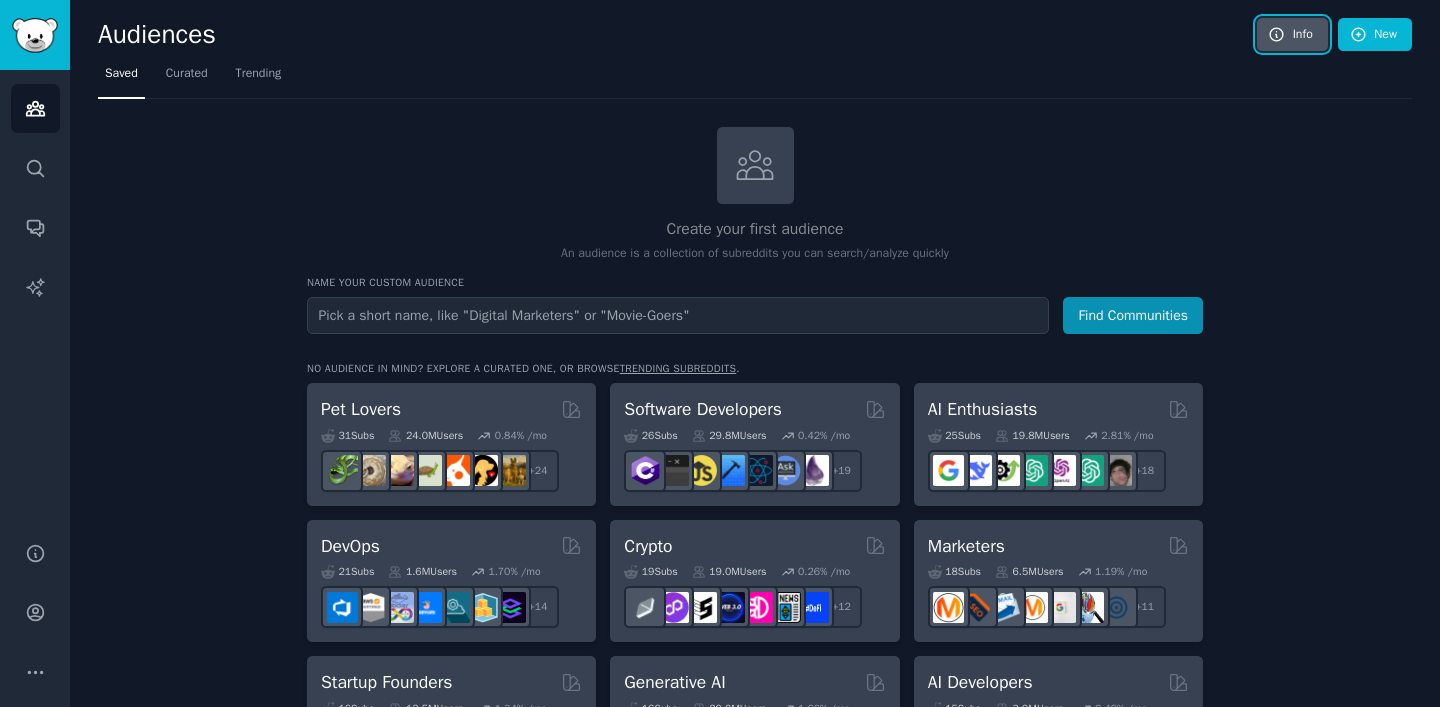 click on "Info" at bounding box center [1292, 35] 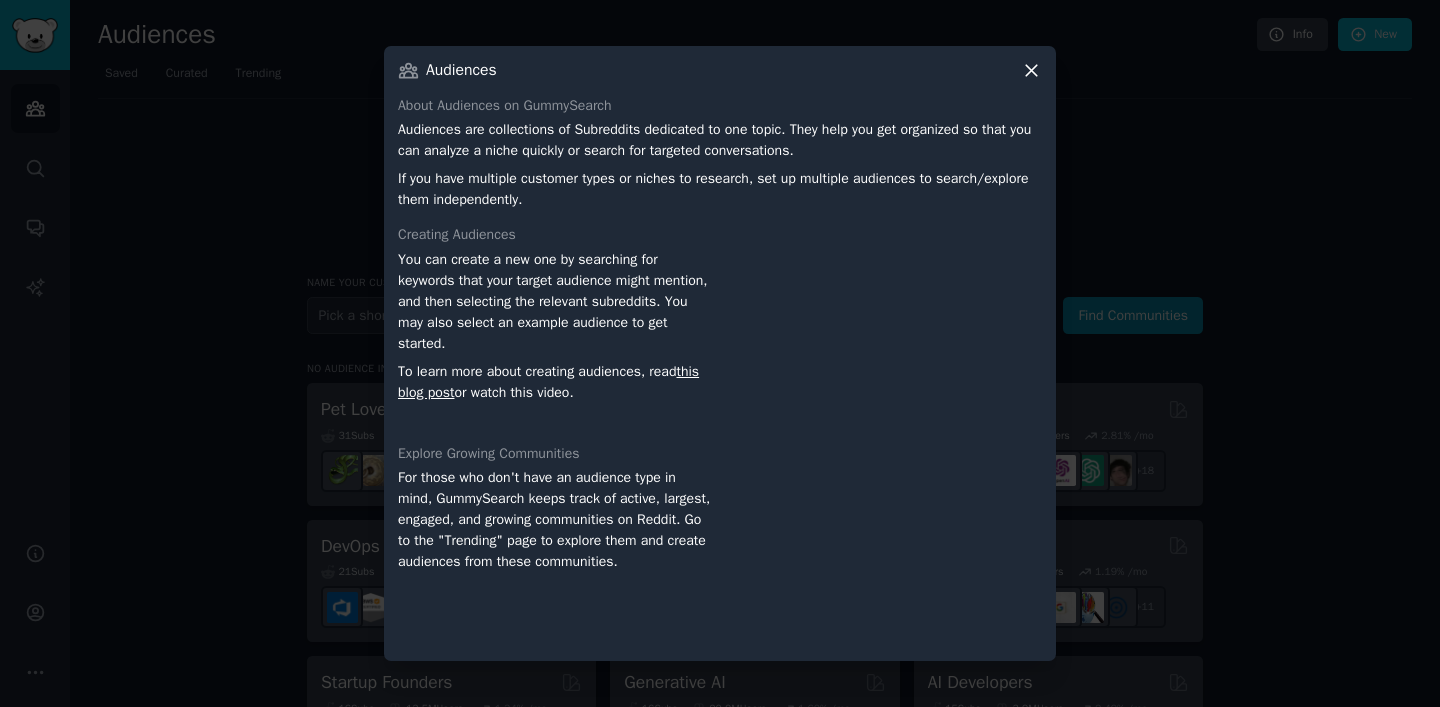 click on "Audiences About Audiences on GummySearch Audiences are collections of Subreddits dedicated to one topic. They help you get organized so that you can analyze a niche quickly or search for targeted conversations. If you have multiple customer types or niches to research, set up multiple audiences to search/explore them independently. Creating Audiences You can create a new one by searching for keywords that your target audience might mention, and then selecting the relevant subreddits. You may also select an example audience to get started. To learn more about creating audiences, read  this blog post  or watch this video. Explore Growing Communities For those who don't have an audience type in mind, GummySearch keeps track of active, largest, engaged, and growing communities on Reddit. Go to the "Trending" page to explore them and create audiences from these communities." at bounding box center (720, 354) 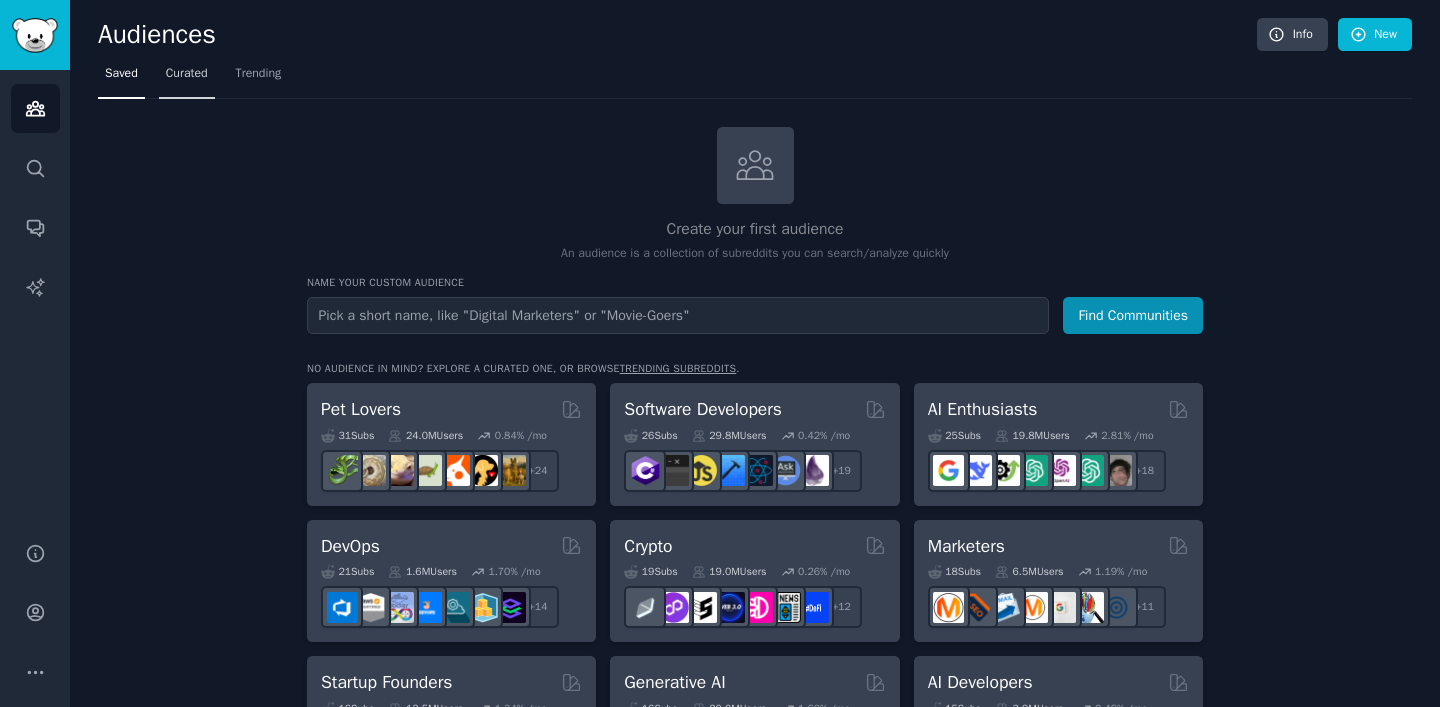 click on "Curated" at bounding box center [187, 74] 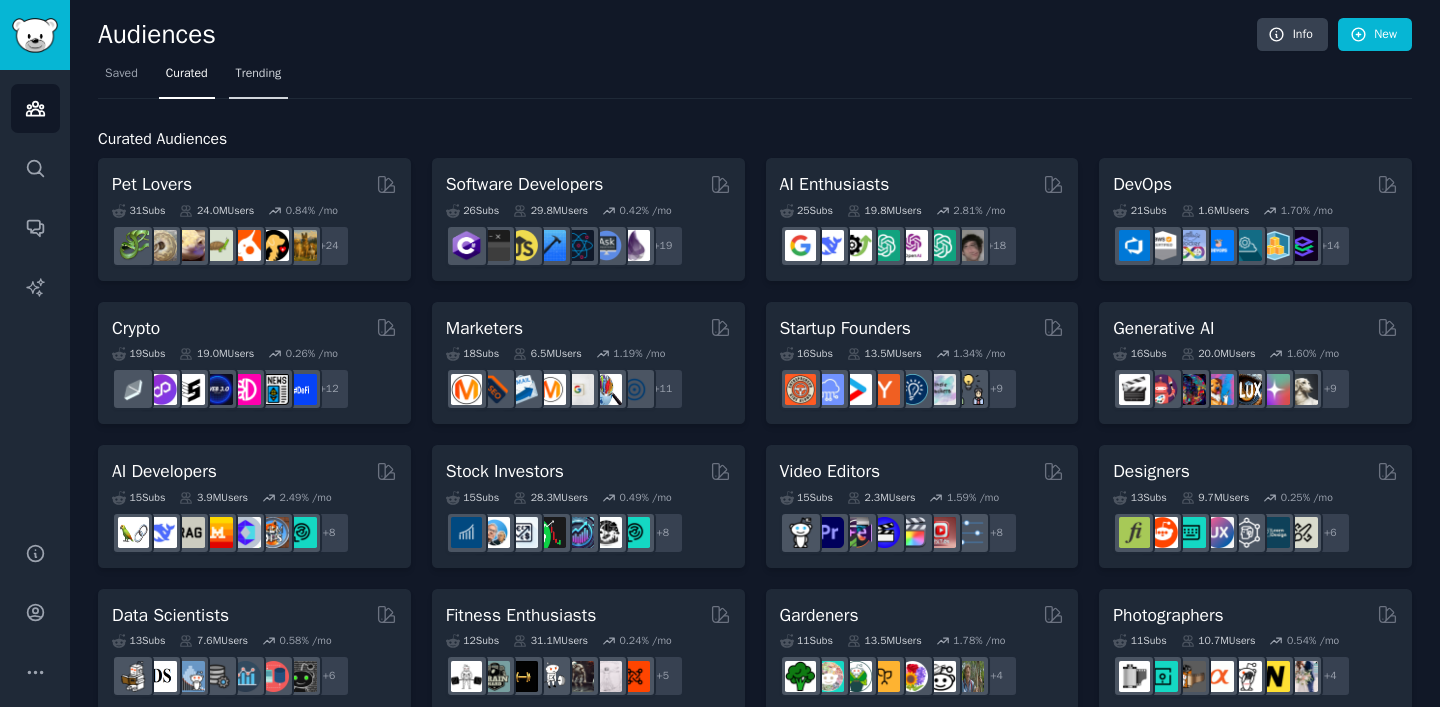 click on "Trending" at bounding box center (259, 74) 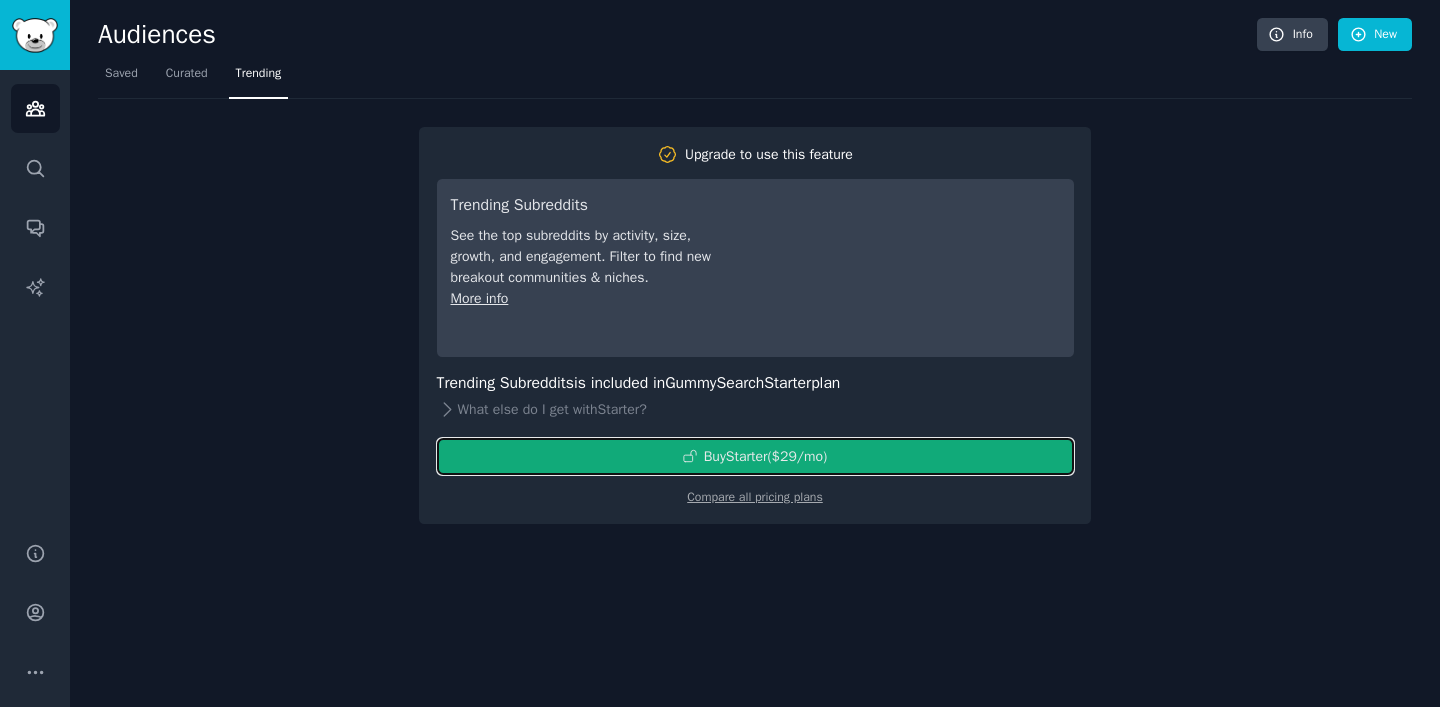click on "Buy  Starter  ($ 29 /mo )" at bounding box center (755, 456) 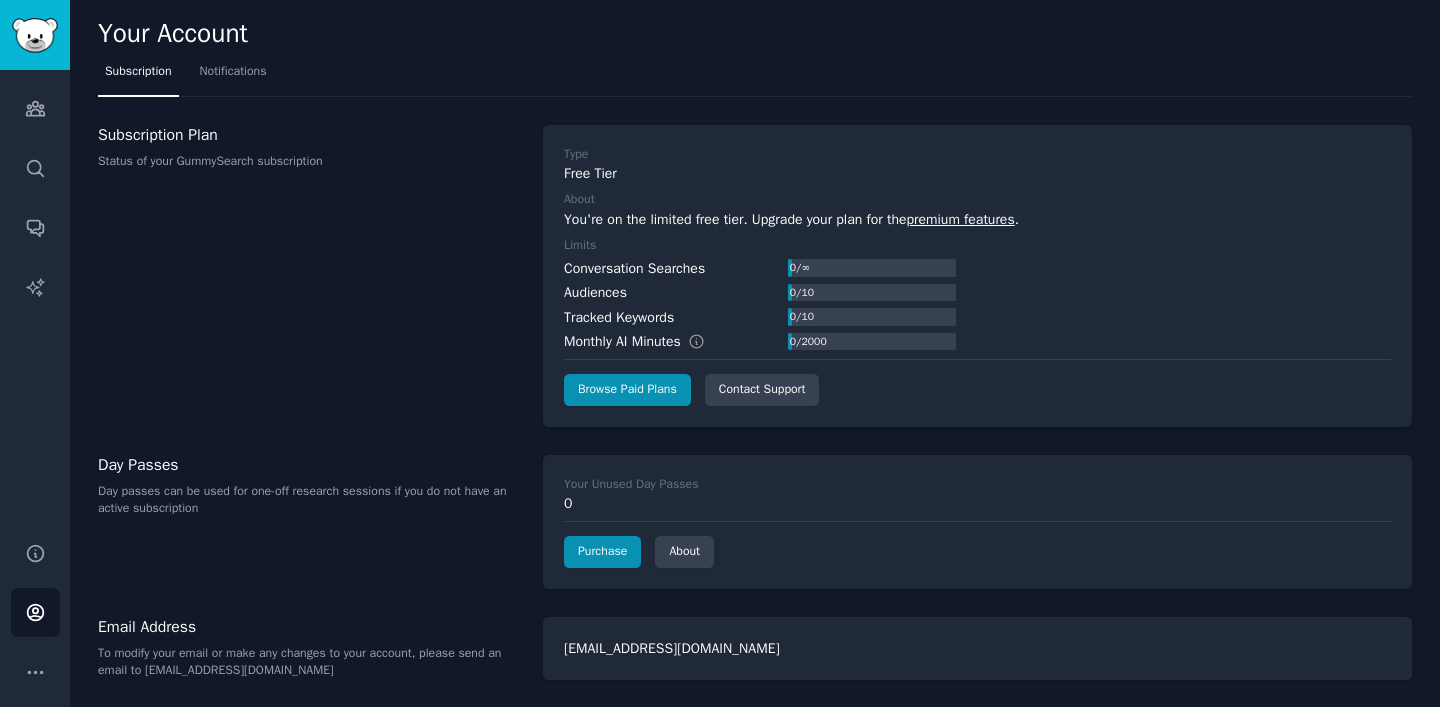 scroll, scrollTop: 0, scrollLeft: 0, axis: both 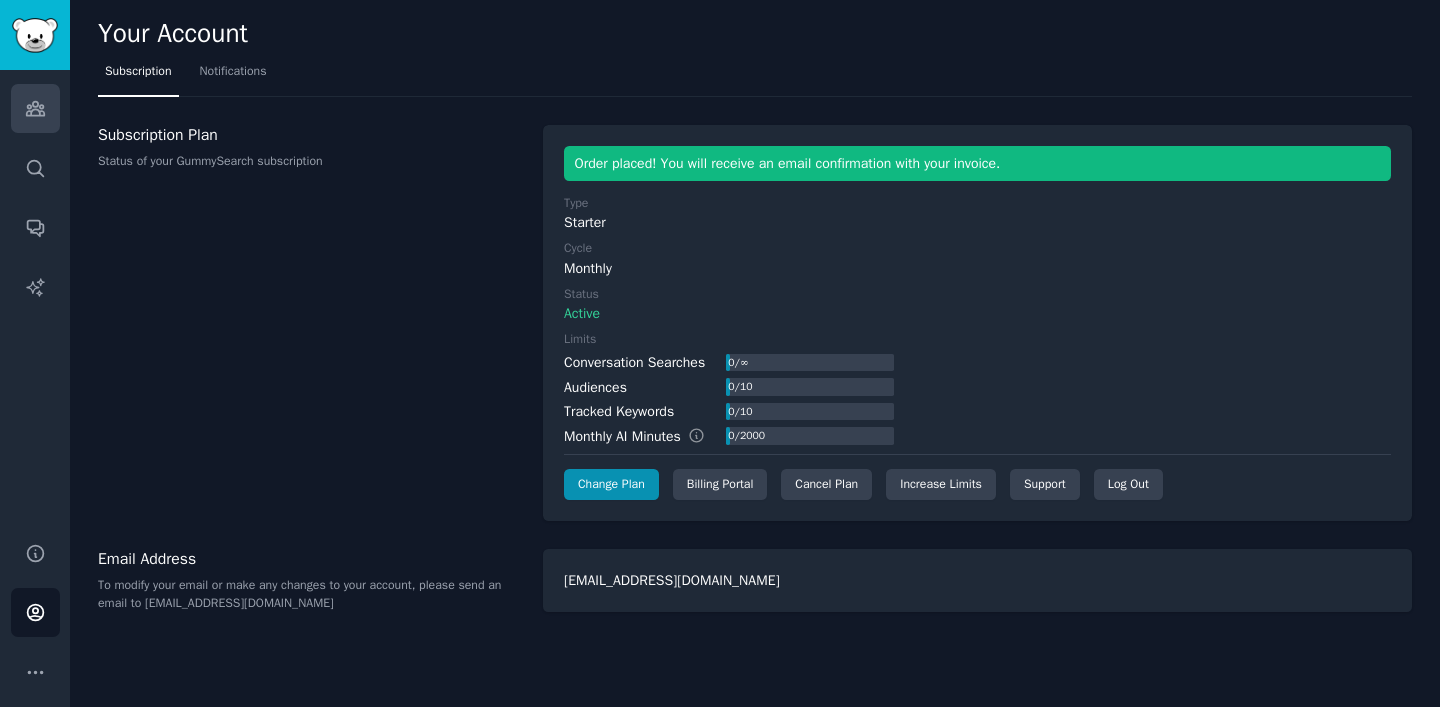 click on "Audiences" at bounding box center [35, 108] 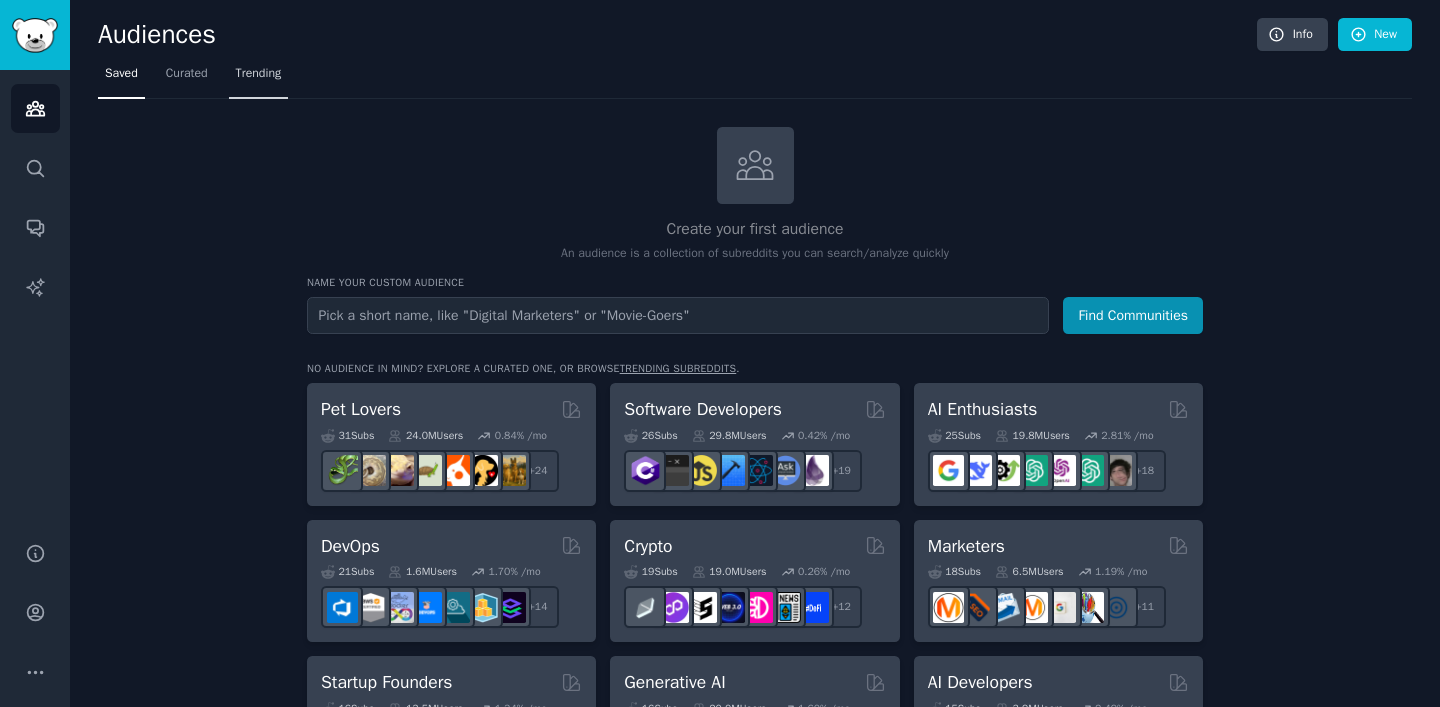click on "Trending" at bounding box center [259, 74] 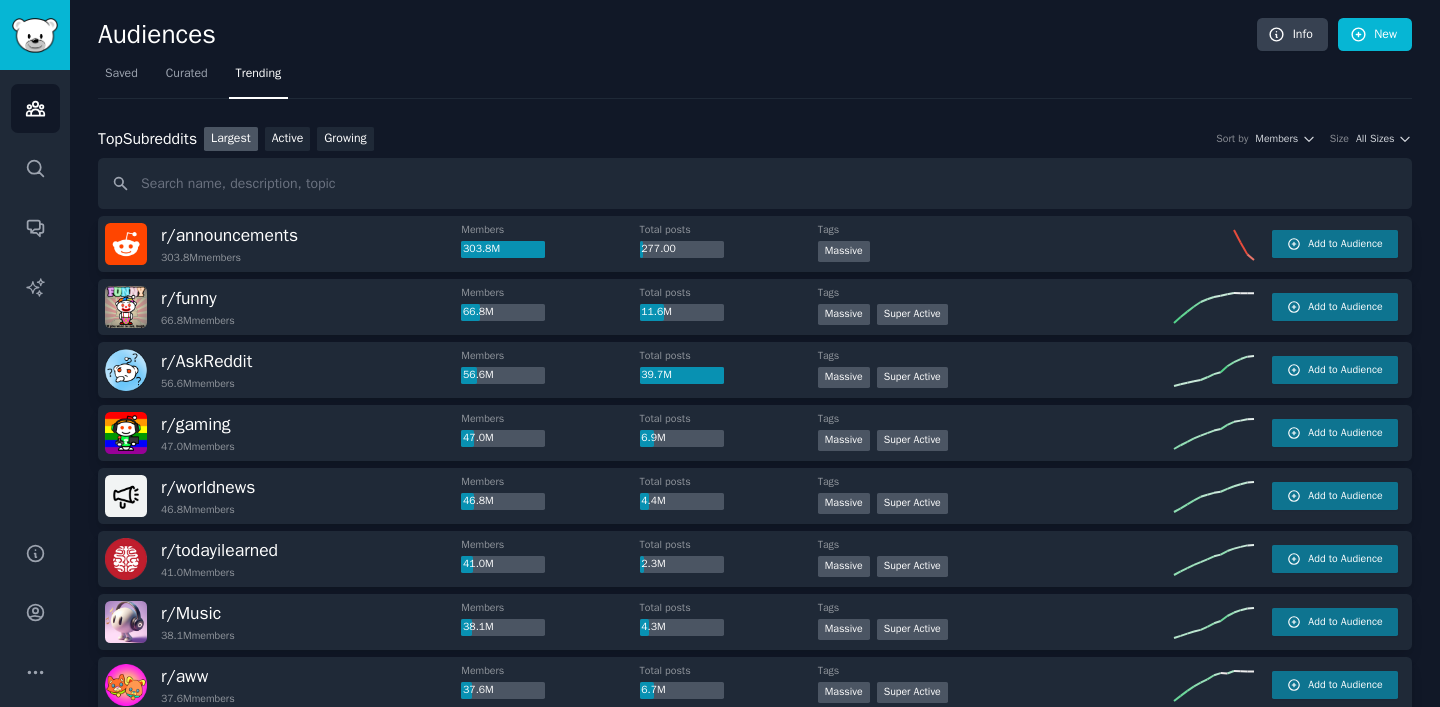 click on "Saved Curated Trending" at bounding box center [755, 78] 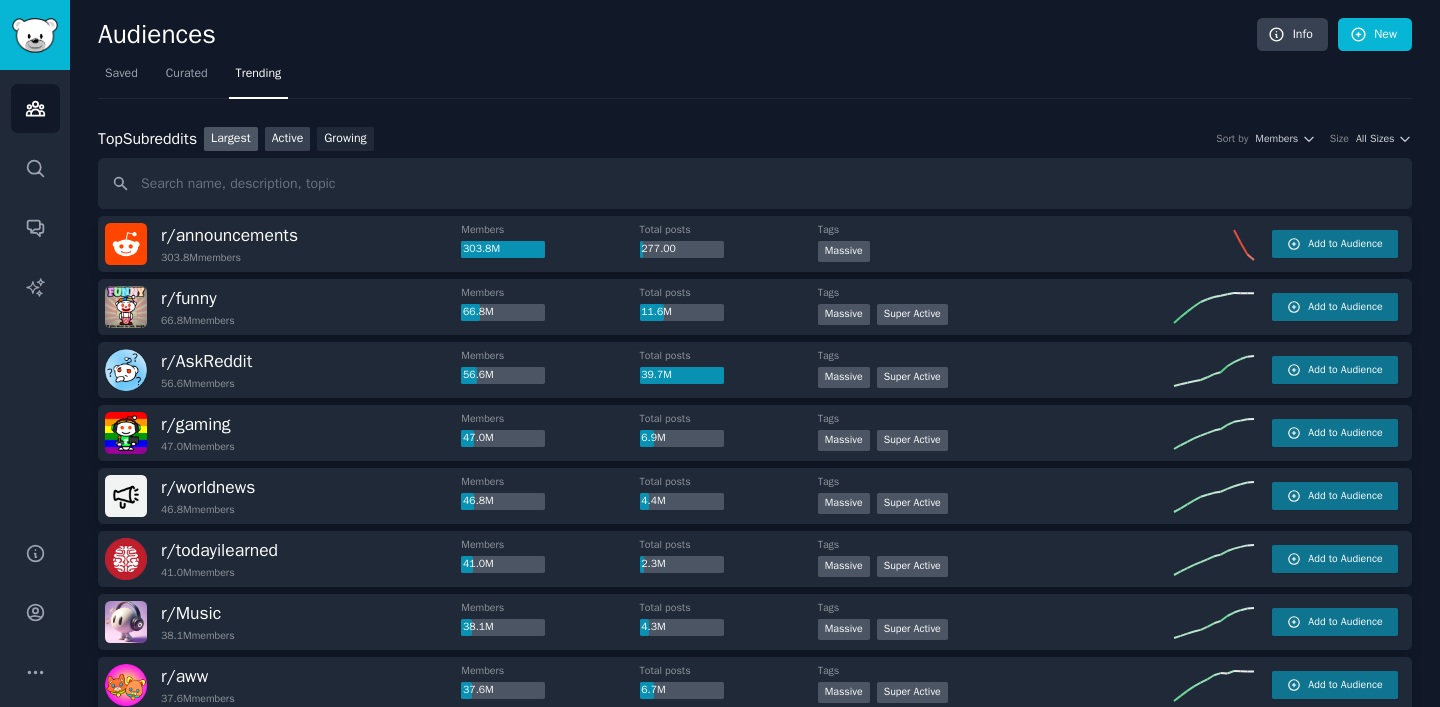 click on "Active" at bounding box center [288, 139] 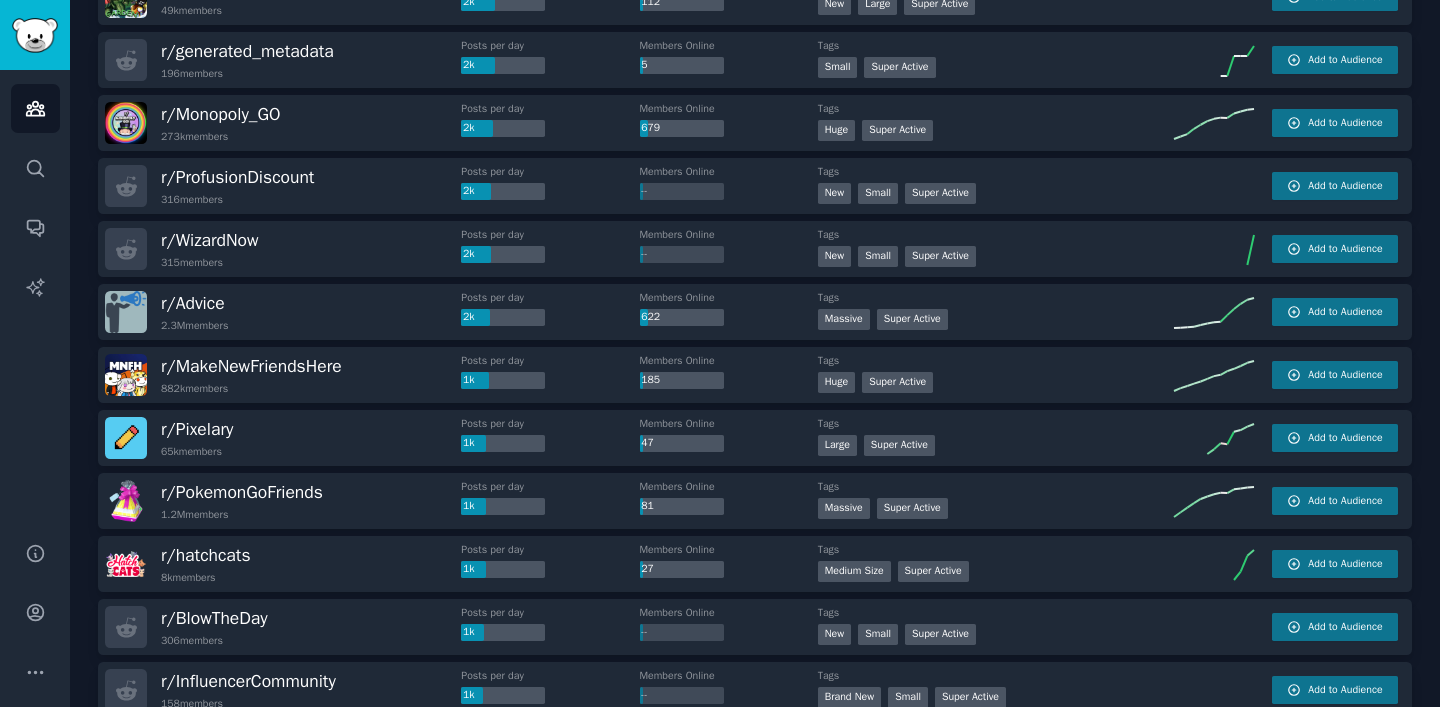 scroll, scrollTop: 0, scrollLeft: 0, axis: both 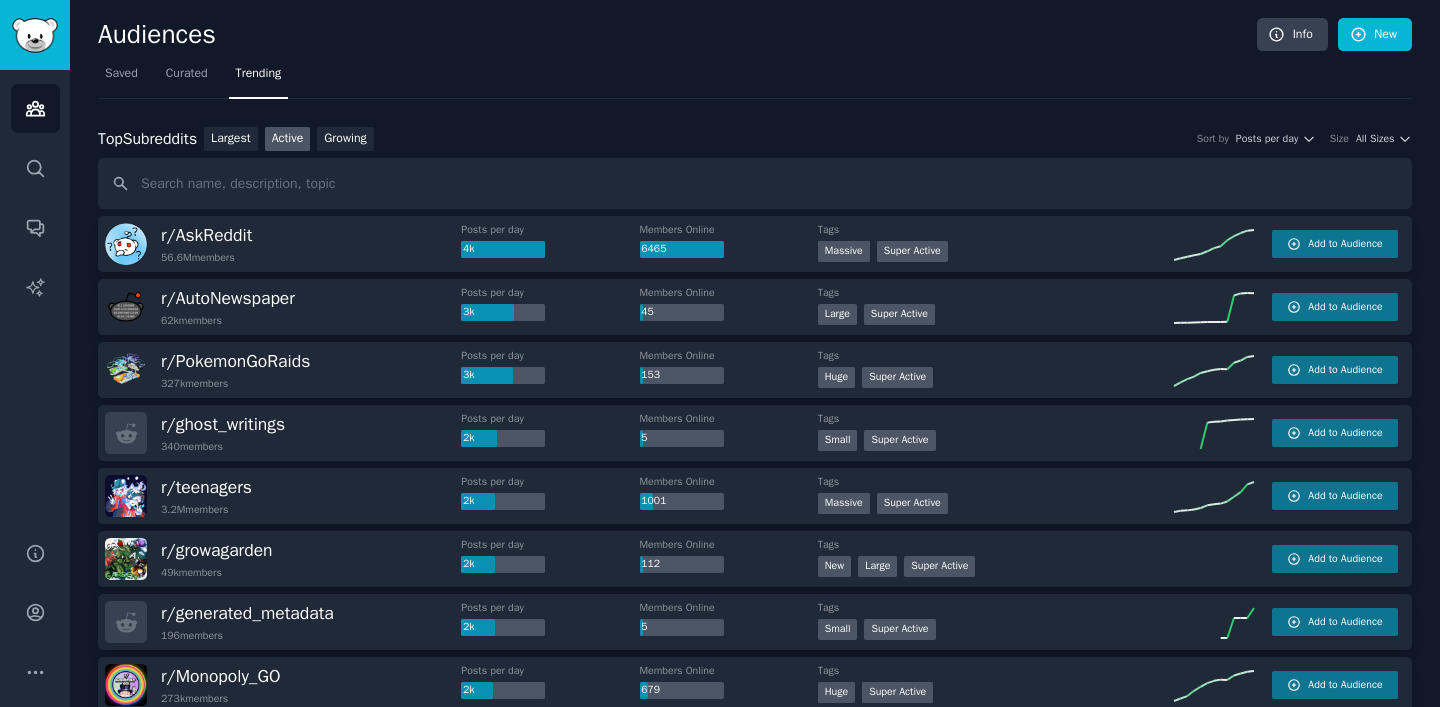 click on "Top   Subreddits Top Subreddits Largest Active Growing Sort by Posts per day Size All Sizes r/ AskReddit 56.6M  members Posts per day 4k Members Online 6465 Tags Massive Super Active Add to Audience r/ AutoNewspaper 62k  members Posts per day 3k Members Online 45 Tags Large Super Active Add to Audience r/ PokemonGoRaids 327k  members Posts per day 3k Members Online 153 Tags Huge Super Active Add to Audience r/ ghost_writings 340  members Posts per day 2k Members Online 5 Tags Small Super Active Add to Audience r/ teenagers 3.2M  members Posts per day 2k Members Online 1001 Tags Massive Super Active Add to Audience r/ growagarden 49k  members Posts per day 2k Members Online 112 Tags New Large Super Active Add to Audience r/ generated_metadata 196  members Posts per day 2k Members Online 5 Tags Small Super Active Add to Audience r/ Monopoly_GO 273k  members Posts per day 2k Members Online 679 Tags Huge Super Active Add to Audience r/ ProfusionDiscount 316  members Posts per day 2k Members Online -- Tags New r/" at bounding box center (755, 1783) 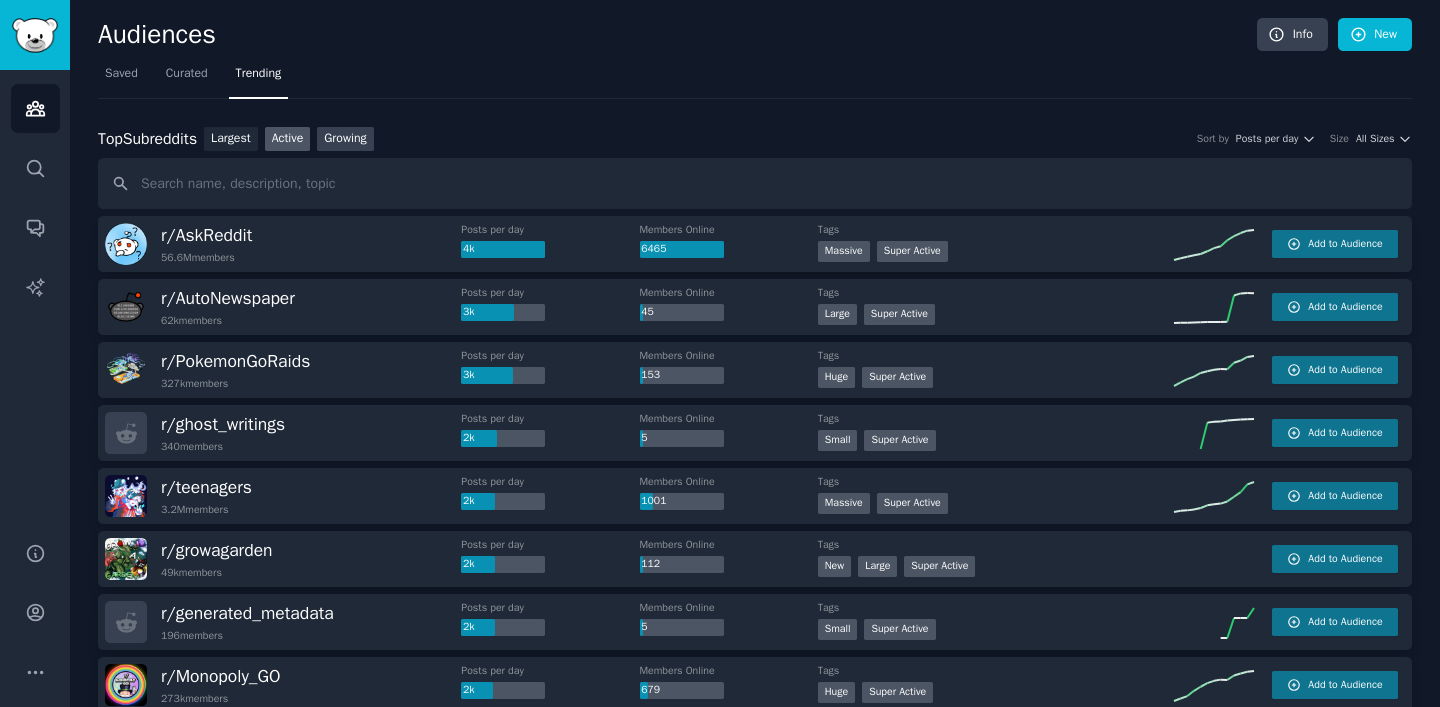 click on "Growing" at bounding box center [345, 139] 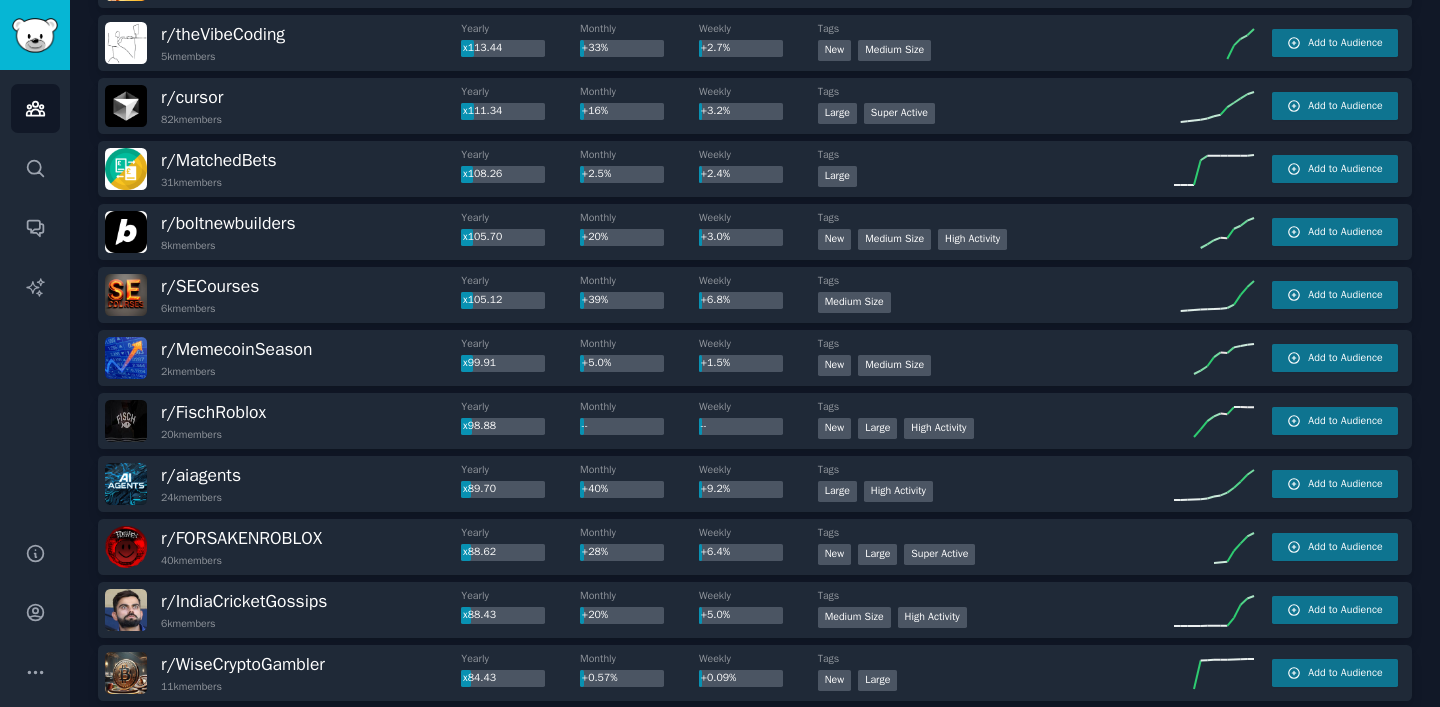 scroll, scrollTop: 1781, scrollLeft: 0, axis: vertical 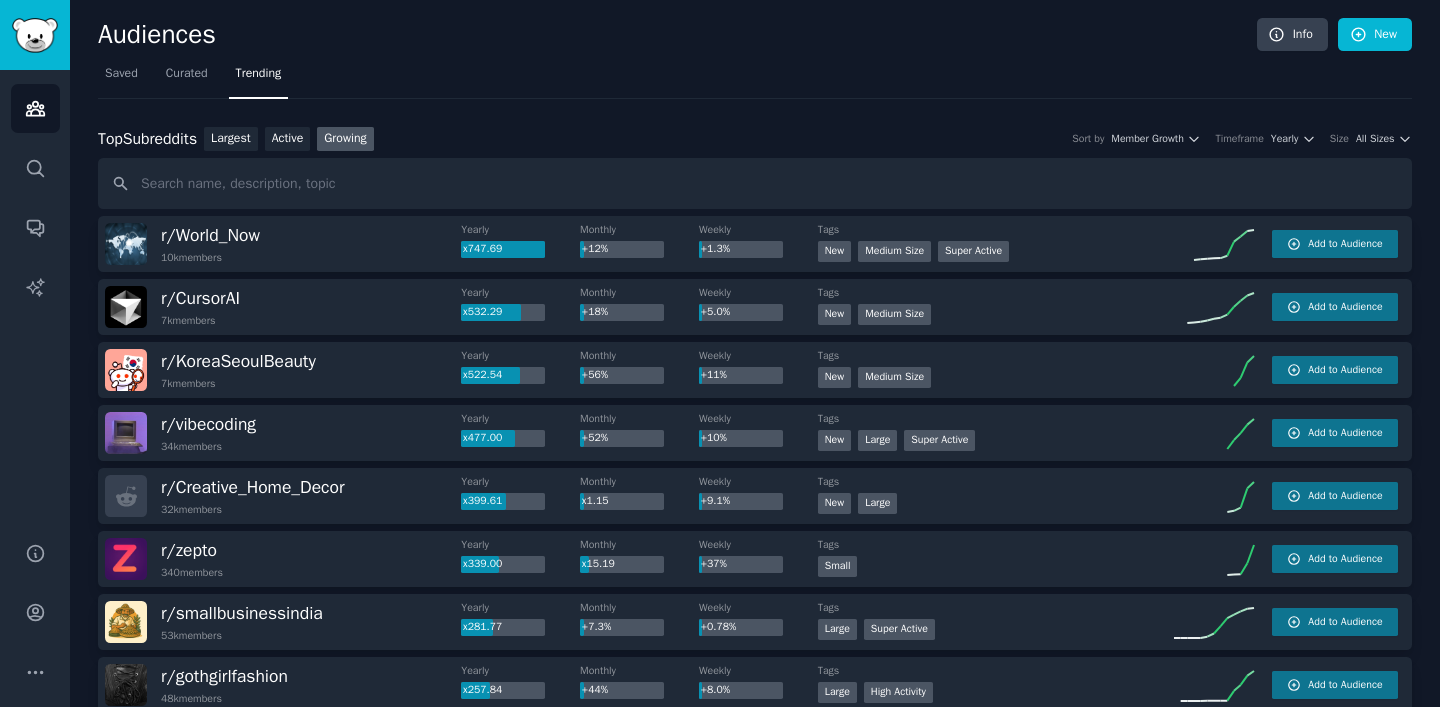 click on "Growing" at bounding box center [345, 139] 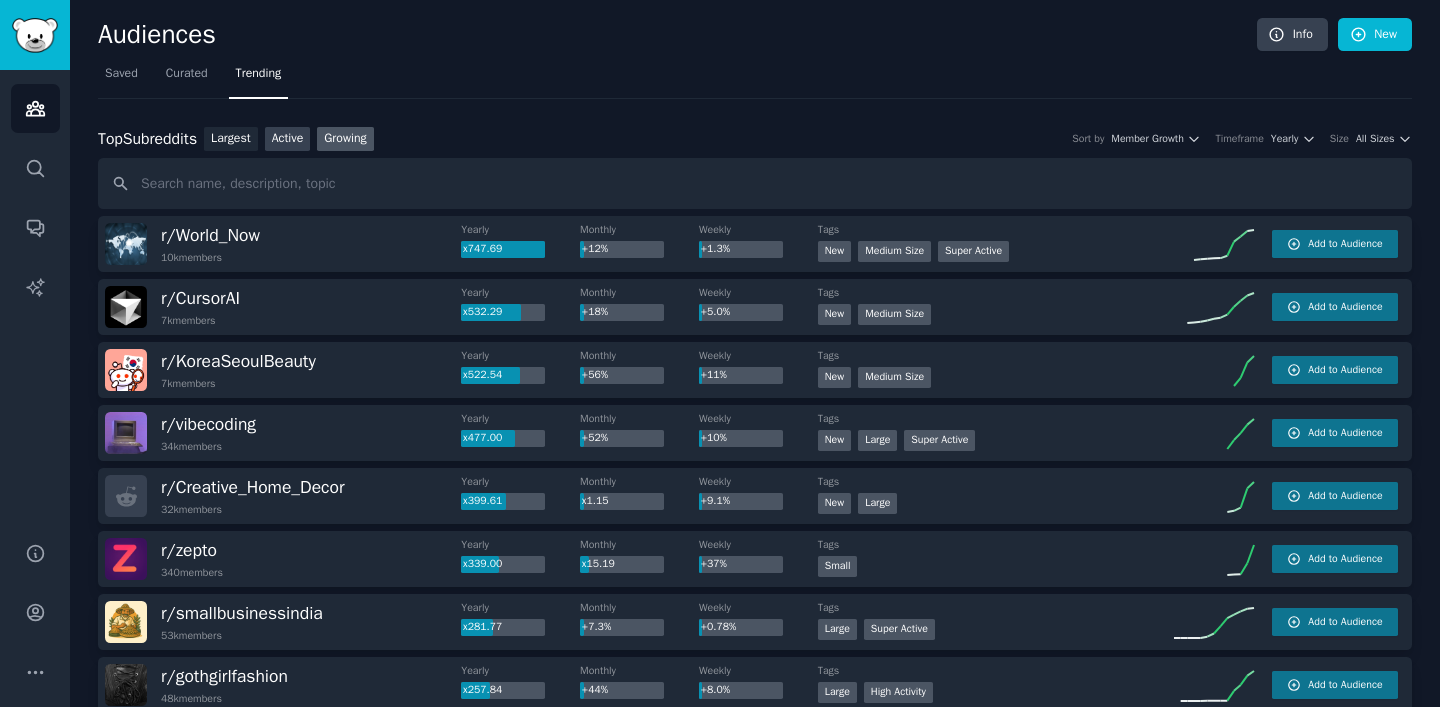 click on "Active" at bounding box center [288, 139] 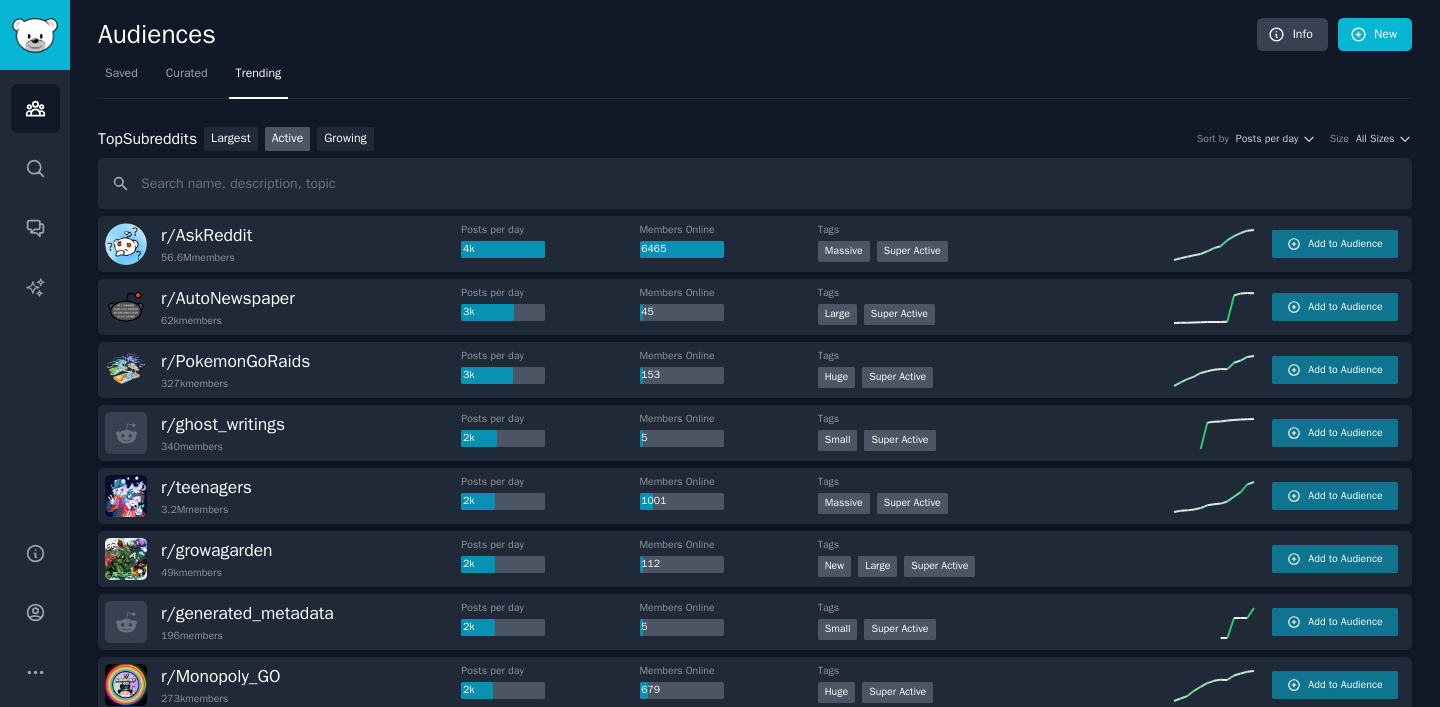 click on "Top   Subreddits Top Subreddits Largest Active Growing Sort by Posts per day Size All Sizes" at bounding box center (755, 139) 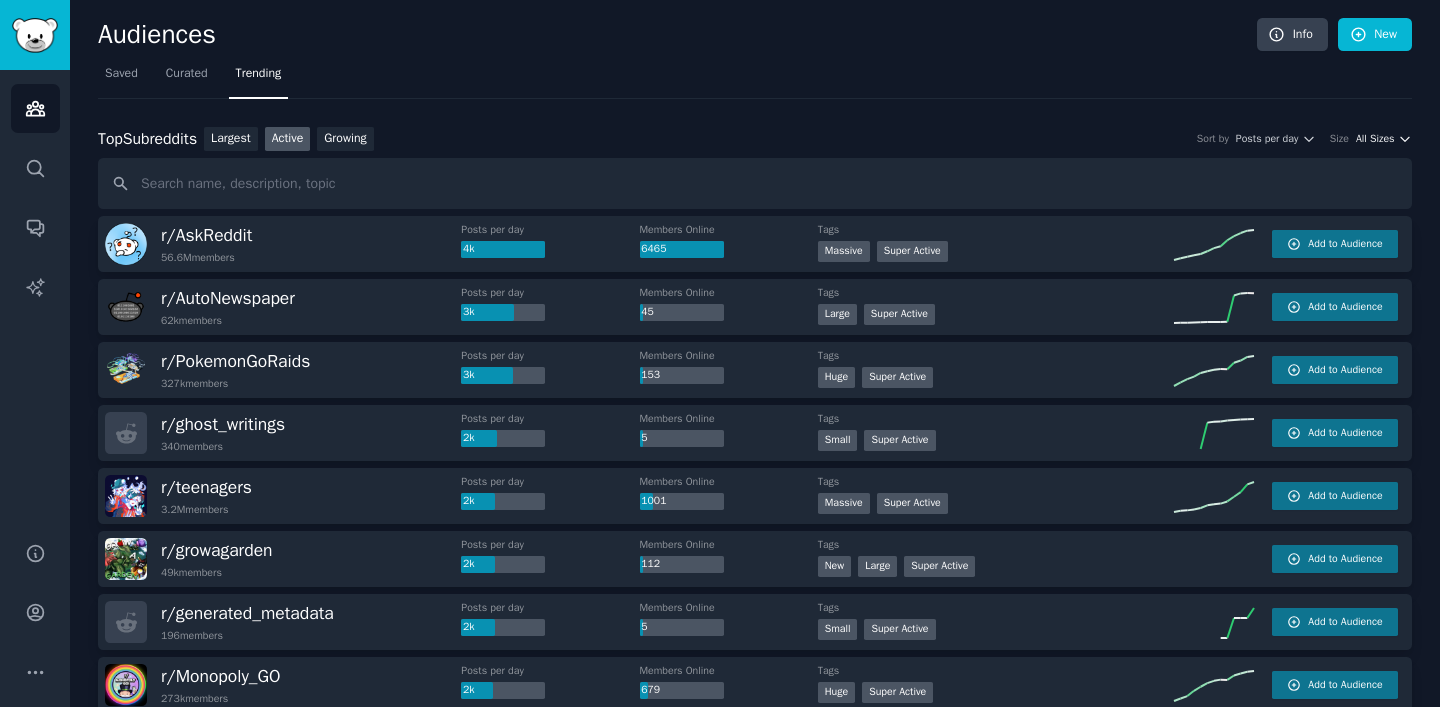 click on "All Sizes" at bounding box center [1375, 139] 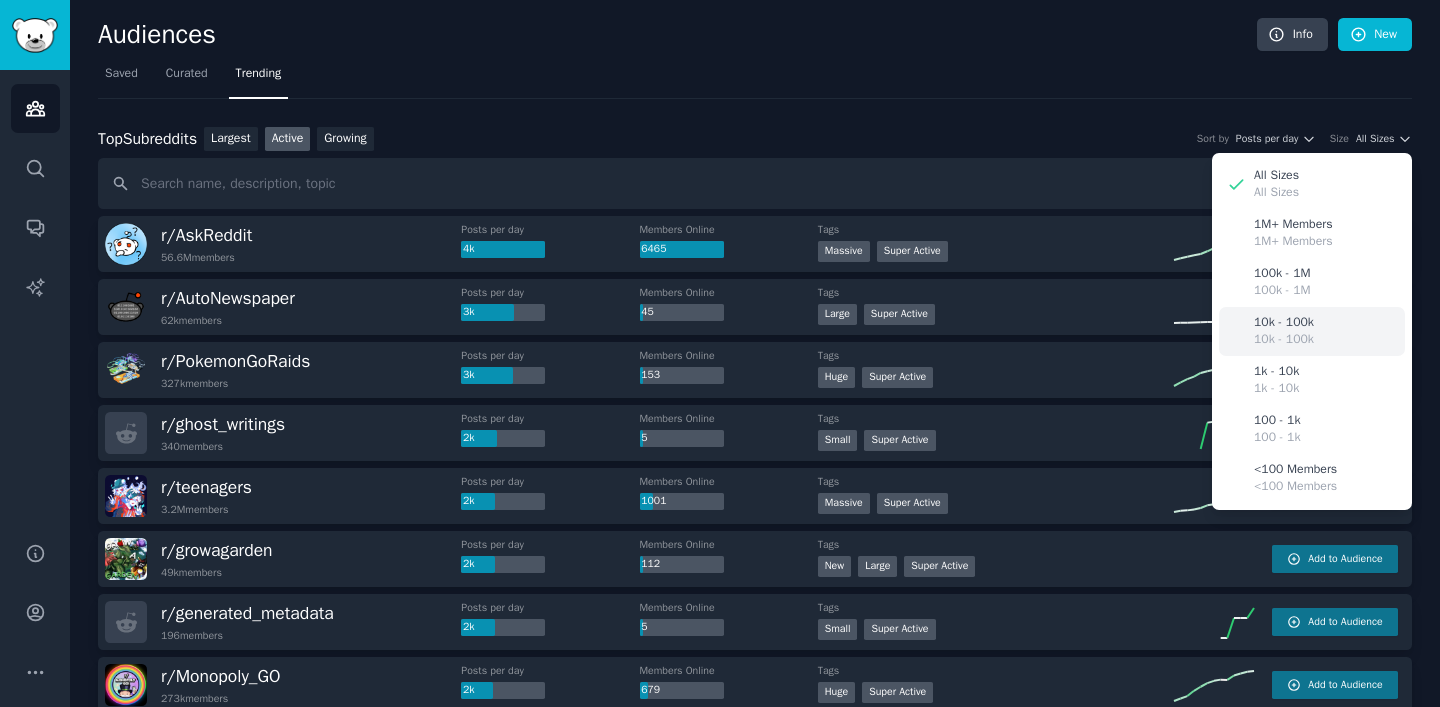 click on "10k - 100k 10k - 100k" at bounding box center (1312, 331) 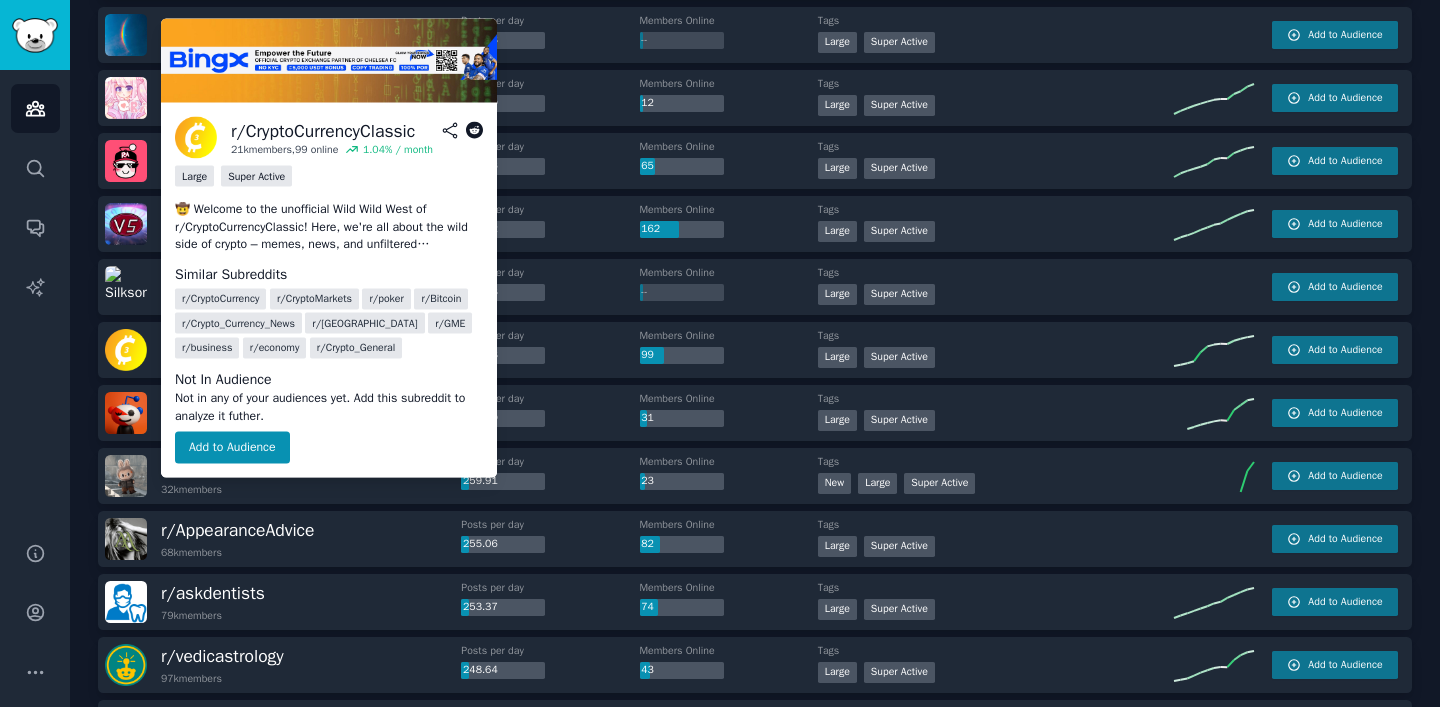 scroll, scrollTop: 0, scrollLeft: 0, axis: both 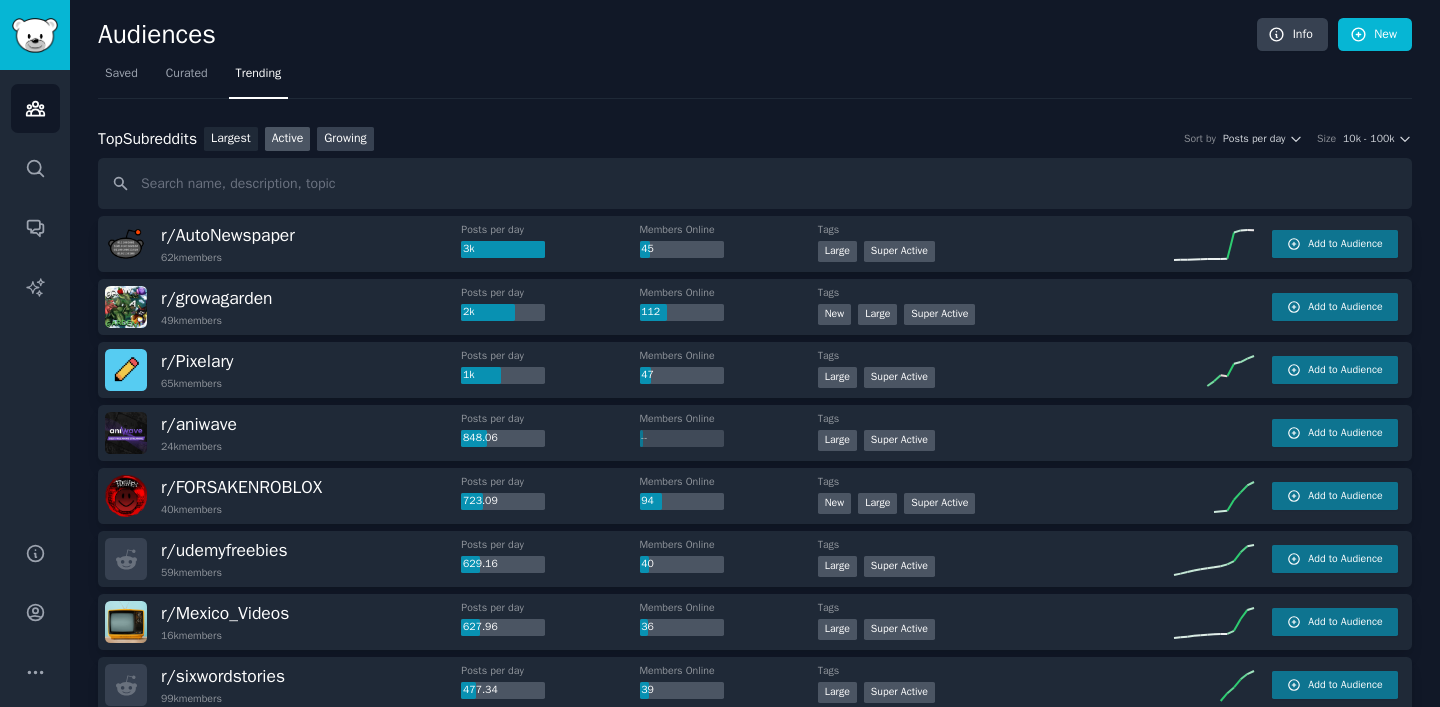 click on "Growing" at bounding box center [345, 139] 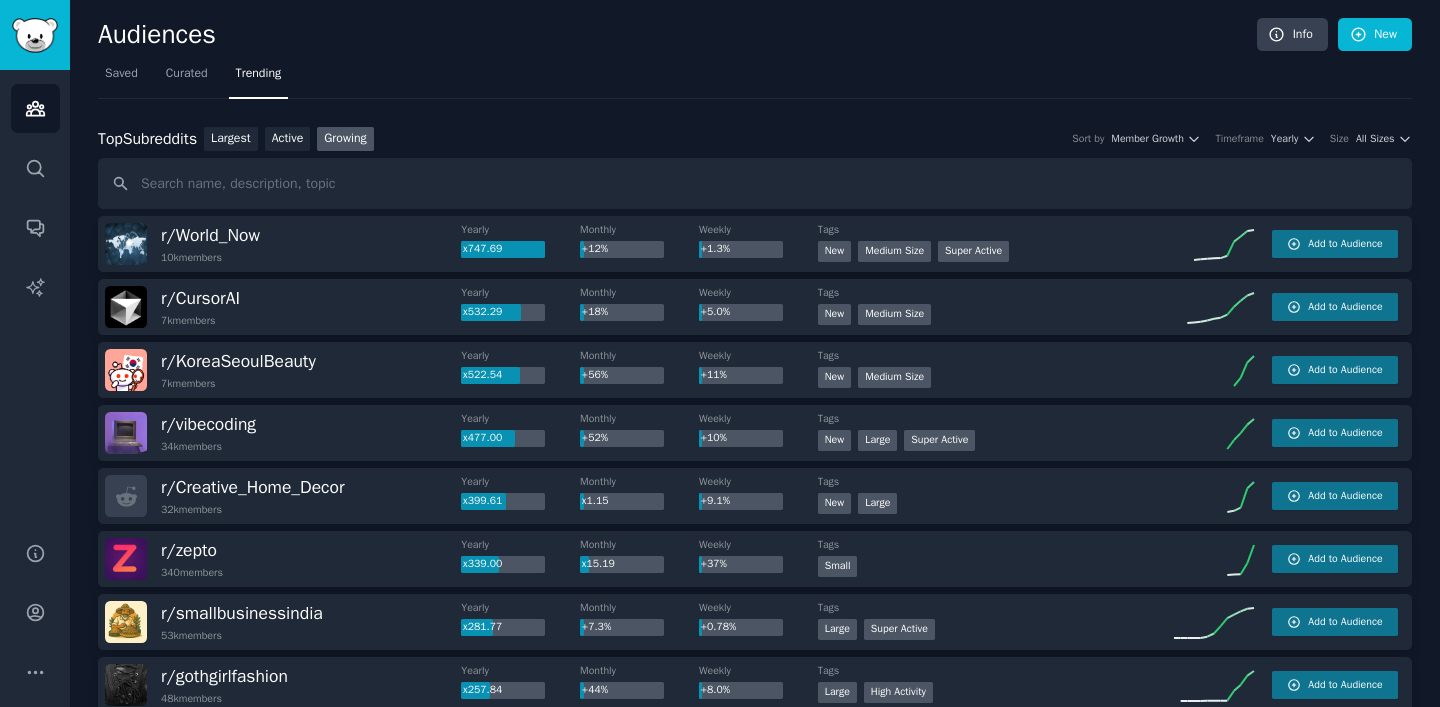 click on "Saved Curated Trending" at bounding box center [755, 78] 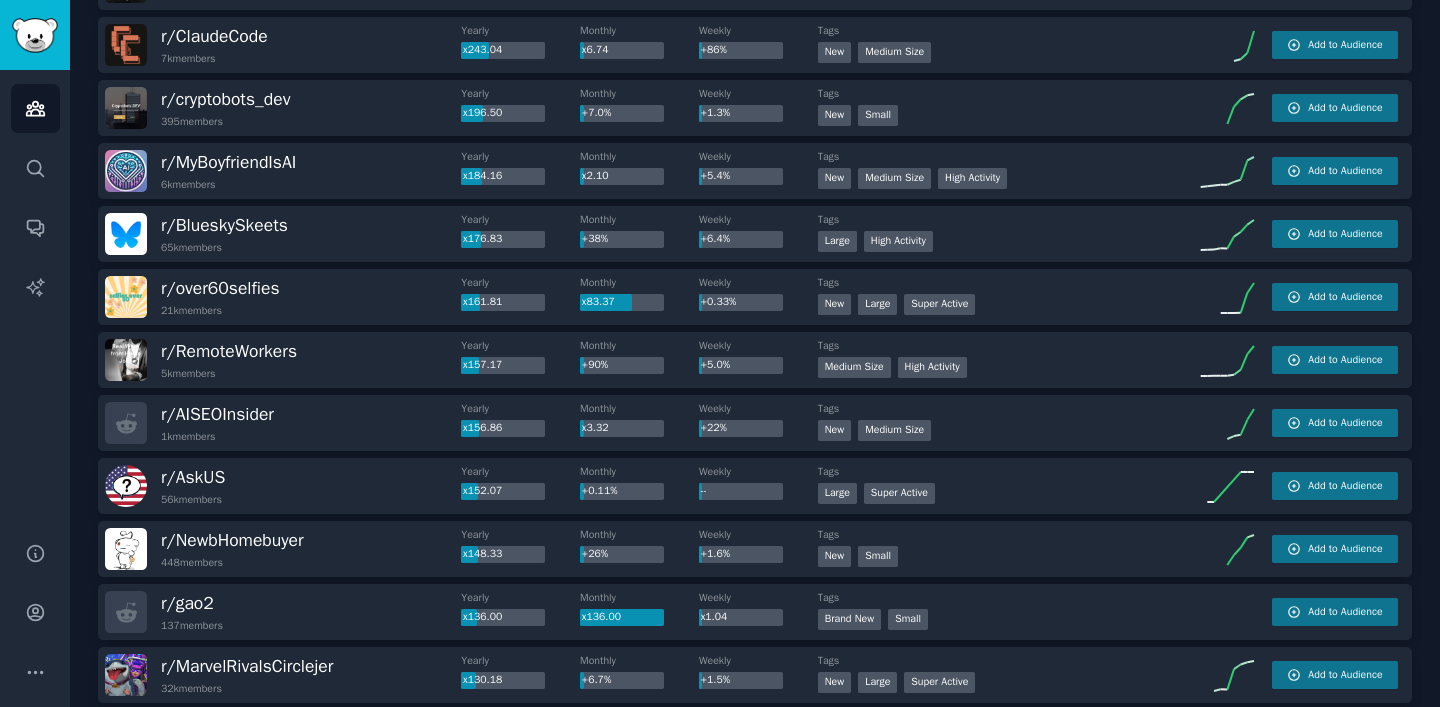 scroll, scrollTop: 0, scrollLeft: 0, axis: both 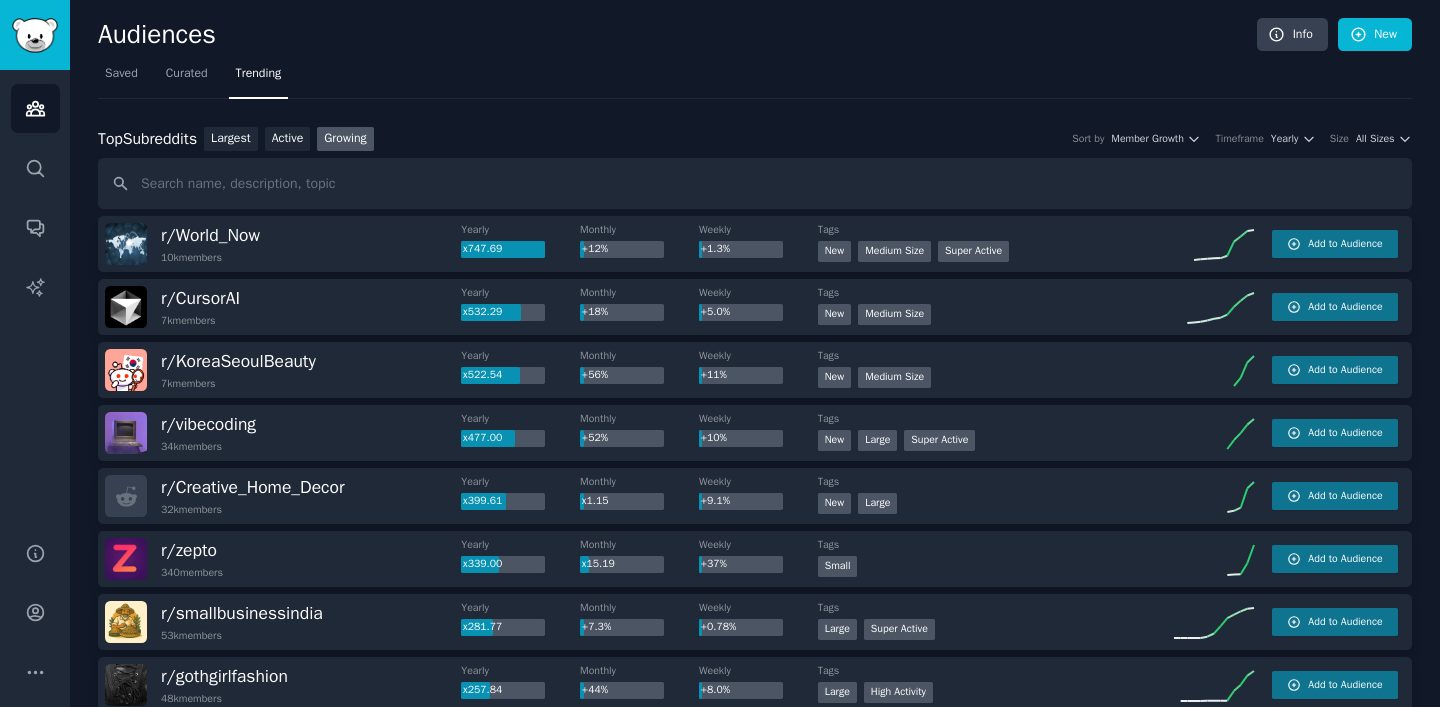 click on "Timeframe" at bounding box center (1239, 139) 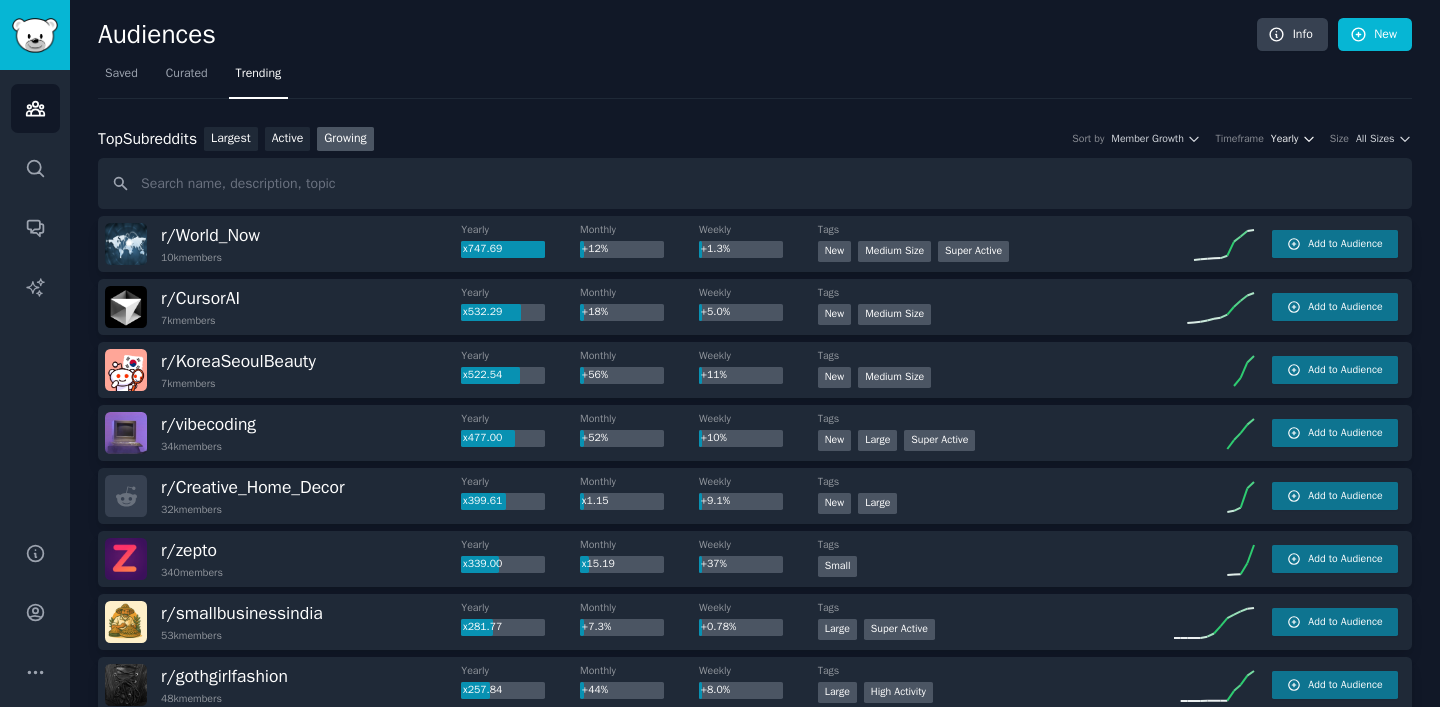 click 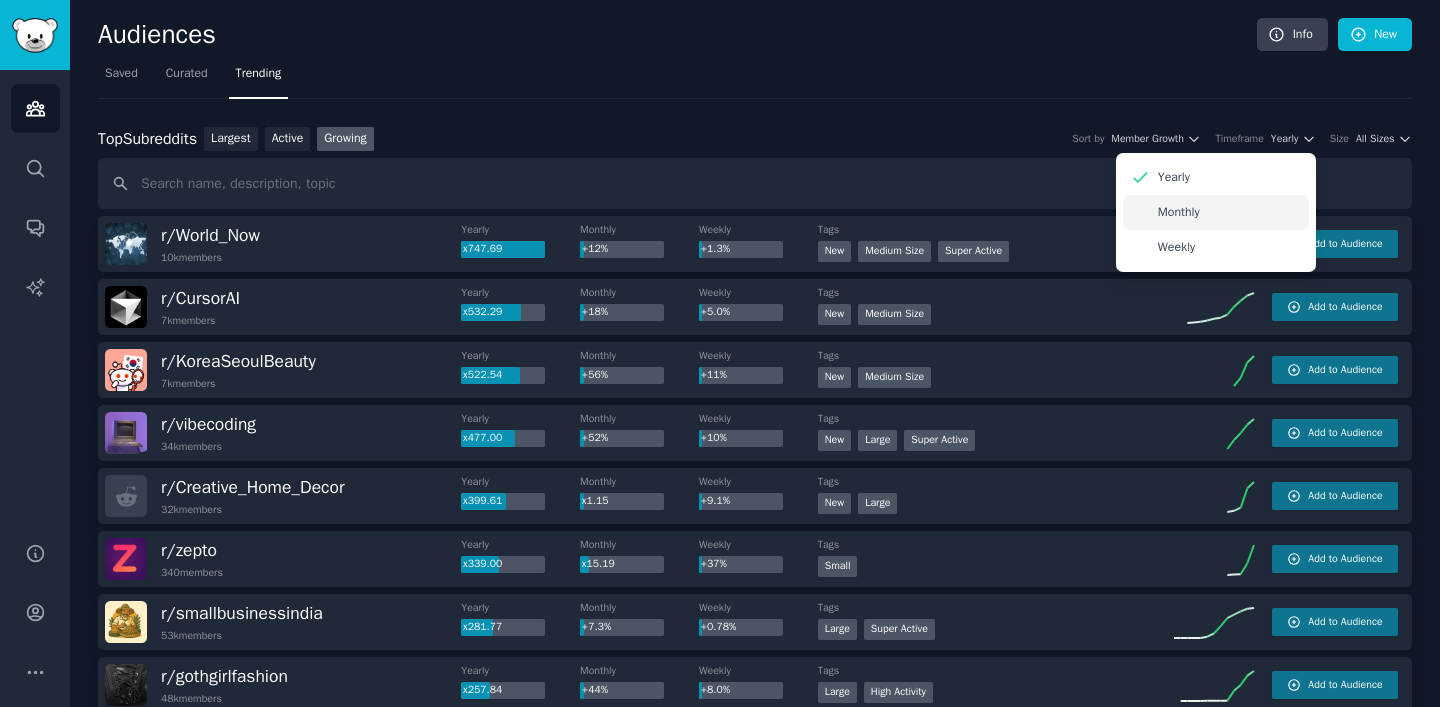 click on "Monthly" at bounding box center (1216, 212) 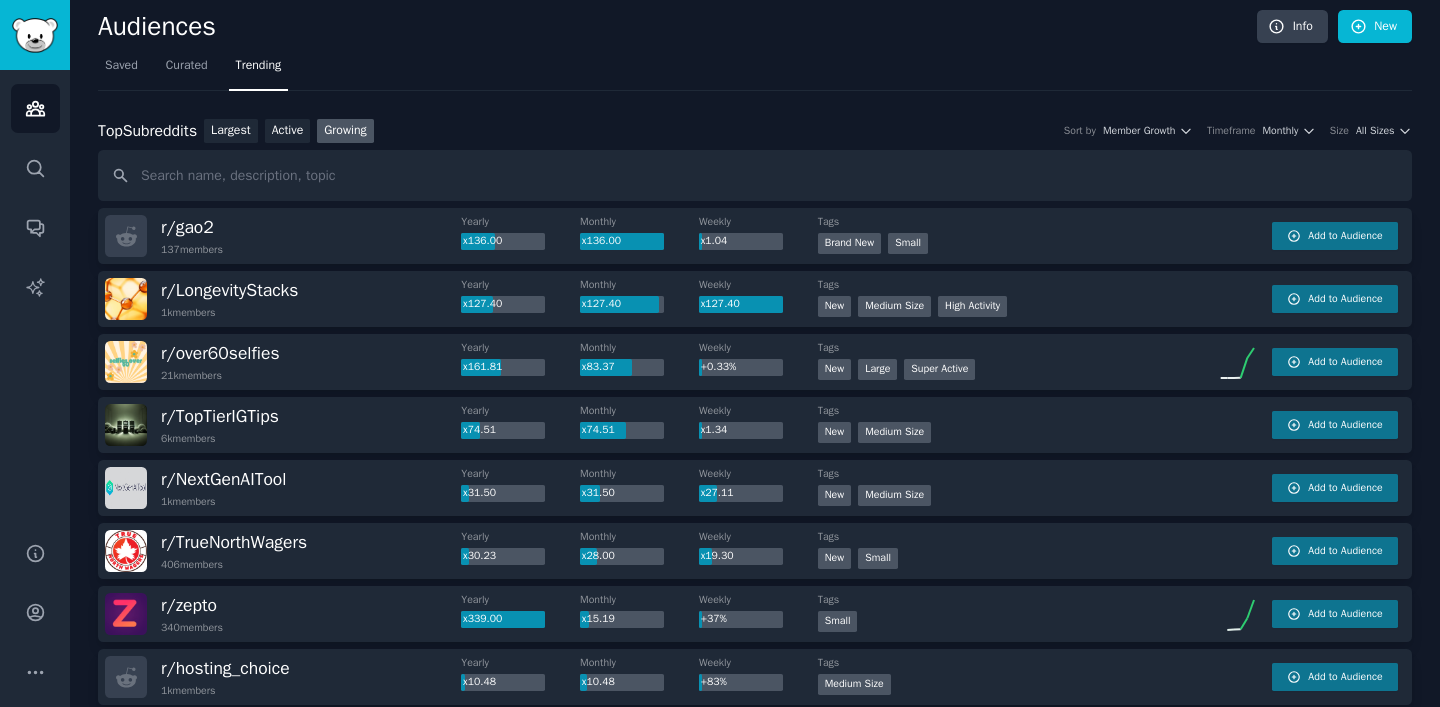 scroll, scrollTop: 12, scrollLeft: 0, axis: vertical 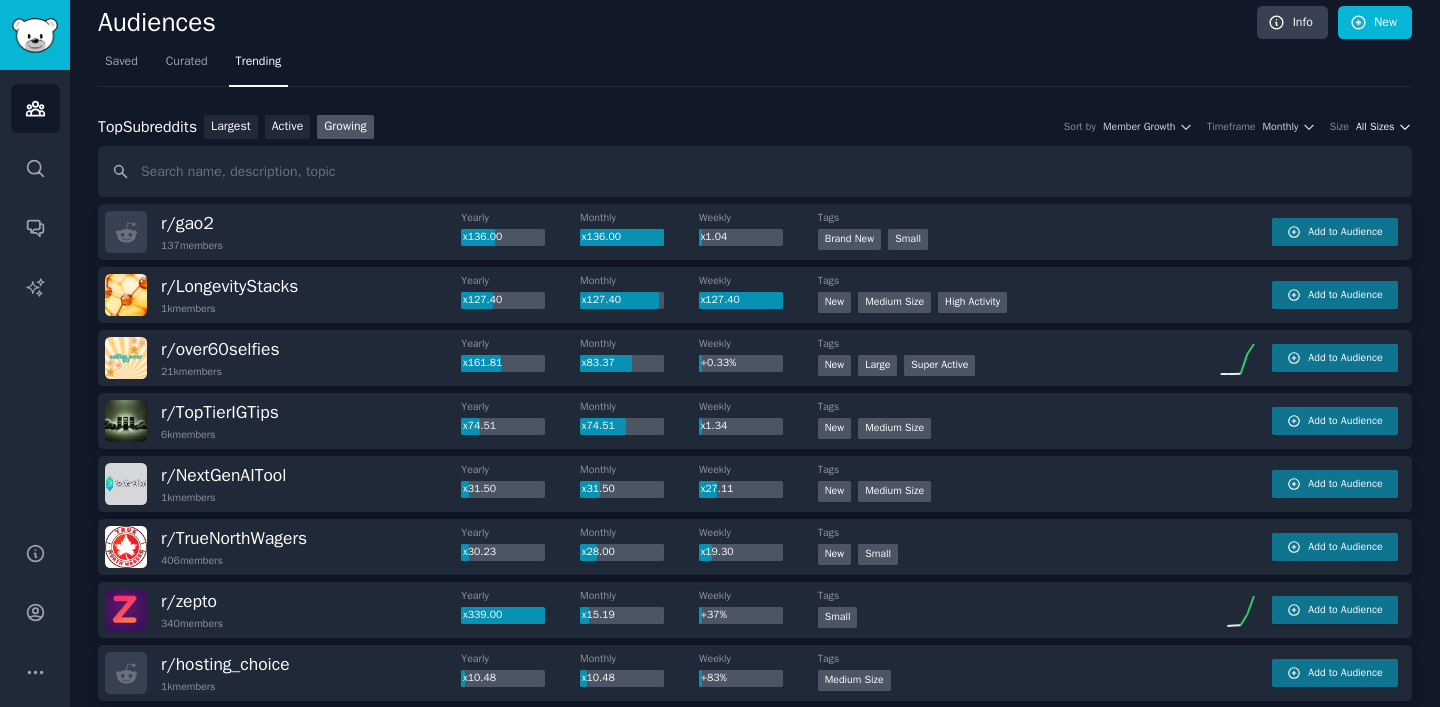click on "All Sizes" at bounding box center [1375, 127] 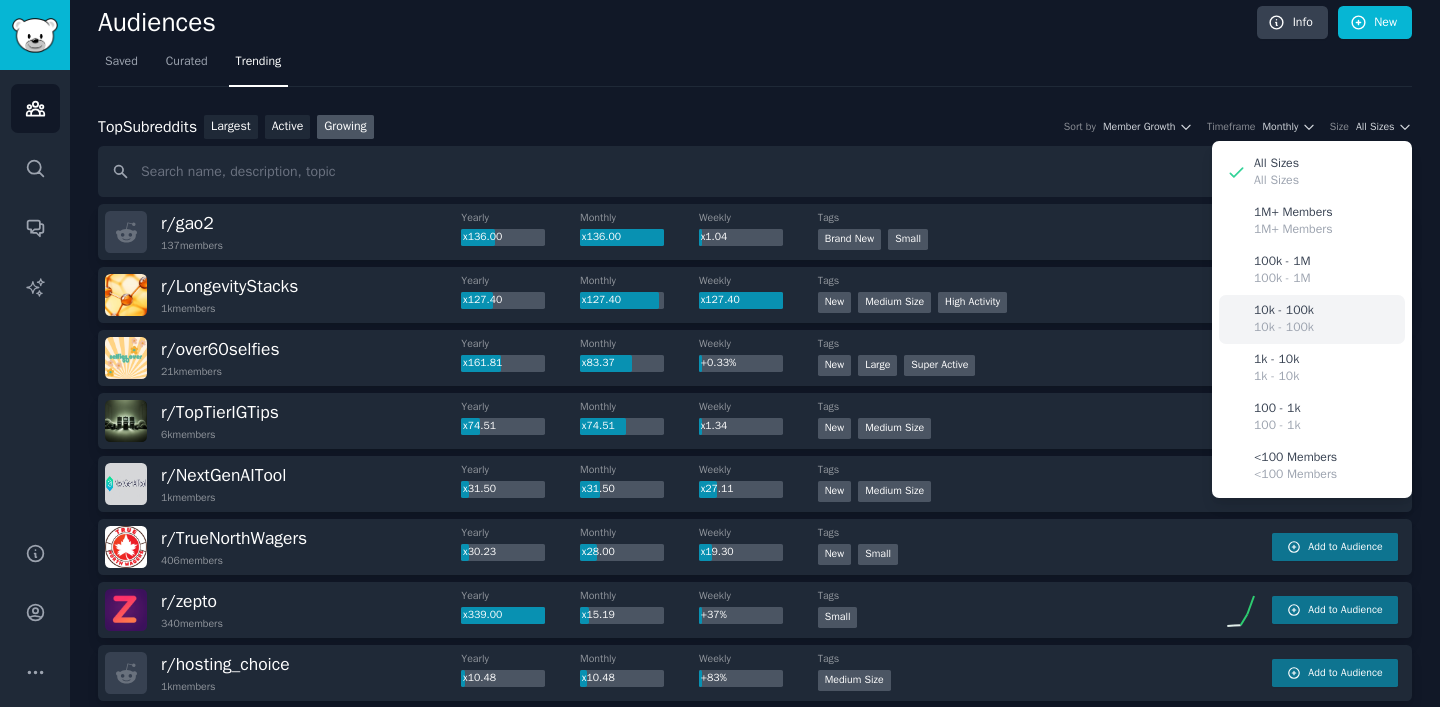 click on "10k - 100k" at bounding box center (1284, 328) 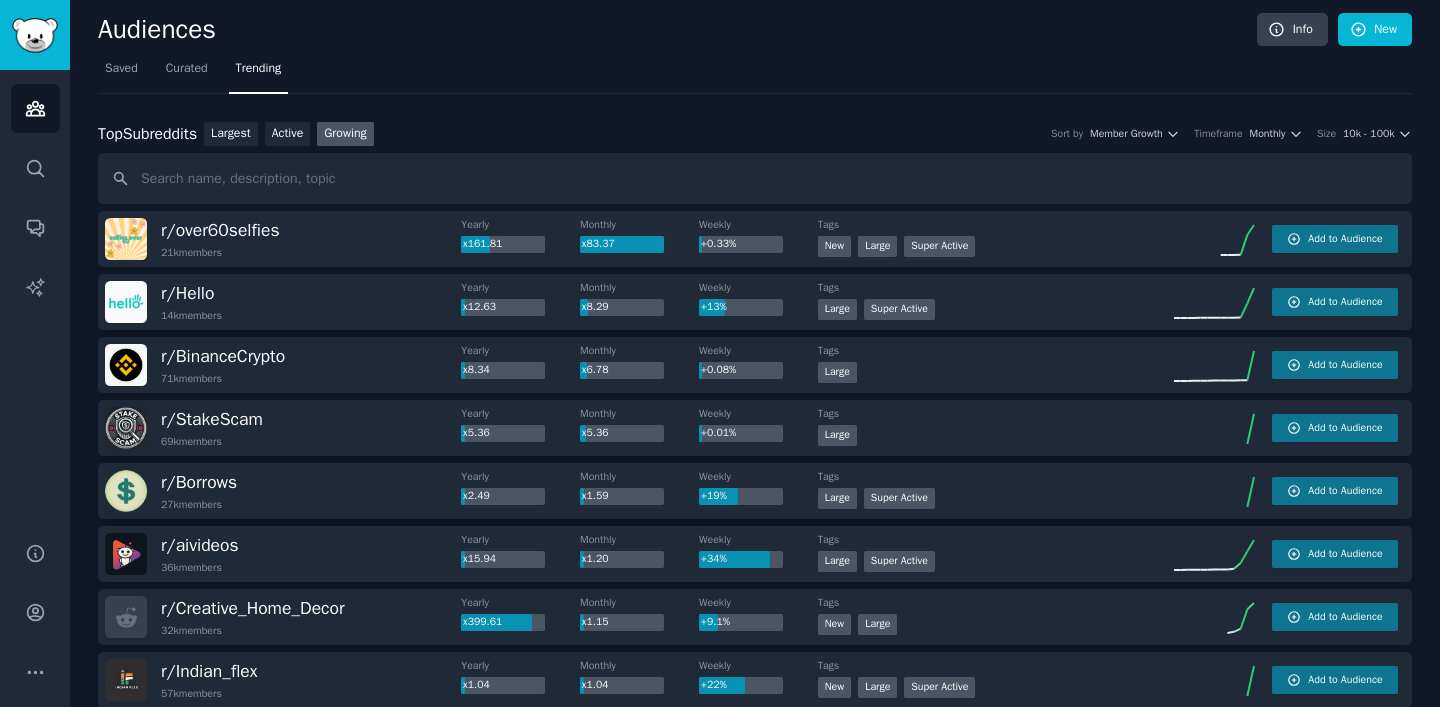 scroll, scrollTop: 0, scrollLeft: 0, axis: both 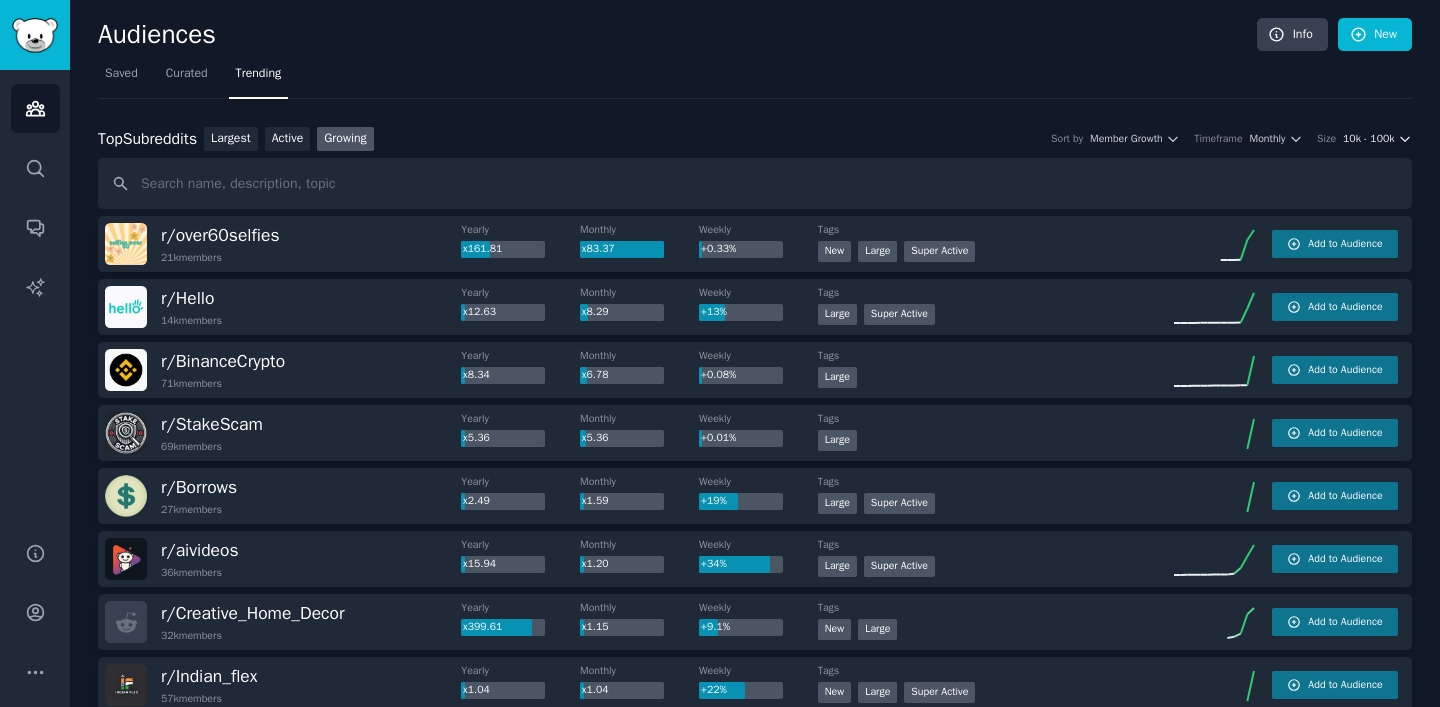 click on "10k - 100k" at bounding box center (1368, 139) 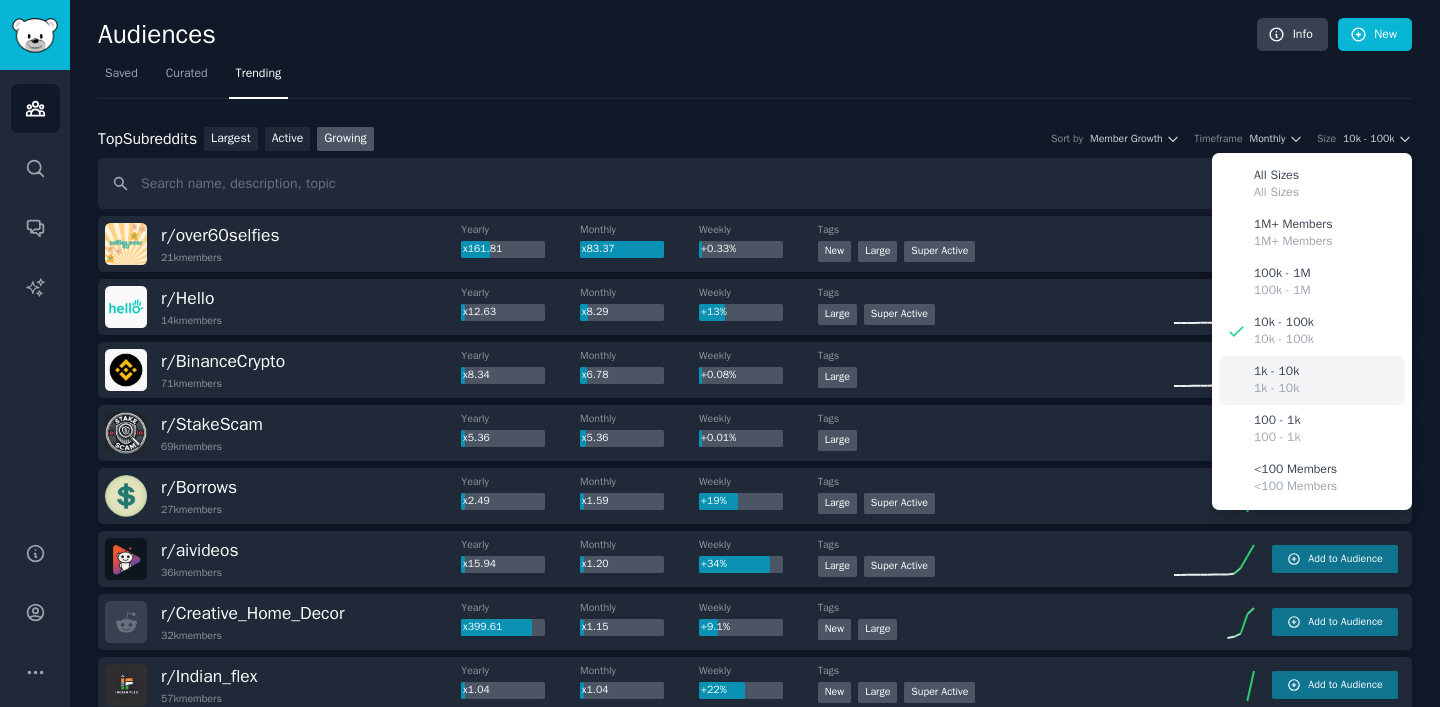 click on "1k - 10k" at bounding box center (1276, 372) 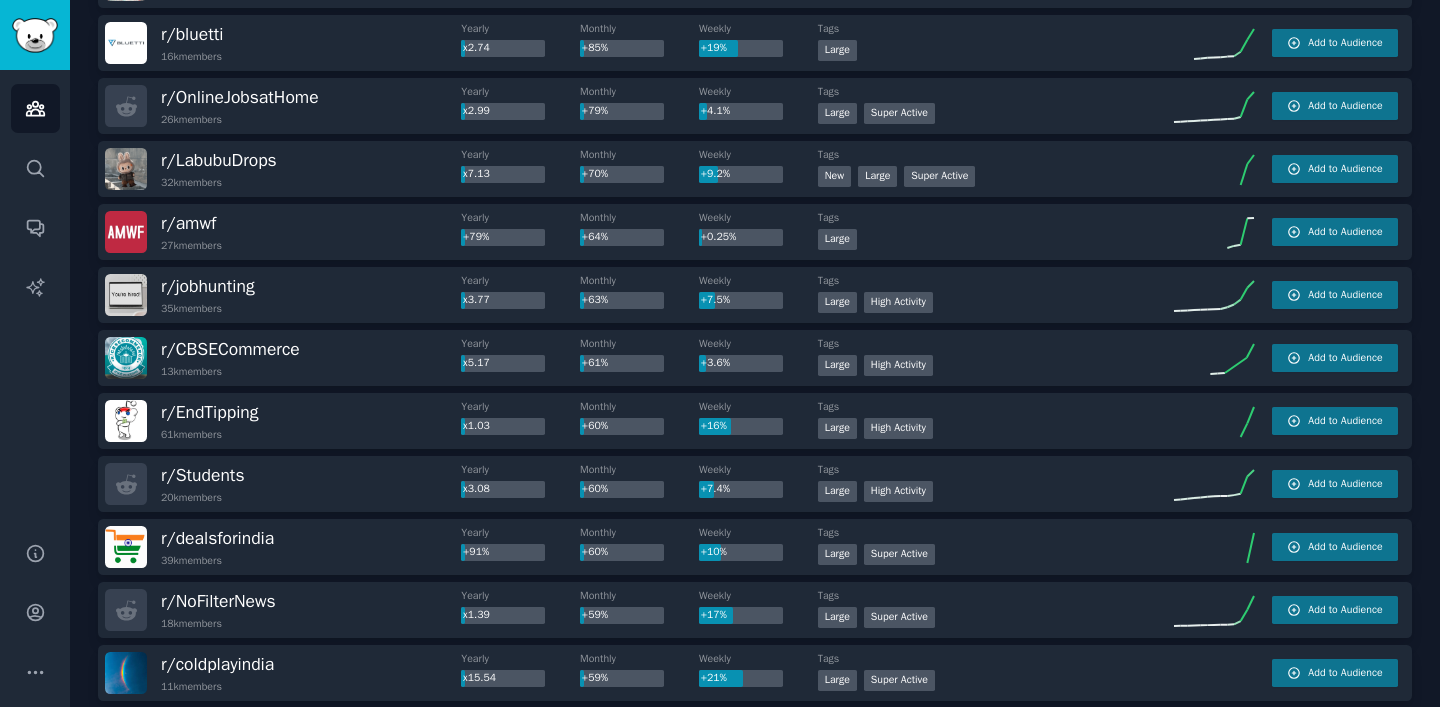 scroll, scrollTop: 0, scrollLeft: 0, axis: both 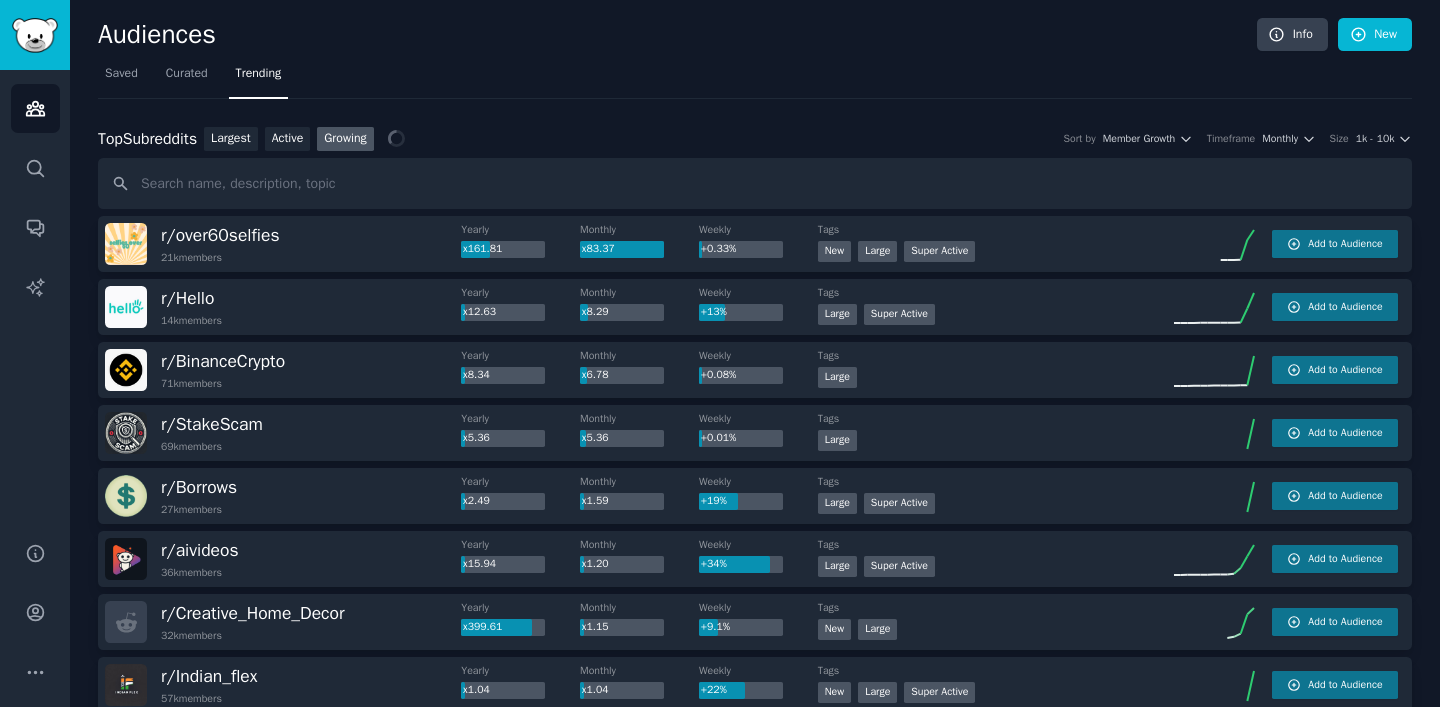 click on "Top   Subreddits Top Subreddits Largest Active Growing Sort by Member Growth Timeframe Monthly Size 1k - 10k" at bounding box center [755, 139] 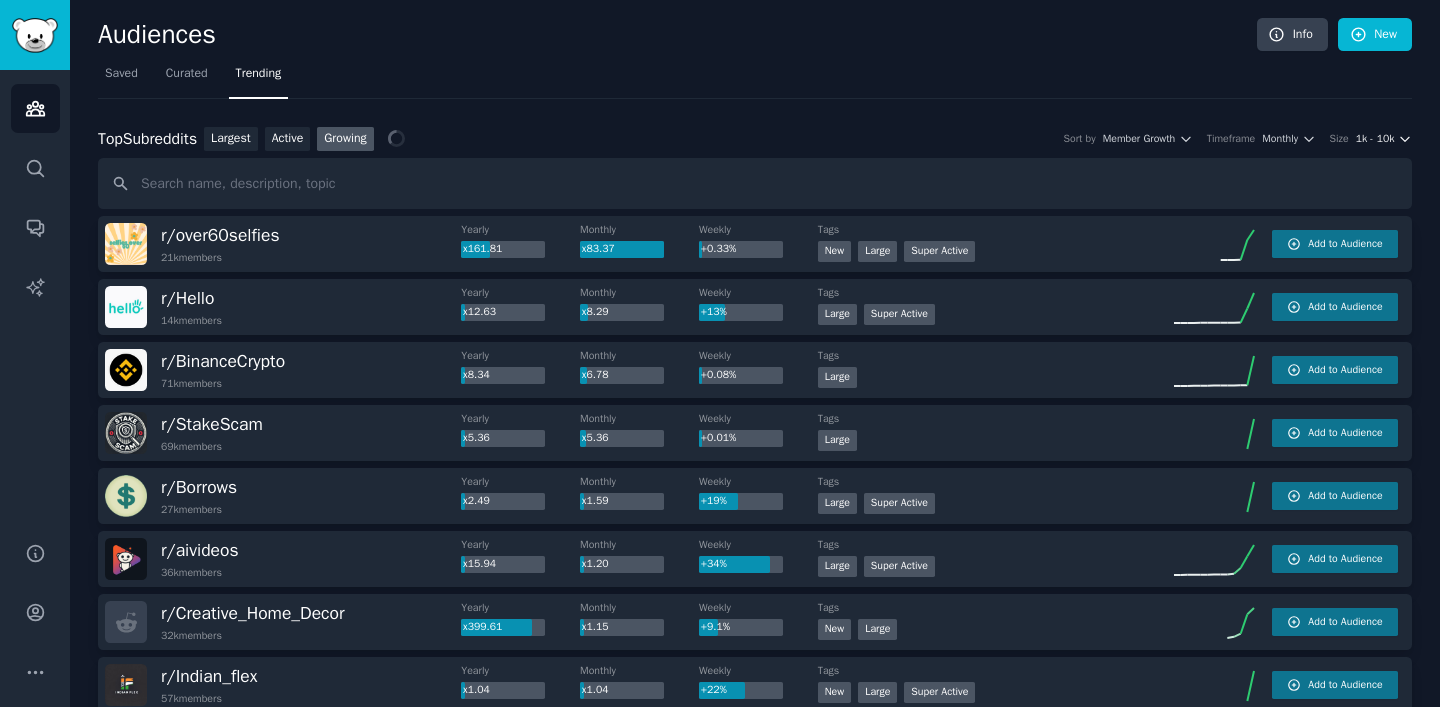click on "1k - 10k" at bounding box center (1375, 139) 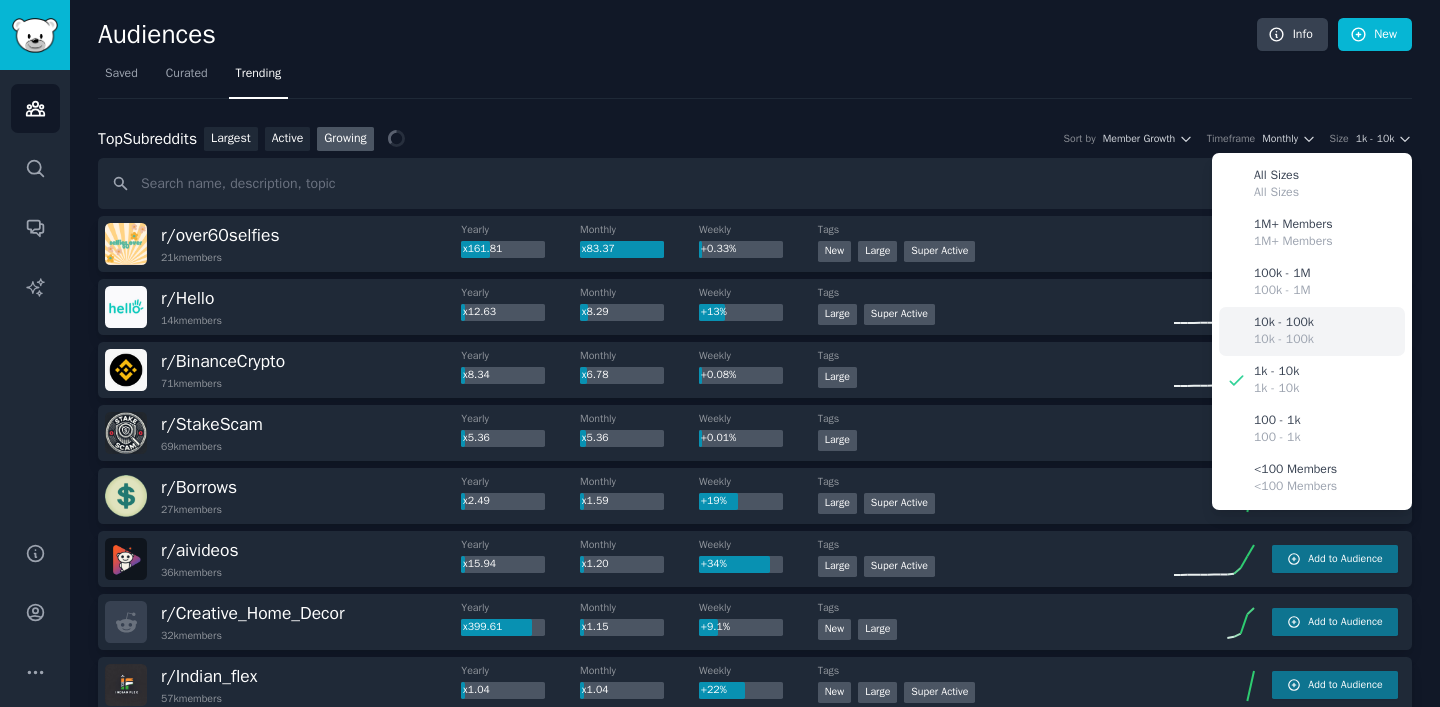 click on "10k - 100k" at bounding box center [1284, 323] 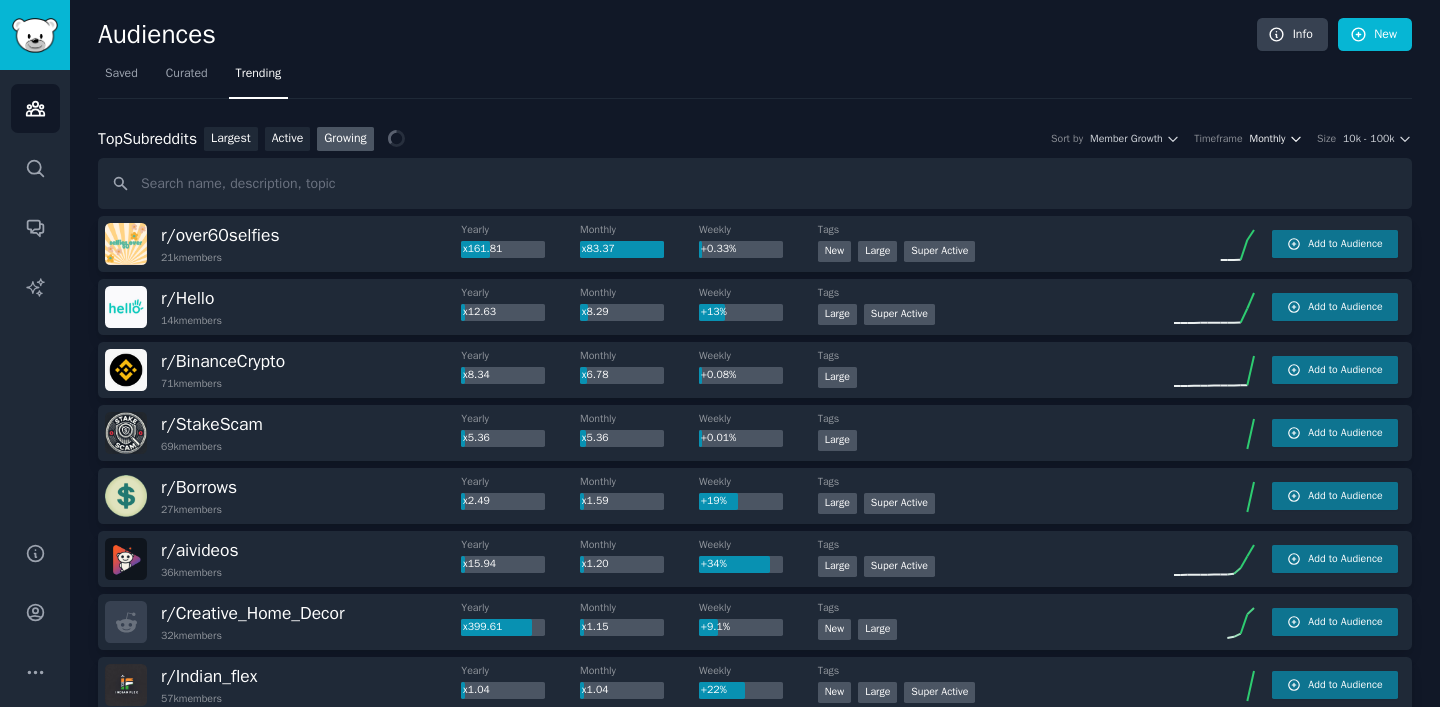 click on "Monthly" at bounding box center [1268, 139] 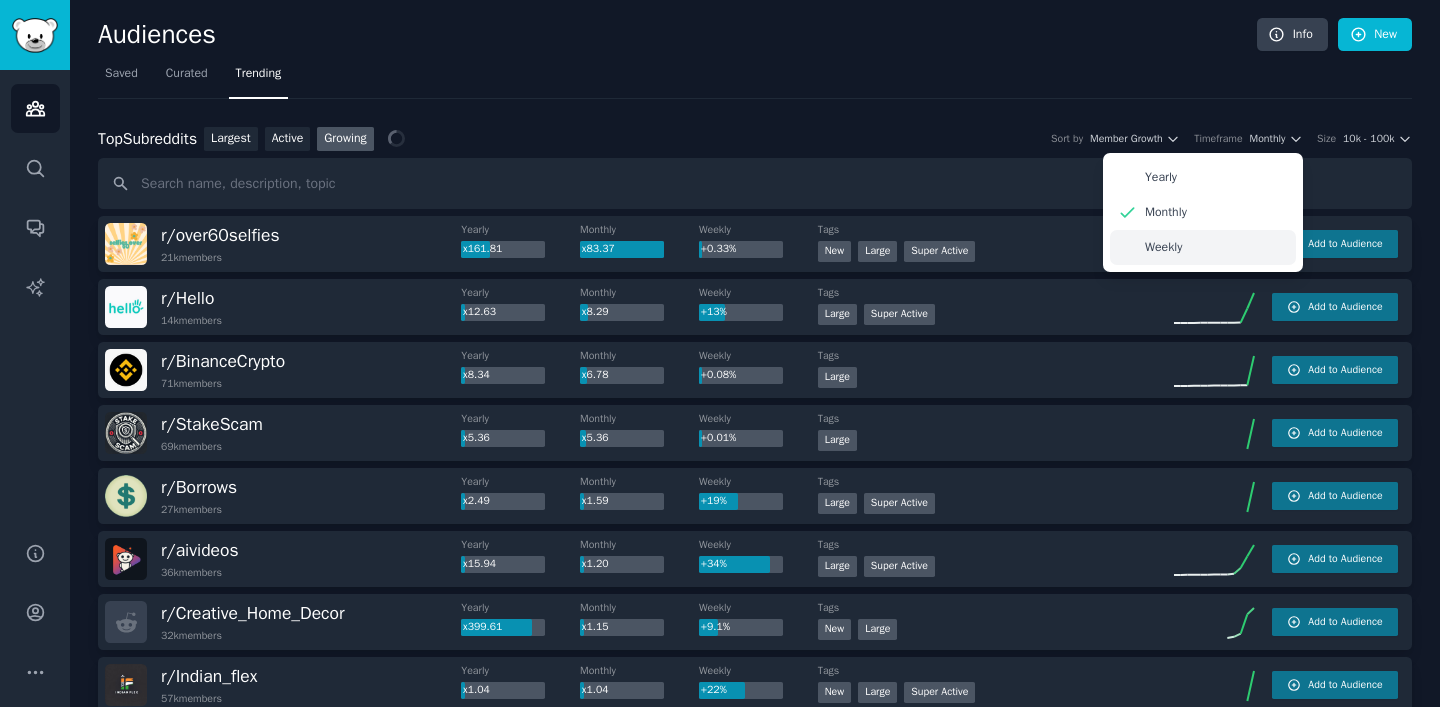 click on "Weekly" at bounding box center (1163, 248) 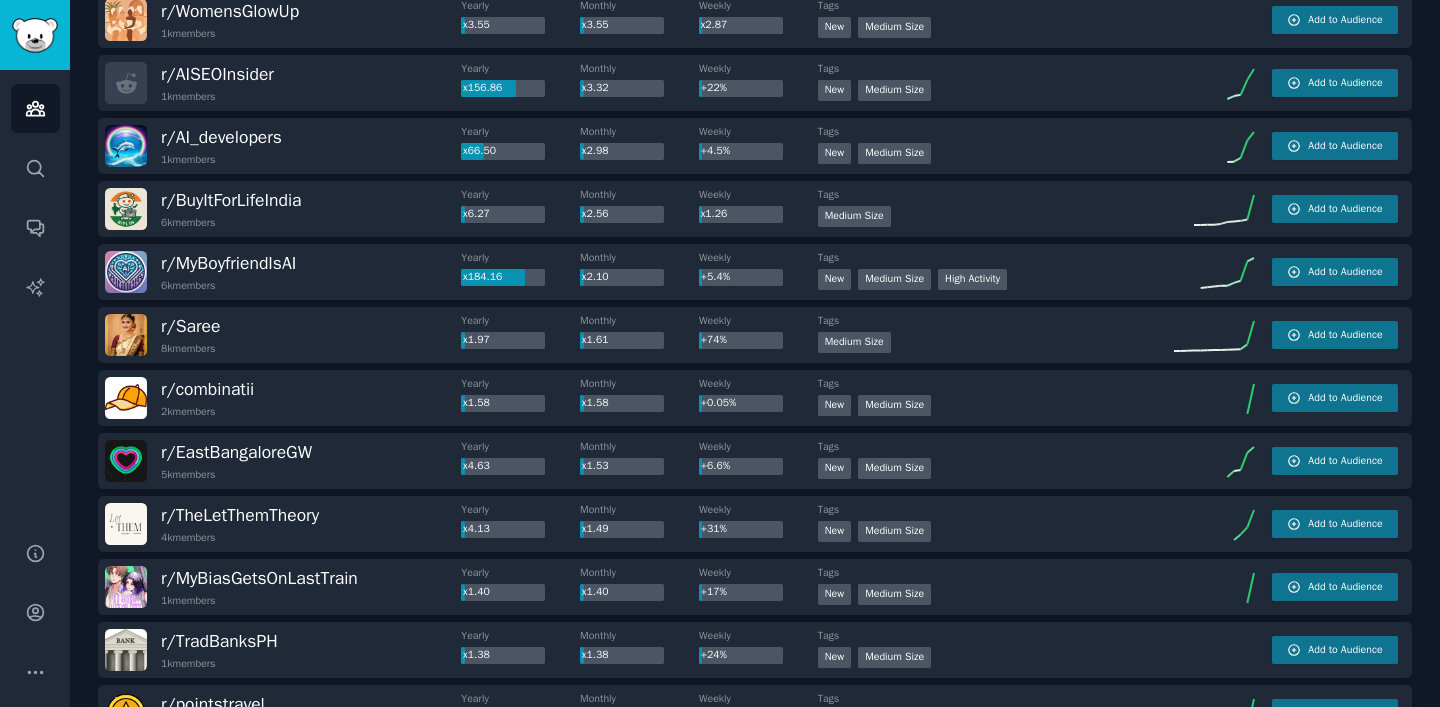 scroll, scrollTop: 0, scrollLeft: 0, axis: both 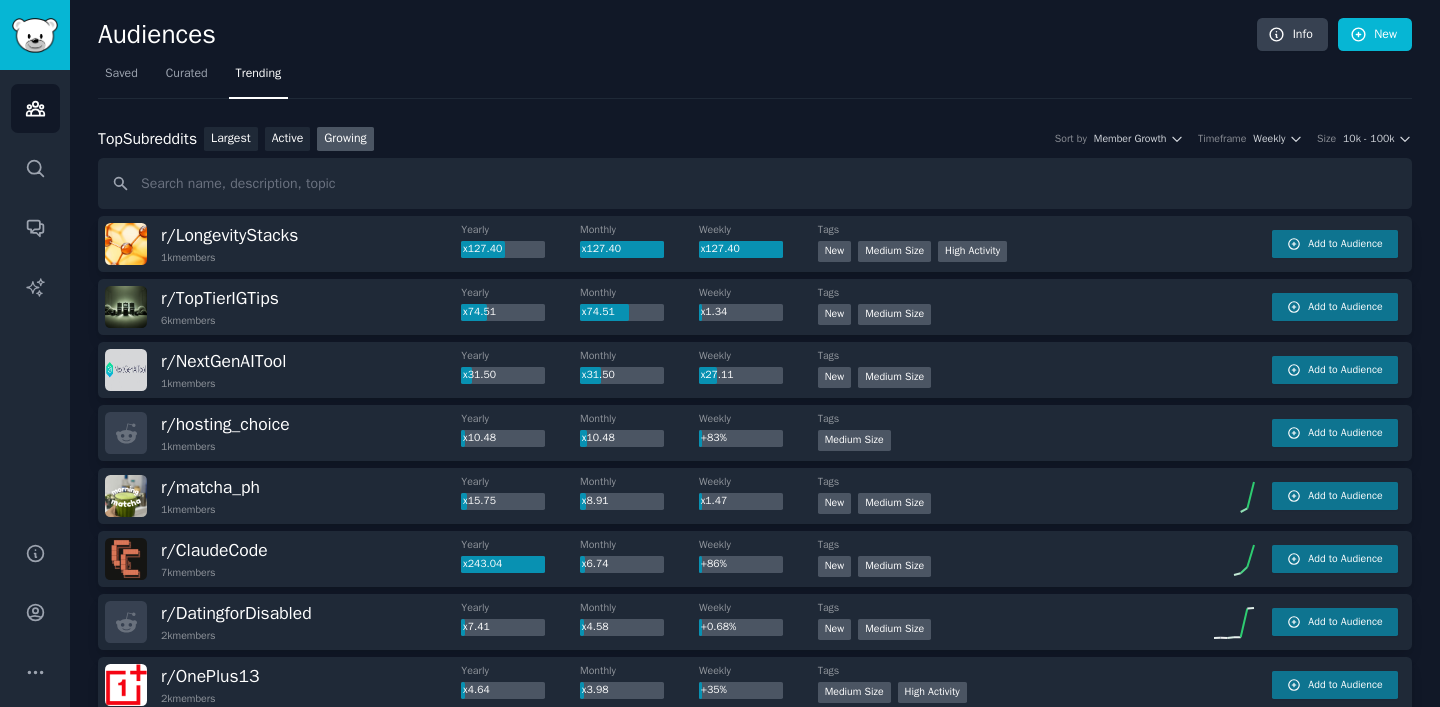 click on "Timeframe" at bounding box center (1222, 139) 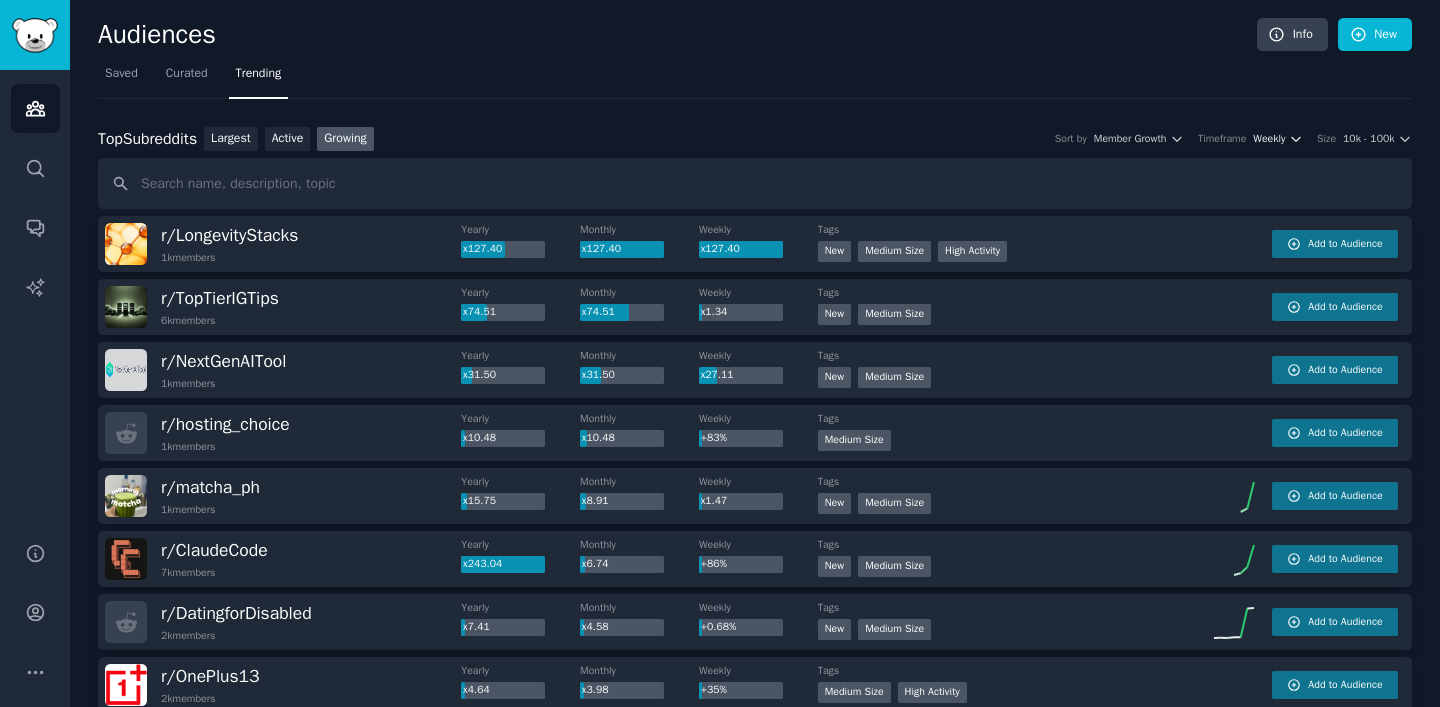 click on "Weekly" at bounding box center (1269, 139) 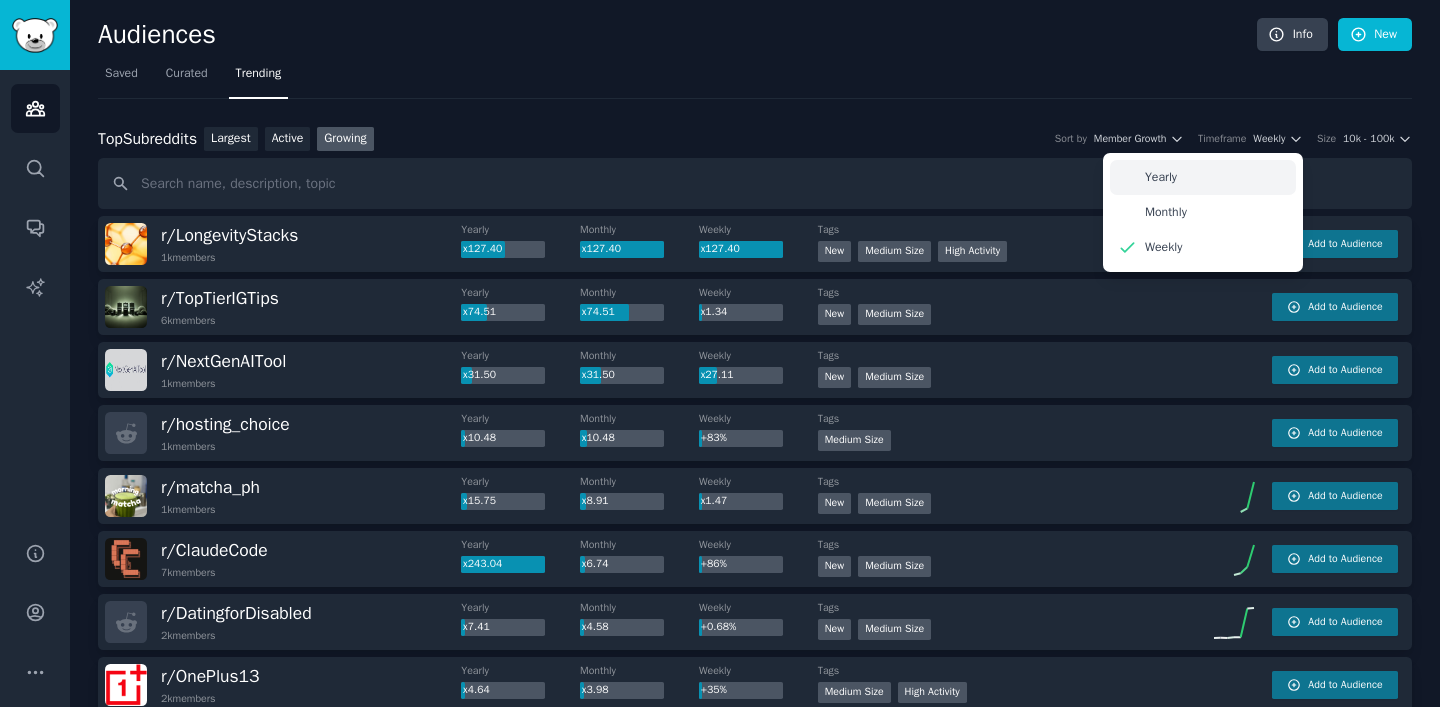 click on "Yearly" at bounding box center (1203, 177) 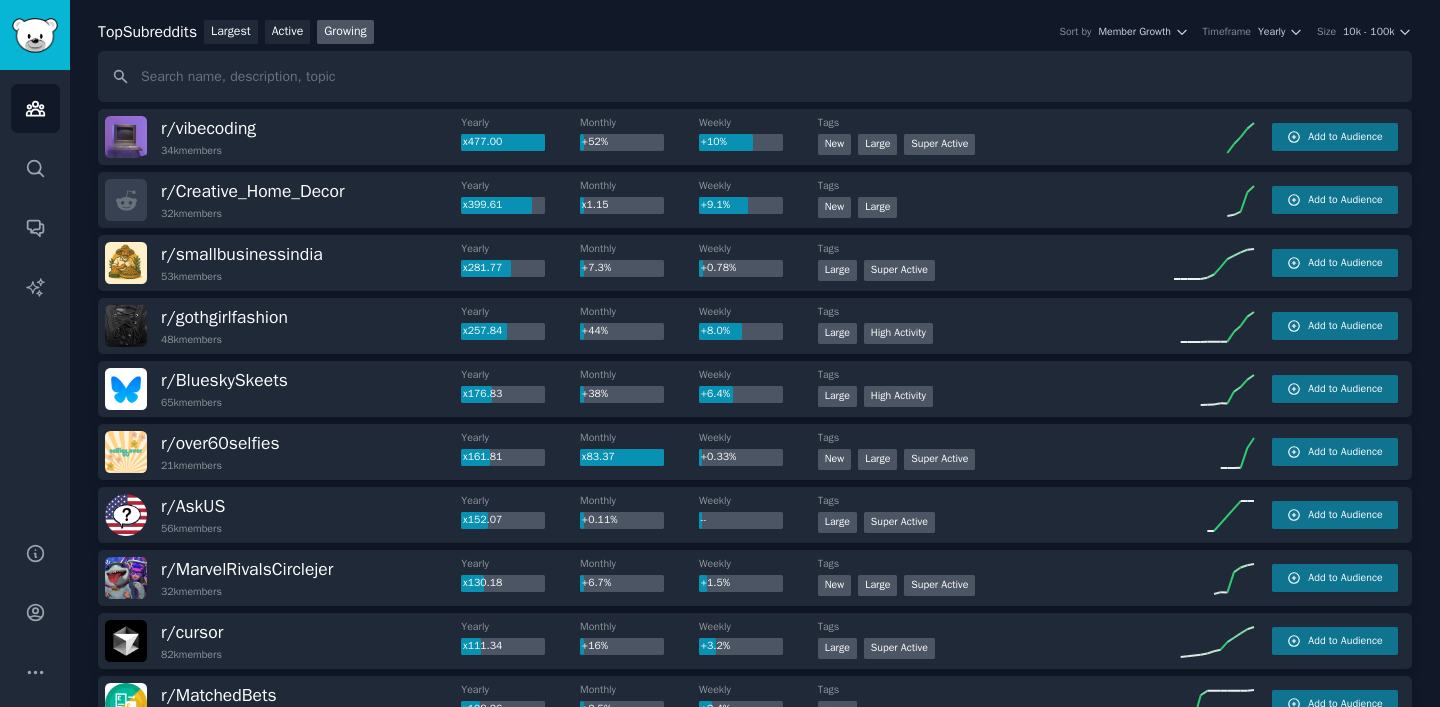 scroll, scrollTop: 0, scrollLeft: 0, axis: both 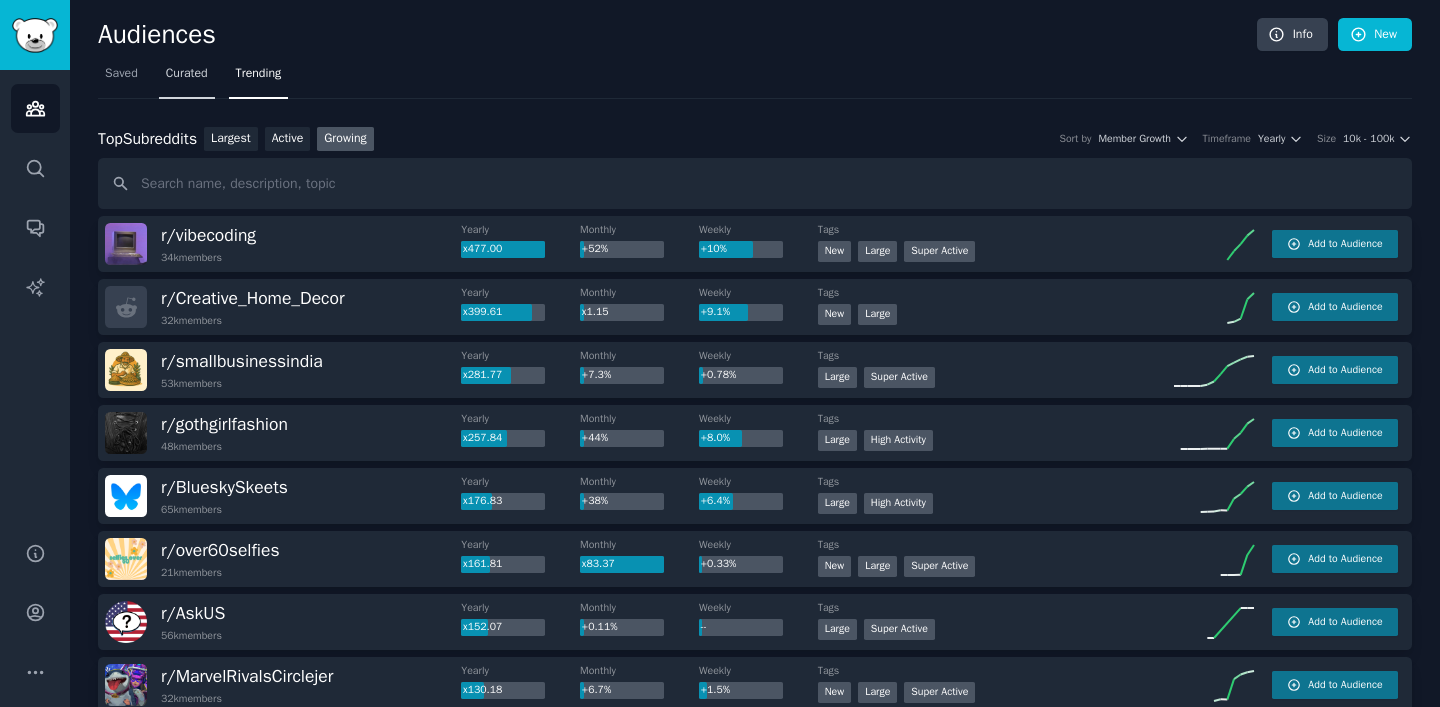 click on "Curated" at bounding box center (187, 74) 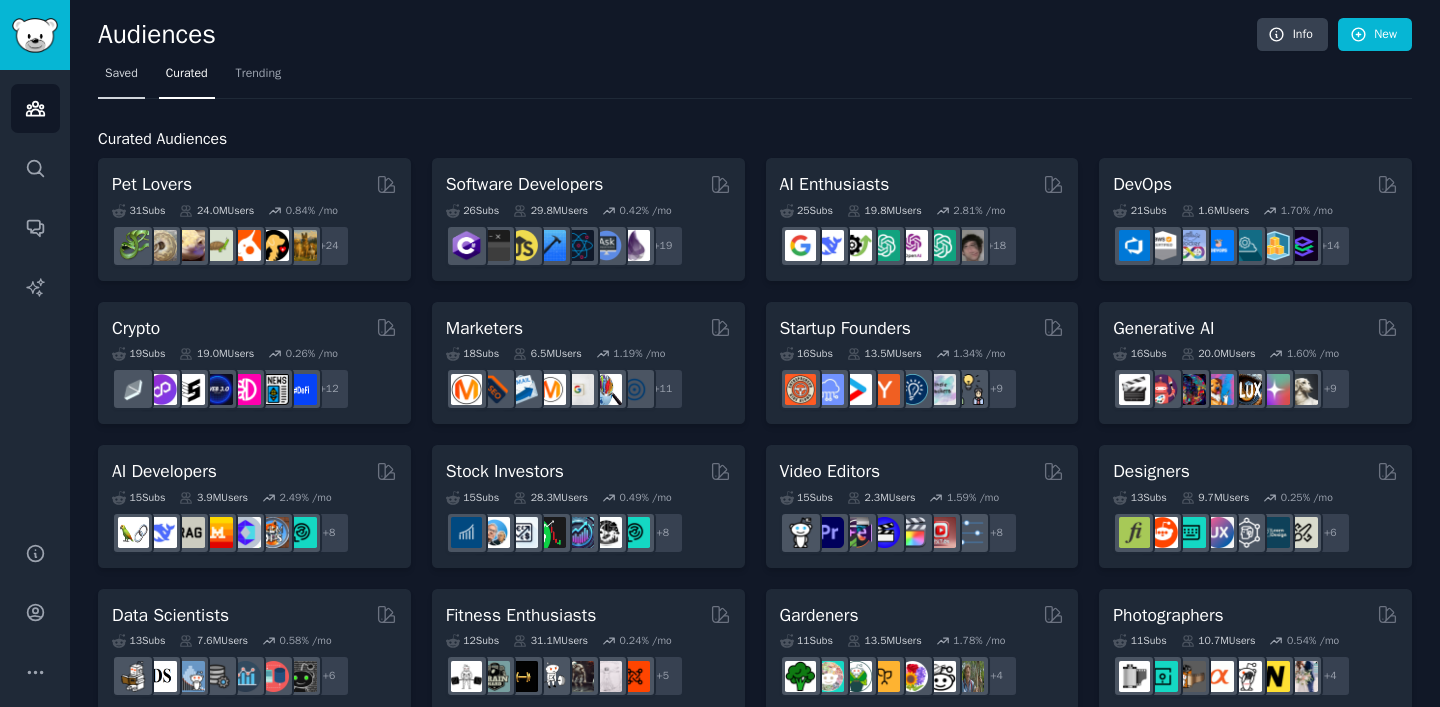 click on "Saved" at bounding box center [121, 78] 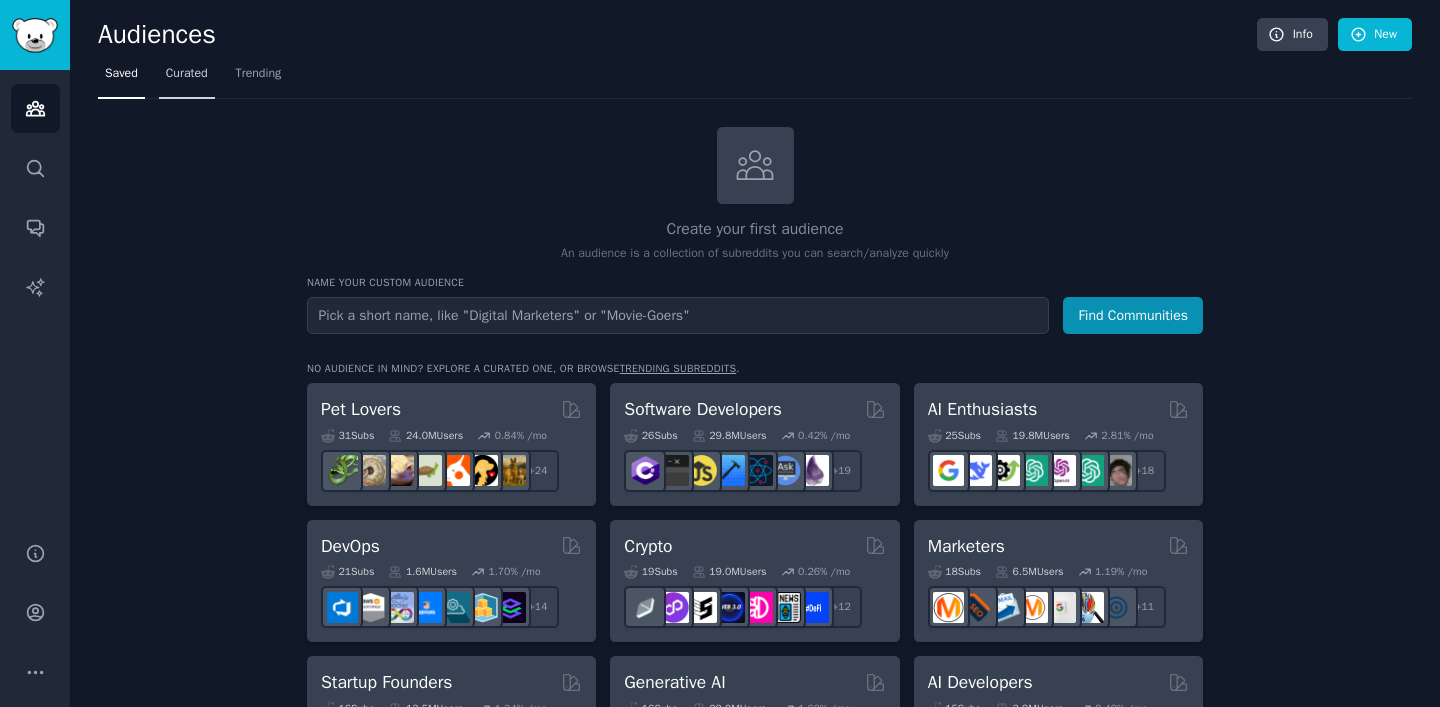click on "Curated" at bounding box center (187, 78) 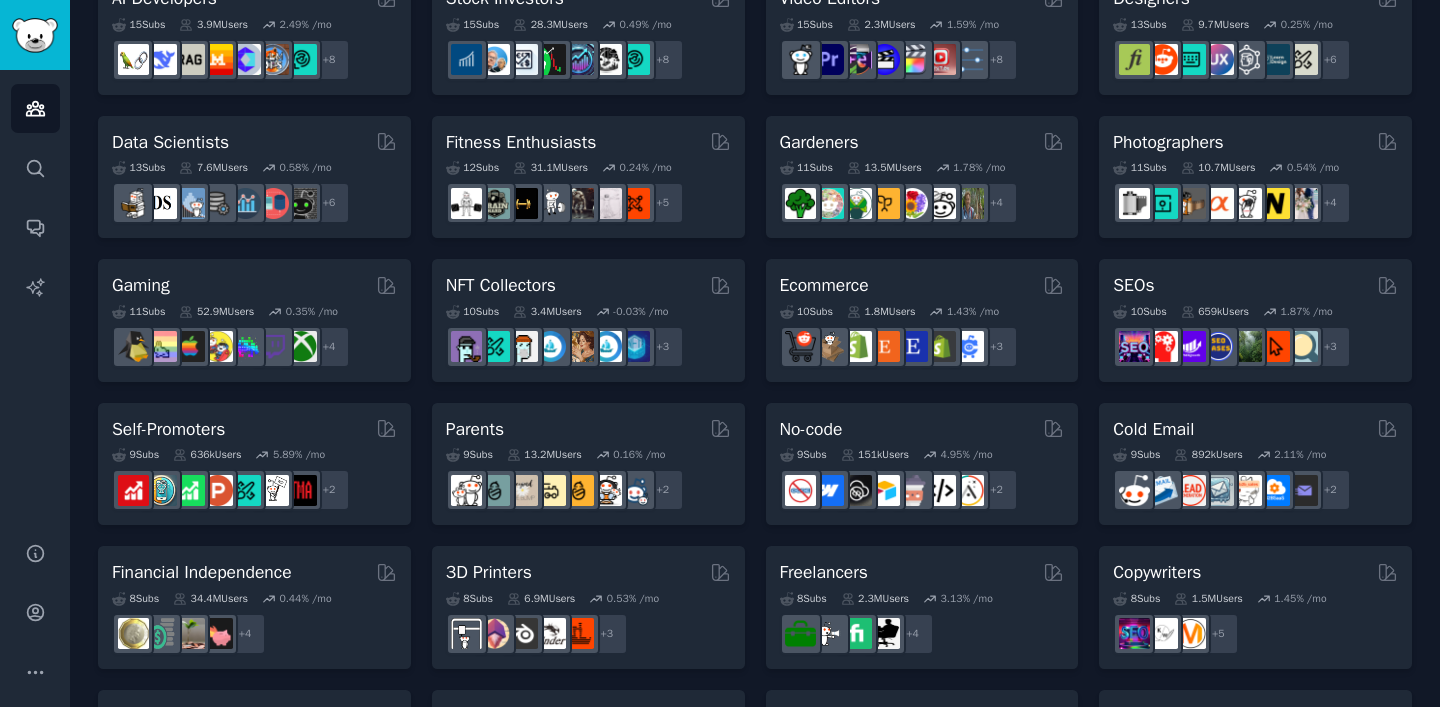 scroll, scrollTop: 0, scrollLeft: 0, axis: both 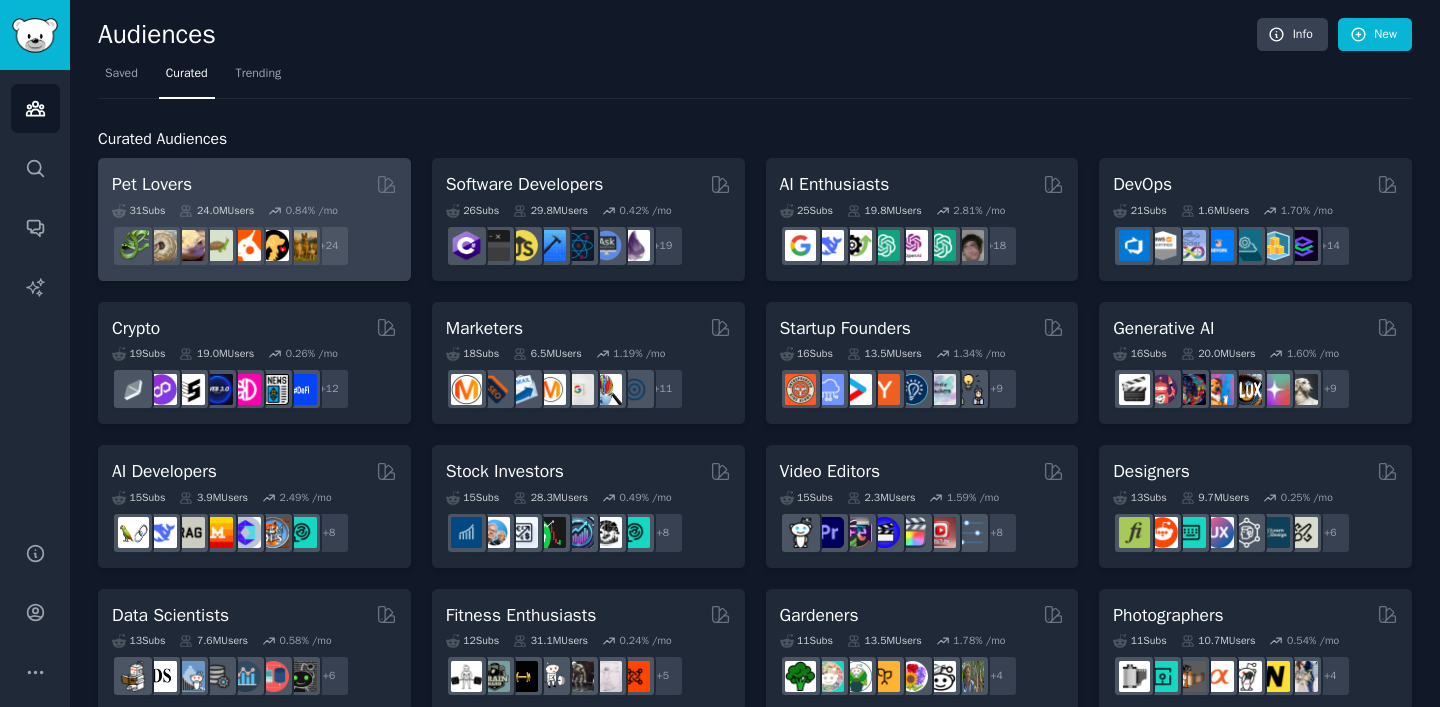 click on "+ 24" at bounding box center [254, 246] 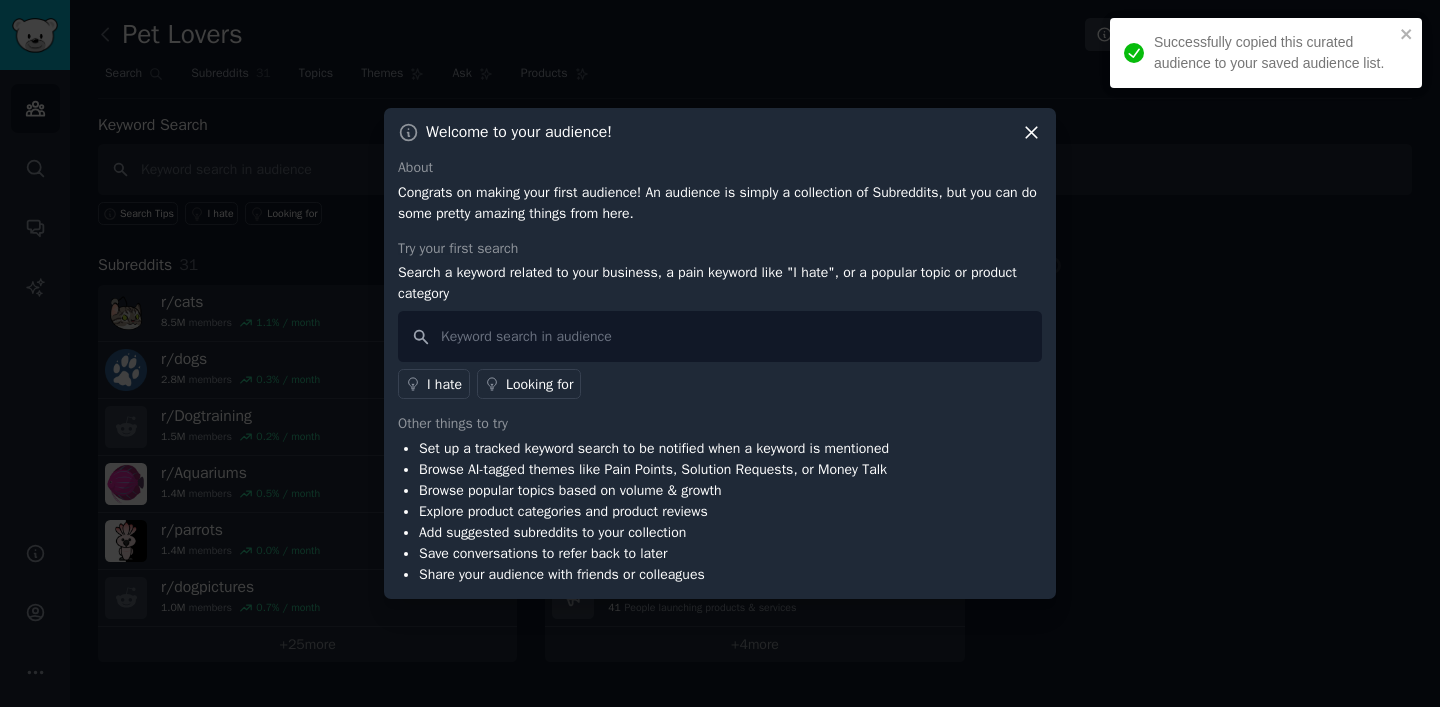 click 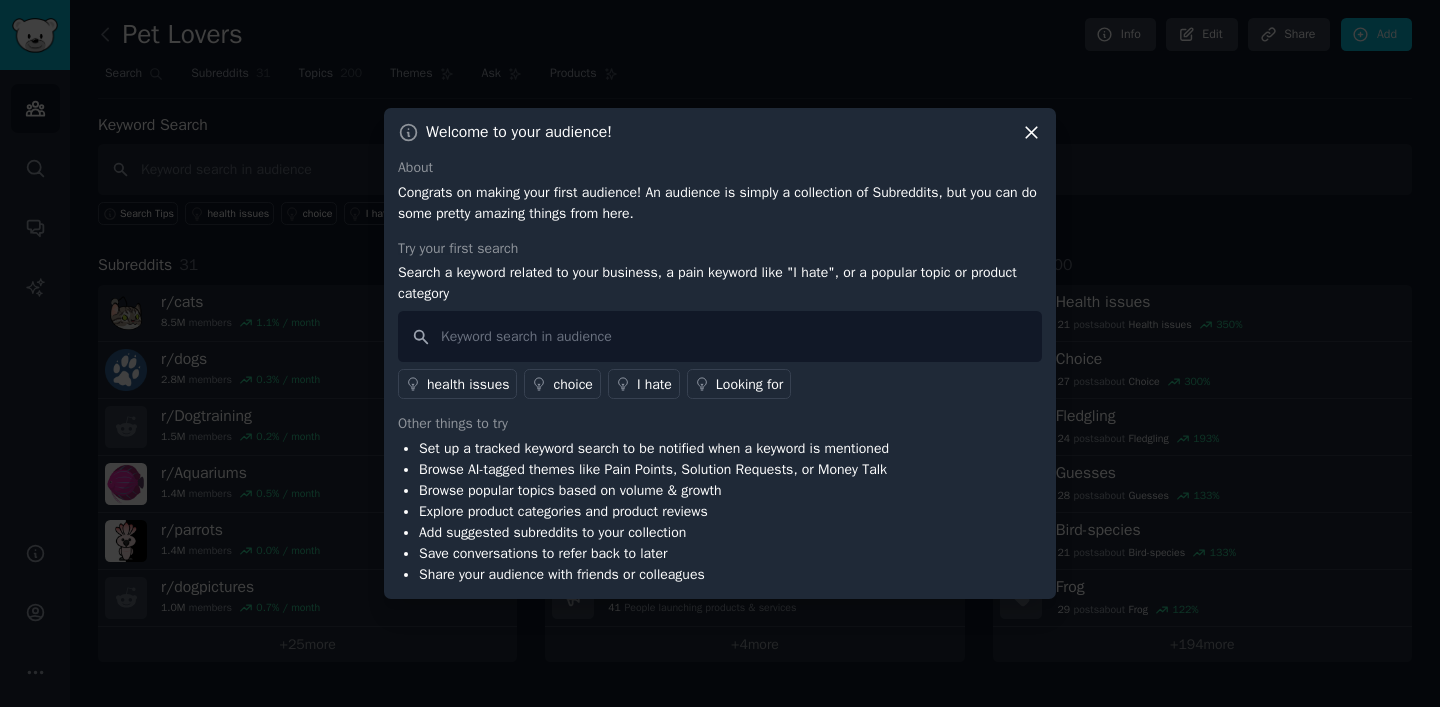 click 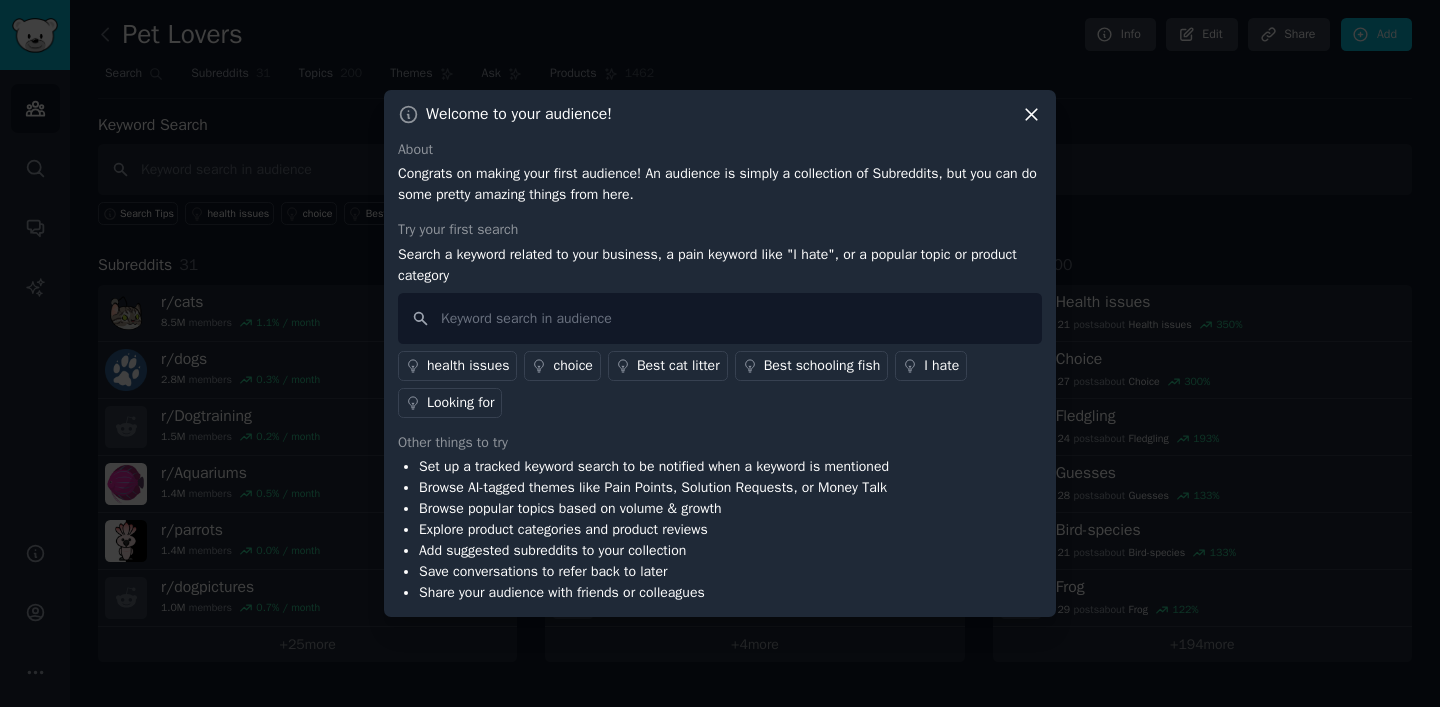 click 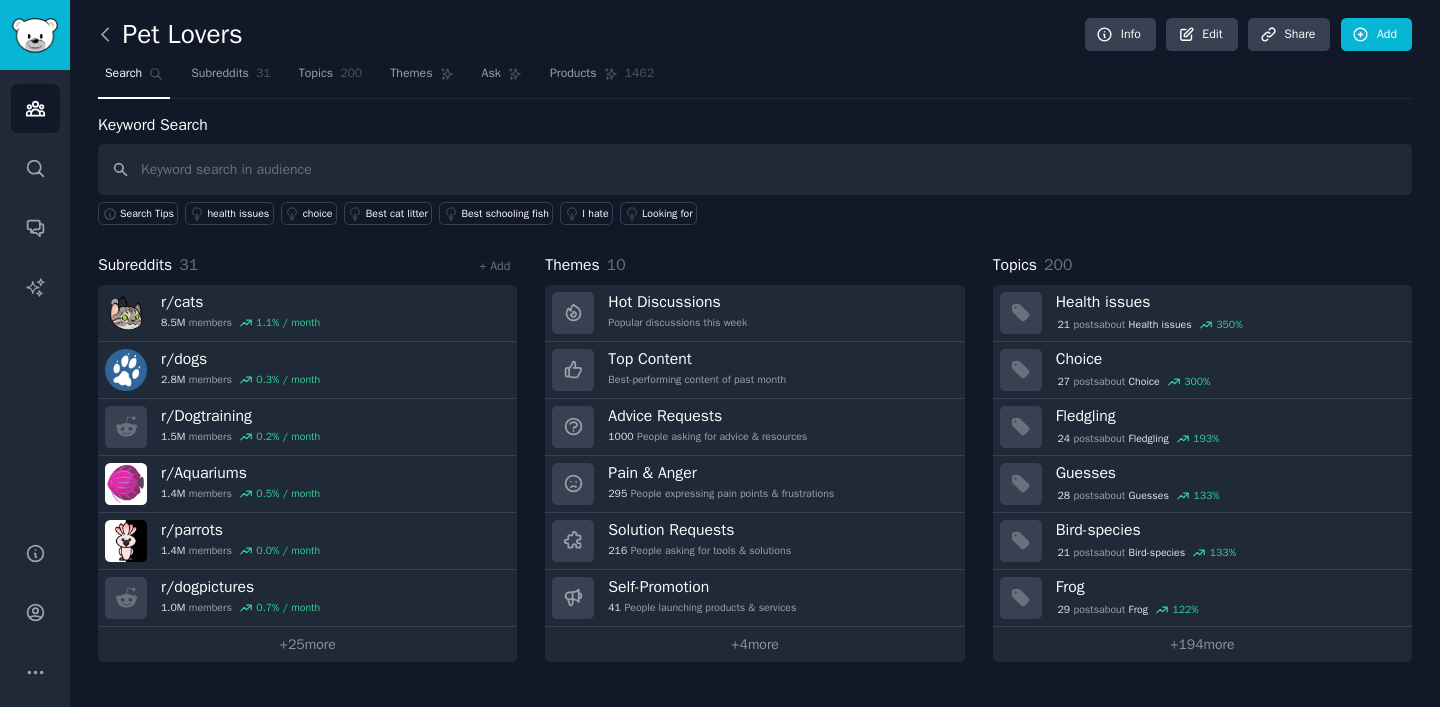 click 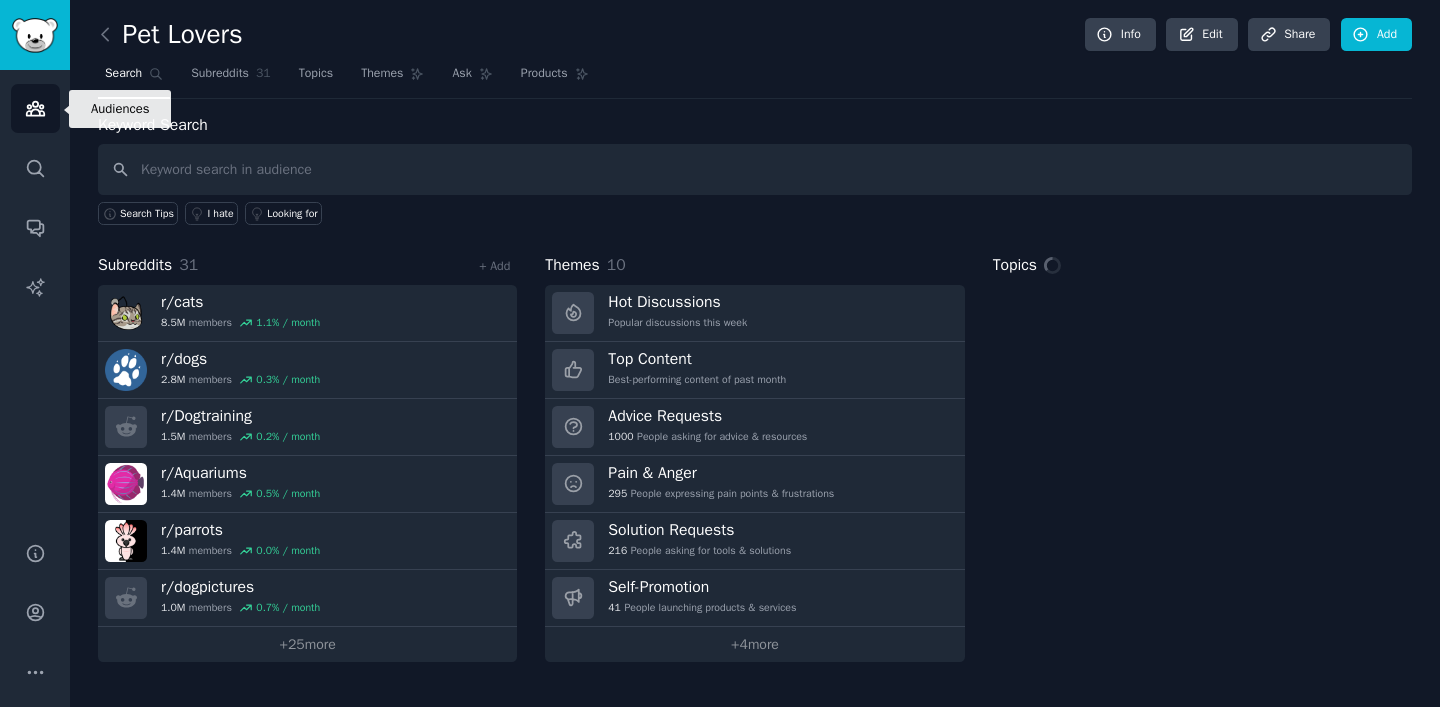 click 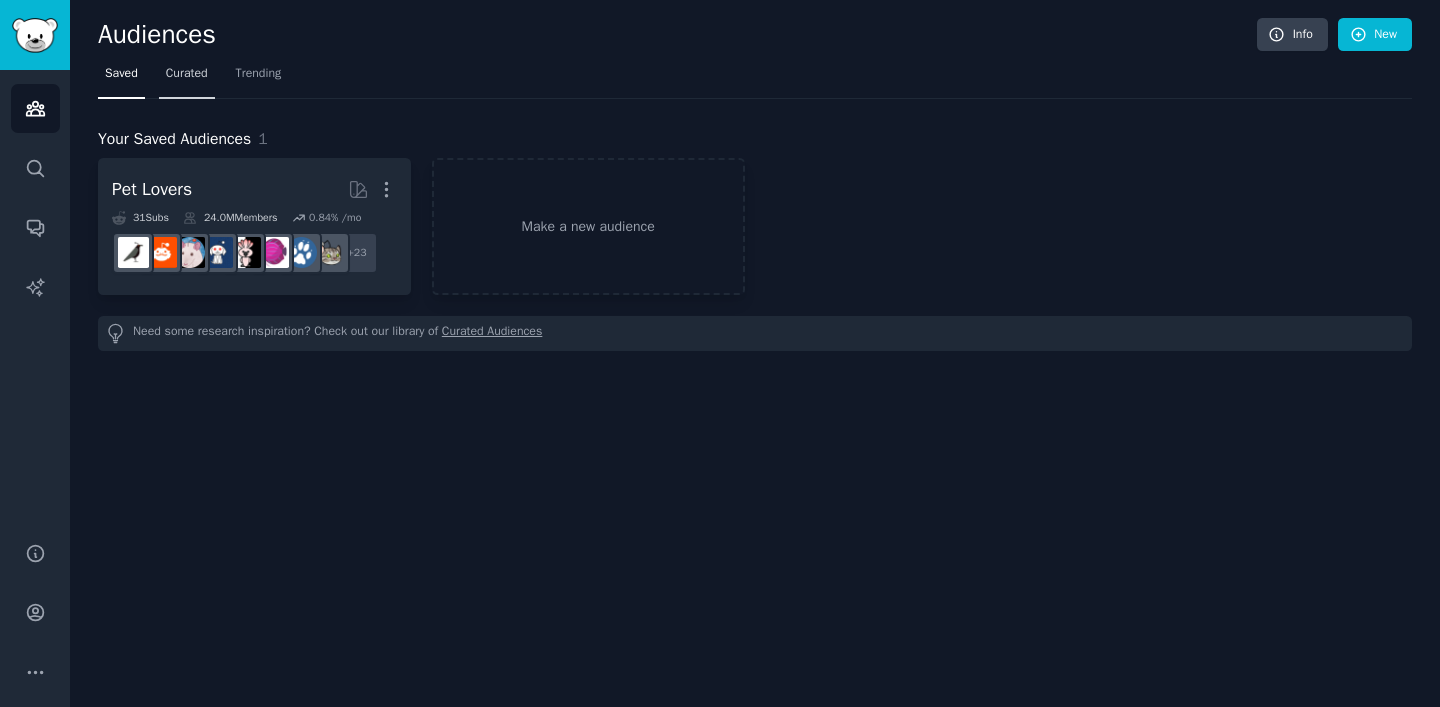 click on "Curated" at bounding box center (187, 78) 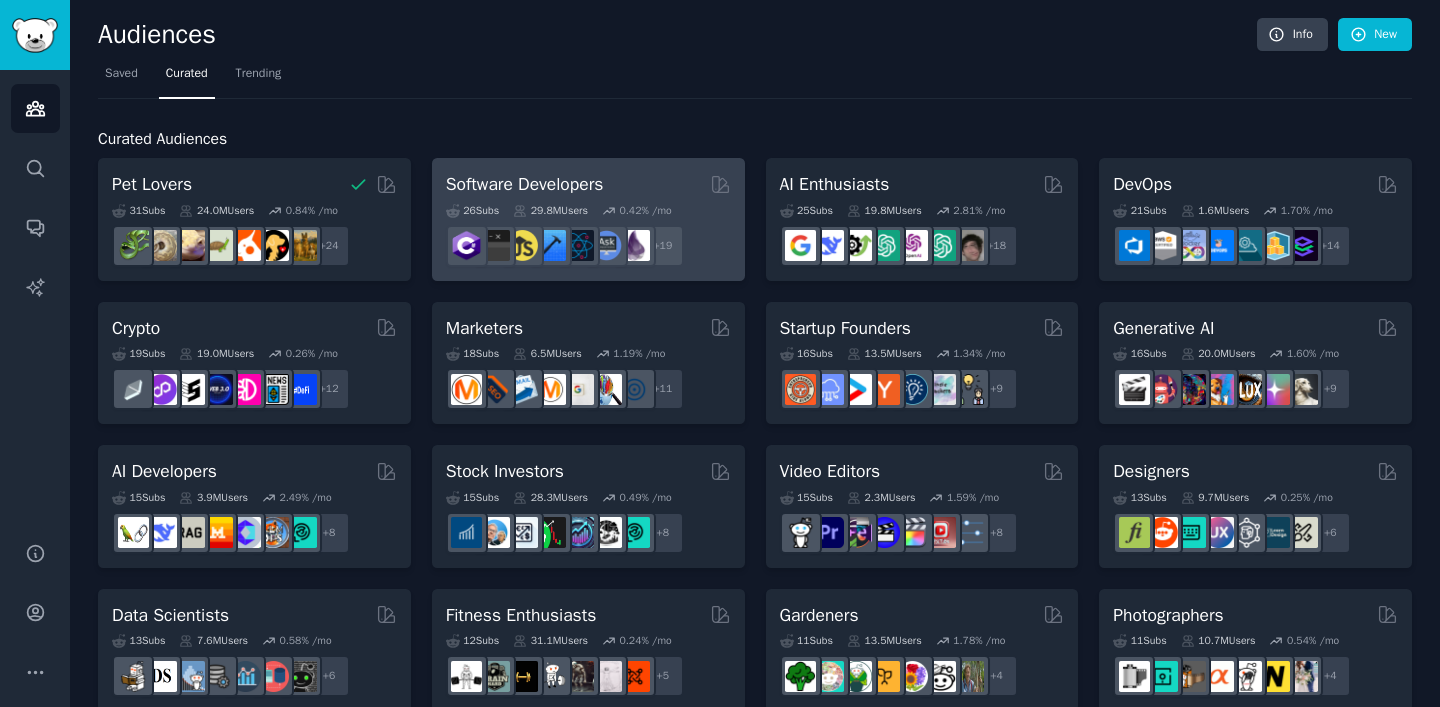 click on "Software Developers" at bounding box center (588, 184) 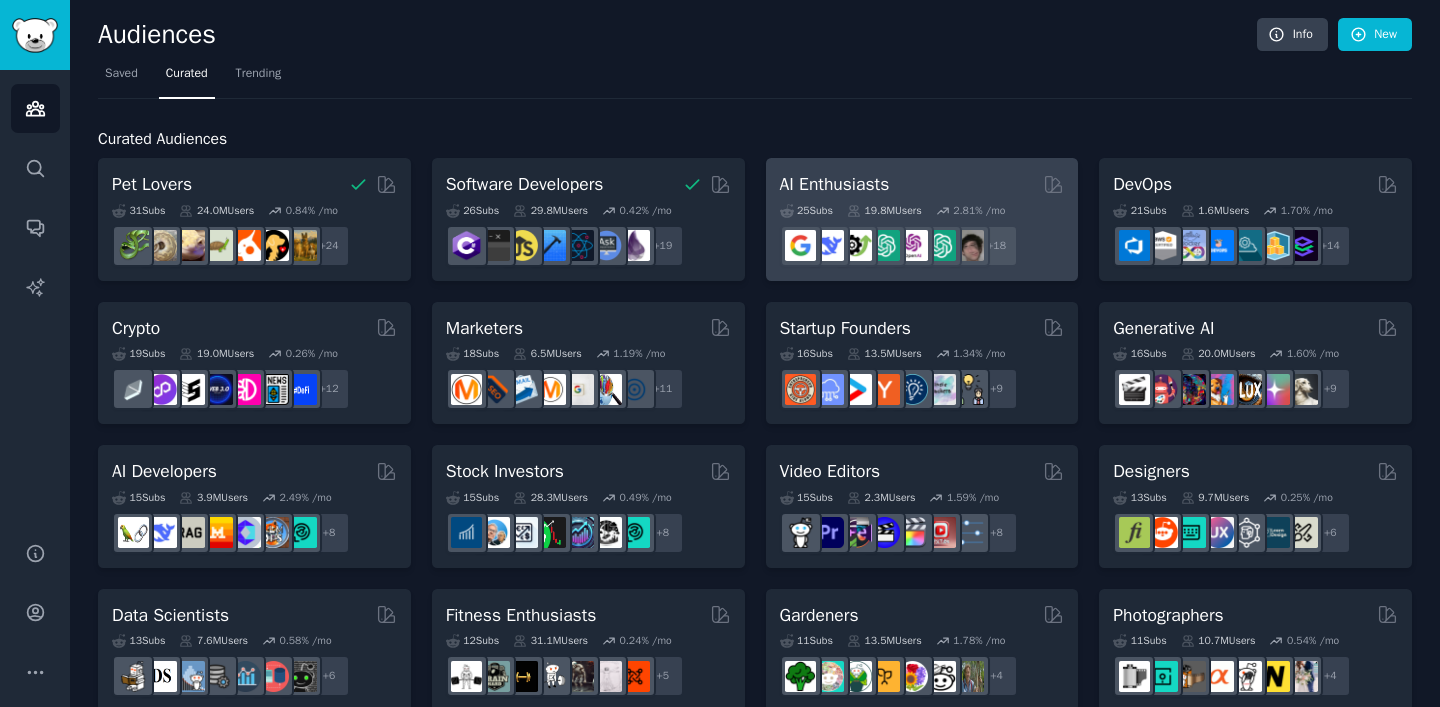 click on "AI Enthusiasts" at bounding box center (922, 184) 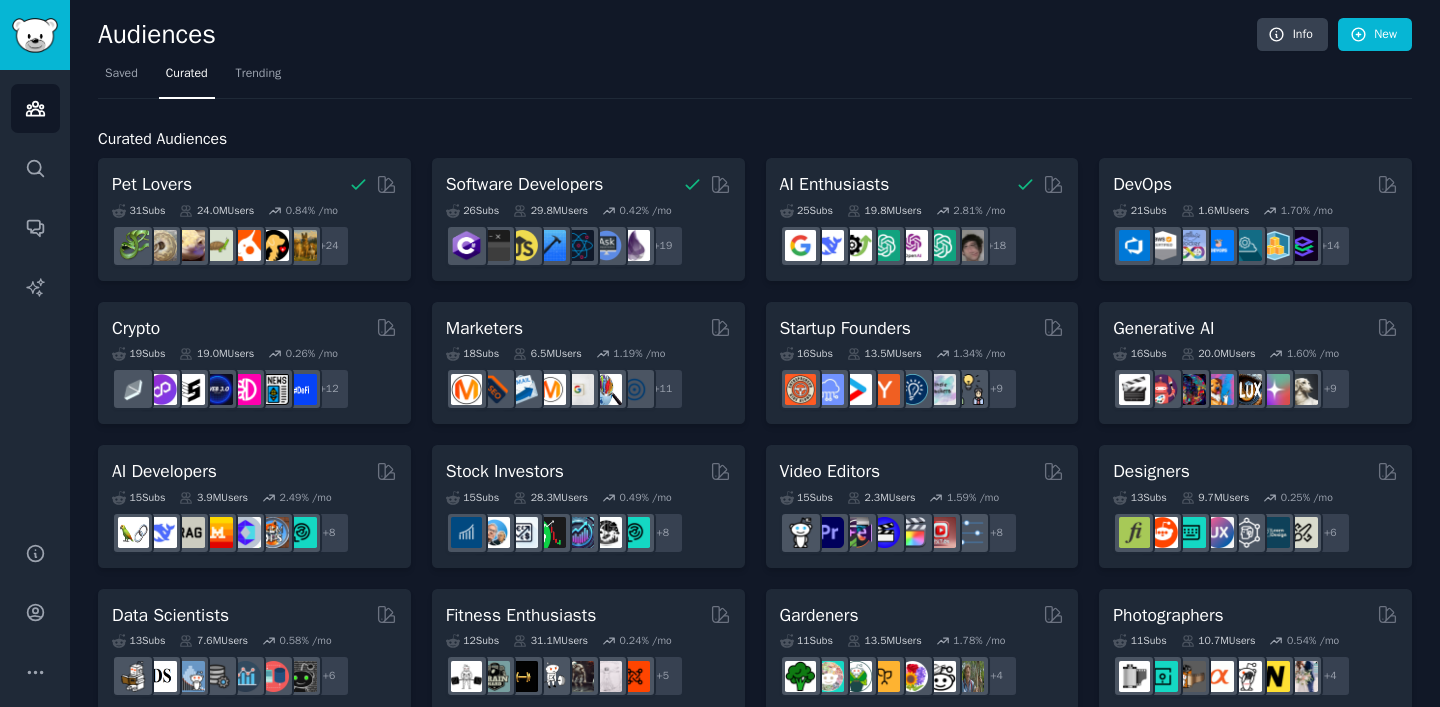 click on "Curated Audiences" at bounding box center [755, 139] 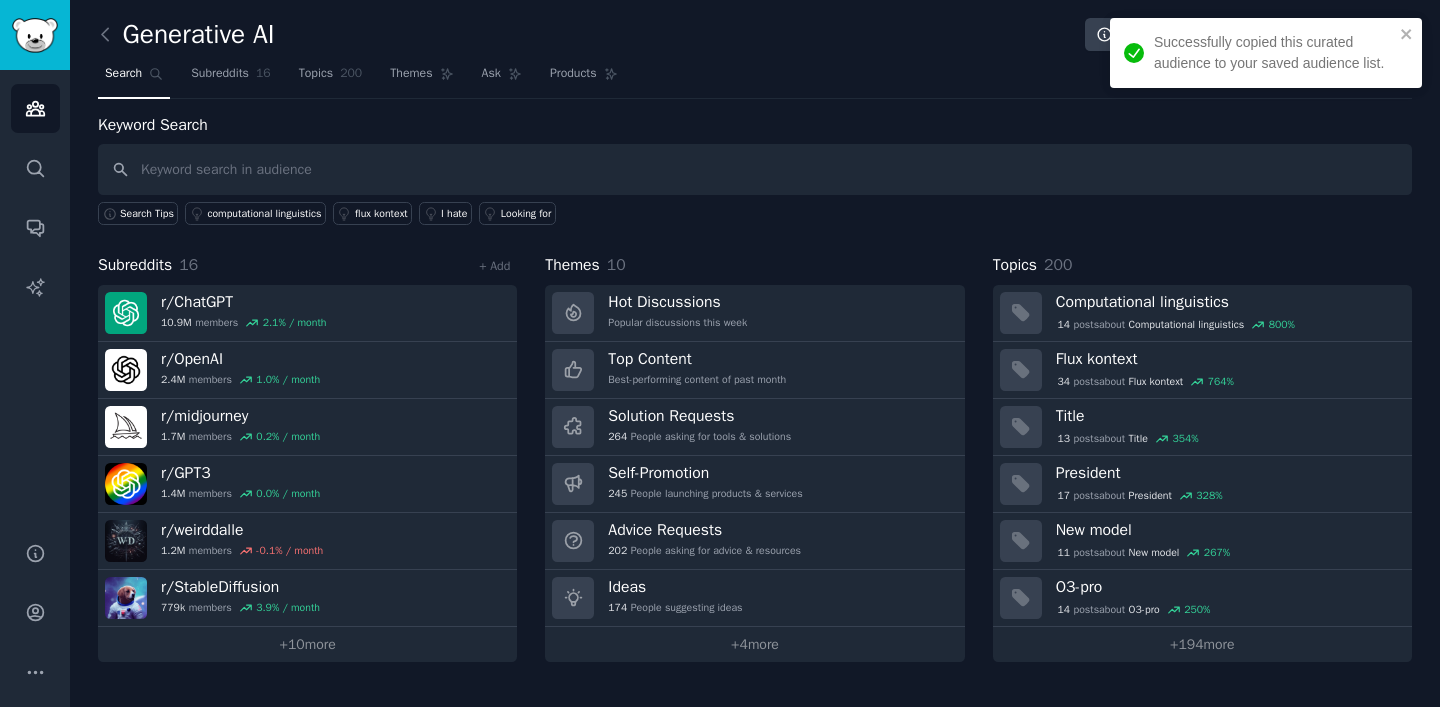 click on "Subreddits 16 + Add r/ ChatGPT 10.9M  members 2.1 % / month r/ OpenAI 2.4M  members 1.0 % / month r/ midjourney 1.7M  members 0.2 % / month r/ GPT3 1.4M  members 0.0 % / month r/ weirddalle 1.2M  members -0.1 % / month r/ StableDiffusion 779k  members 3.9 % / month +  10  more Themes 10 Hot Discussions Popular discussions this week Top Content Best-performing content of past month Solution Requests 264 People asking for tools & solutions Self-Promotion 245 People launching products & services Advice Requests 202 People asking for advice & resources Ideas 174 People suggesting ideas +  4  more Topics 200 Computational linguistics 14  post s  about  Computational linguistics 800 % Flux kontext 34  post s  about  Flux kontext 764 % Title 13  post s  about  Title 354 % President 17  post s  about  President 328 % New model 11  post s  about  New model 267 % O3-pro 14  post s  about  O3-pro 250 % +  194  more" at bounding box center [755, 457] 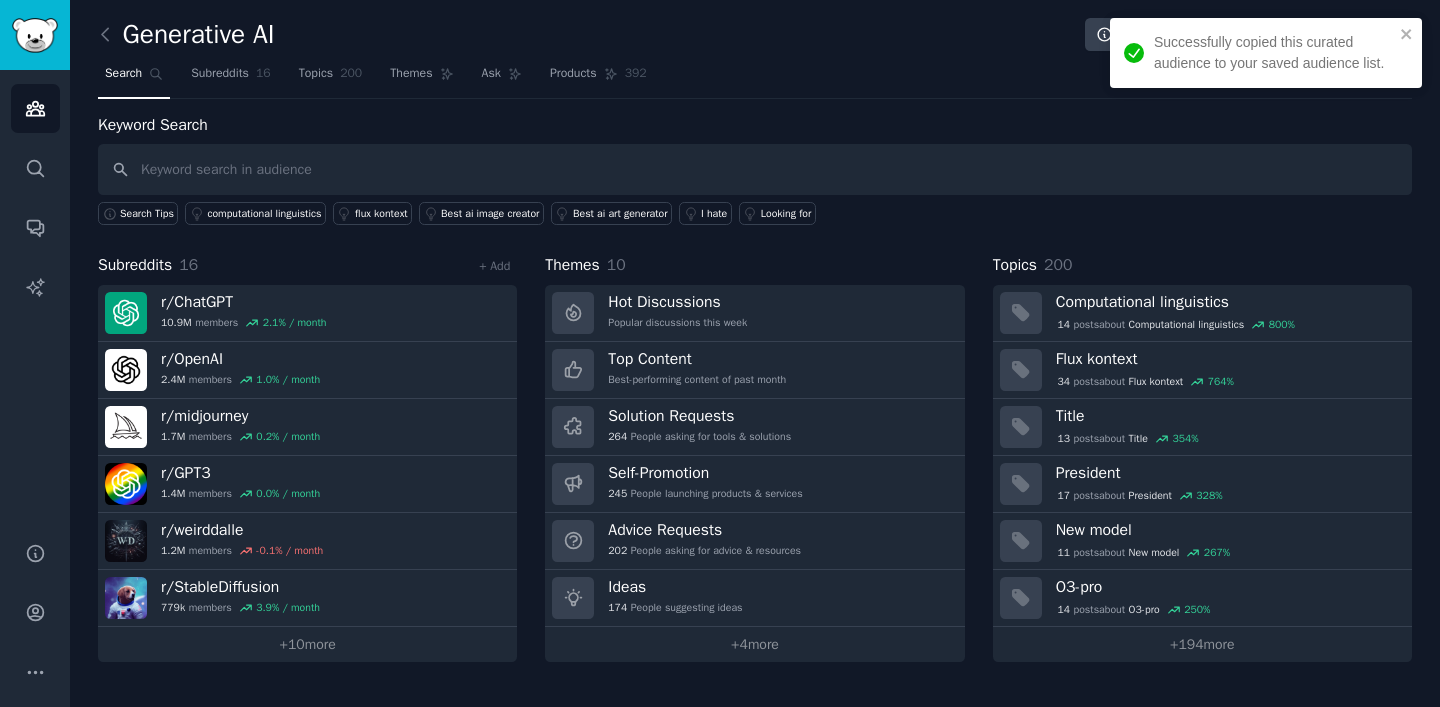 click on "Subreddits 16 + Add r/ ChatGPT 10.9M  members 2.1 % / month r/ OpenAI 2.4M  members 1.0 % / month r/ midjourney 1.7M  members 0.2 % / month r/ GPT3 1.4M  members 0.0 % / month r/ weirddalle 1.2M  members -0.1 % / month r/ StableDiffusion 779k  members 3.9 % / month +  10  more Themes 10 Hot Discussions Popular discussions this week Top Content Best-performing content of past month Solution Requests 264 People asking for tools & solutions Self-Promotion 245 People launching products & services Advice Requests 202 People asking for advice & resources Ideas 174 People suggesting ideas +  4  more Topics 200 Computational linguistics 14  post s  about  Computational linguistics 800 % Flux kontext 34  post s  about  Flux kontext 764 % Title 13  post s  about  Title 354 % President 17  post s  about  President 328 % New model 11  post s  about  New model 267 % O3-pro 14  post s  about  O3-pro 250 % +  194  more" at bounding box center [755, 457] 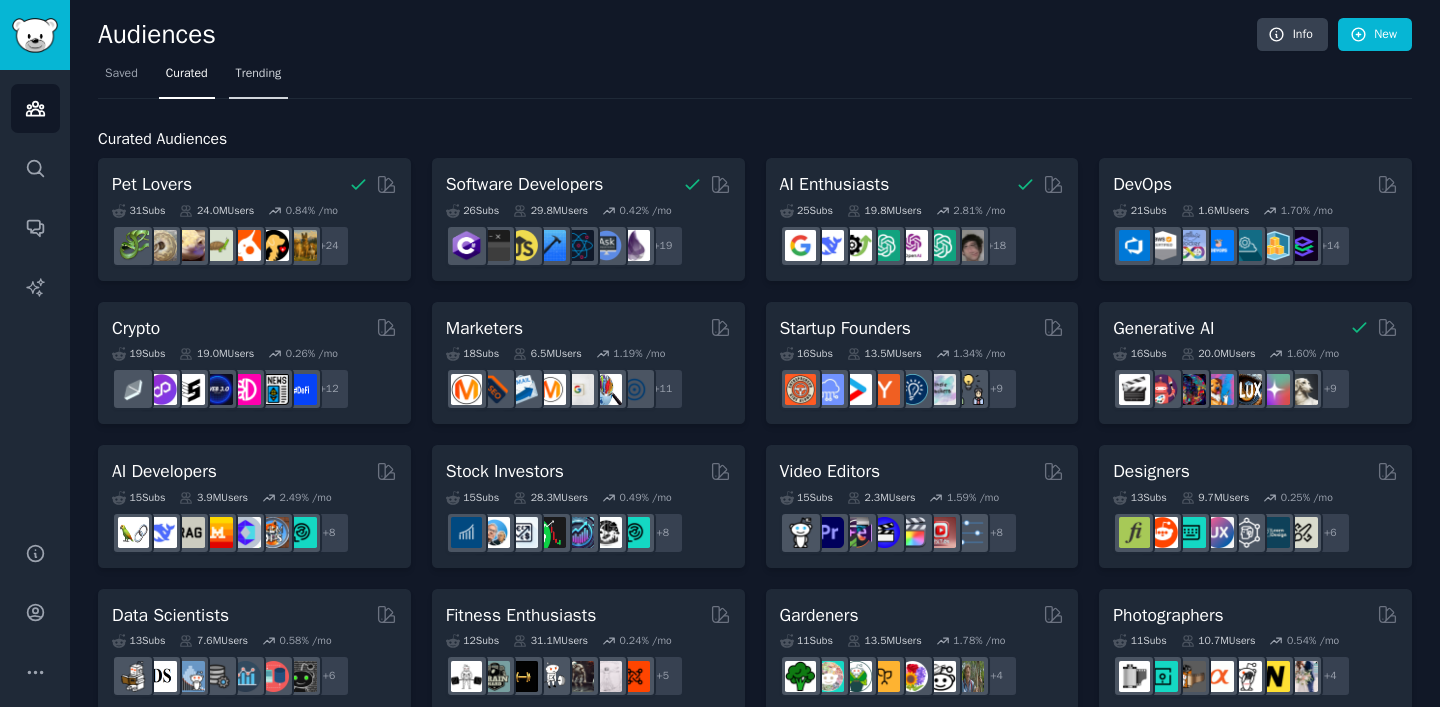 click on "Trending" at bounding box center [259, 74] 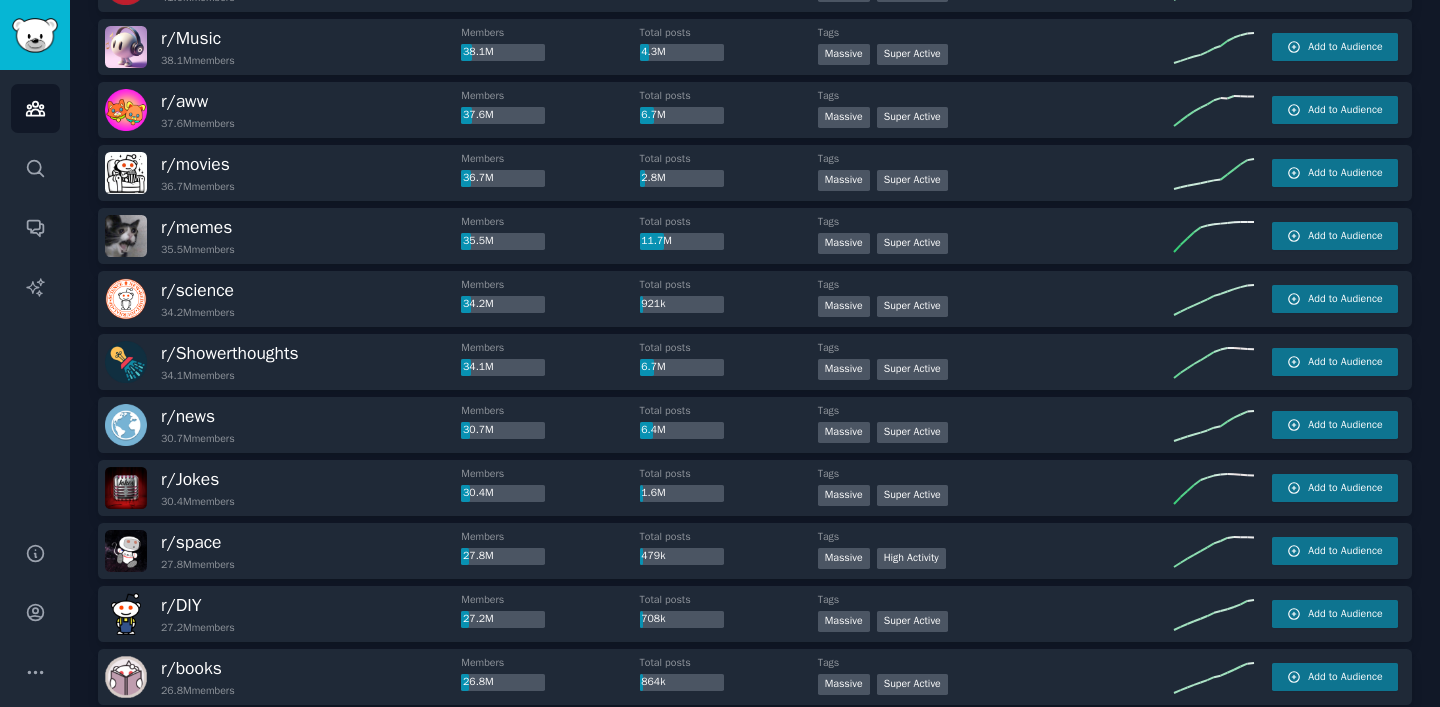 scroll, scrollTop: 0, scrollLeft: 0, axis: both 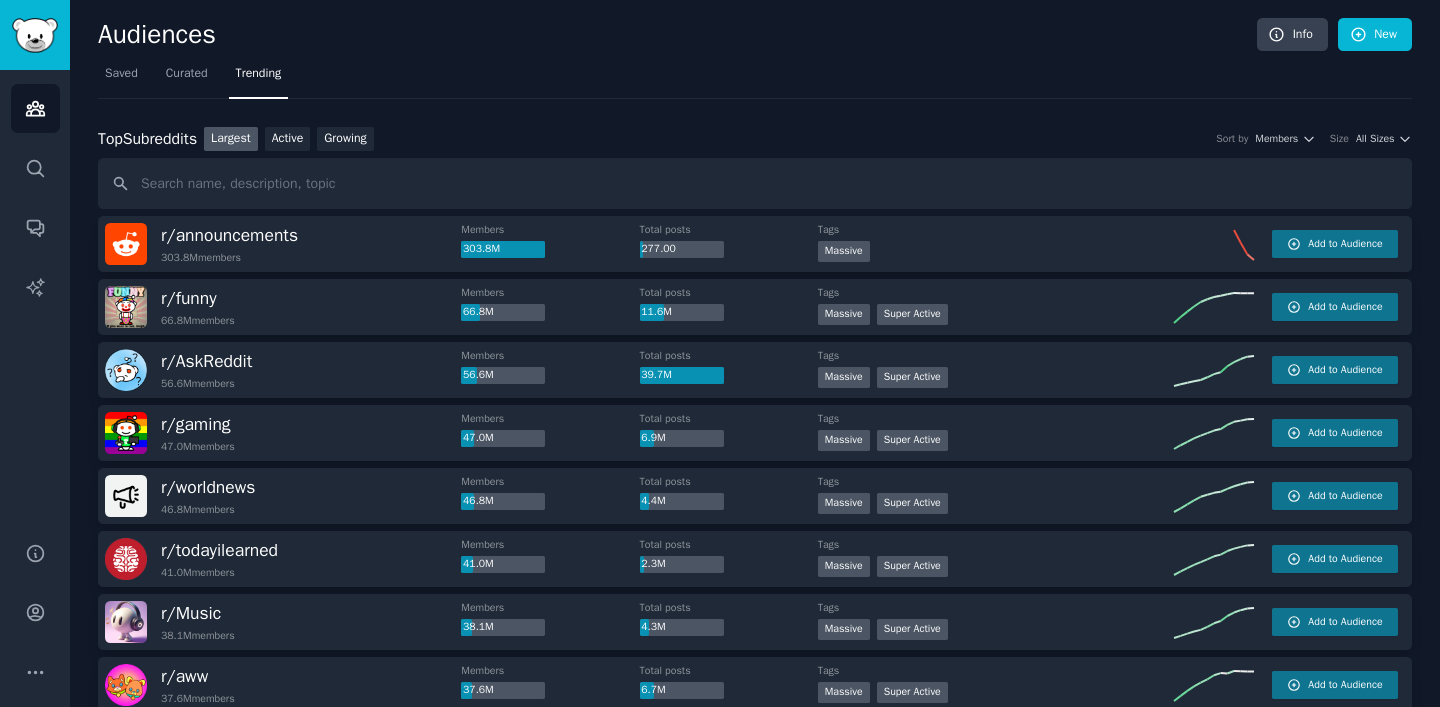 click on "Top   Subreddits Top Subreddits Largest Active Growing Sort by Members Size All Sizes" at bounding box center [755, 139] 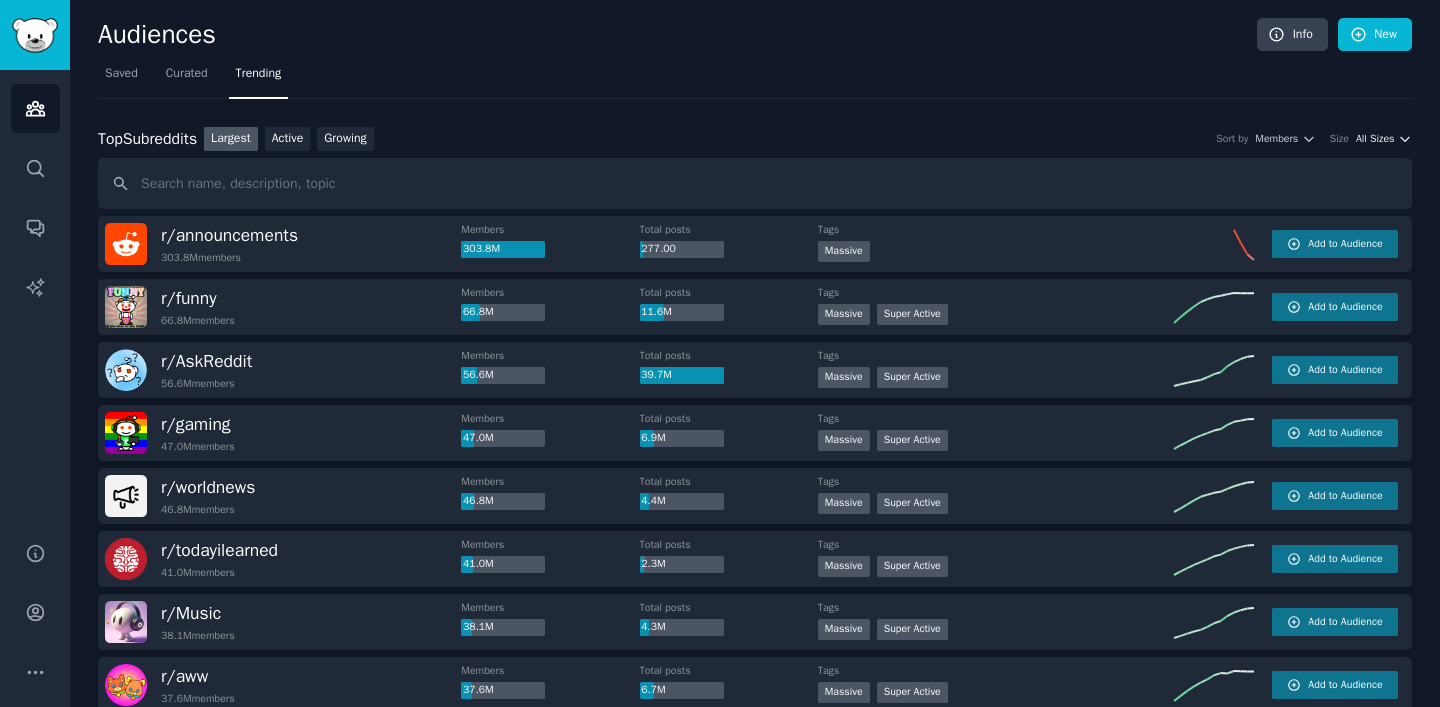 click on "All Sizes" at bounding box center (1375, 139) 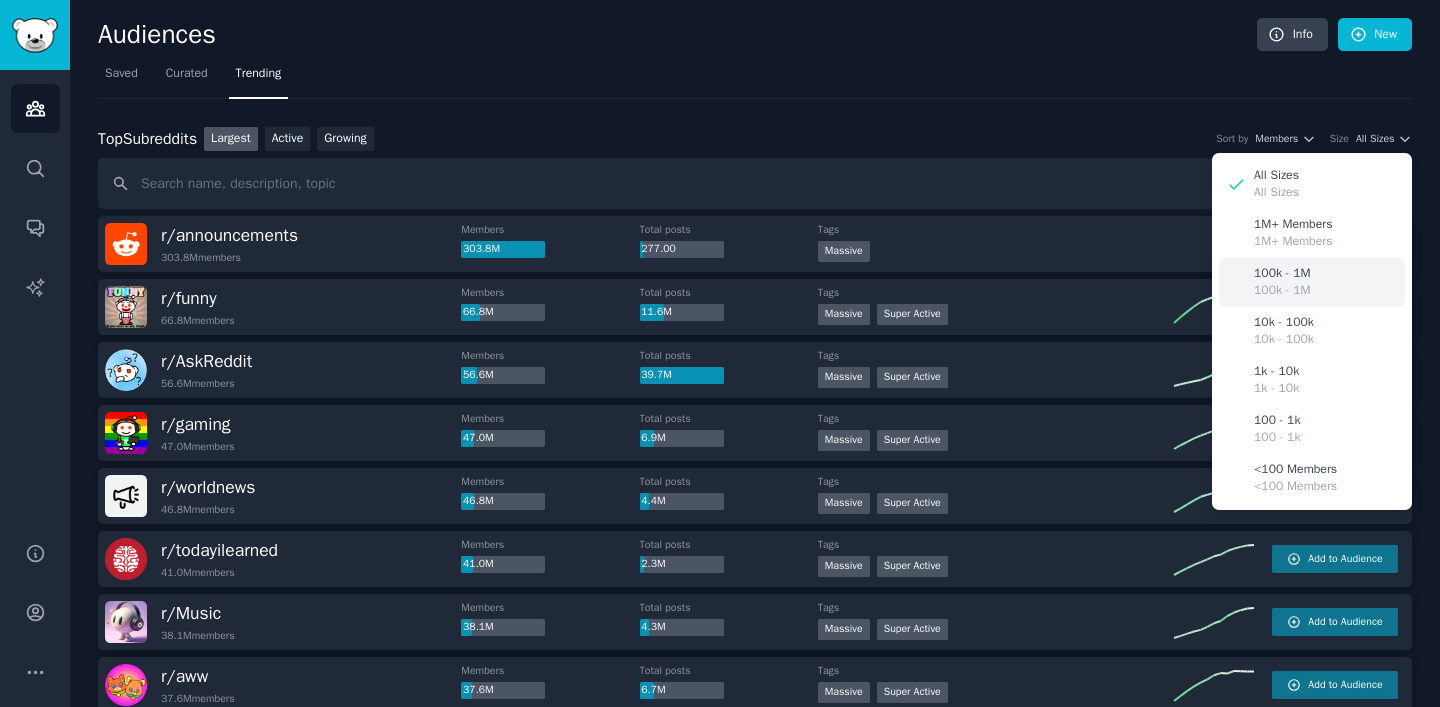 click on "100k - 1M 100k - 1M" at bounding box center (1312, 282) 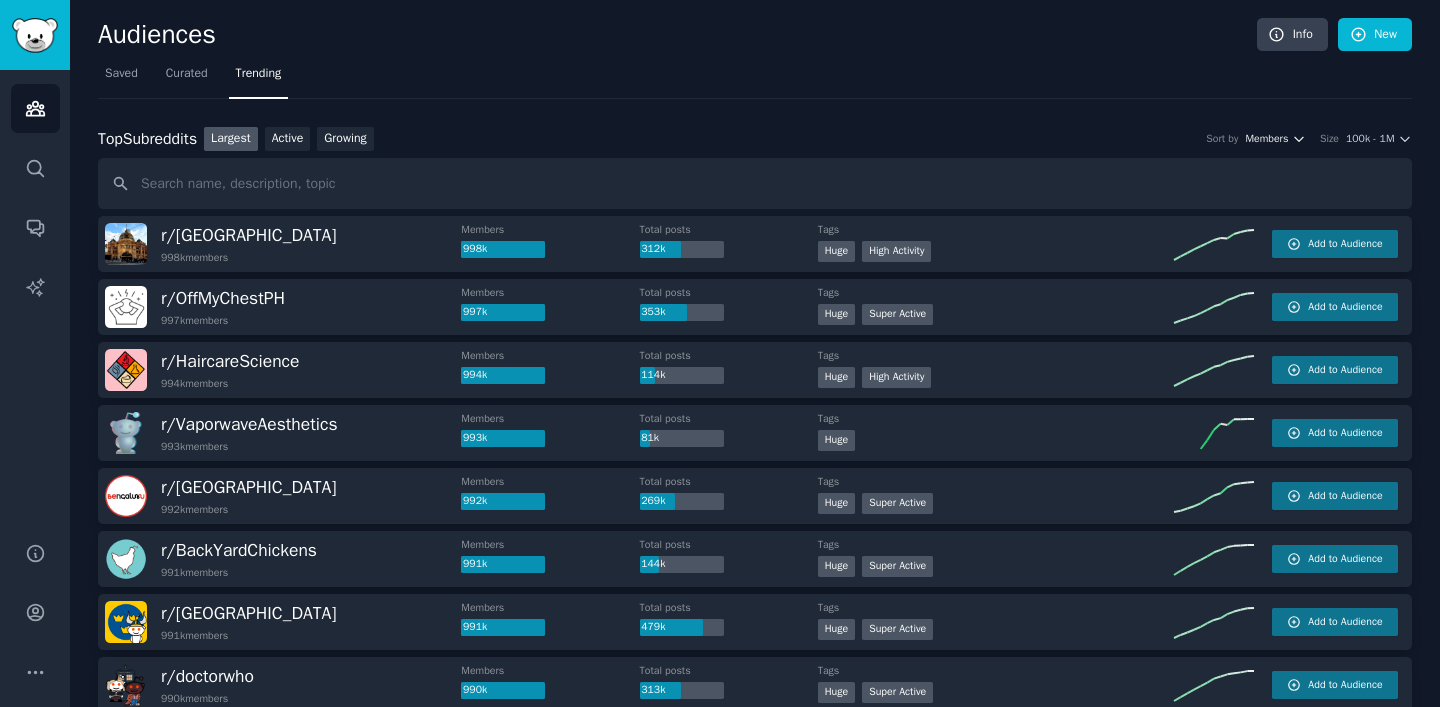 click 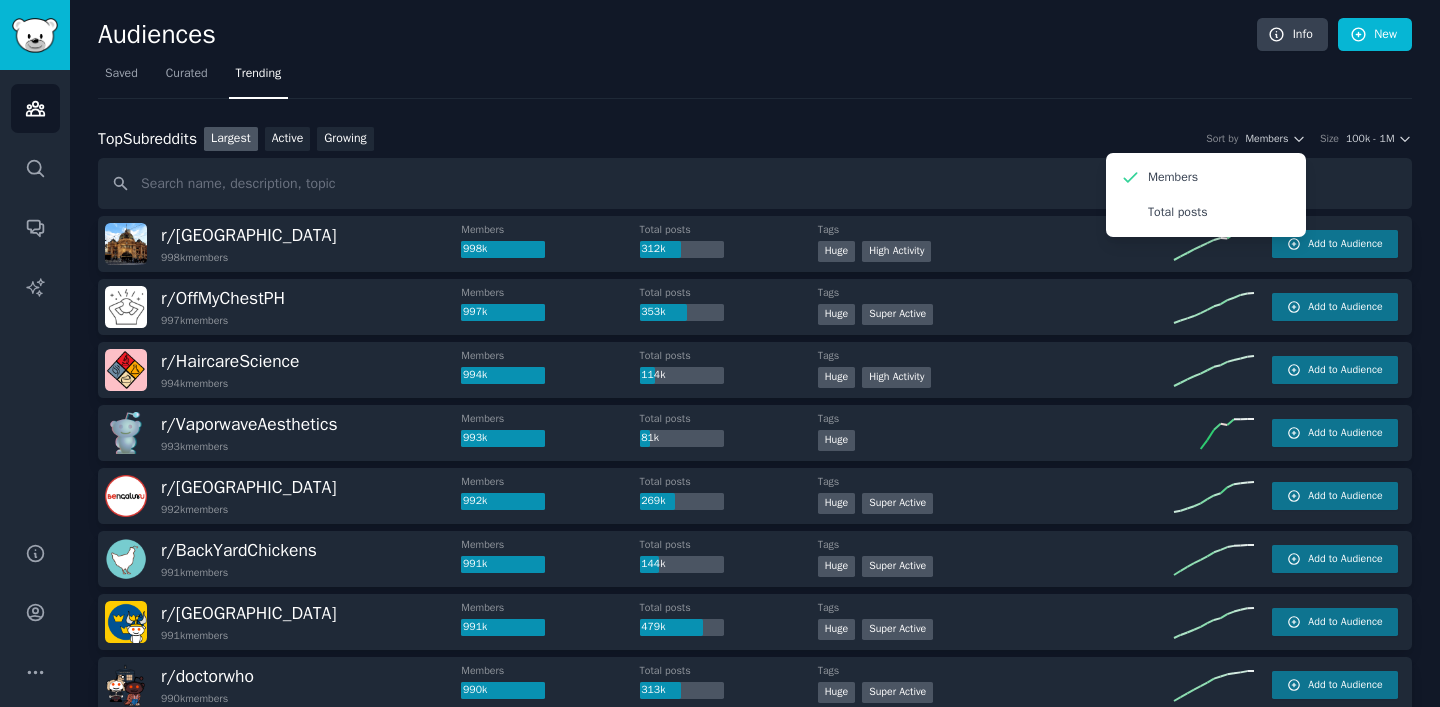 click on "Top   Subreddits Top Subreddits Largest Active Growing Sort by Members Members Total posts Size 100k - 1M r/ melbourne 998k  members Members 998k Total posts 312k Tags >= 80th percentile for submissions / day Huge High Activity Add to Audience r/ OffMyChestPH 997k  members Members 997k Total posts 353k Tags Huge Super Active Add to Audience r/ HaircareScience 994k  members Members 994k Total posts 114k Tags Huge High Activity Add to Audience r/ VaporwaveAesthetics 993k  members Members 993k Total posts 81k Tags Huge Add to Audience r/ bangalore 992k  members Members 992k Total posts 269k Tags Huge Super Active Add to Audience r/ BackYardChickens 991k  members Members 991k Total posts 144k Tags Huge Super Active Add to Audience r/ sweden [DEMOGRAPHIC_DATA]  members Members 991k Total posts 479k Tags Huge Super Active Add to Audience r/ doctorwho 990k  members Members 990k Total posts 313k Tags Huge Super Active Add to Audience r/ oilpainting 984k  members Members 984k Total posts 83k Tags Huge Super Active Add to Audience" at bounding box center [755, 1783] 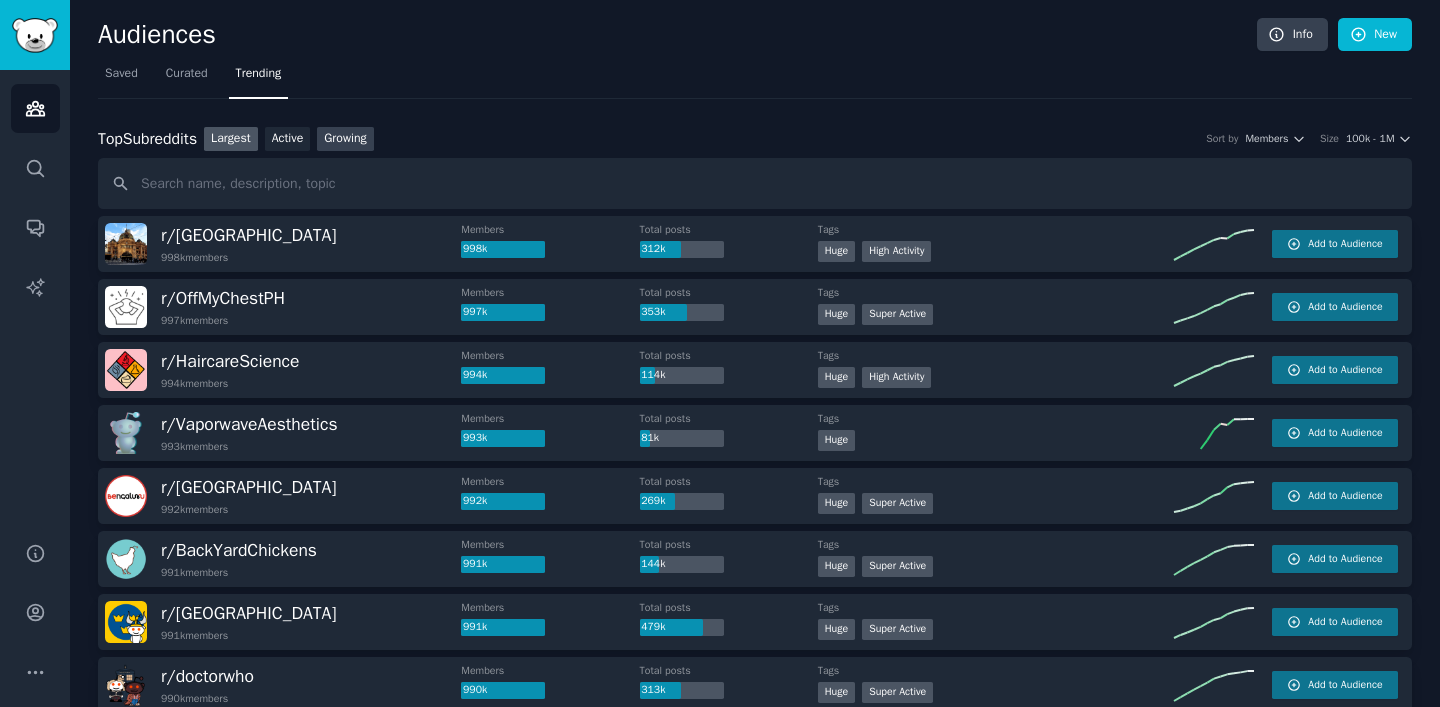 click on "Growing" at bounding box center [345, 139] 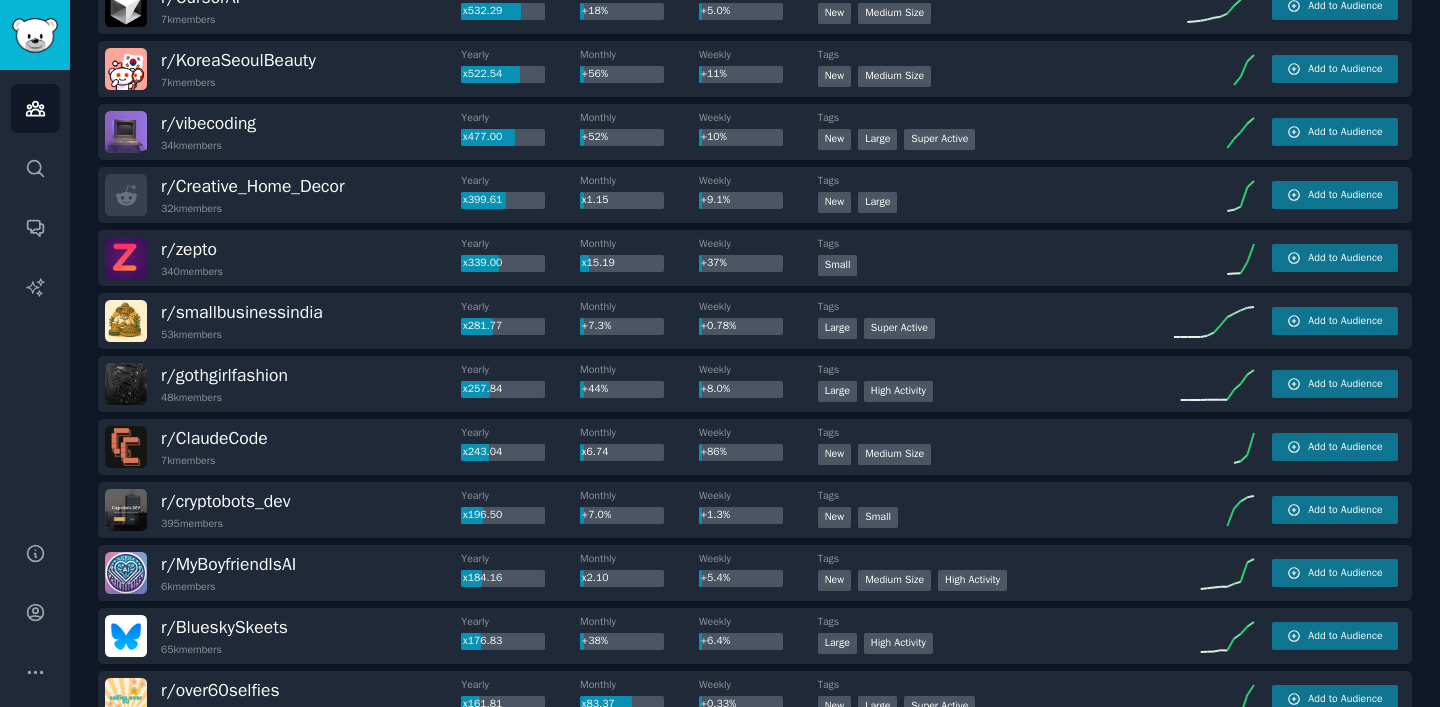 scroll, scrollTop: 0, scrollLeft: 0, axis: both 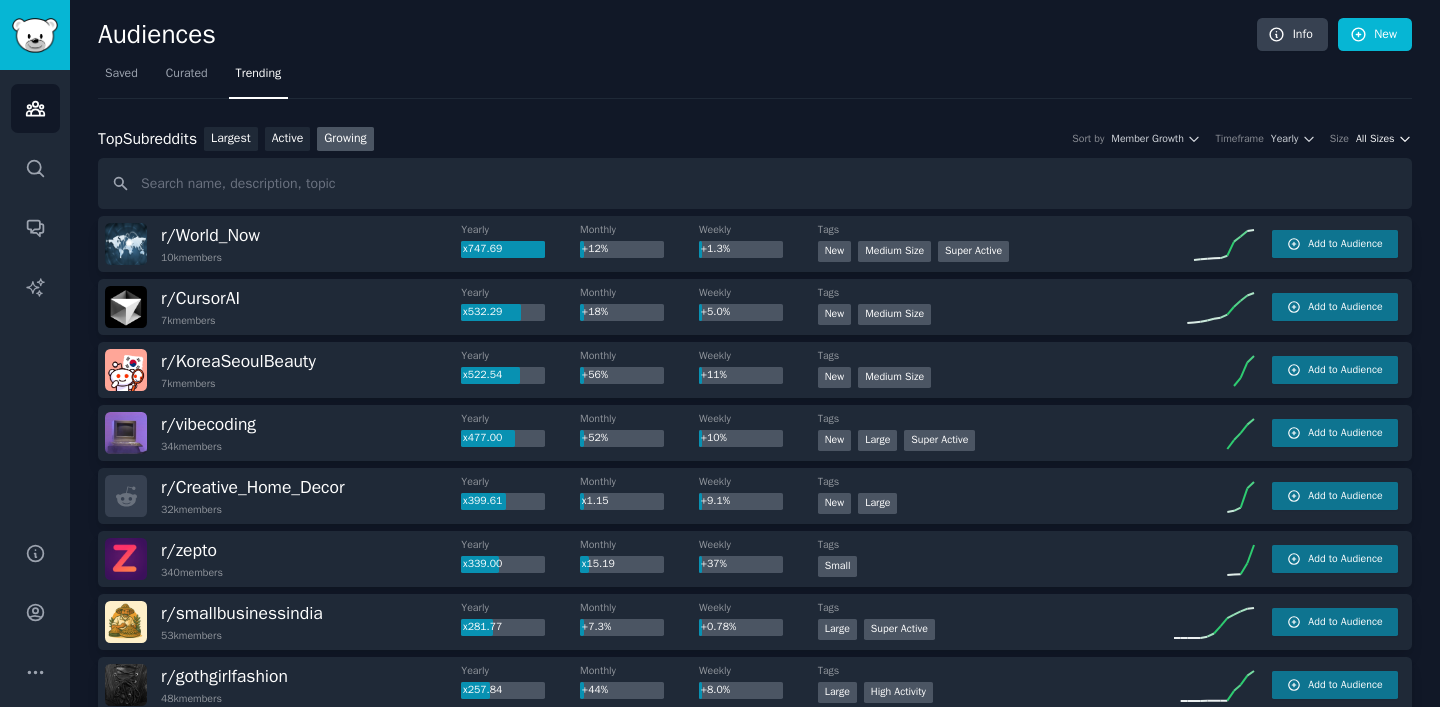 click on "All Sizes" at bounding box center (1375, 139) 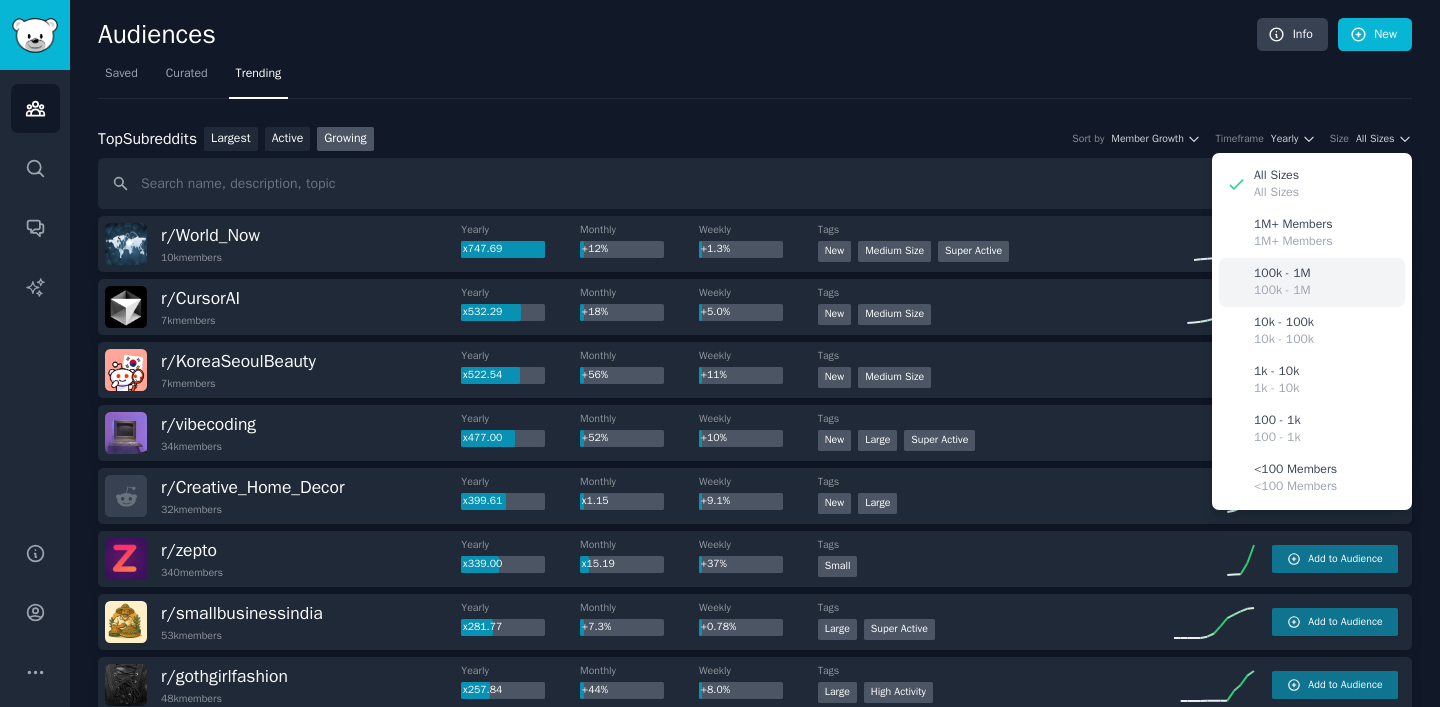 click on "100k - 1M" at bounding box center (1282, 291) 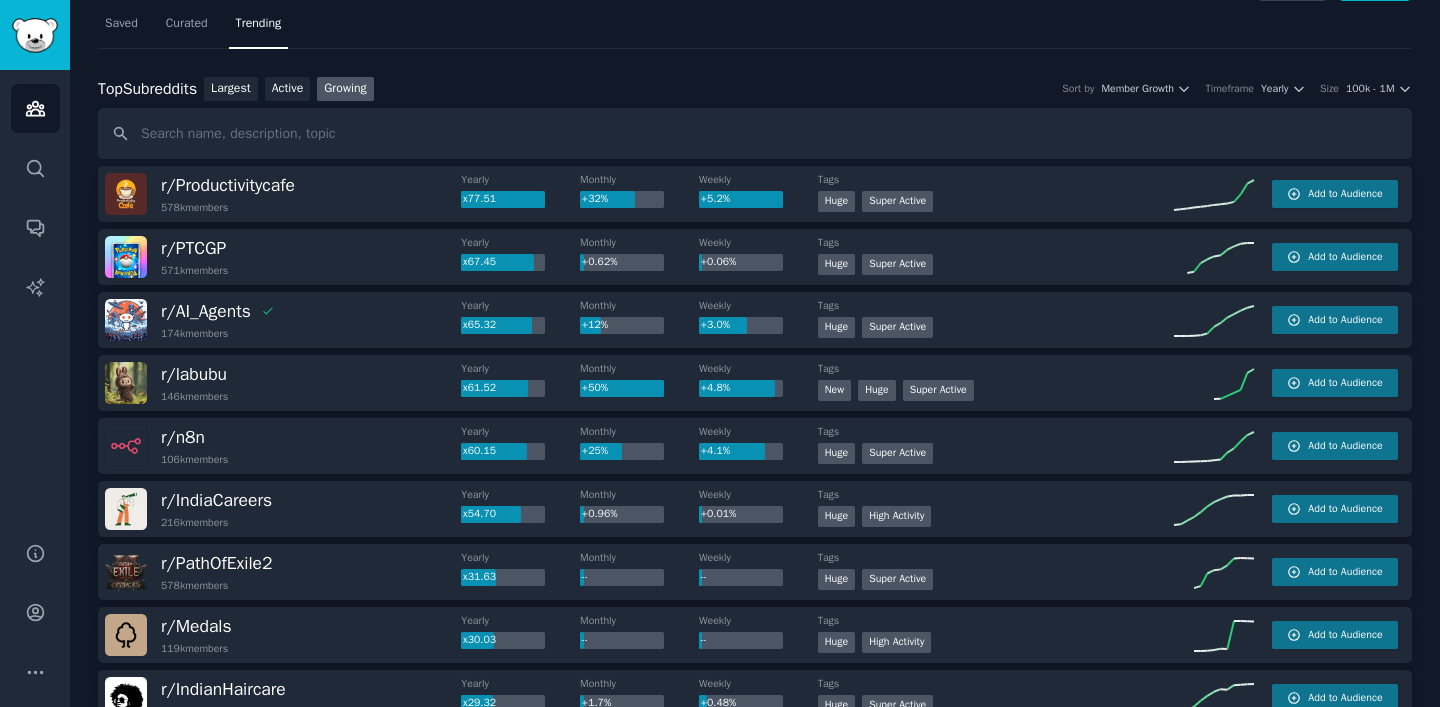 scroll, scrollTop: 0, scrollLeft: 0, axis: both 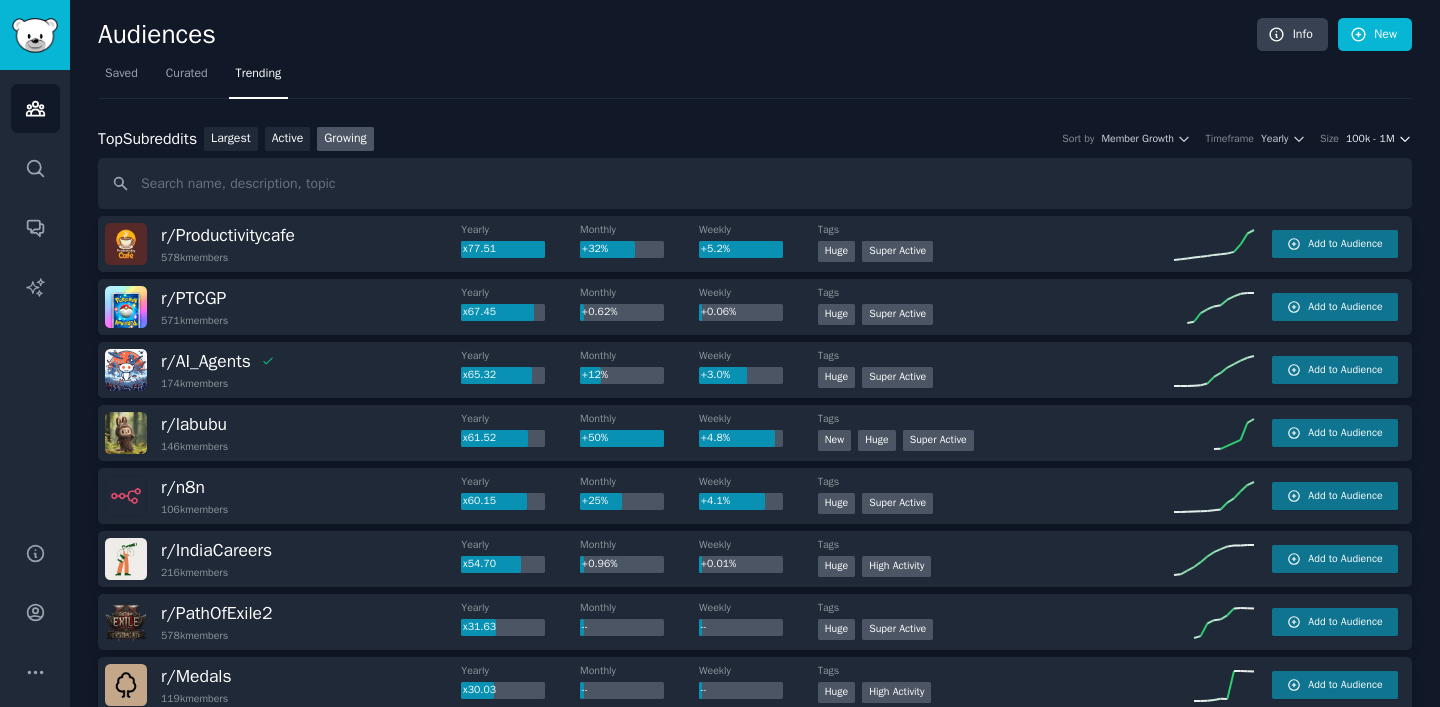 click on "100k - 1M" at bounding box center (1370, 139) 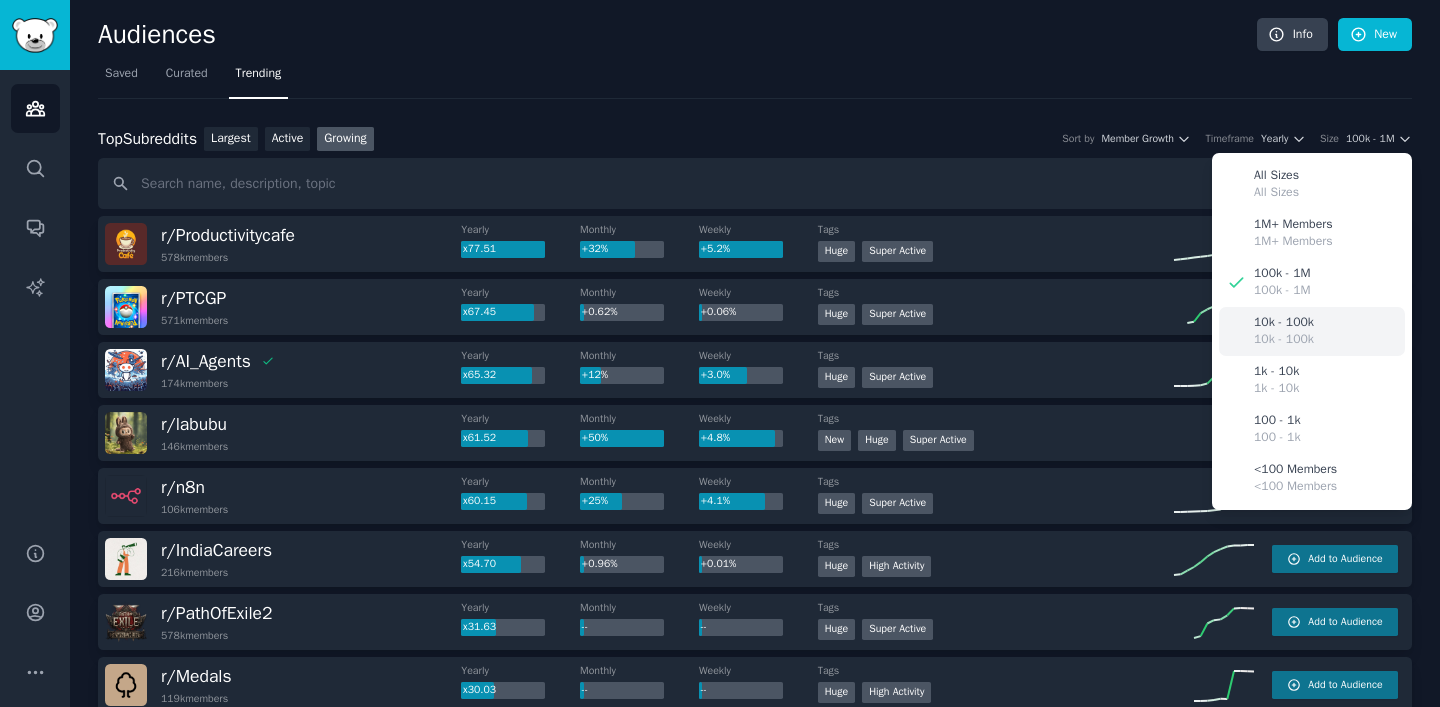 click on "10k - 100k" at bounding box center [1284, 323] 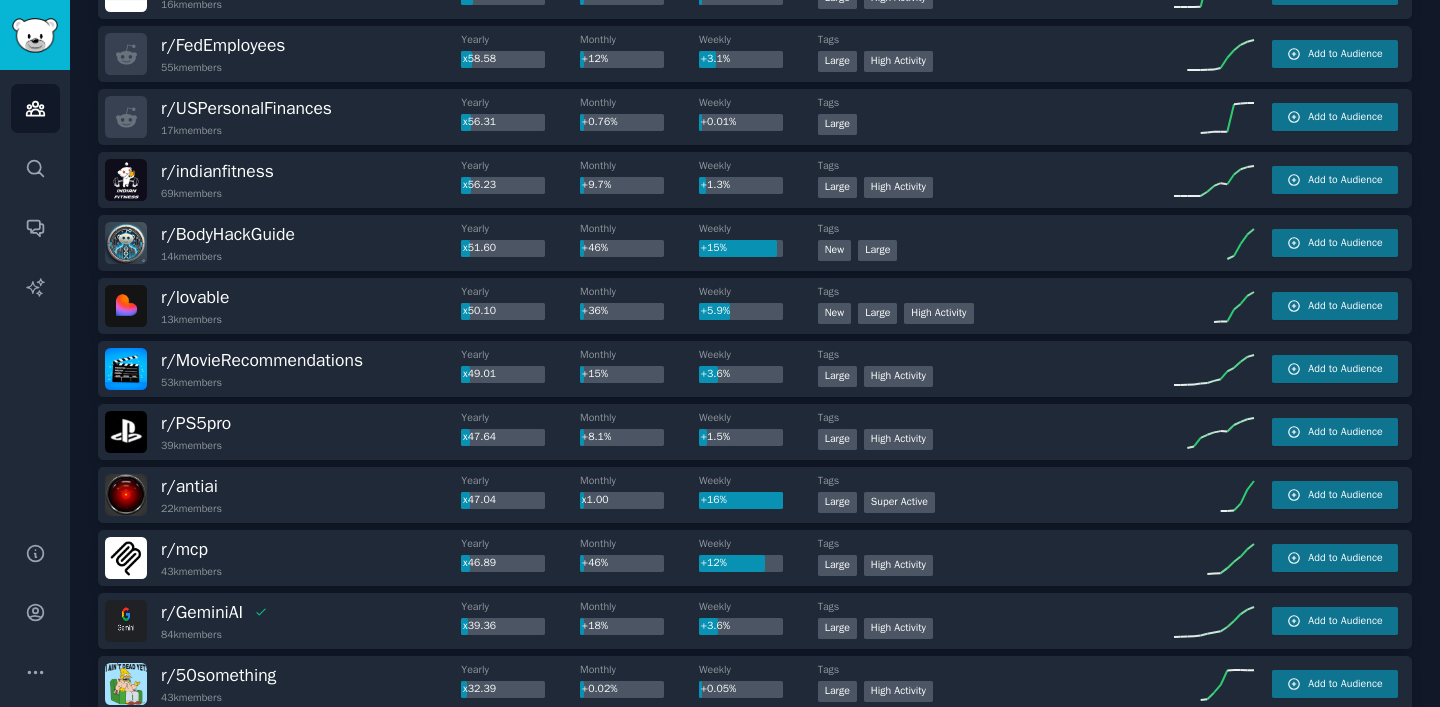 scroll, scrollTop: 1296, scrollLeft: 0, axis: vertical 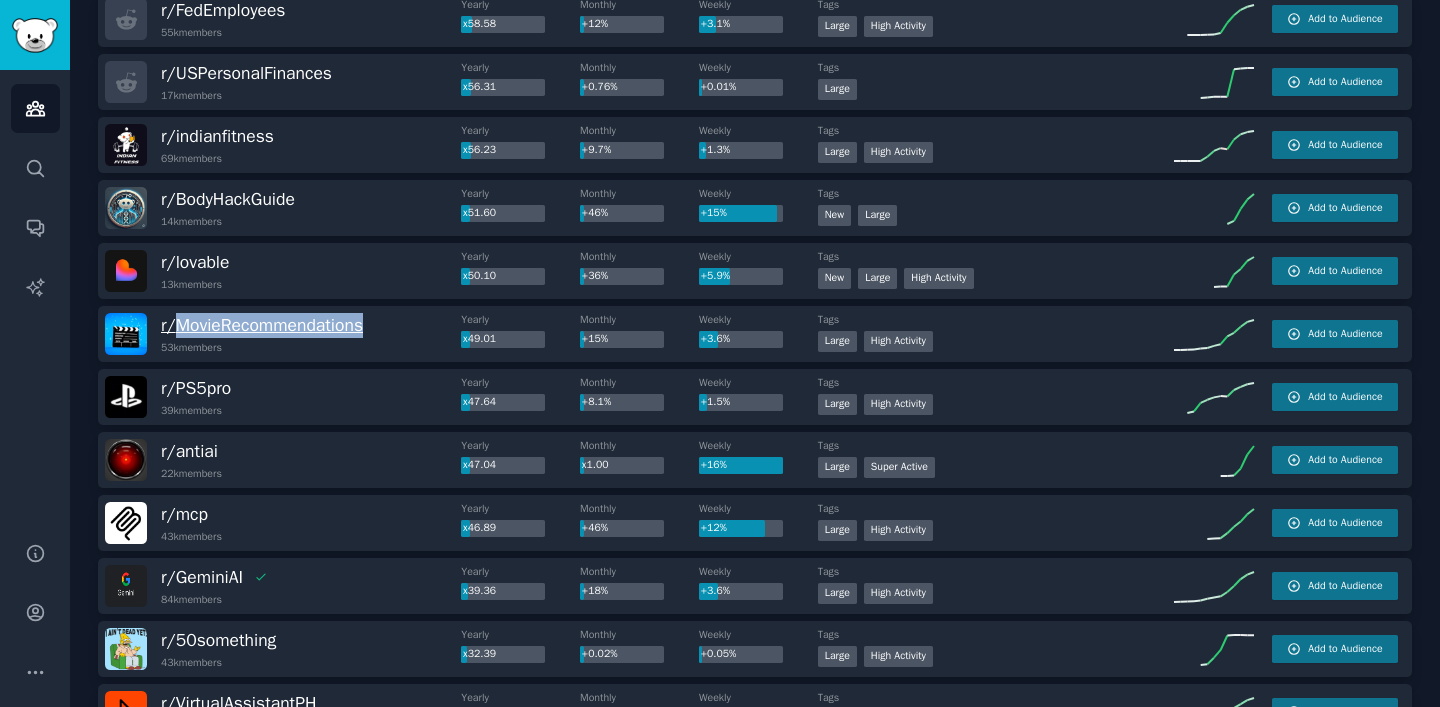click on "r/ MovieRecommendations" at bounding box center [262, 325] 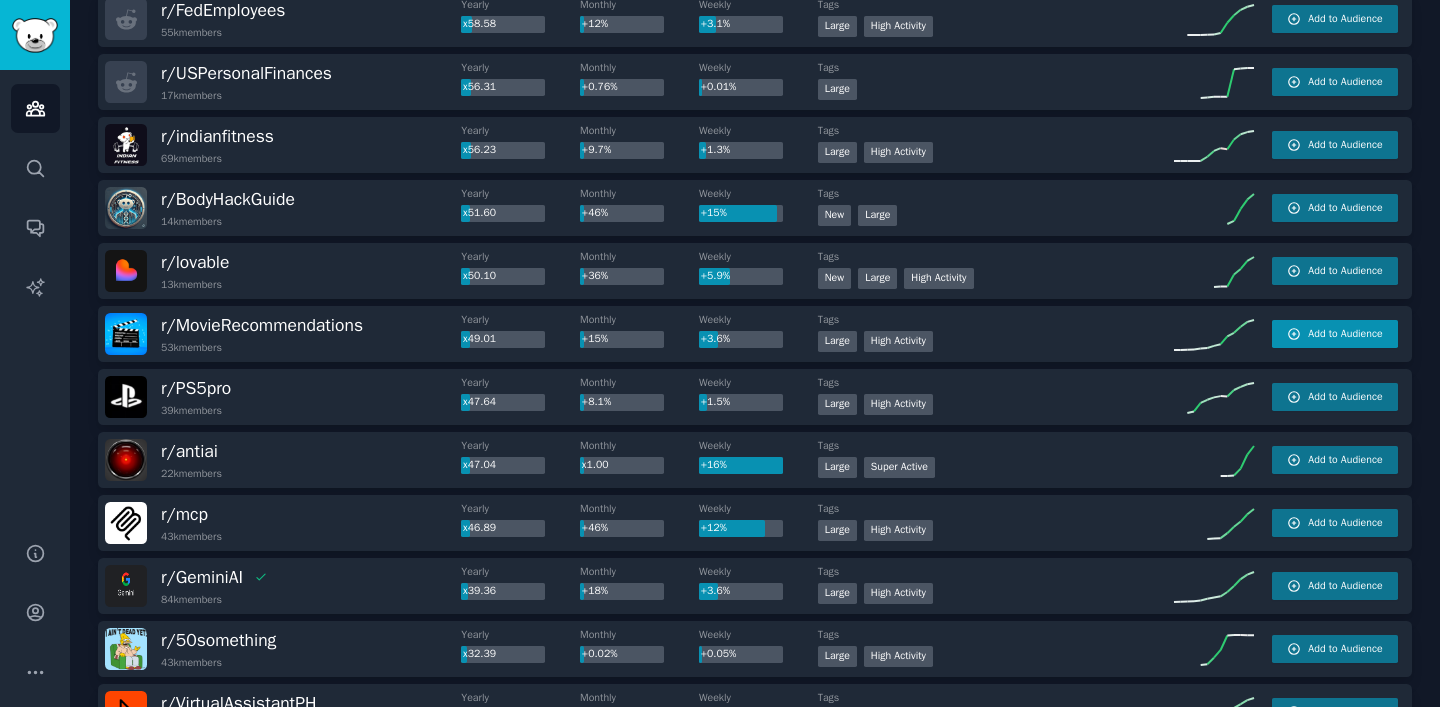 click on "Add to Audience" at bounding box center (1345, 334) 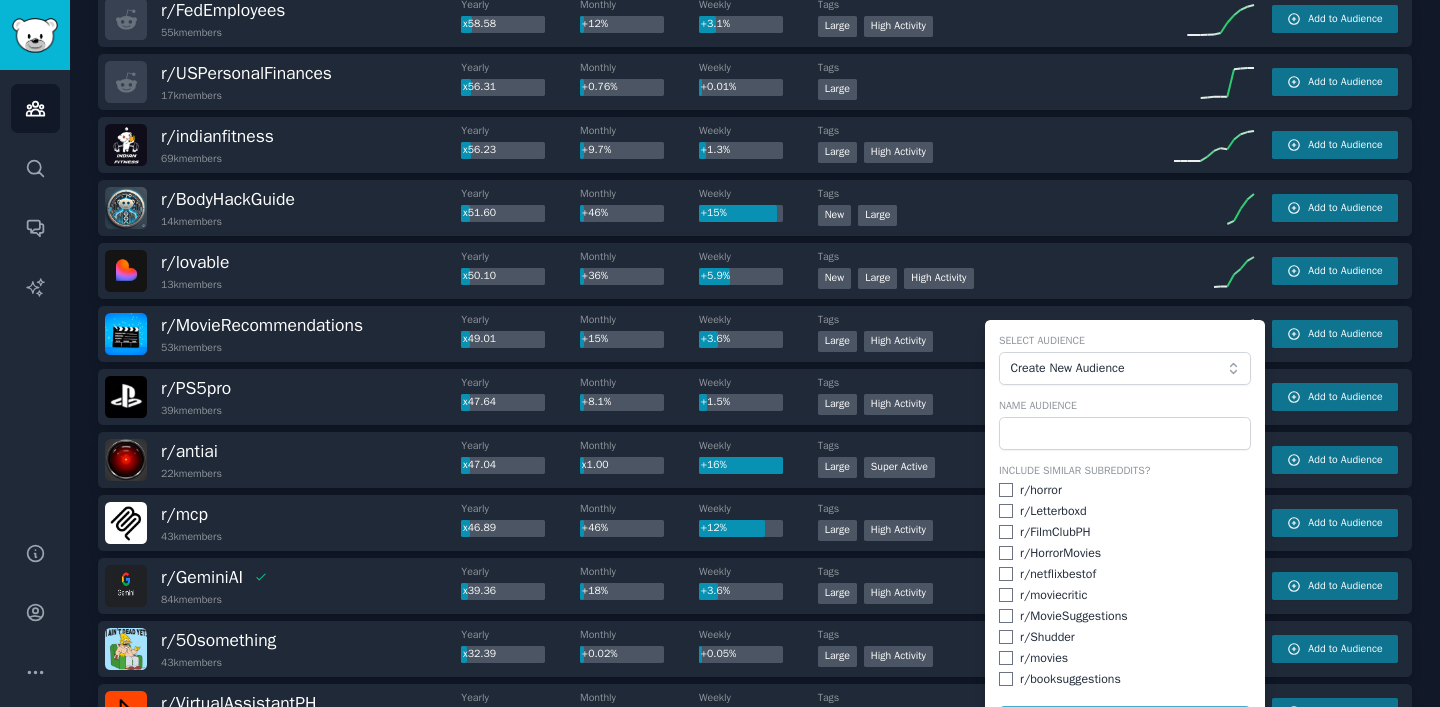 click on "r/ lovable 13k  members Yearly x50.10 Monthly +36% Weekly +5.9% Tags New Large High Activity Add to Audience" at bounding box center (755, 271) 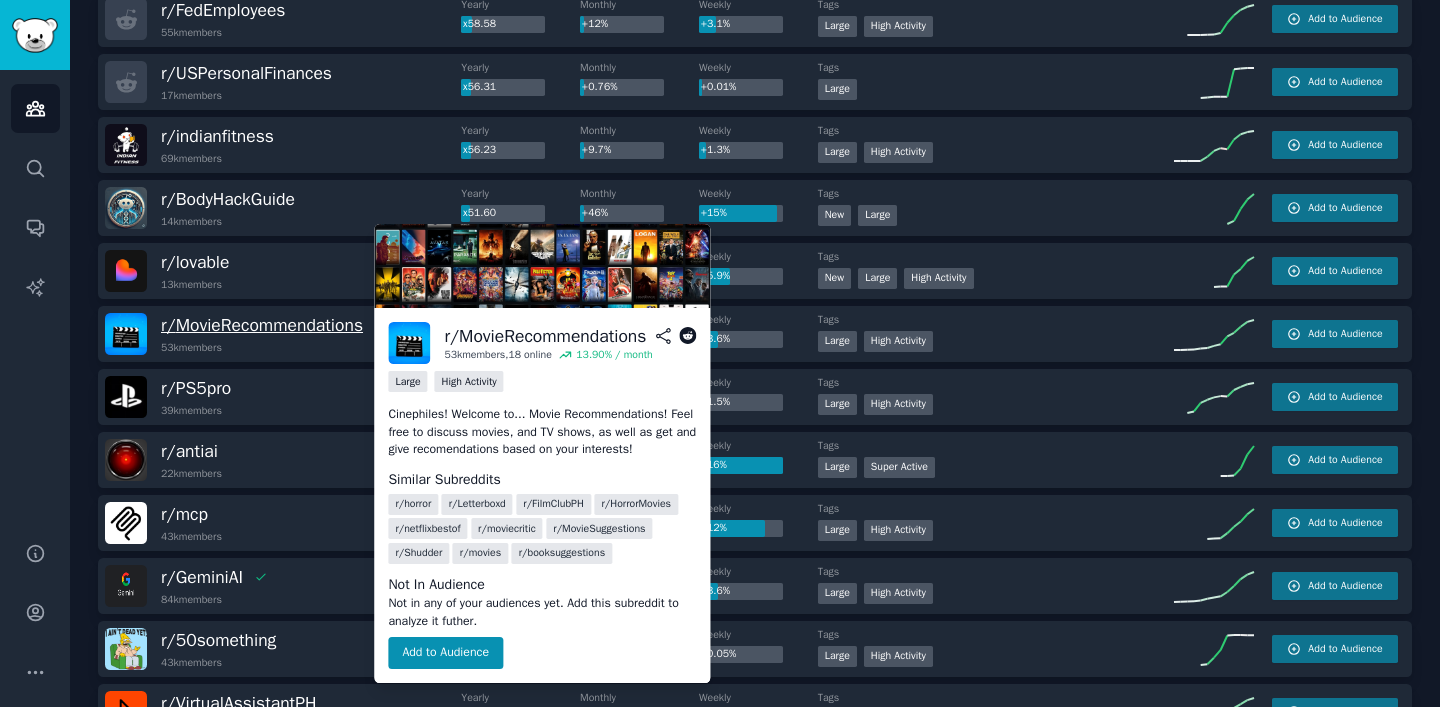 click on "r/ MovieRecommendations" at bounding box center [262, 325] 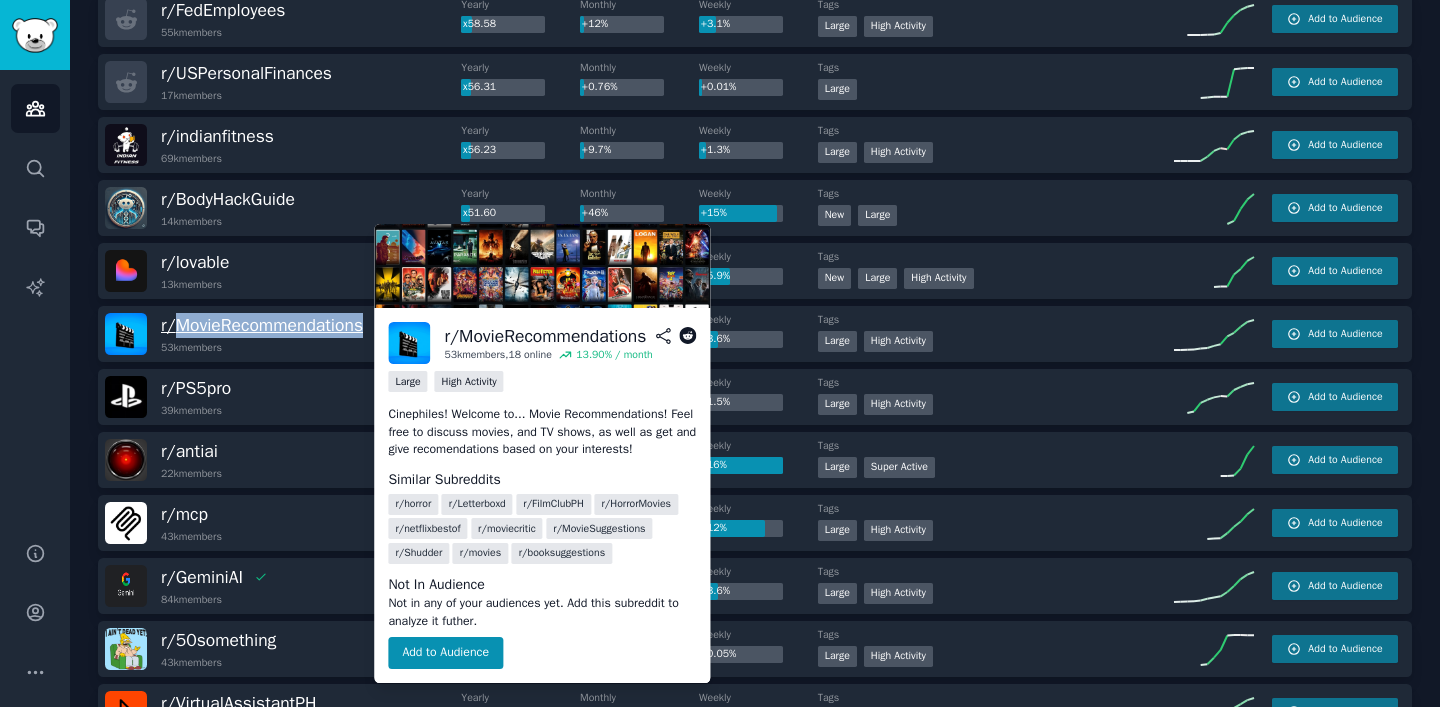 click on "r/ MovieRecommendations" at bounding box center (262, 325) 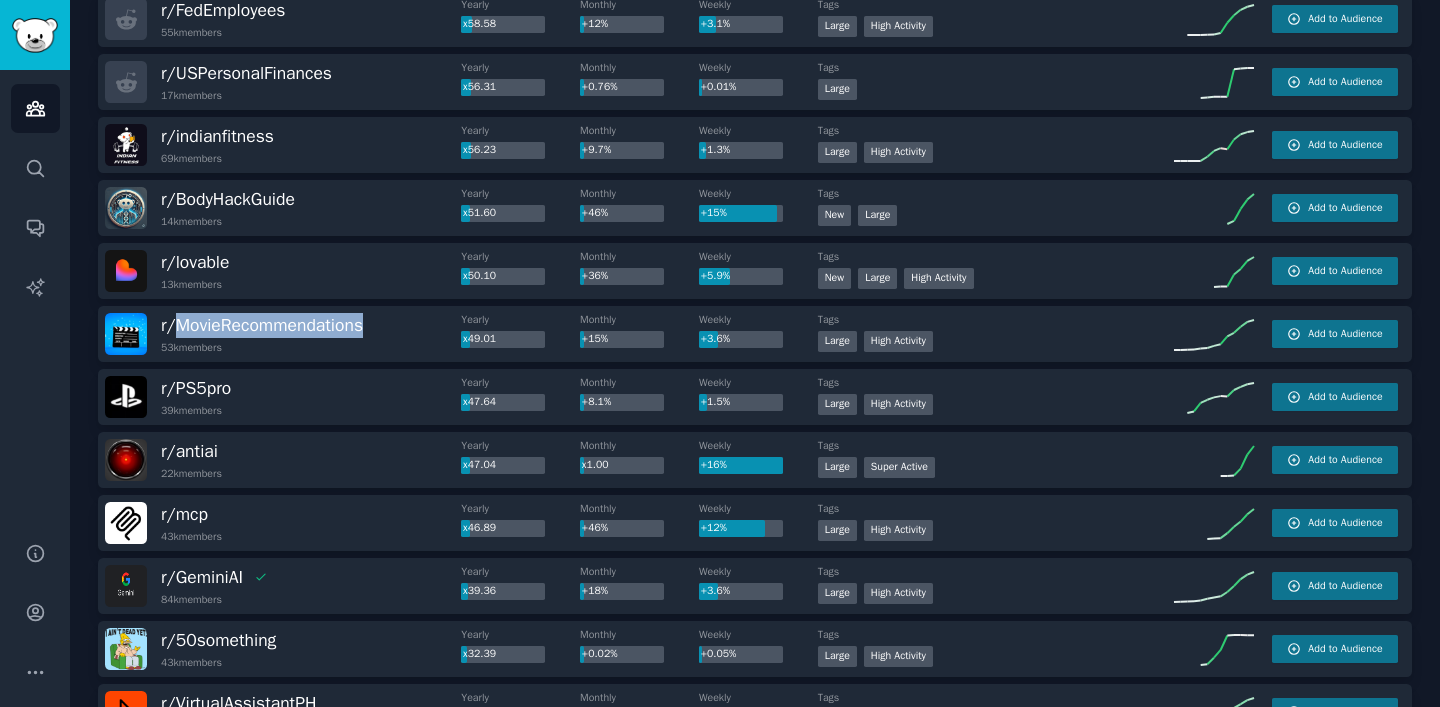 click at bounding box center [126, 334] 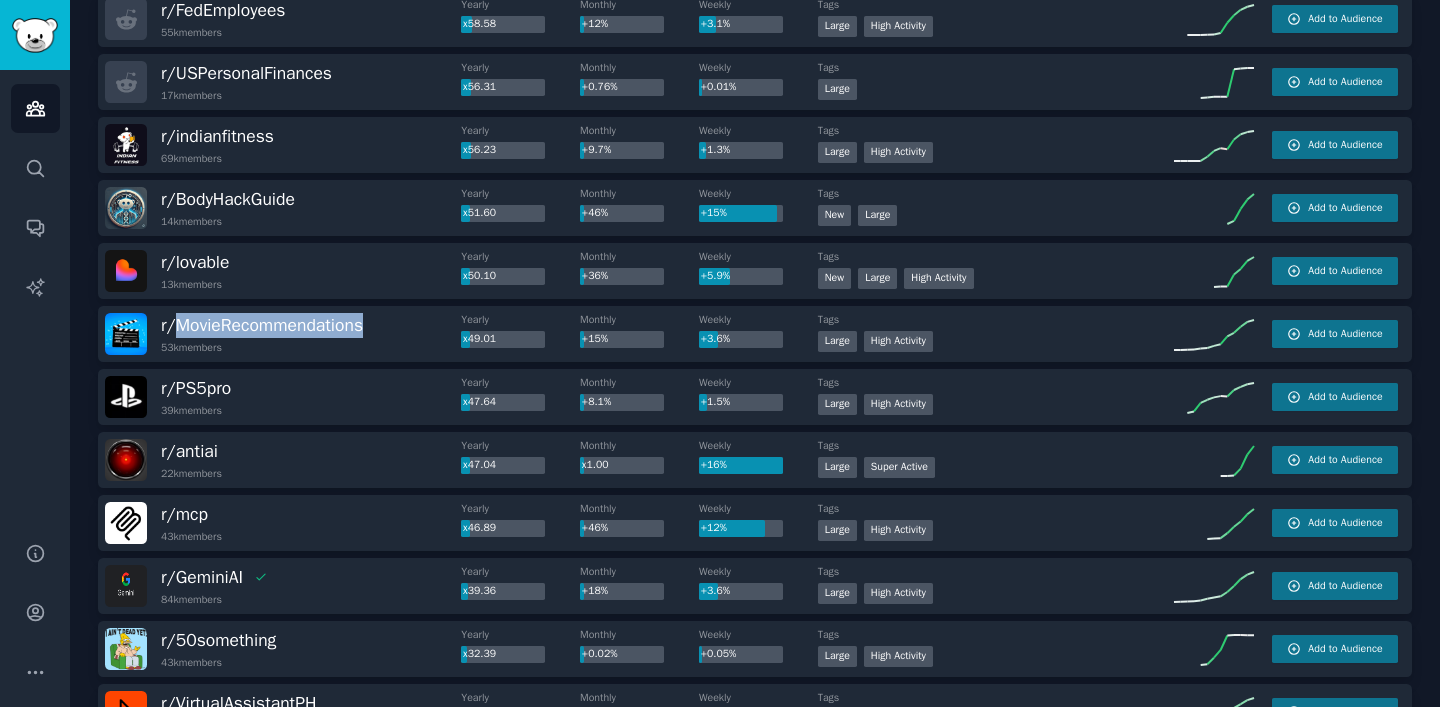 click at bounding box center (126, 334) 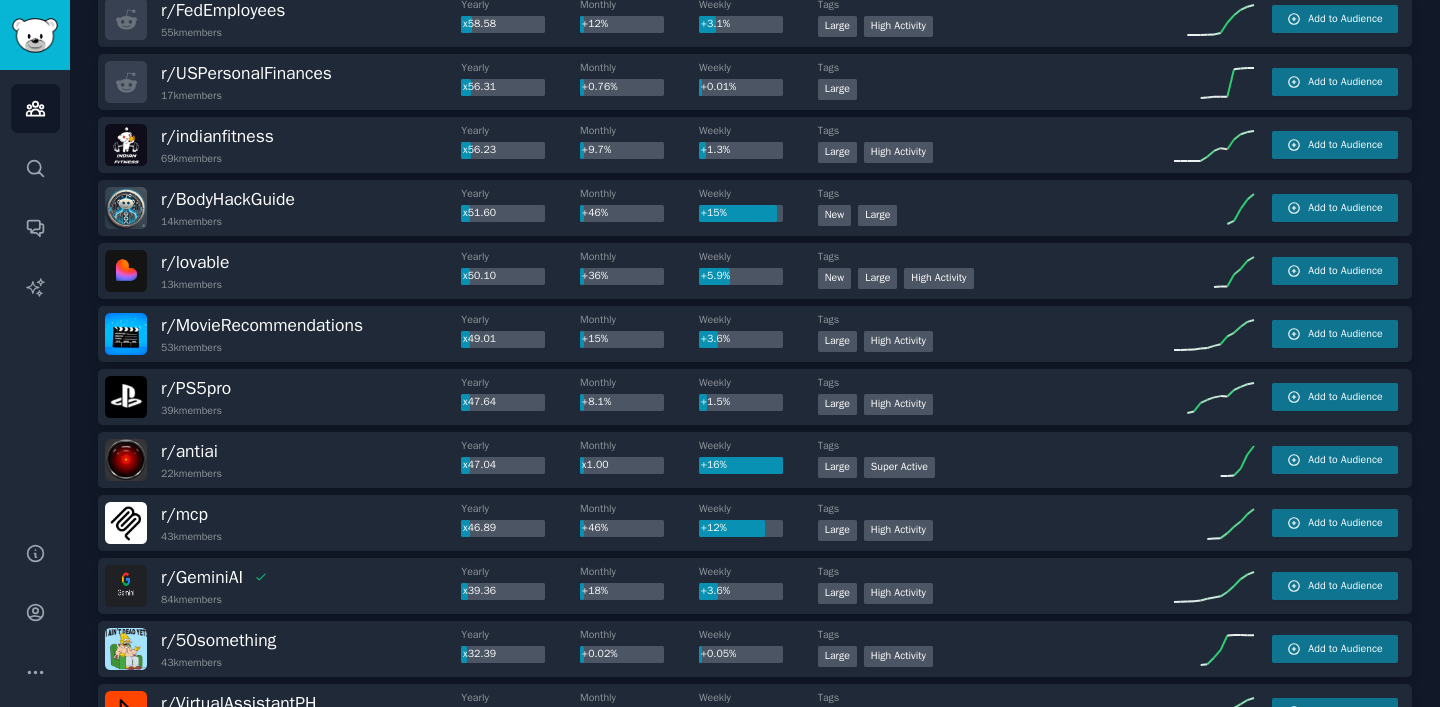 click on "53k  members" at bounding box center (191, 348) 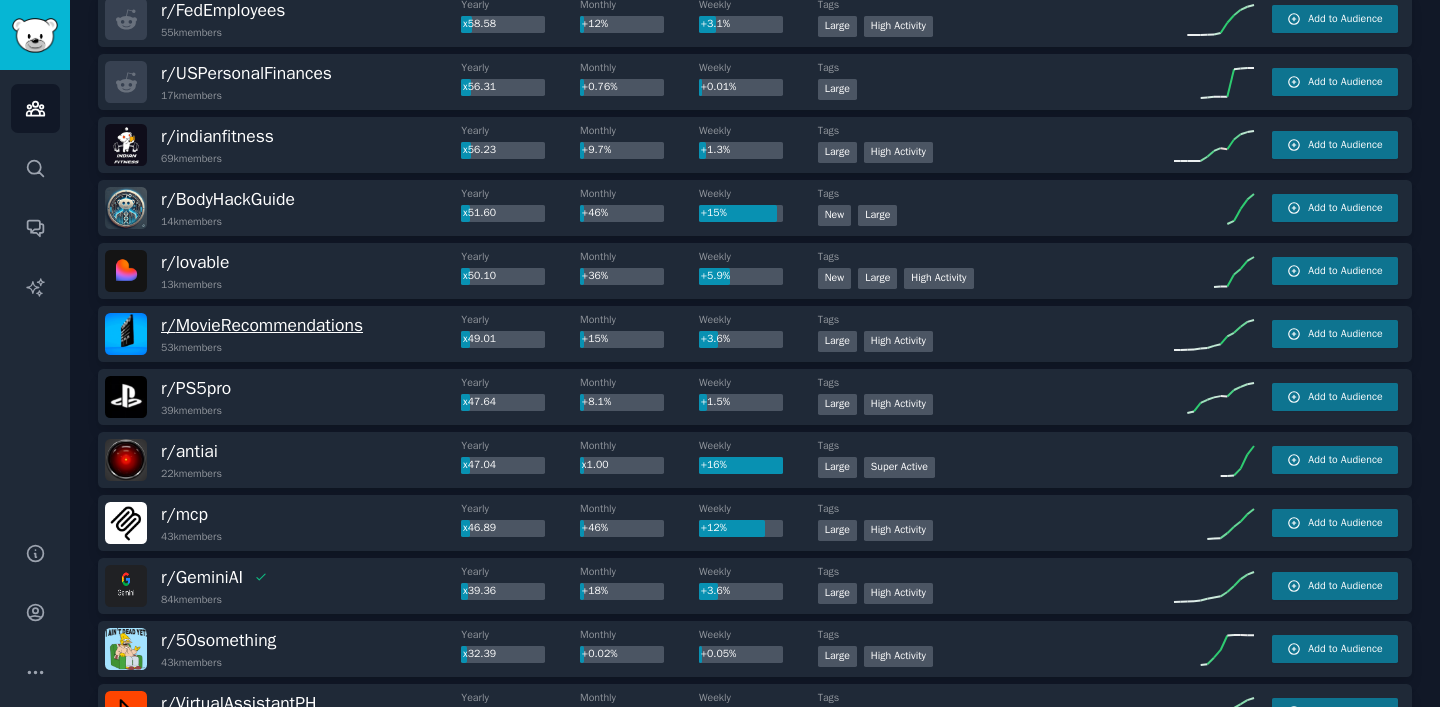 click on "r/ MovieRecommendations" at bounding box center [262, 325] 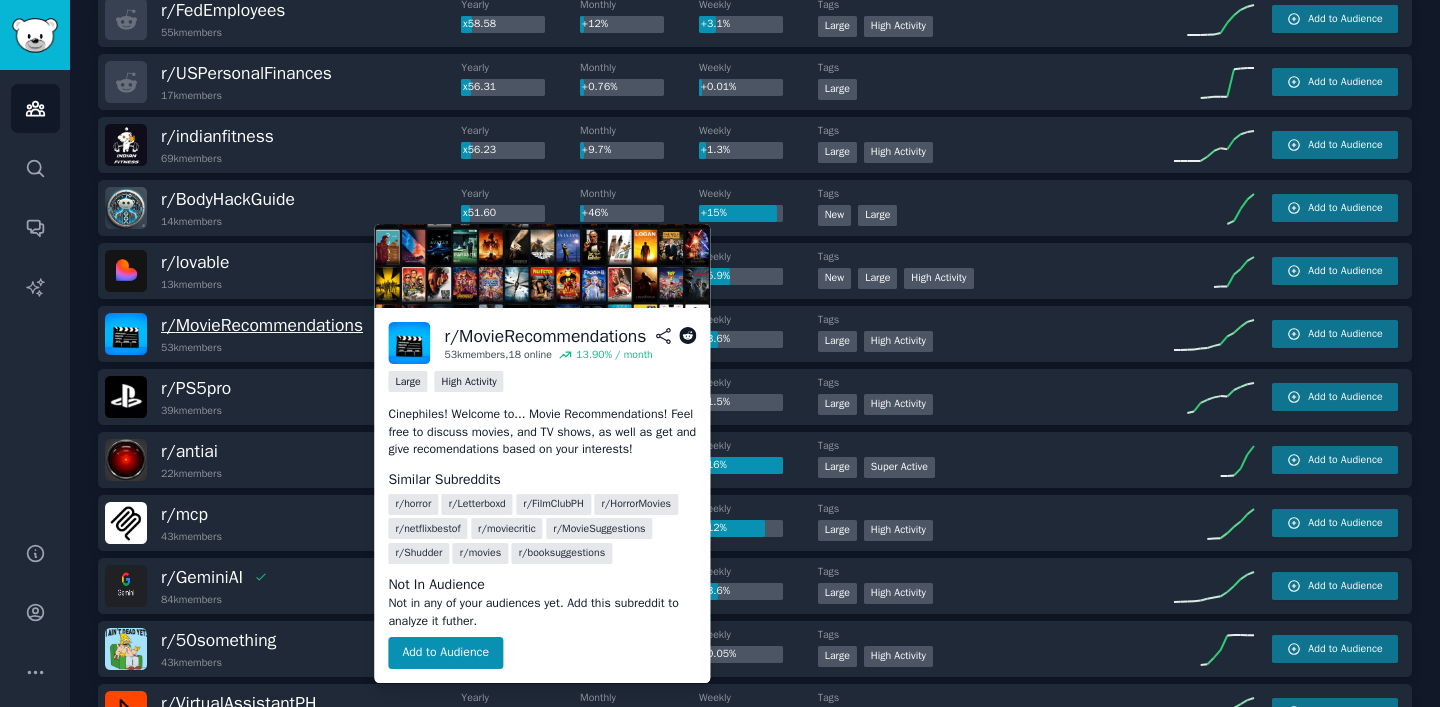 click on "r/ MovieRecommendations" at bounding box center (262, 325) 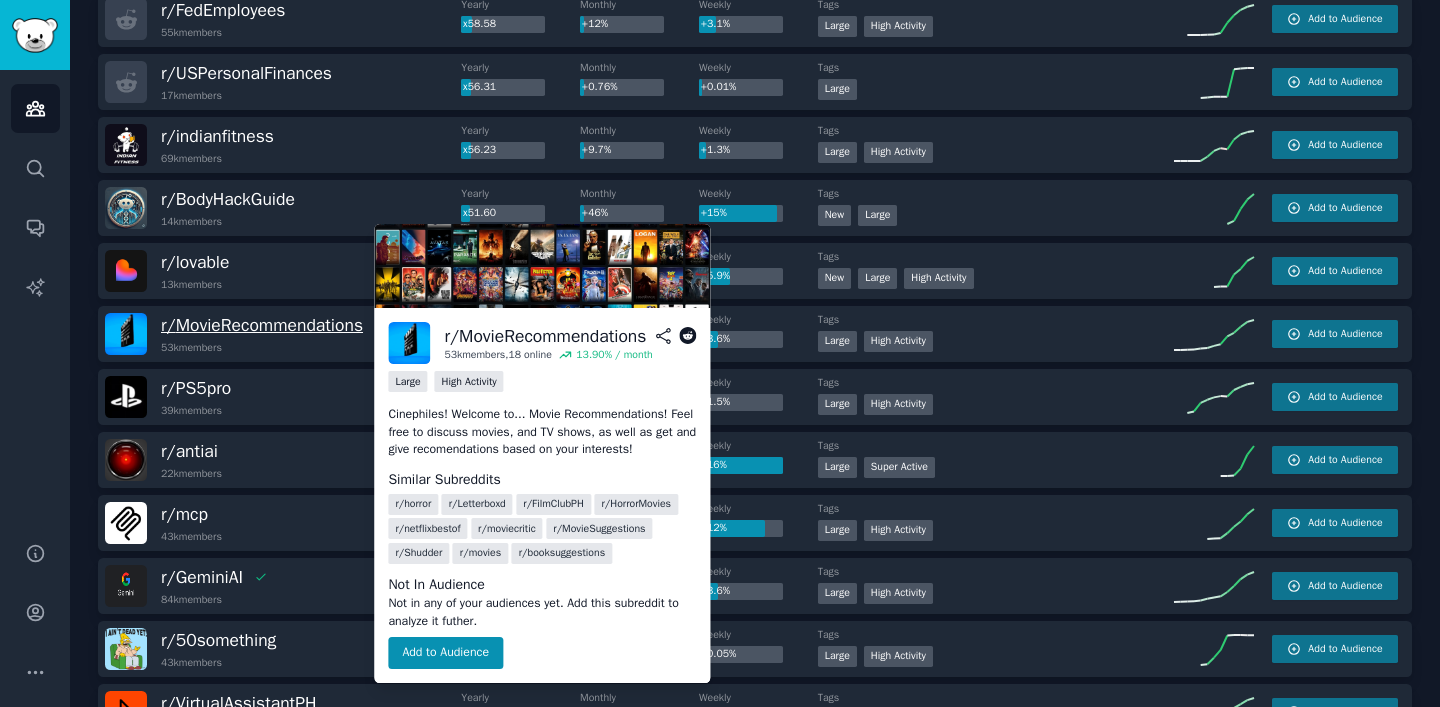 click on "r/ MovieRecommendations" at bounding box center [262, 325] 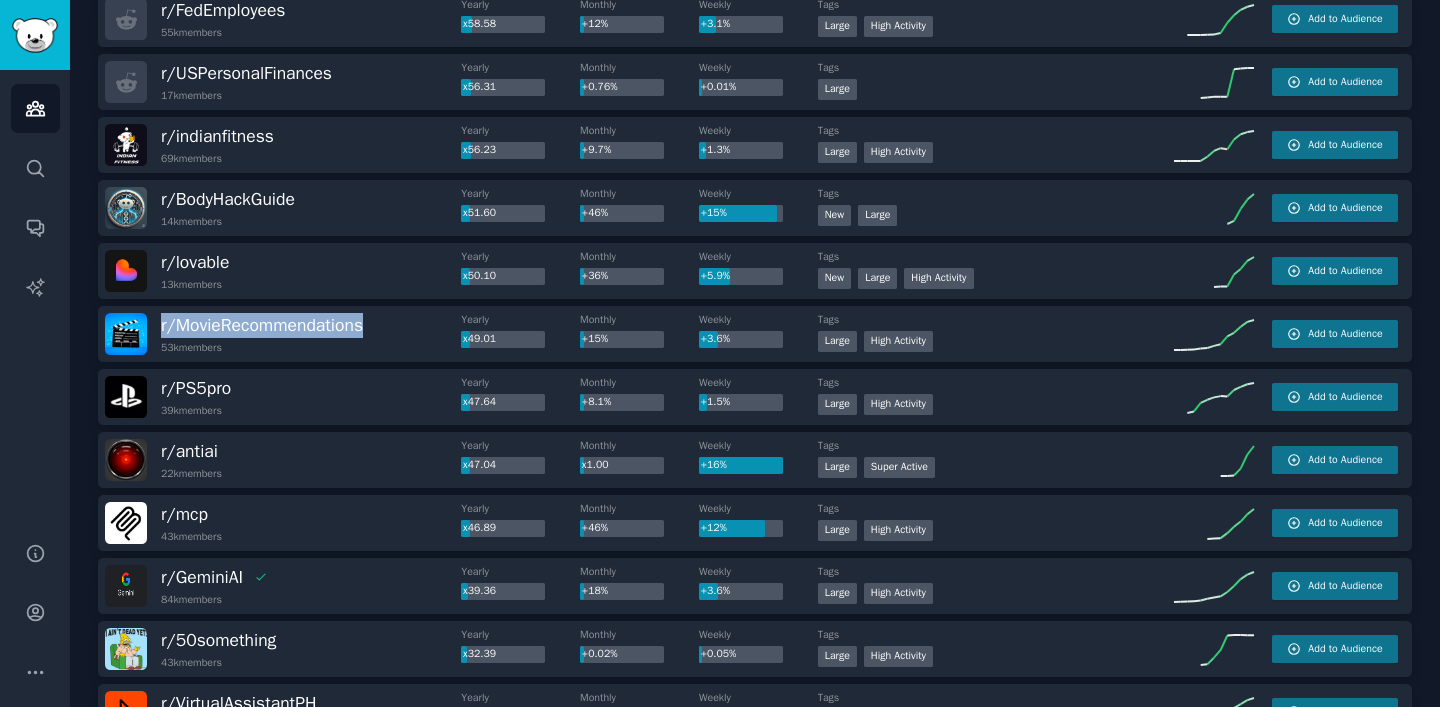 drag, startPoint x: 405, startPoint y: 337, endPoint x: 157, endPoint y: 330, distance: 248.09877 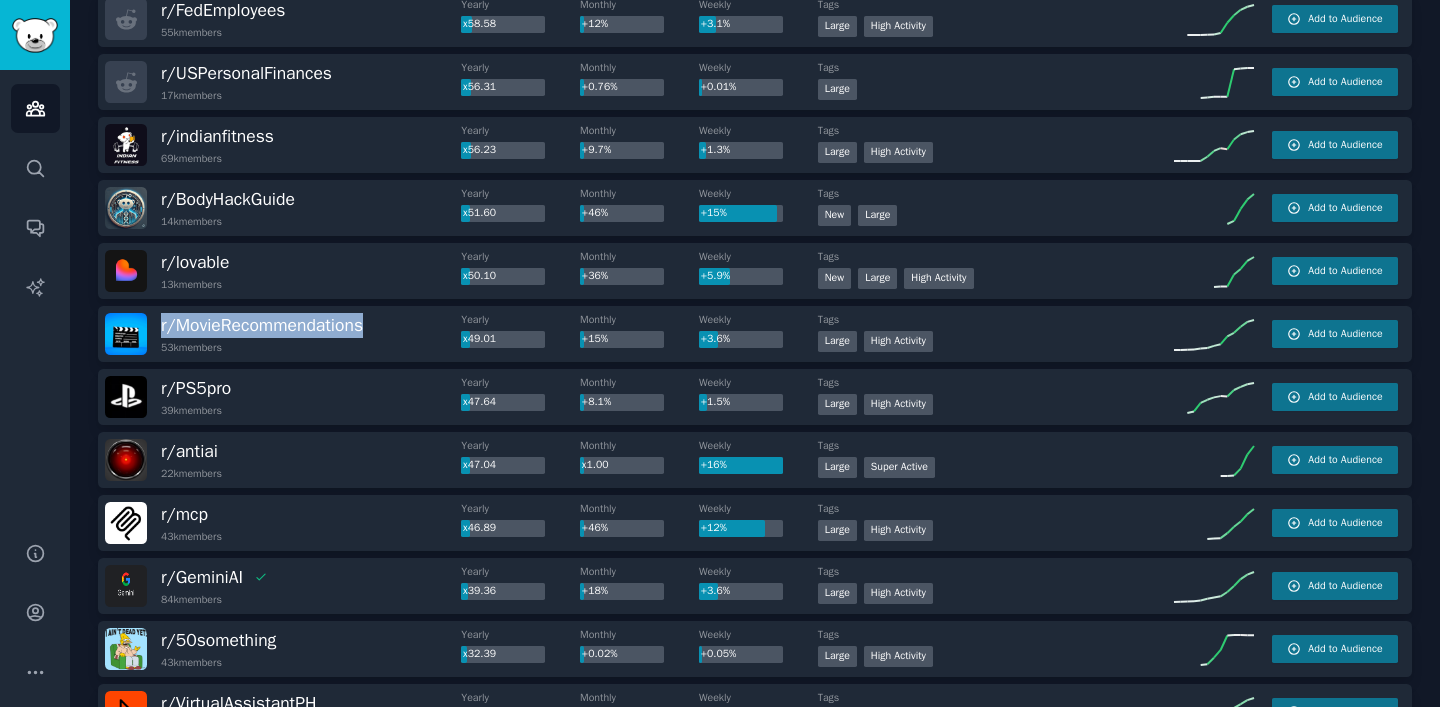 click on "r/ MovieRecommendations 53k  members" at bounding box center [283, 334] 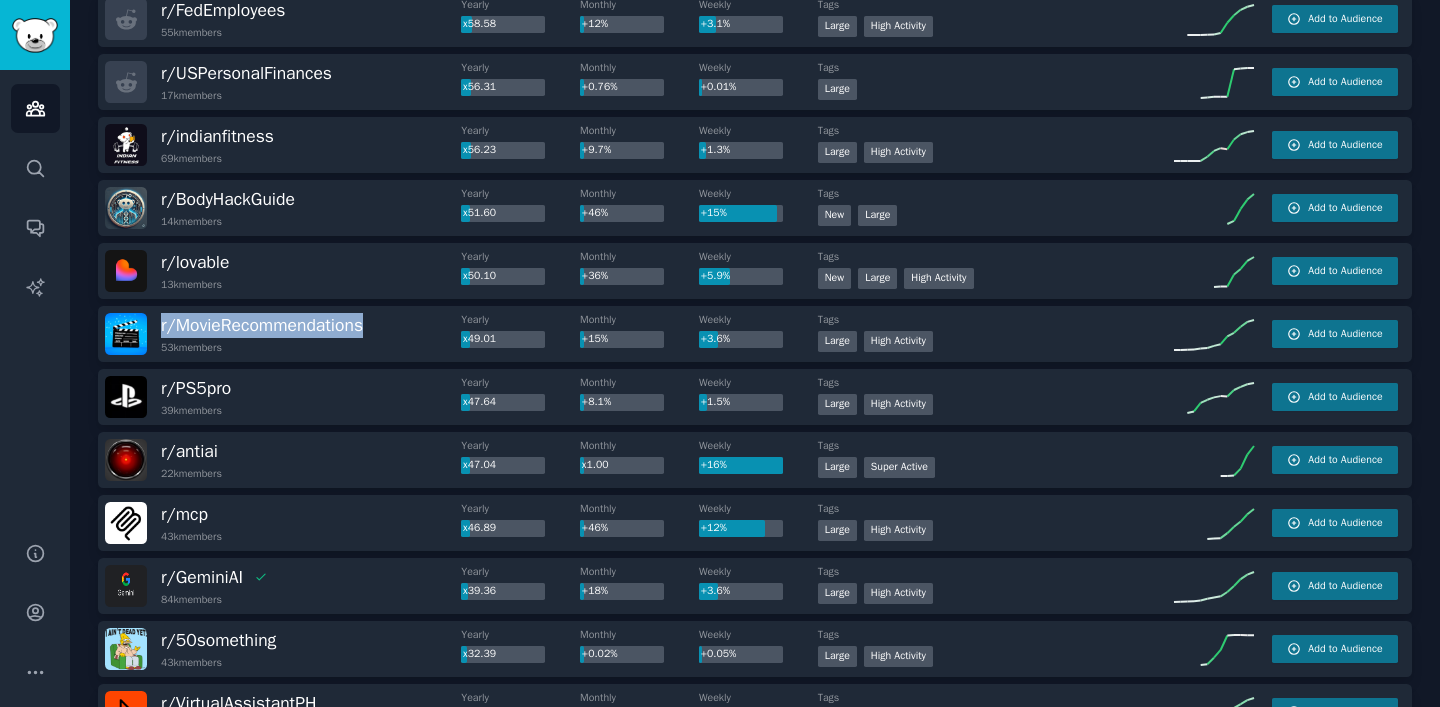 copy on "r/ MovieRecommendations" 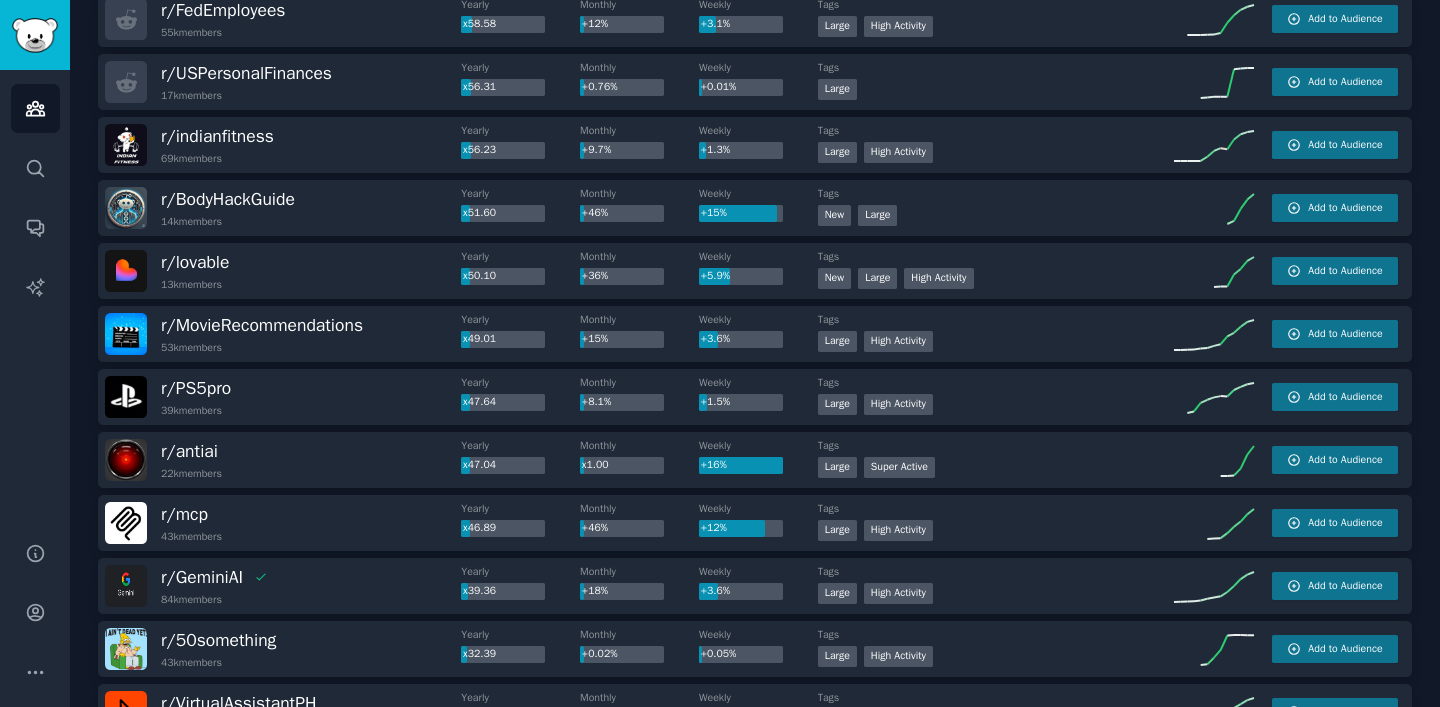 click on "r/ PS5pro 39k  members" at bounding box center [283, 397] 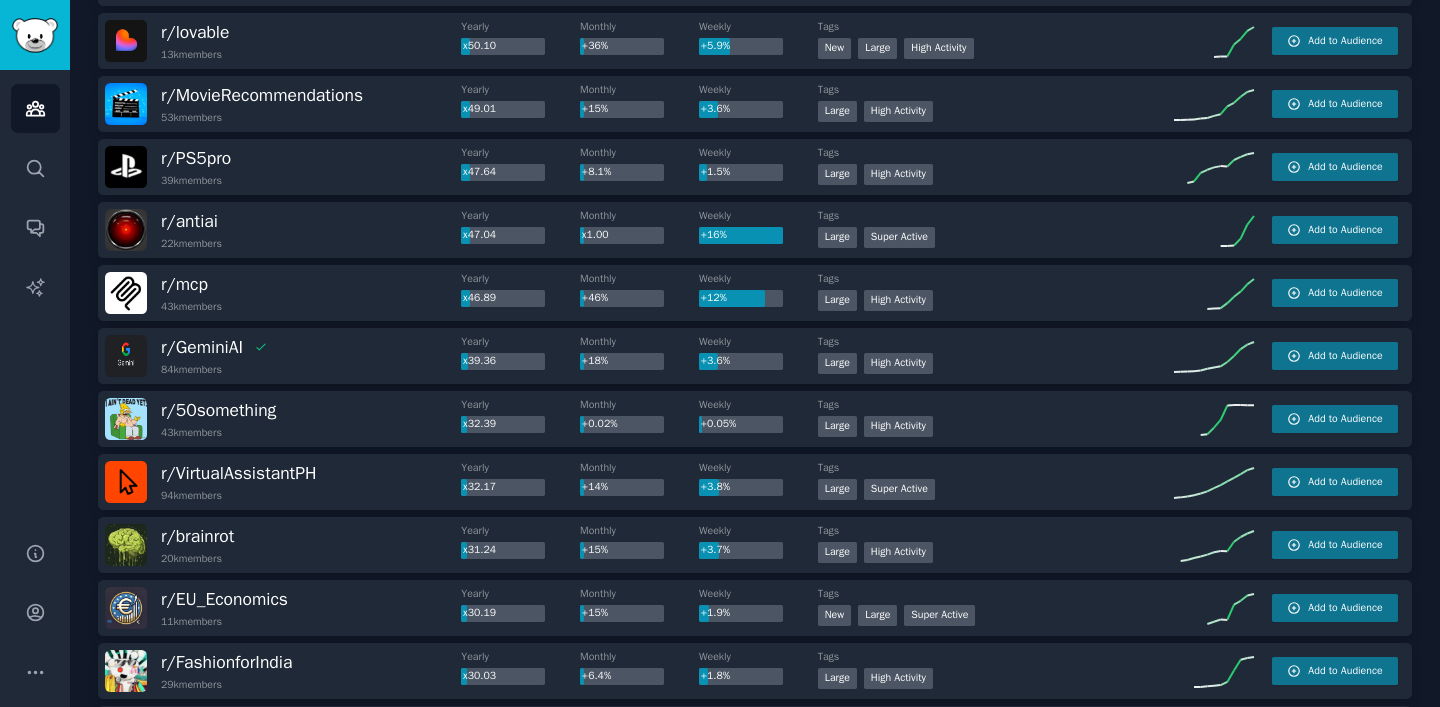 scroll, scrollTop: 1577, scrollLeft: 0, axis: vertical 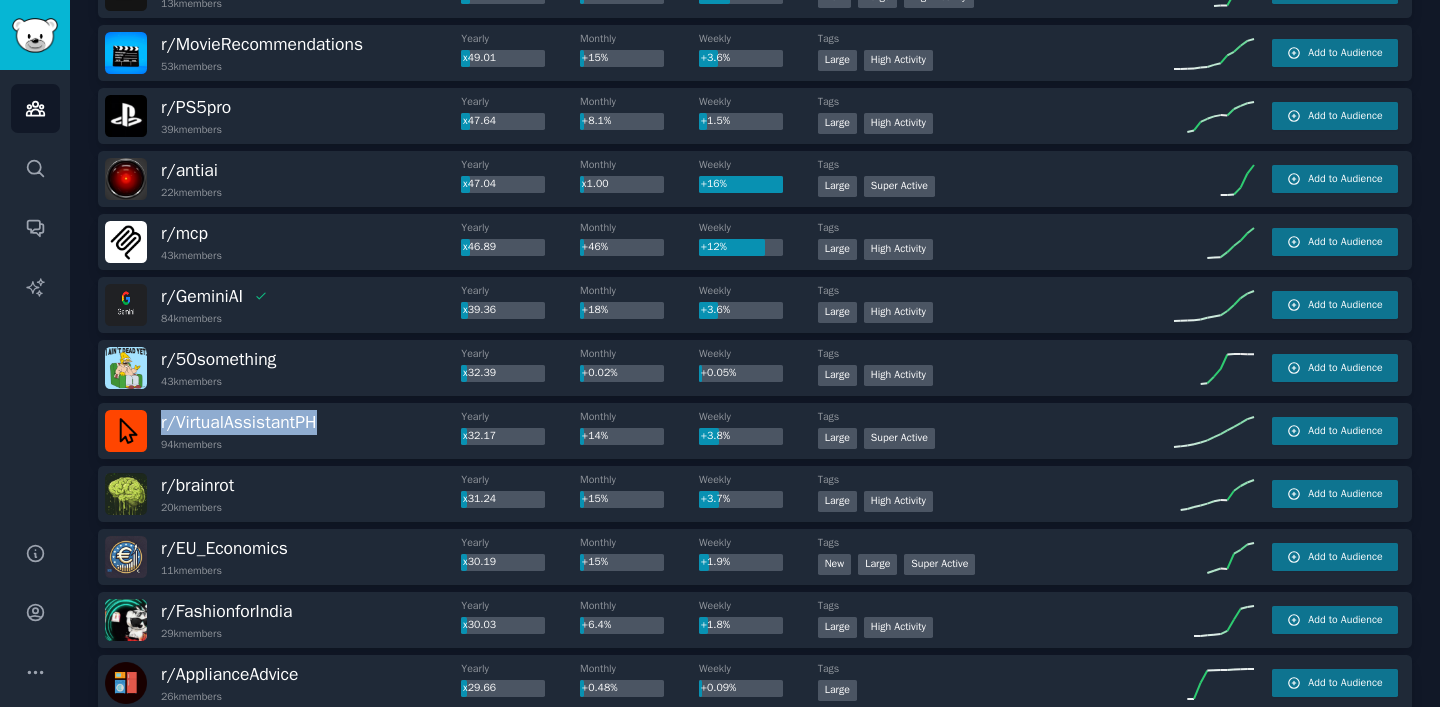 drag, startPoint x: 364, startPoint y: 424, endPoint x: 157, endPoint y: 420, distance: 207.03865 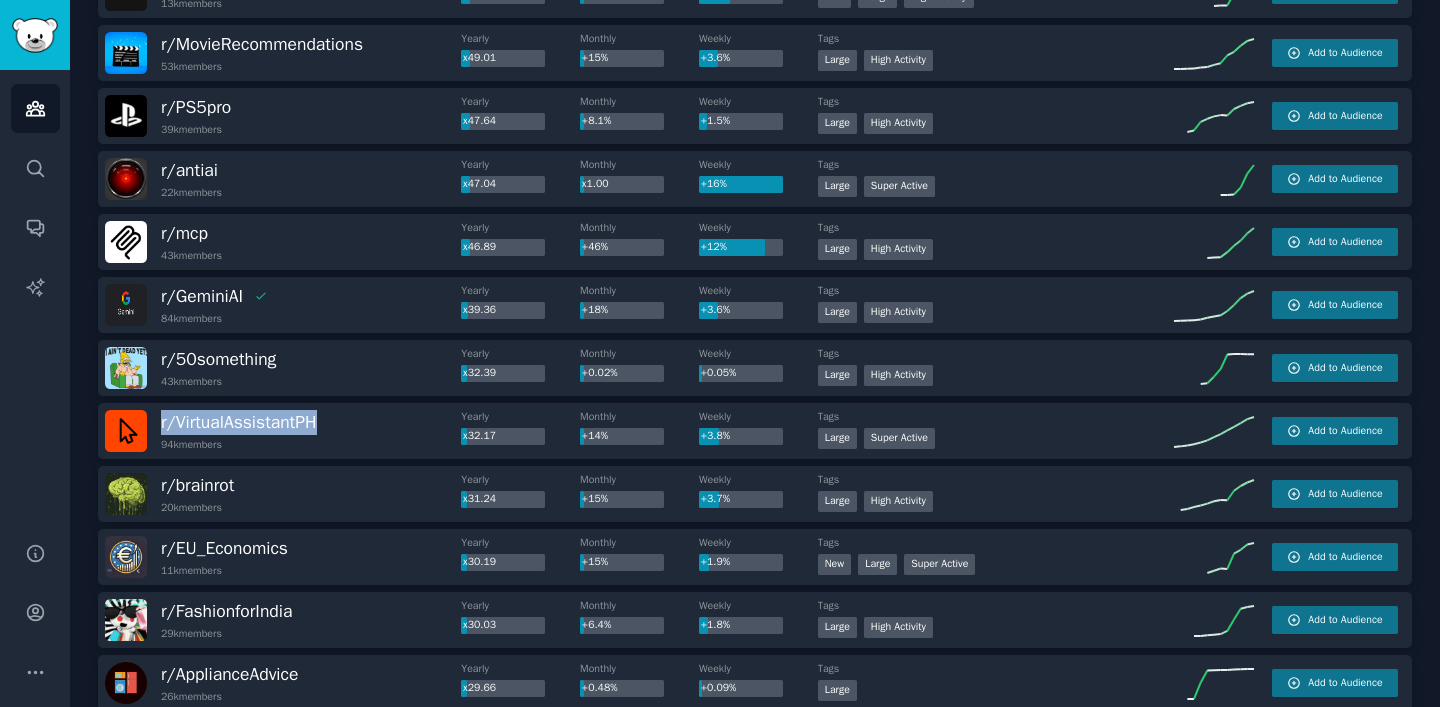 click on "r/ VirtualAssistantPH 94k  members" at bounding box center [283, 431] 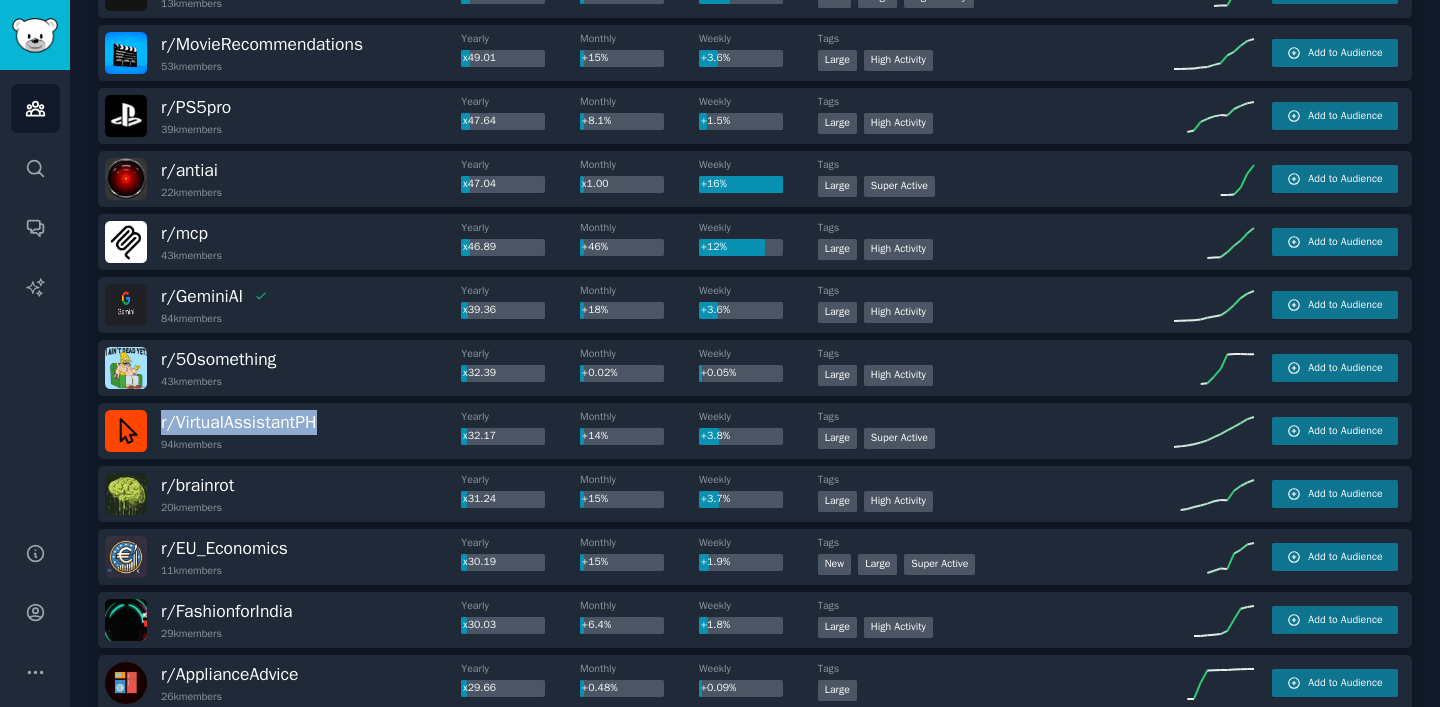 copy on "r/ VirtualAssistantPH" 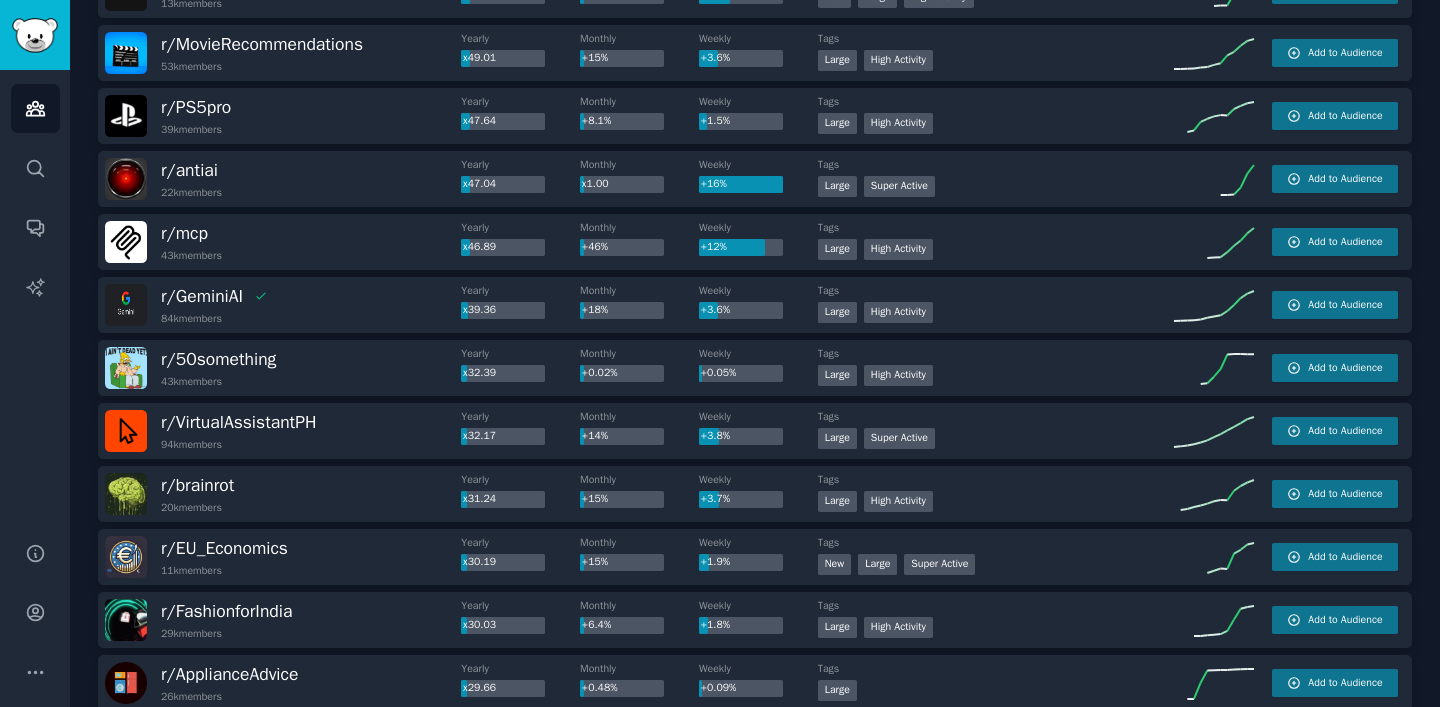 click on "r/ VirtualAssistantPH 94k  members" at bounding box center (283, 431) 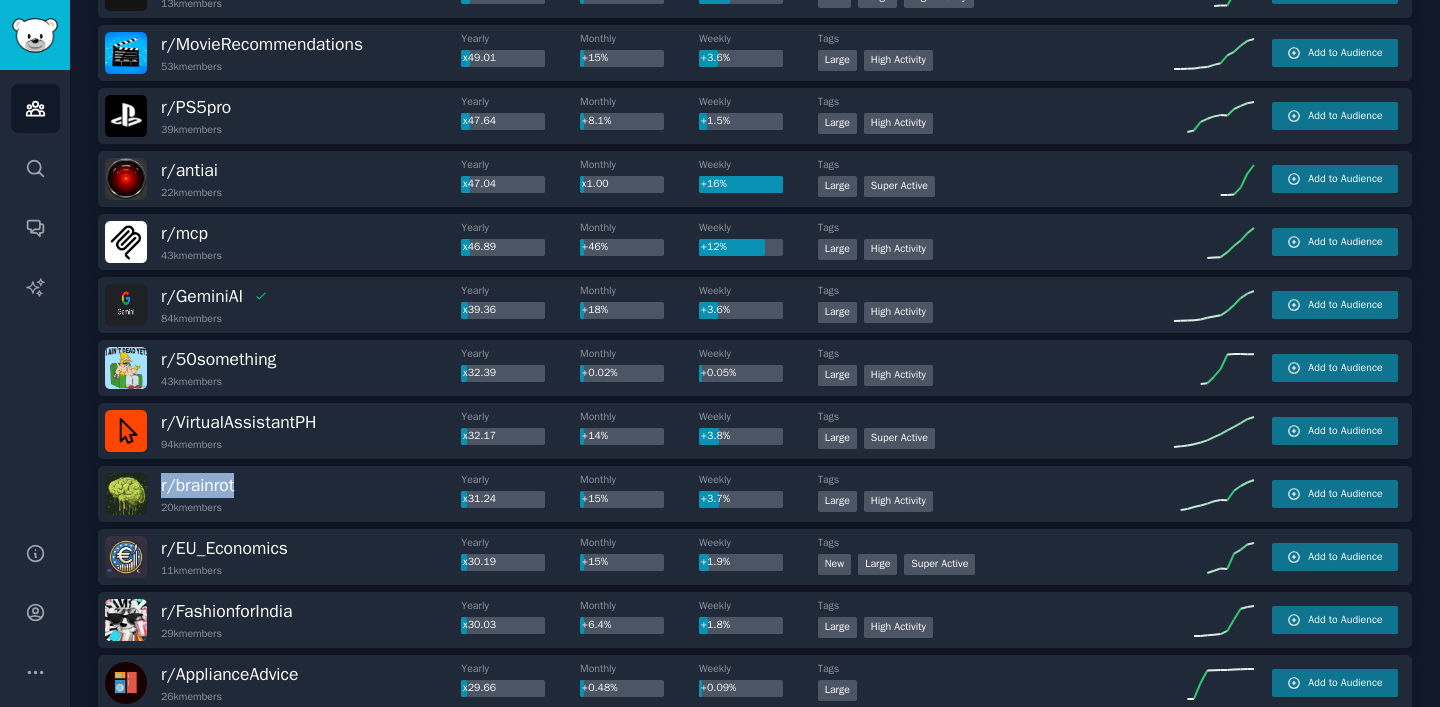 drag, startPoint x: 268, startPoint y: 492, endPoint x: 157, endPoint y: 487, distance: 111.11256 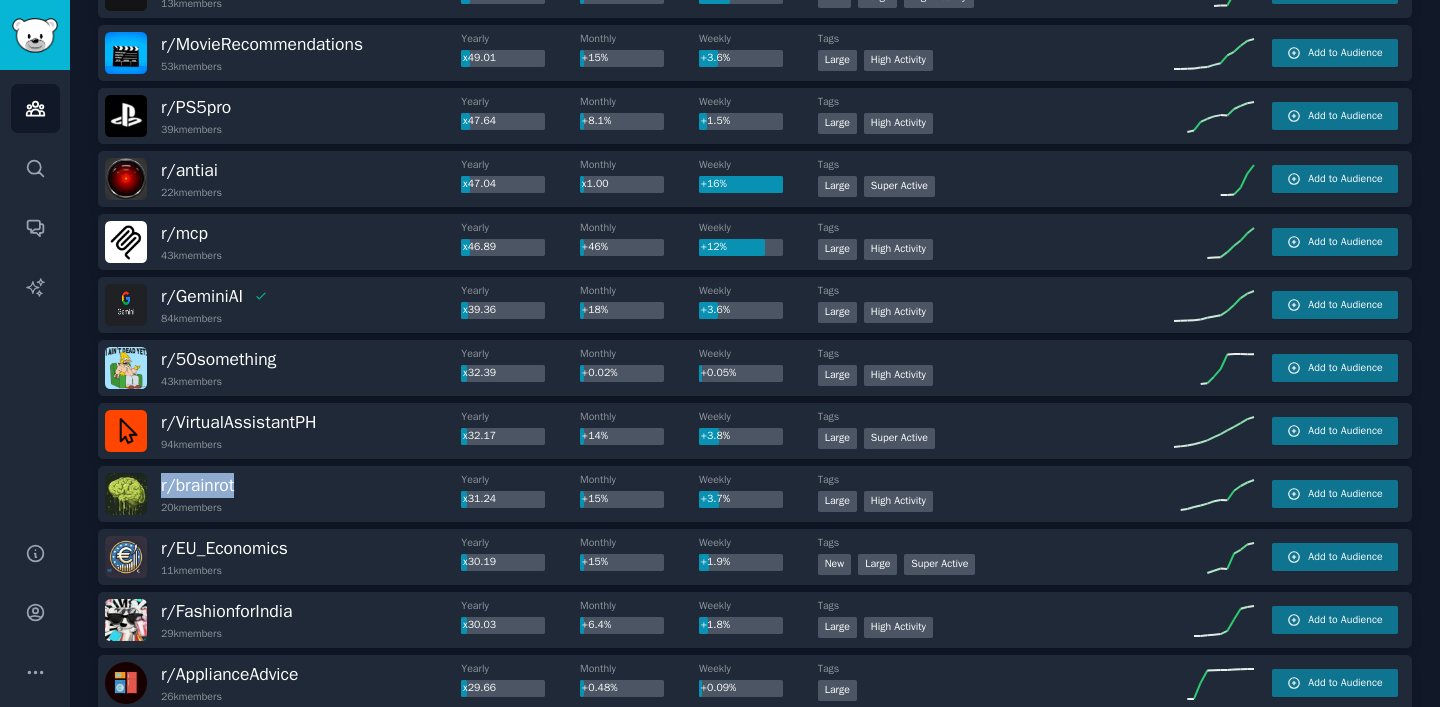 click on "r/ brainrot 20k  members" at bounding box center [283, 494] 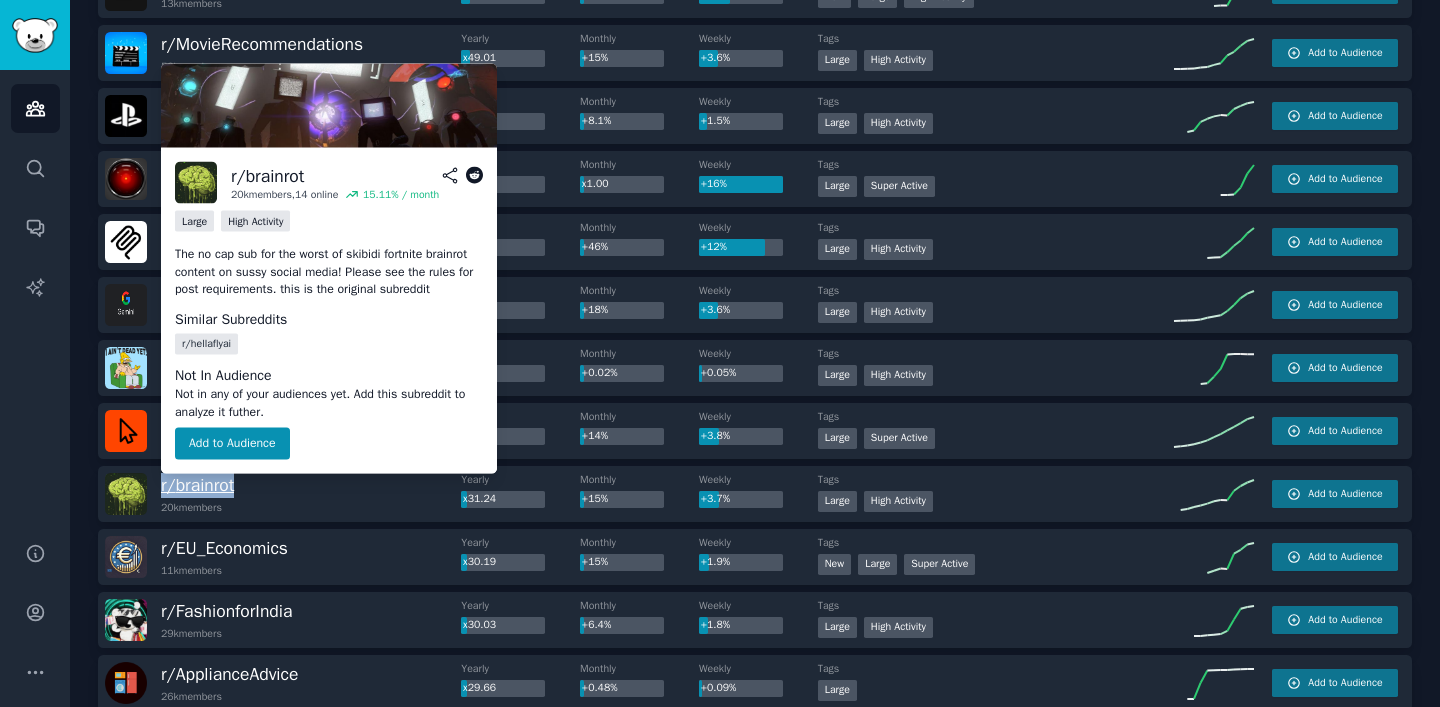 copy on "r/ brainrot" 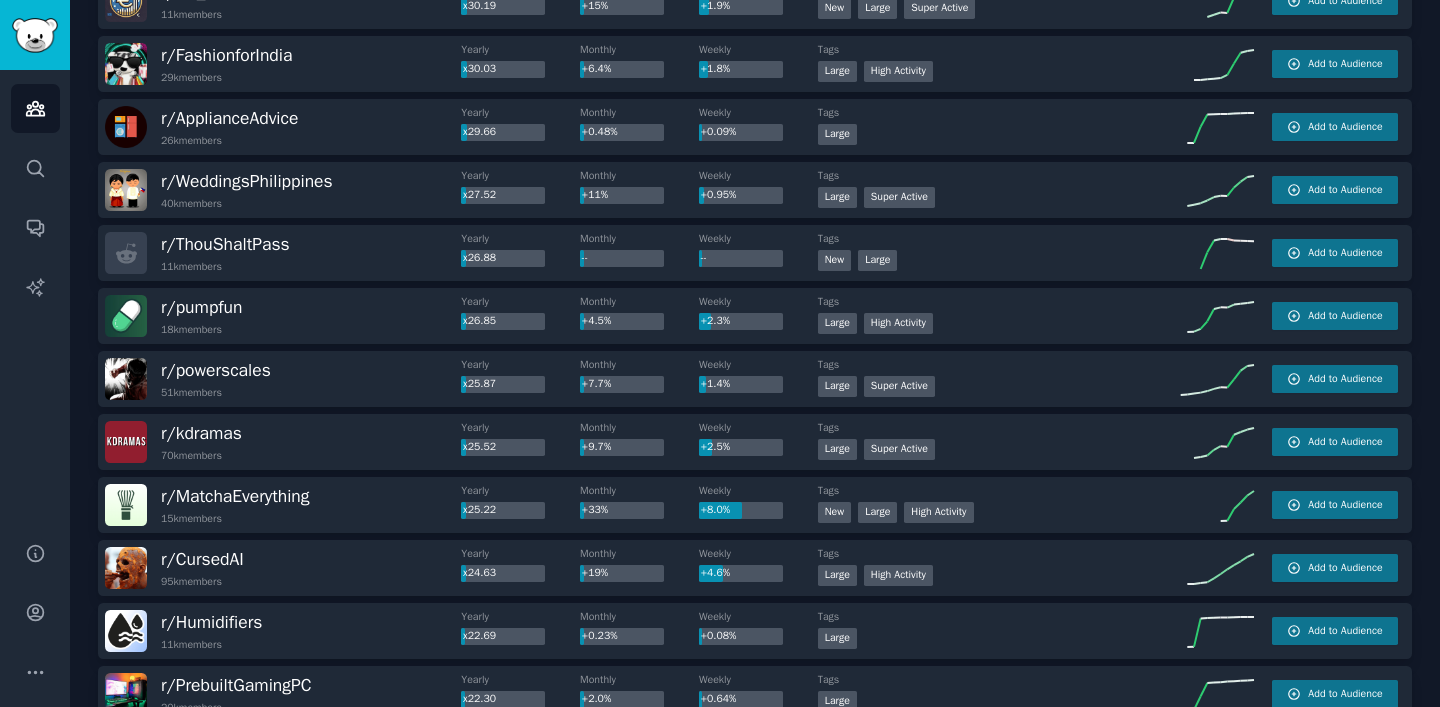 scroll, scrollTop: 2298, scrollLeft: 0, axis: vertical 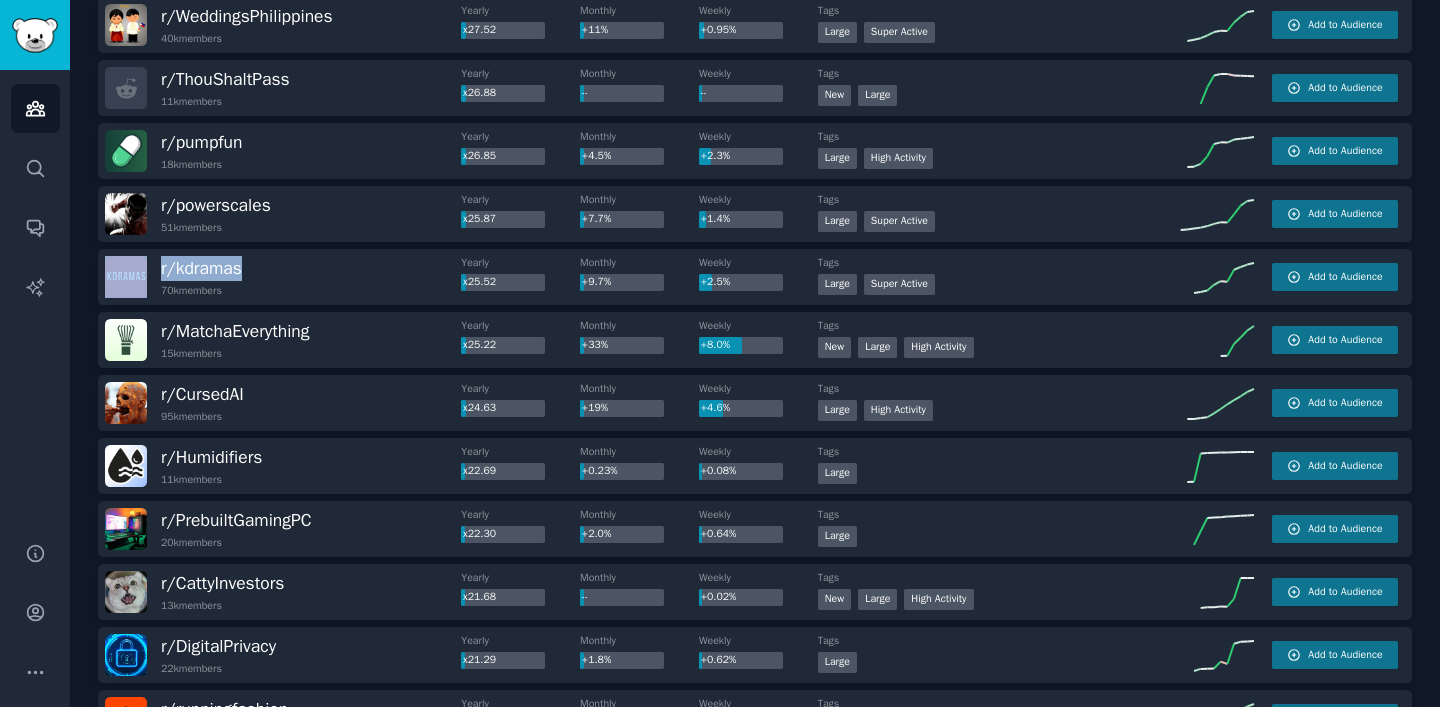 drag, startPoint x: 271, startPoint y: 264, endPoint x: 149, endPoint y: 260, distance: 122.06556 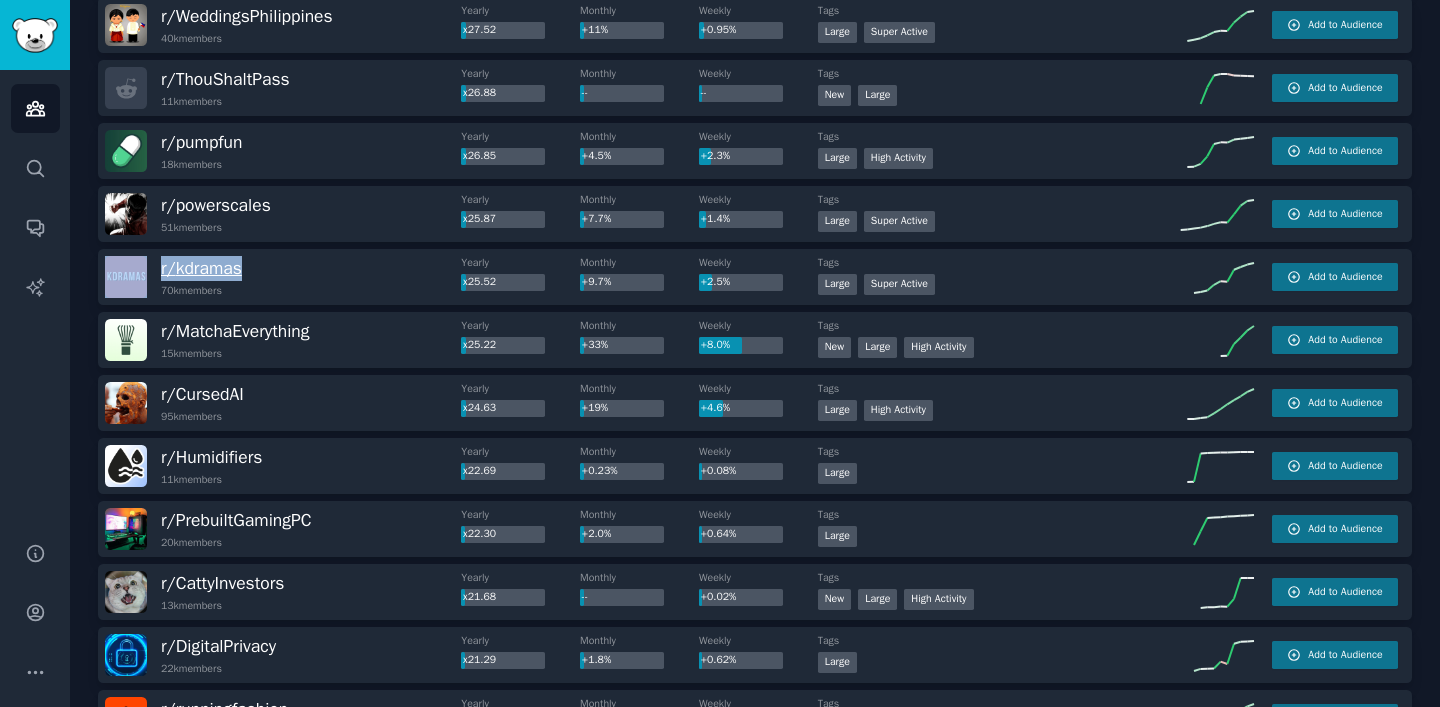 copy on "r/ kdramas" 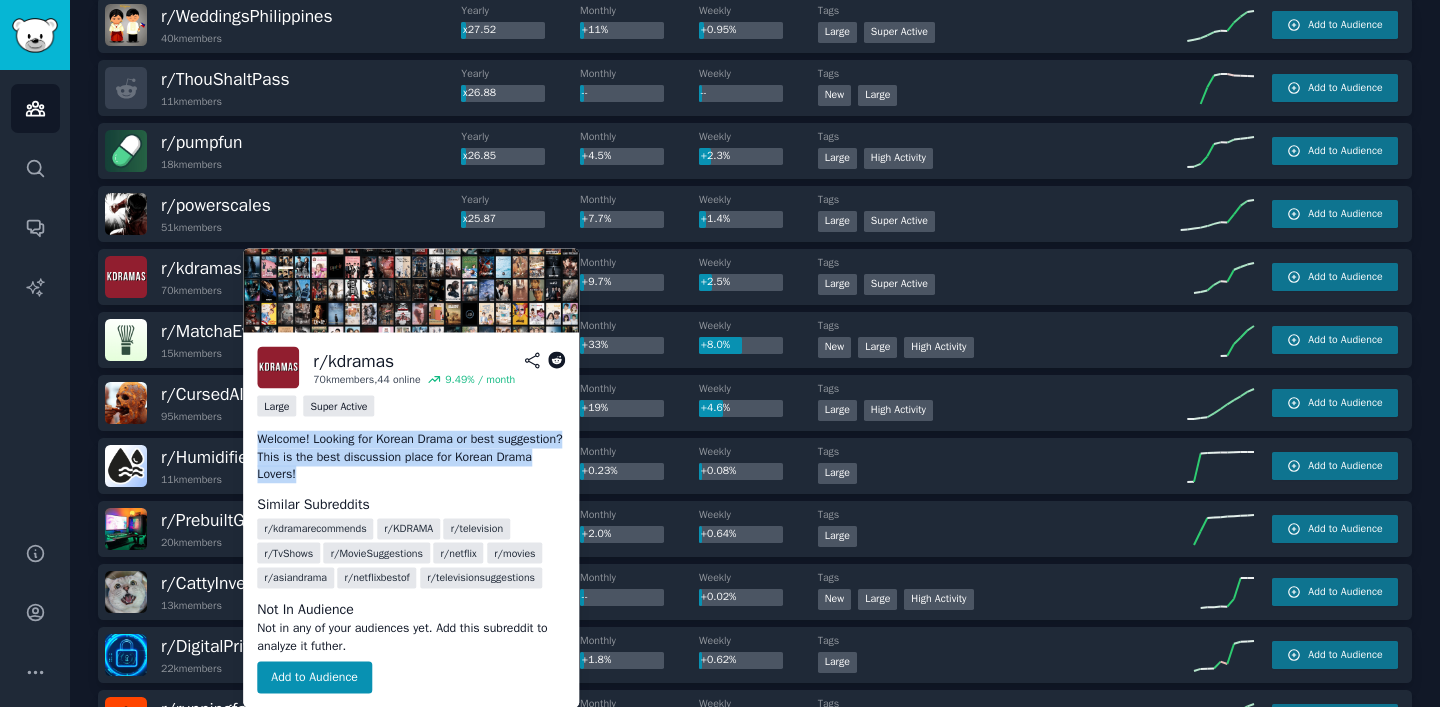 drag, startPoint x: 419, startPoint y: 482, endPoint x: 261, endPoint y: 433, distance: 165.42369 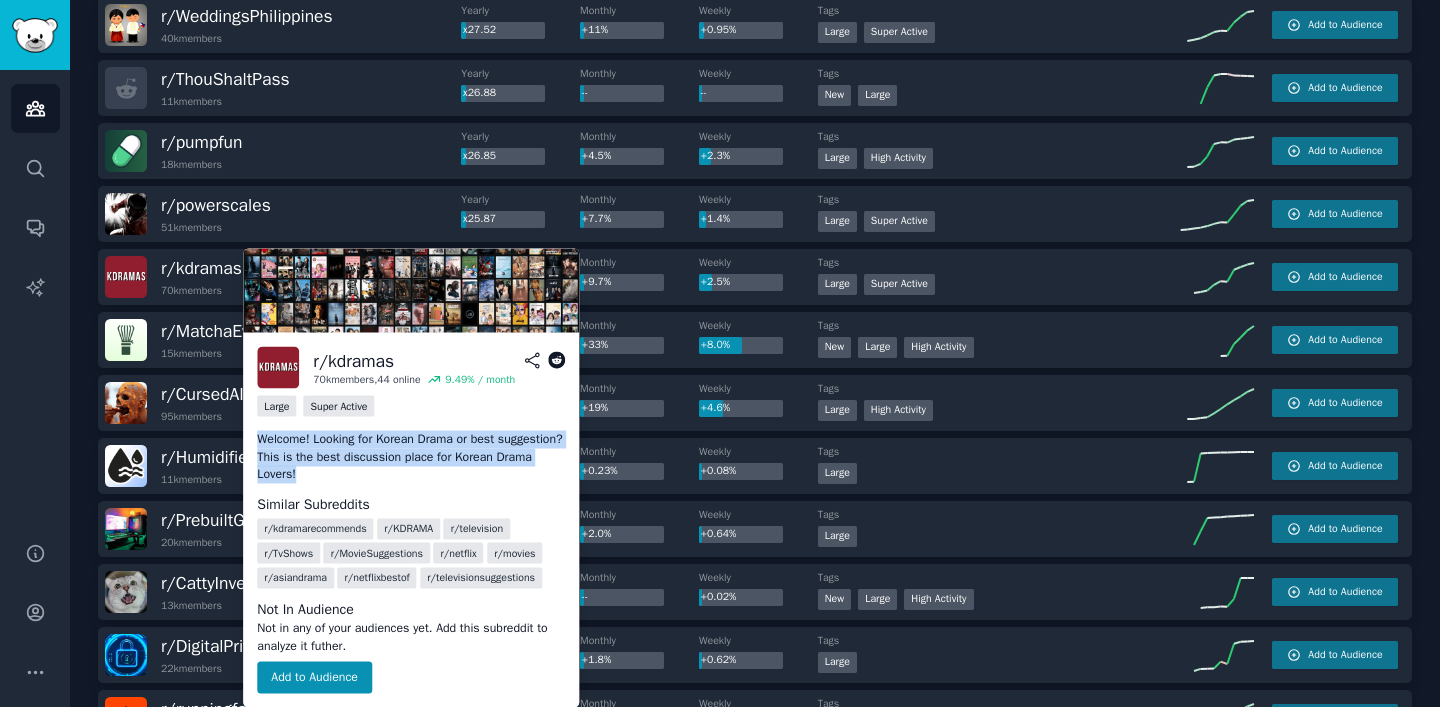 click on "Welcome! Looking for Korean Drama or best suggestion? This is the best discussion place for Korean Drama Lovers!" at bounding box center (411, 457) 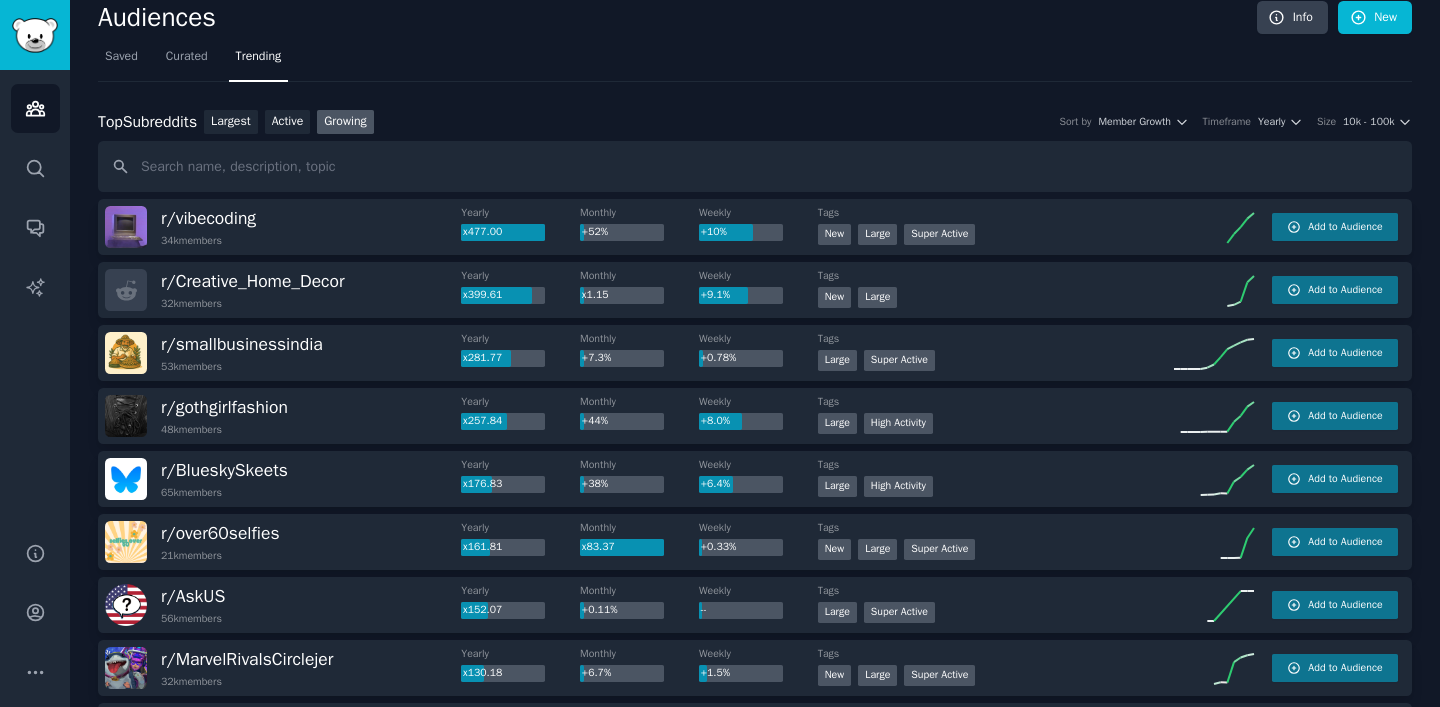 scroll, scrollTop: 14, scrollLeft: 0, axis: vertical 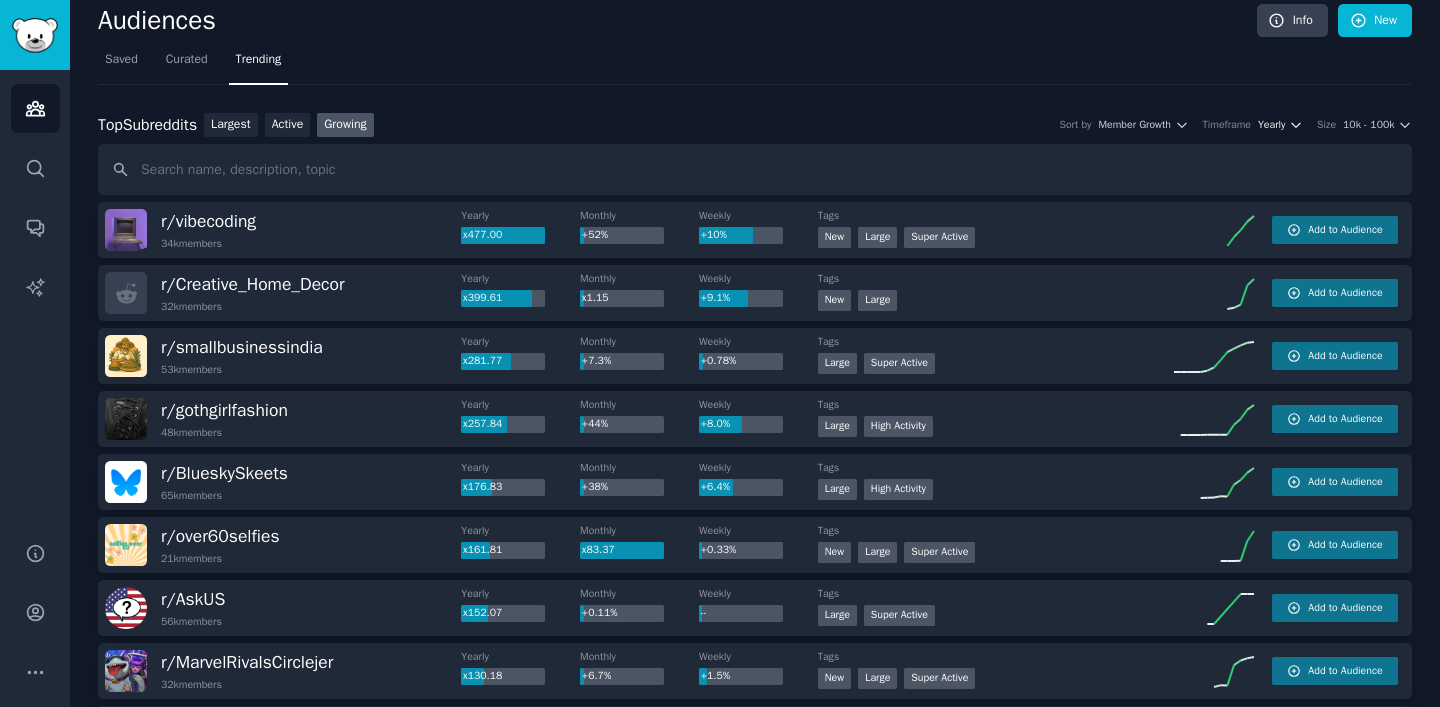 click on "Yearly" at bounding box center [1271, 125] 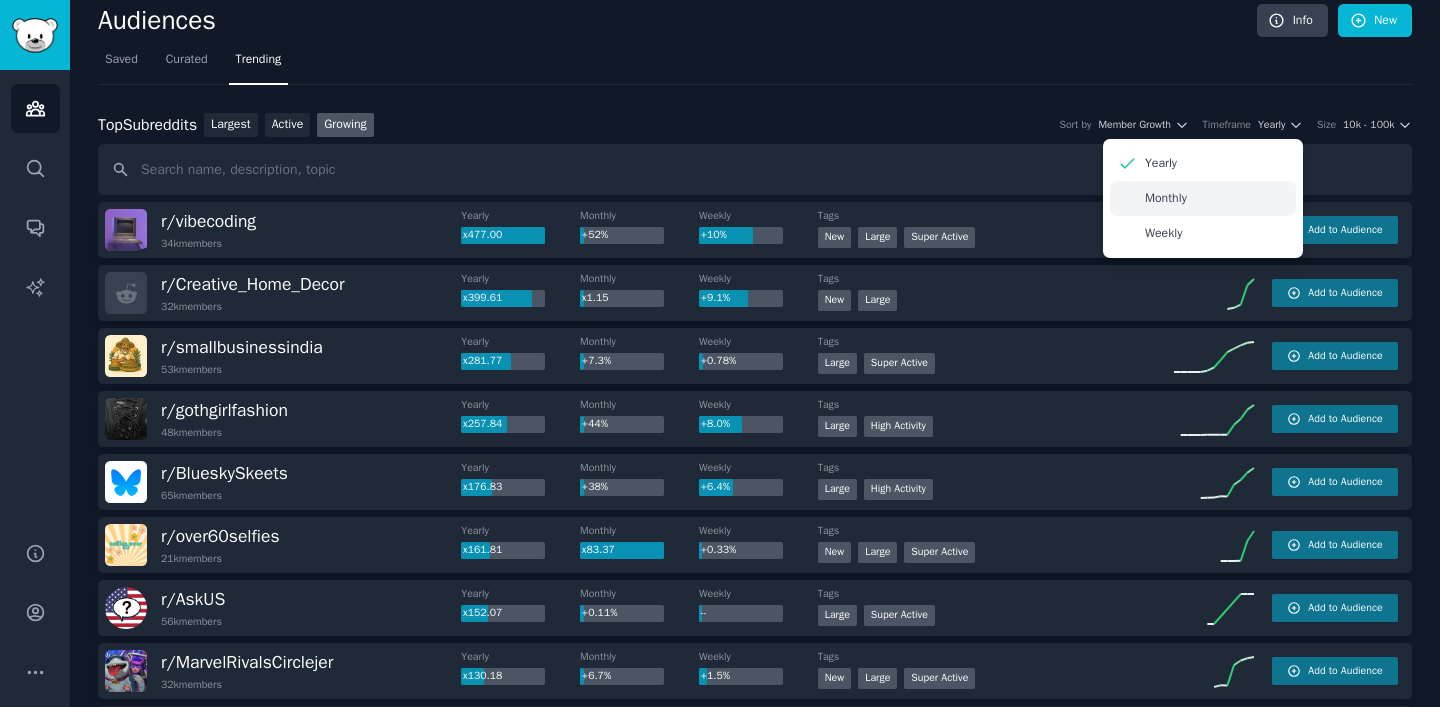 click on "Monthly" at bounding box center [1203, 198] 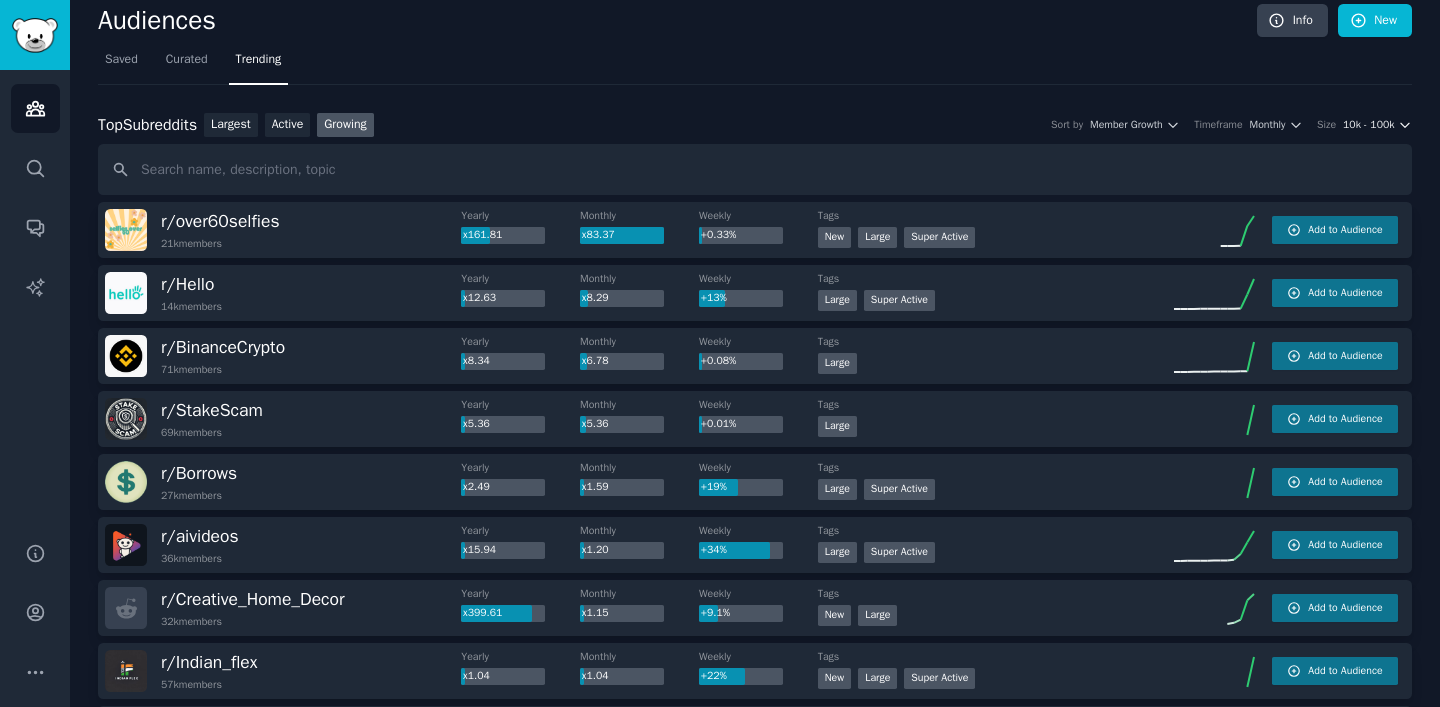 click on "10k - 100k" at bounding box center [1368, 125] 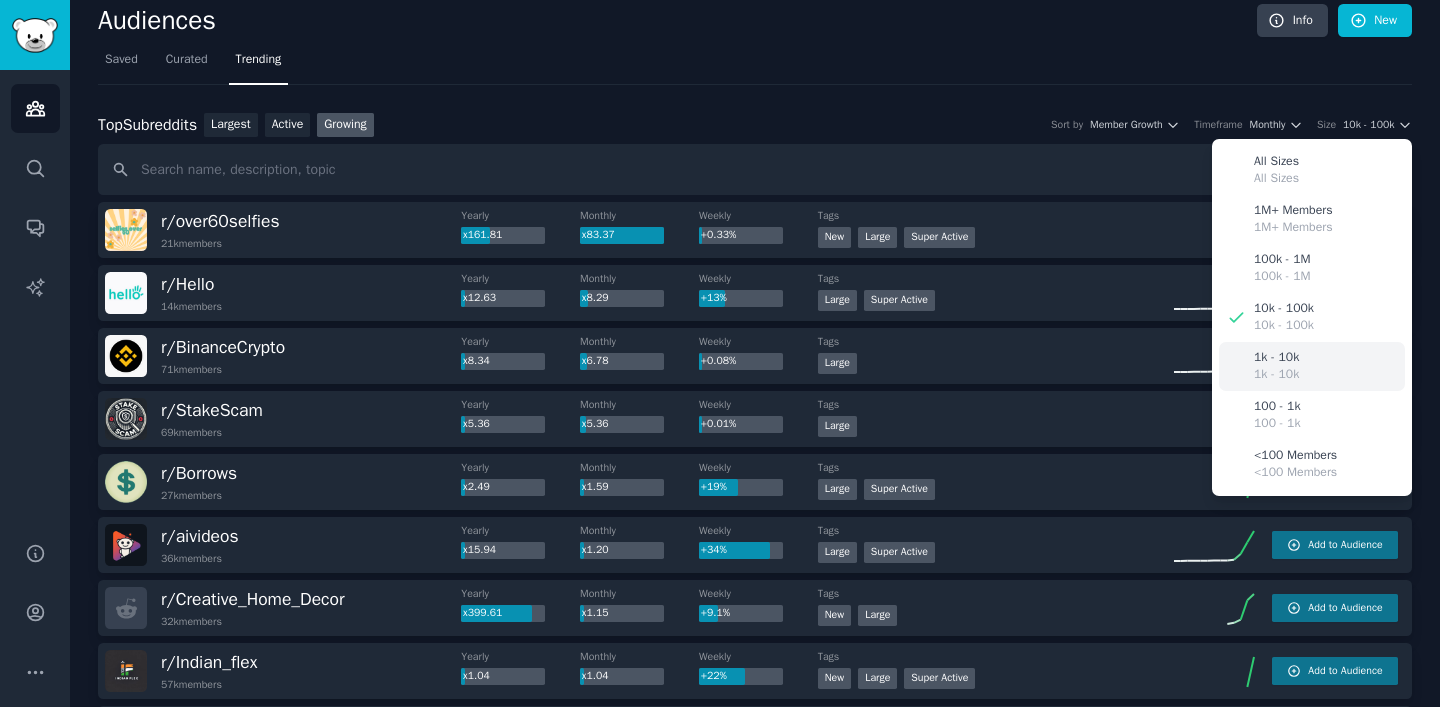 click on "1k - 10k" at bounding box center (1276, 358) 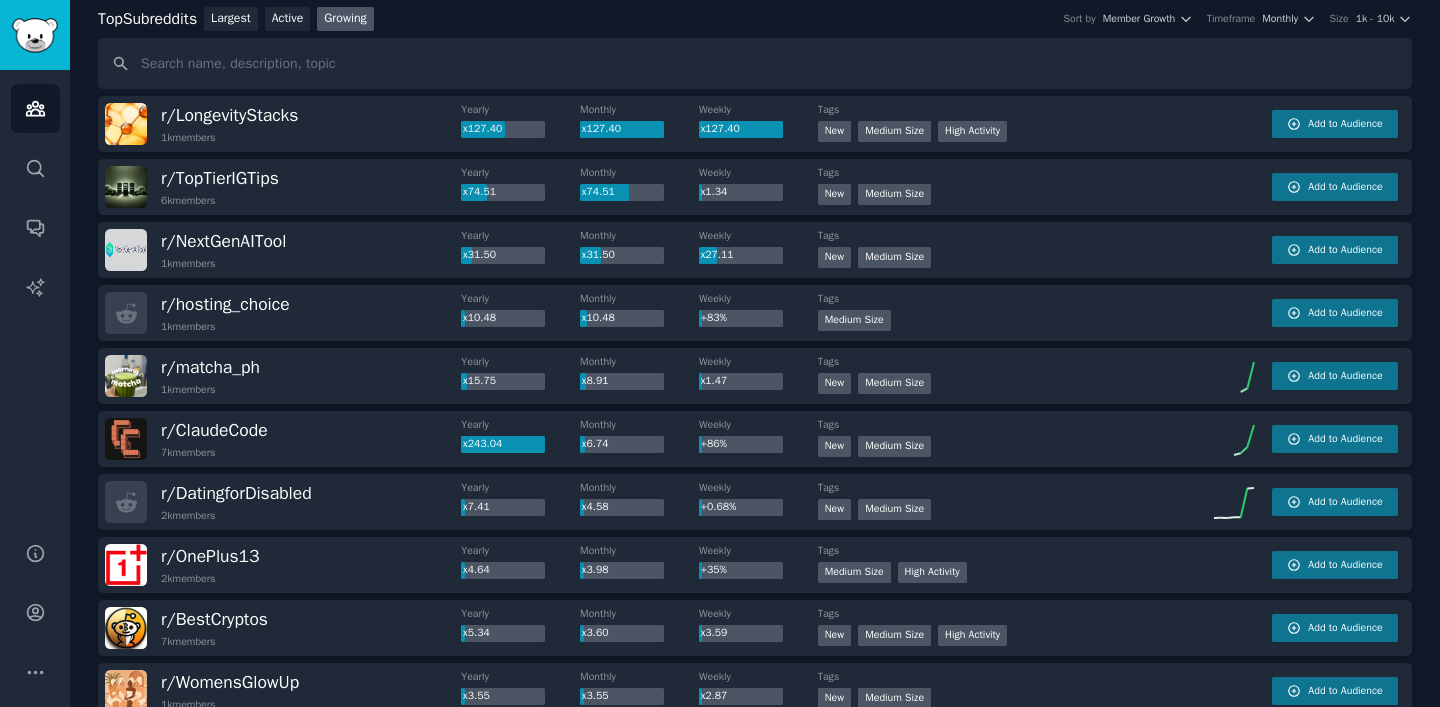 scroll, scrollTop: 410, scrollLeft: 0, axis: vertical 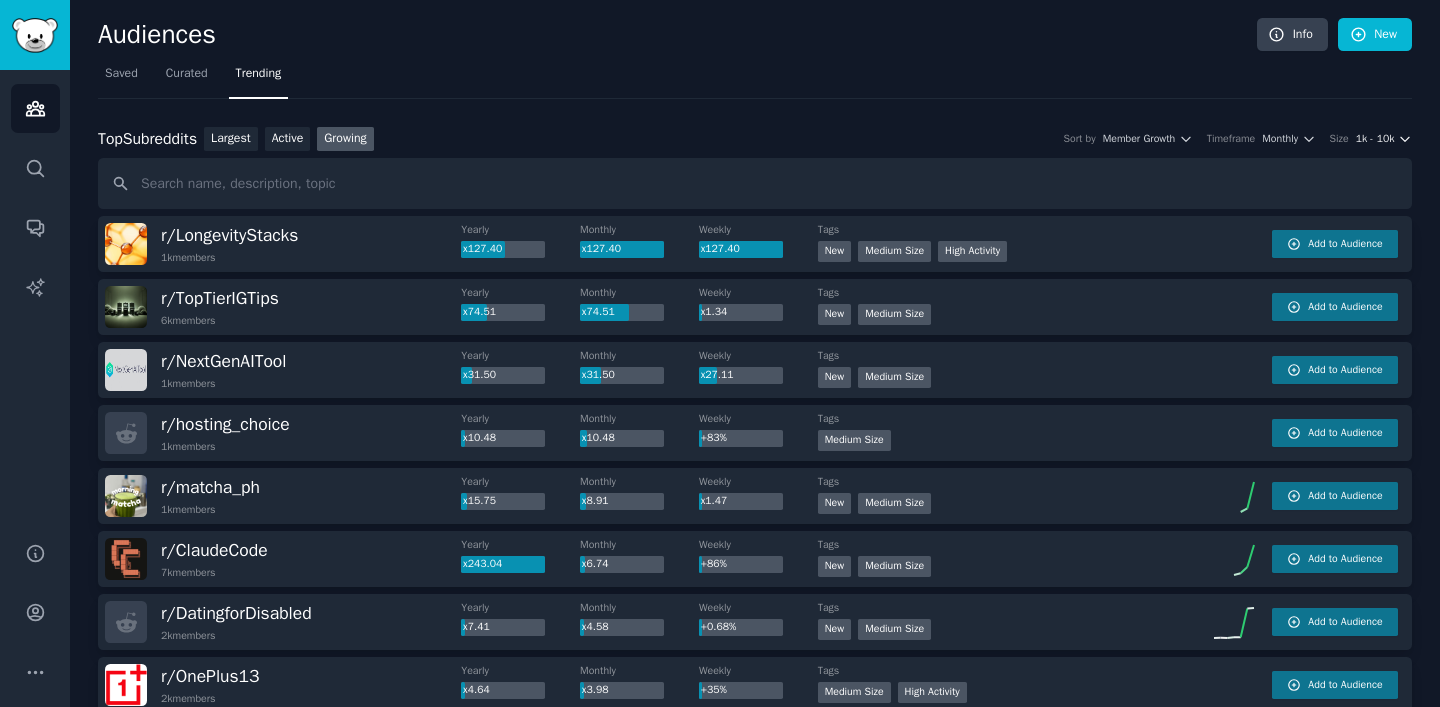 click on "Top   Subreddits Top Subreddits Largest Active Growing Sort by Member Growth Timeframe Monthly Size 1k - 10k" at bounding box center [755, 139] 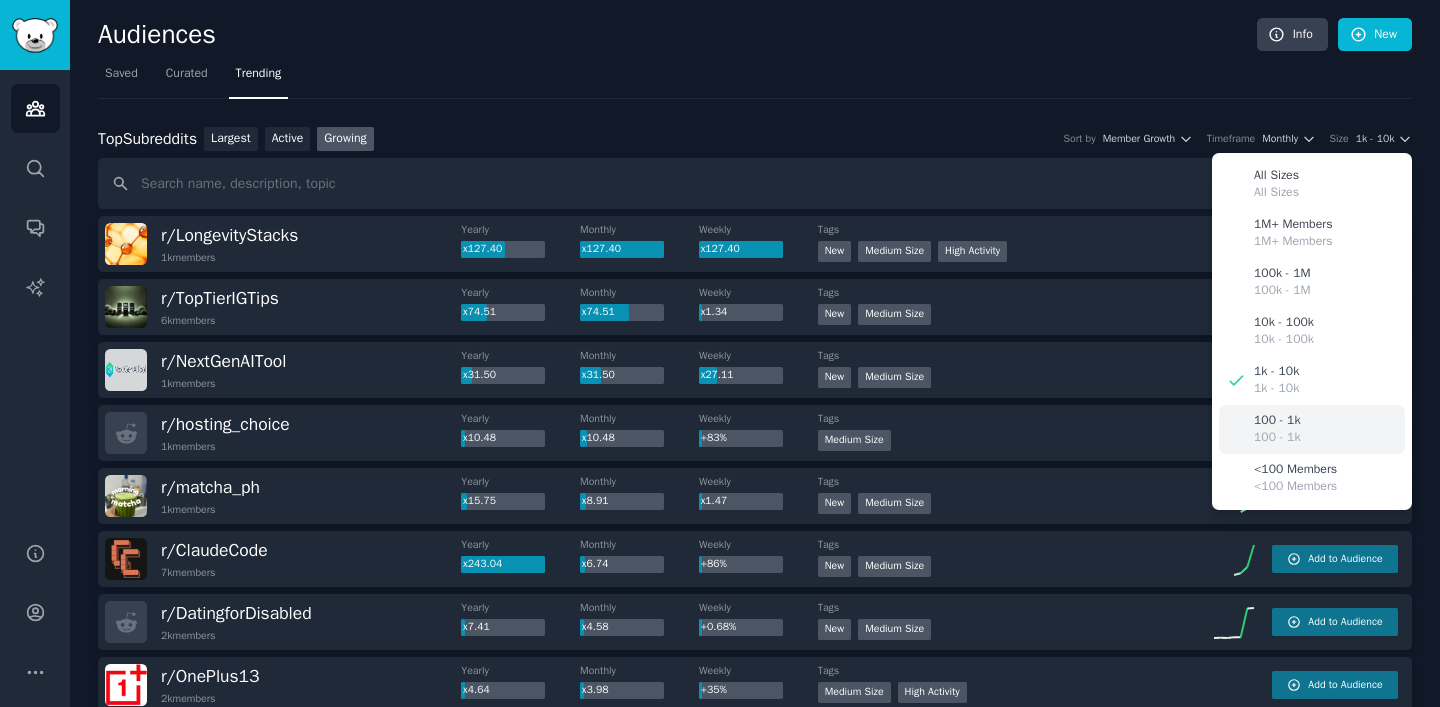 click on "100 - 1k 100 - 1k" at bounding box center [1312, 429] 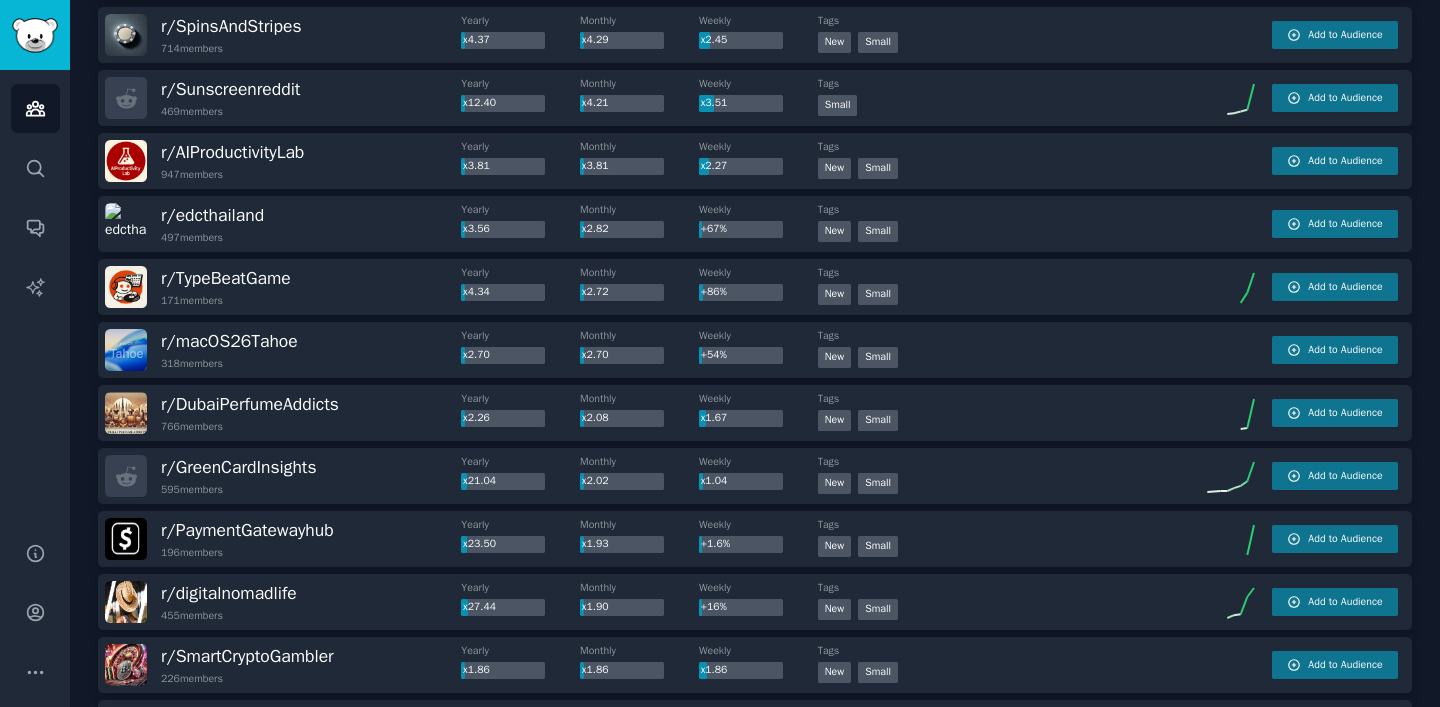 scroll, scrollTop: 0, scrollLeft: 0, axis: both 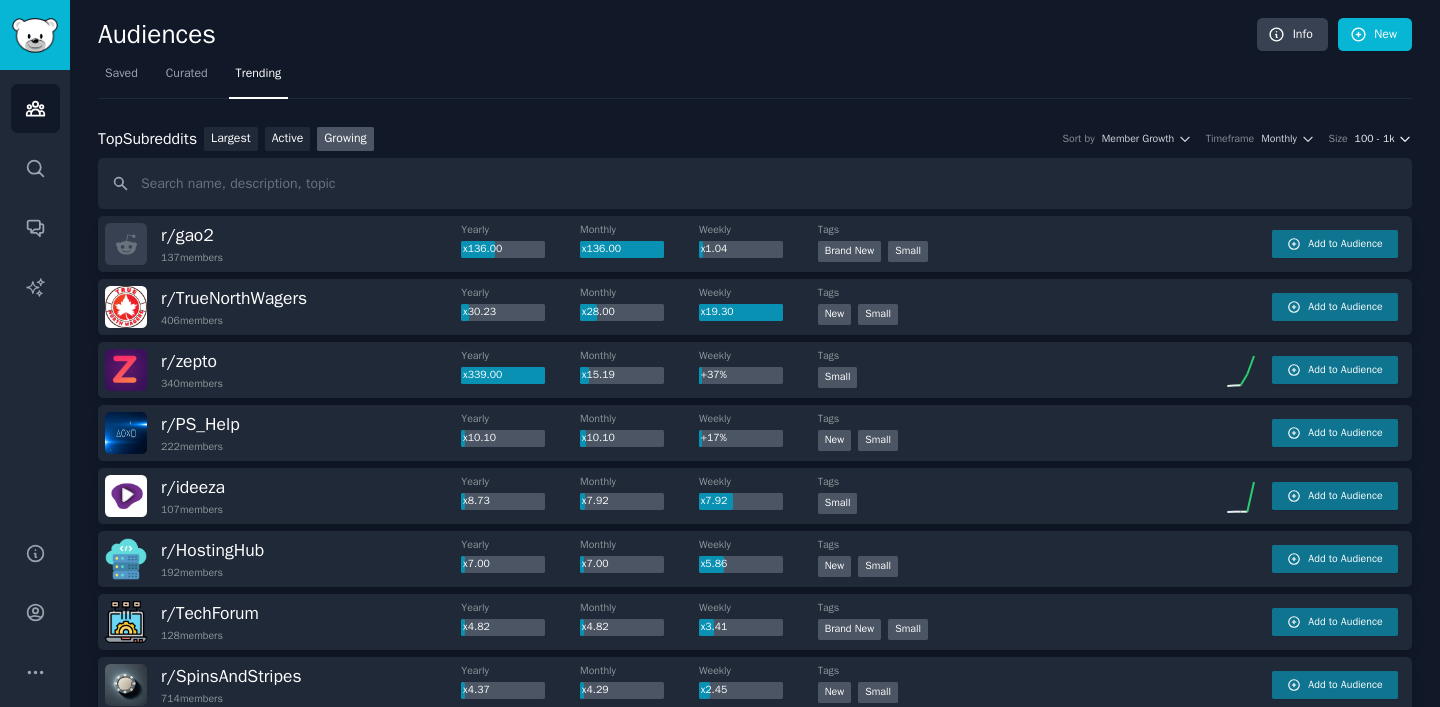 click on "100 - 1k" at bounding box center [1375, 139] 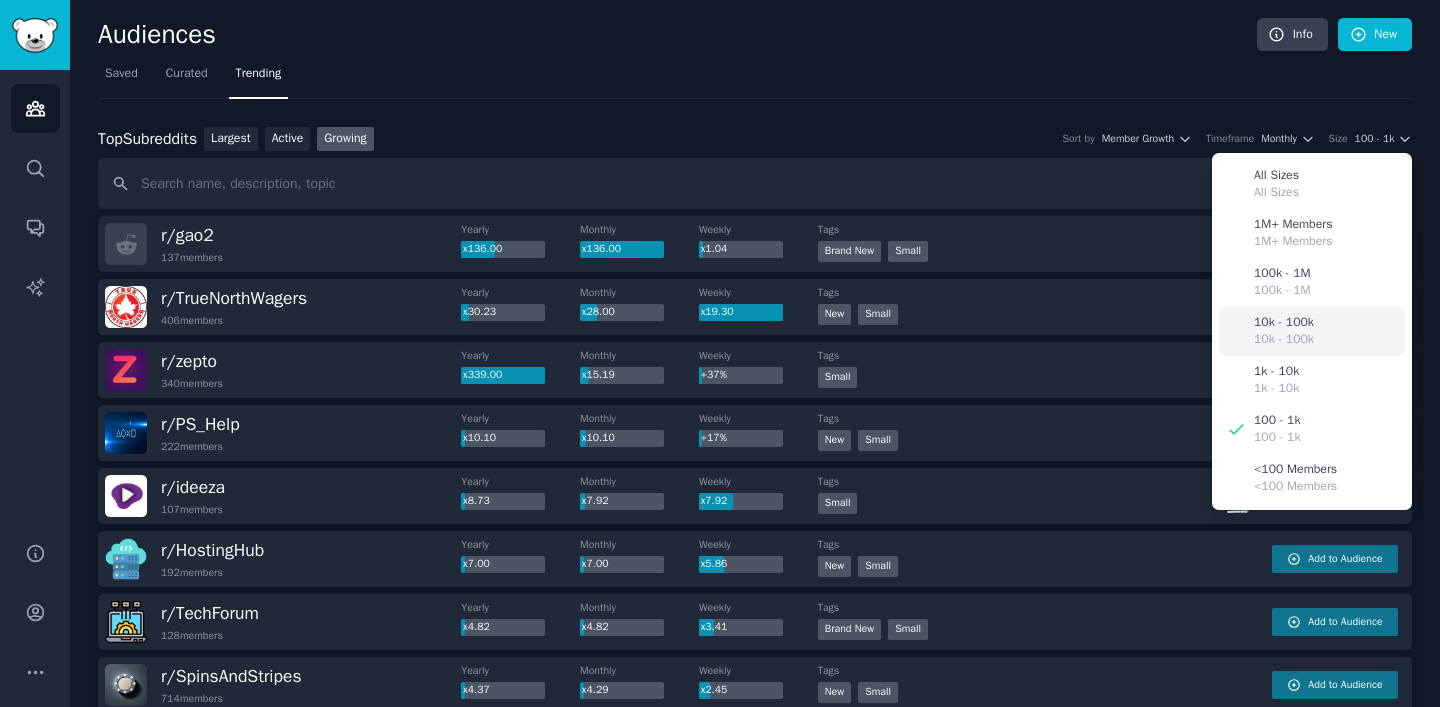 click on "10k - 100k" at bounding box center (1284, 340) 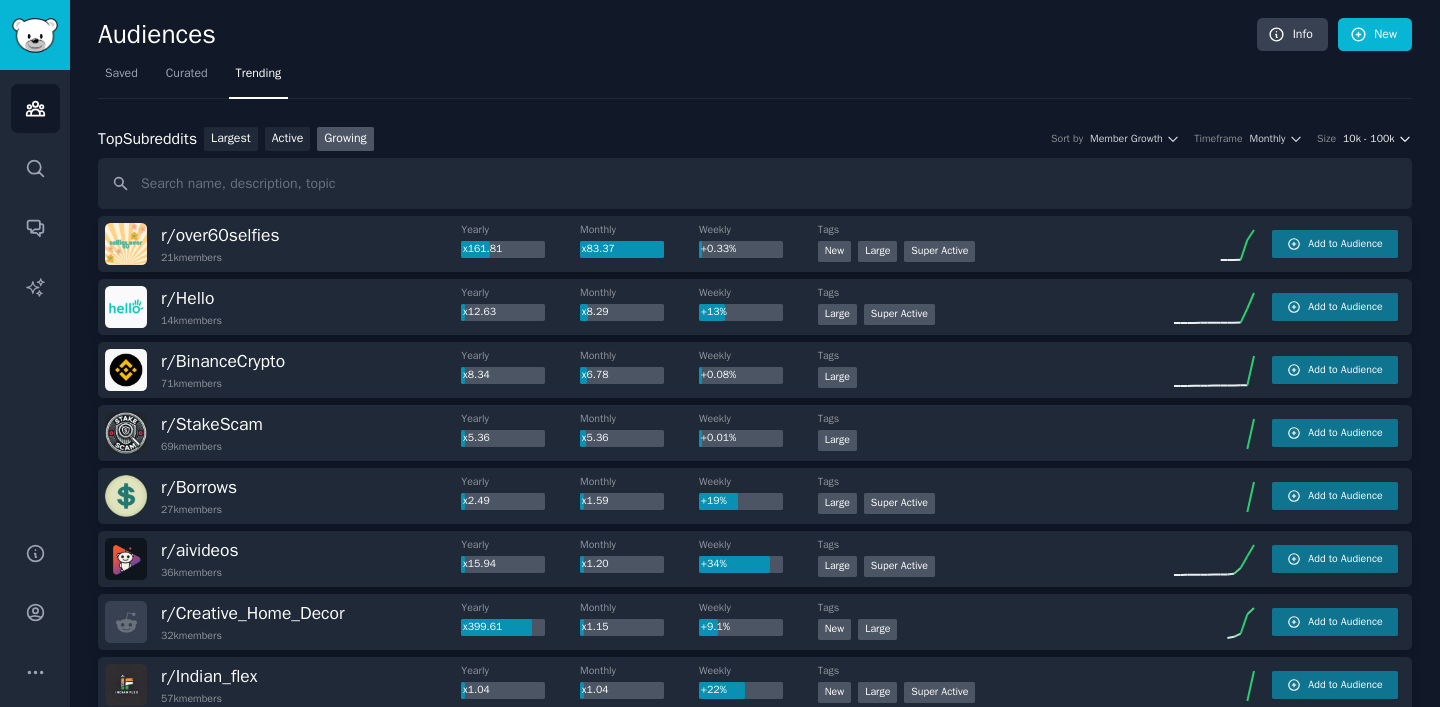 click on "10k - 100k" at bounding box center [1368, 139] 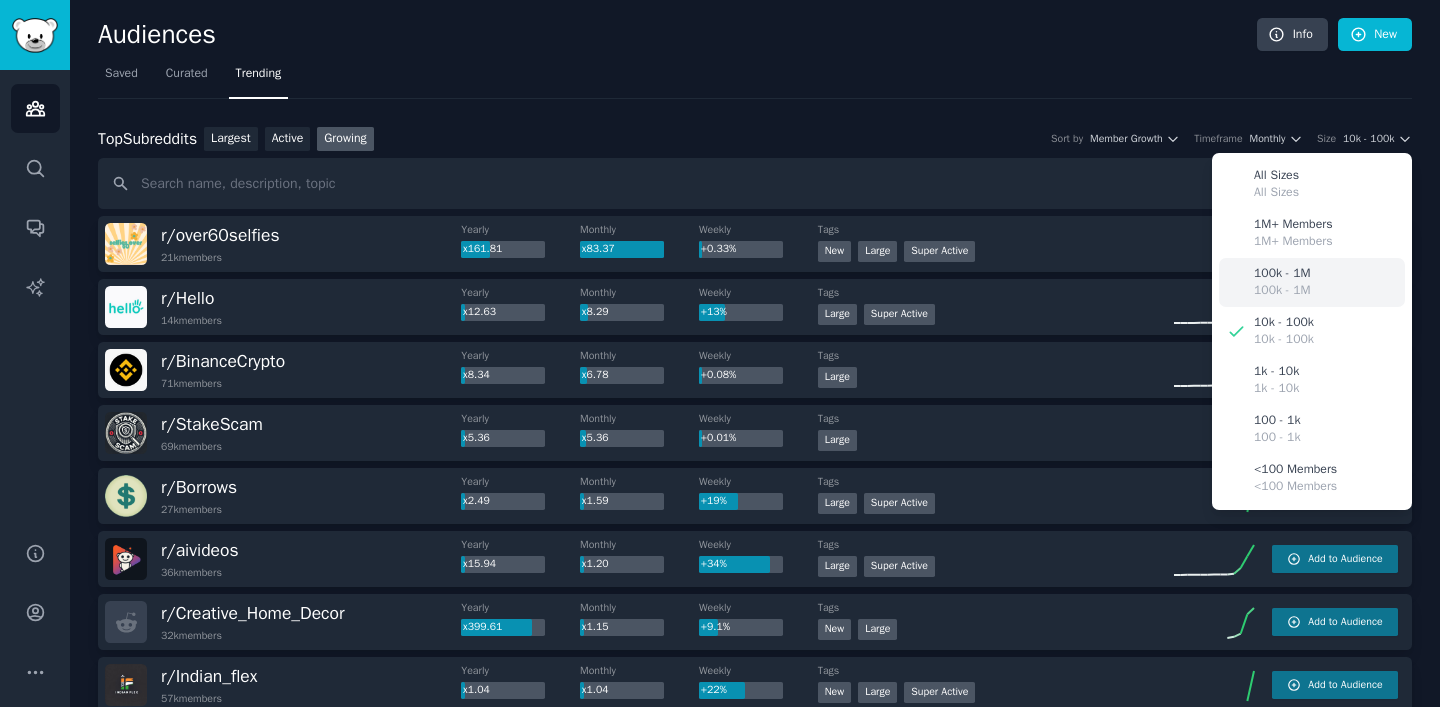 click on "100k - 1M" at bounding box center (1282, 291) 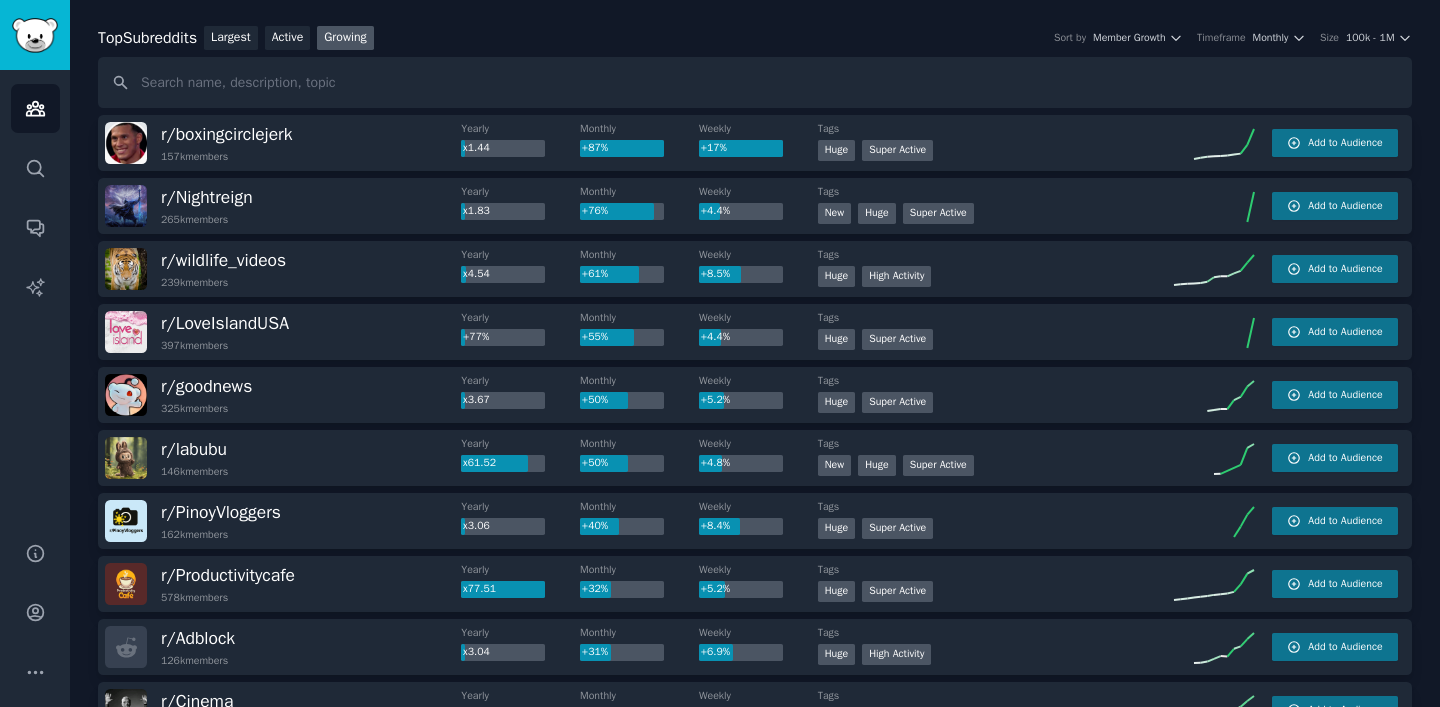 scroll, scrollTop: 120, scrollLeft: 0, axis: vertical 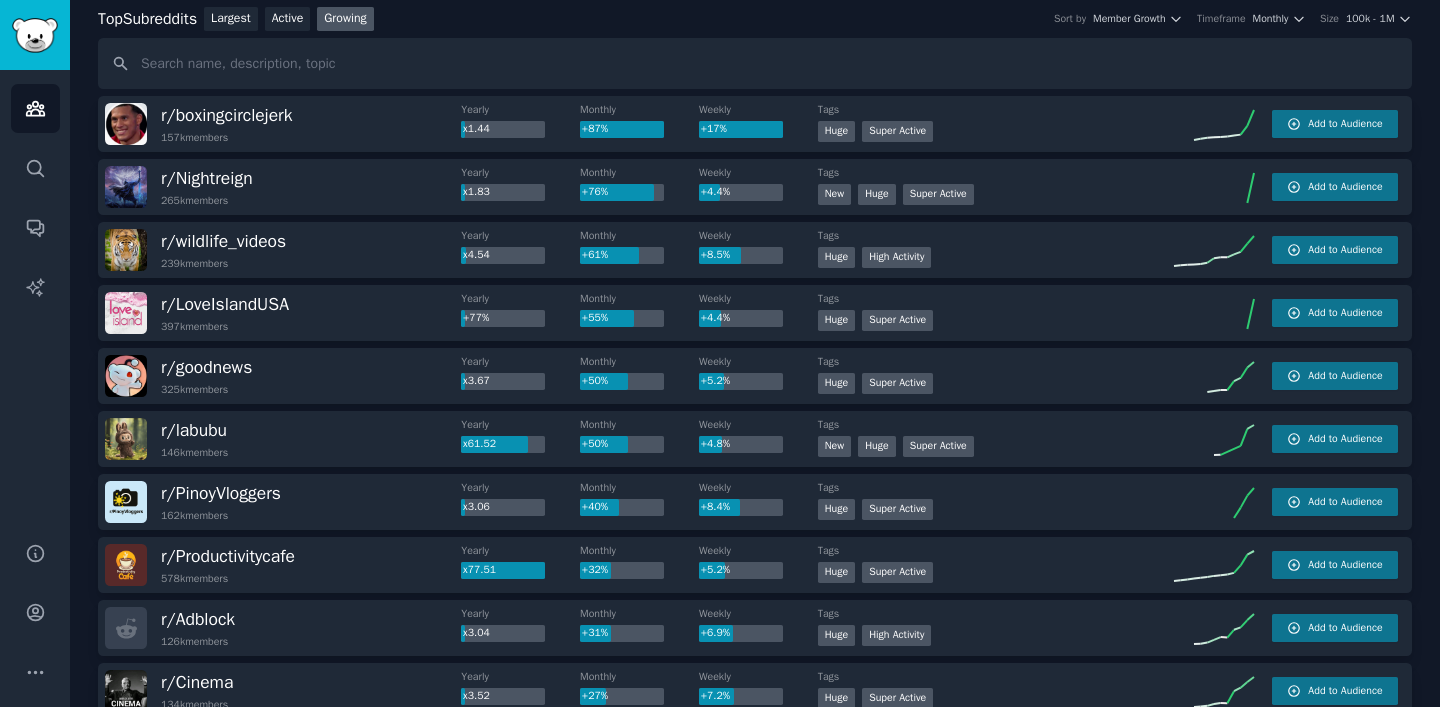 click on "r/ Nightreign 265k  members" at bounding box center (283, 187) 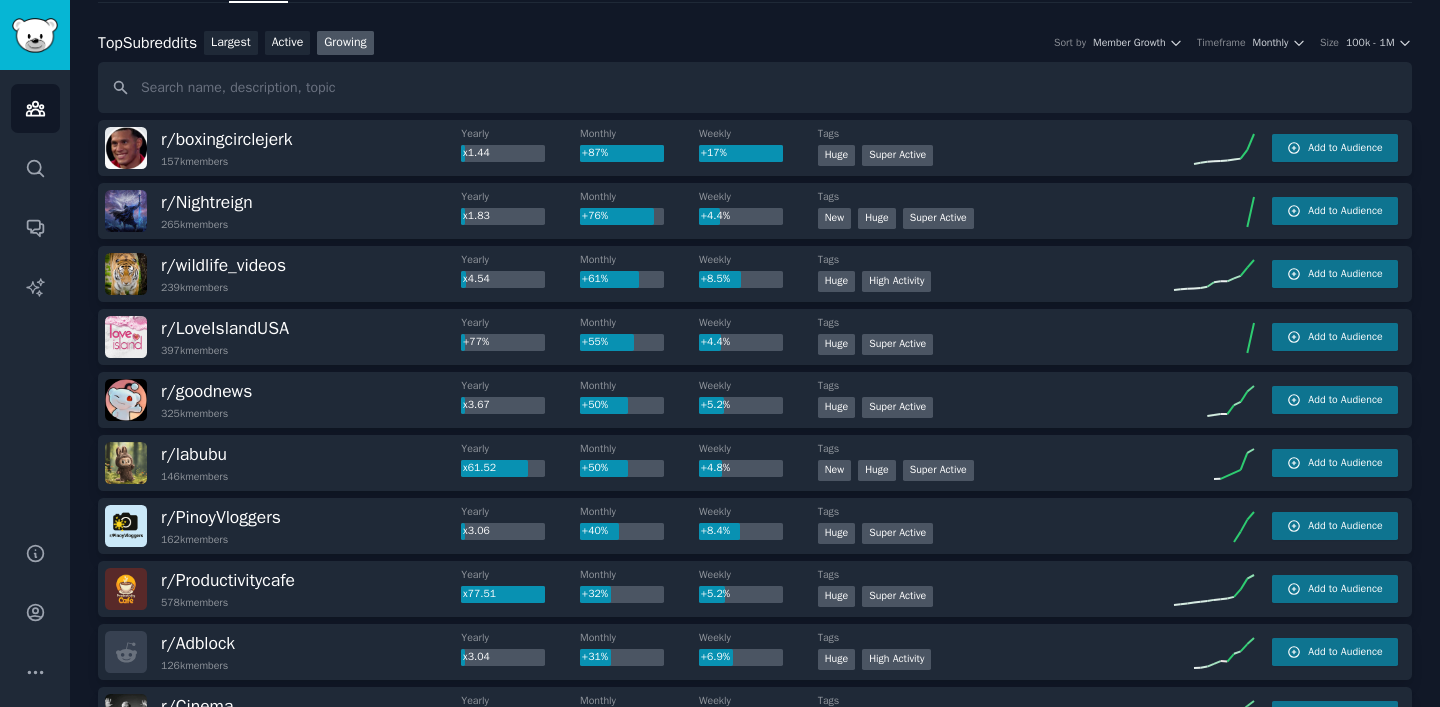 scroll, scrollTop: 0, scrollLeft: 0, axis: both 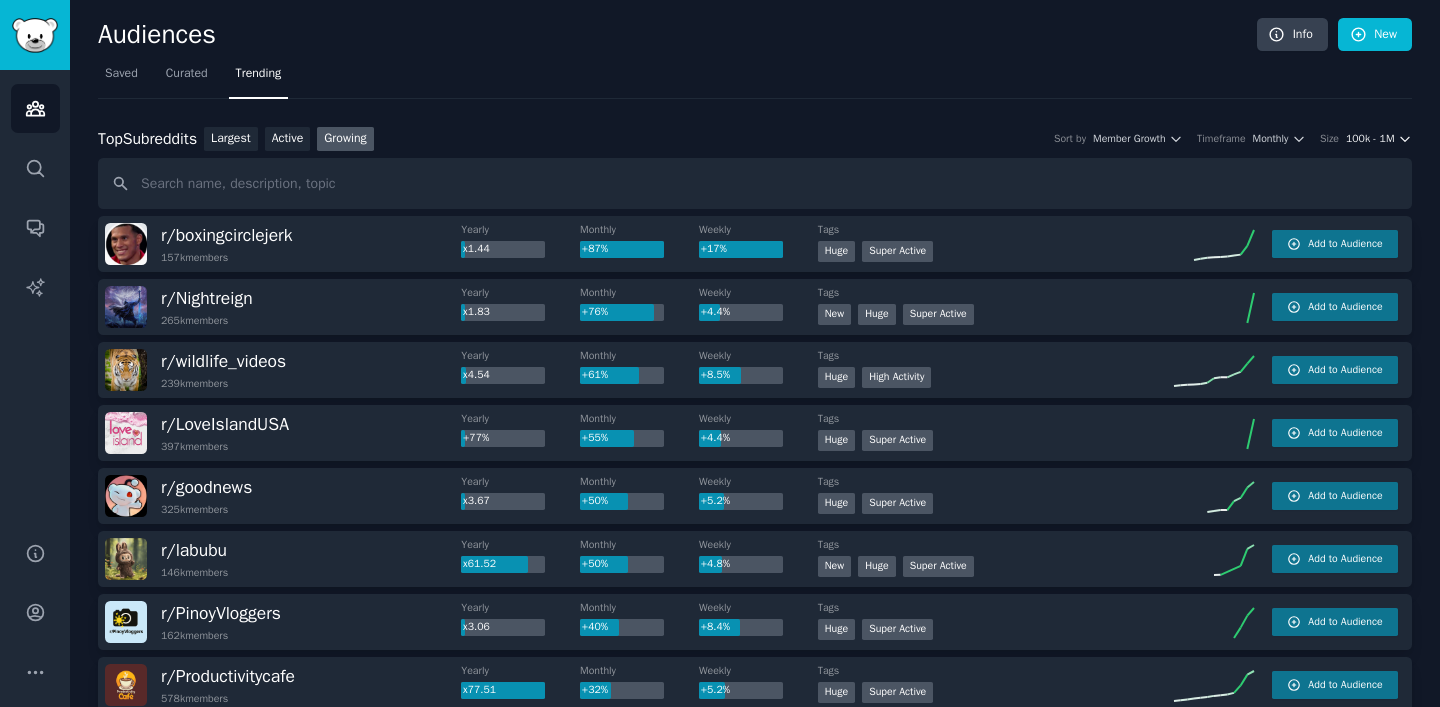 click on "100k - 1M" at bounding box center (1370, 139) 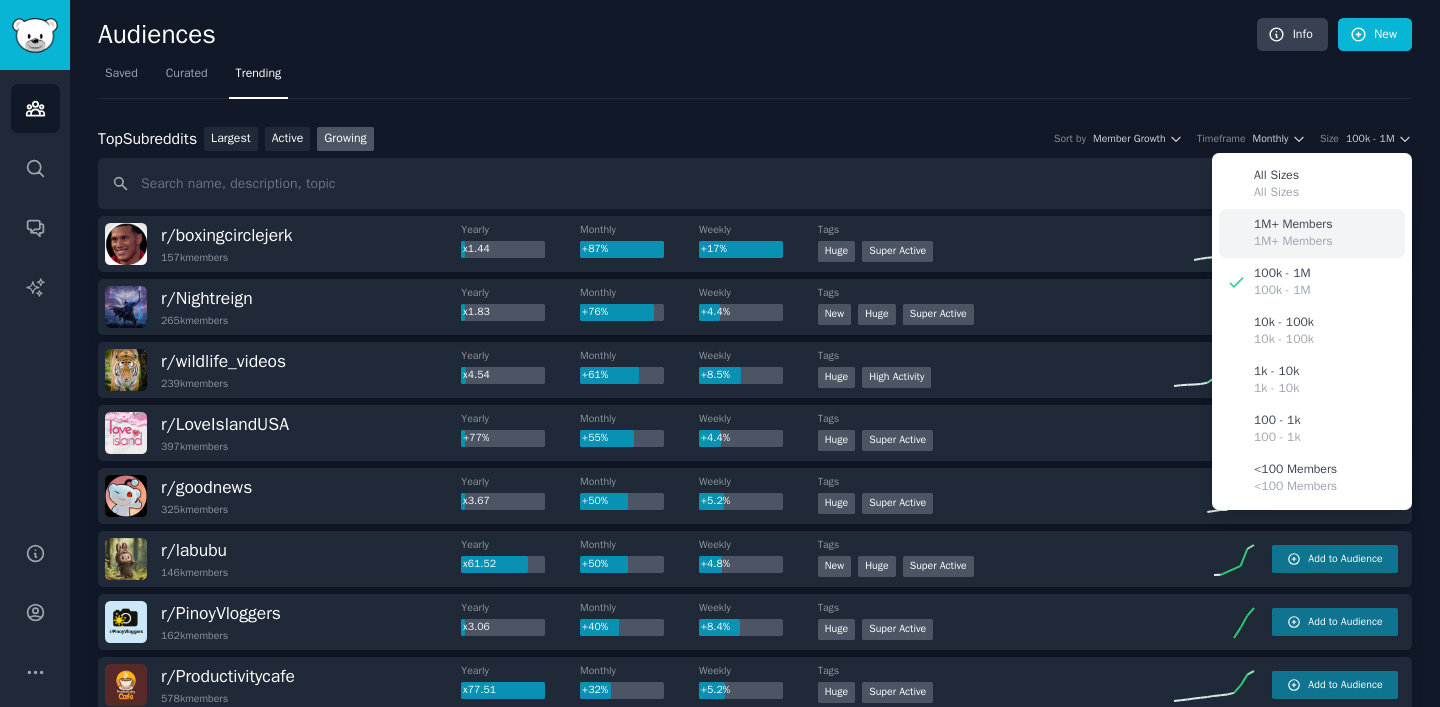 click on "1M+ Members" at bounding box center [1293, 225] 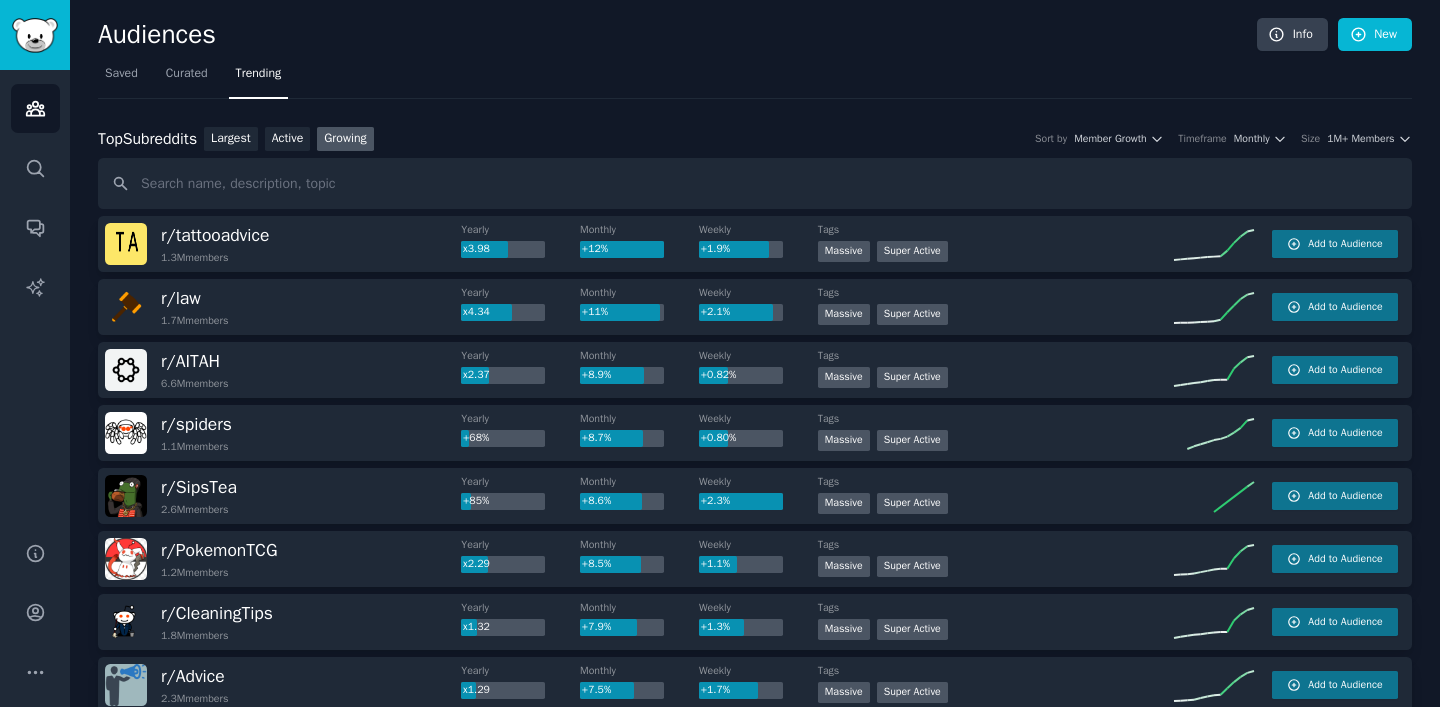 scroll, scrollTop: 16, scrollLeft: 0, axis: vertical 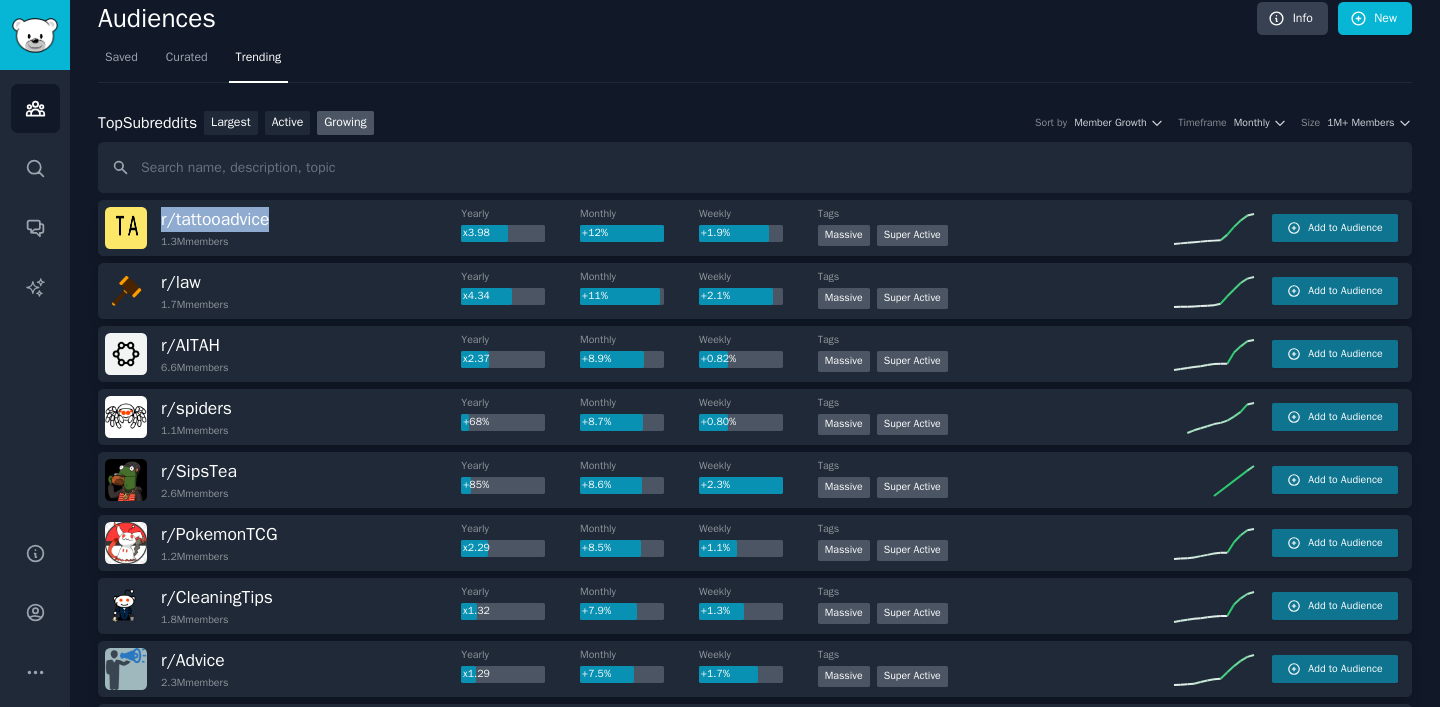 drag, startPoint x: 318, startPoint y: 220, endPoint x: 157, endPoint y: 217, distance: 161.02795 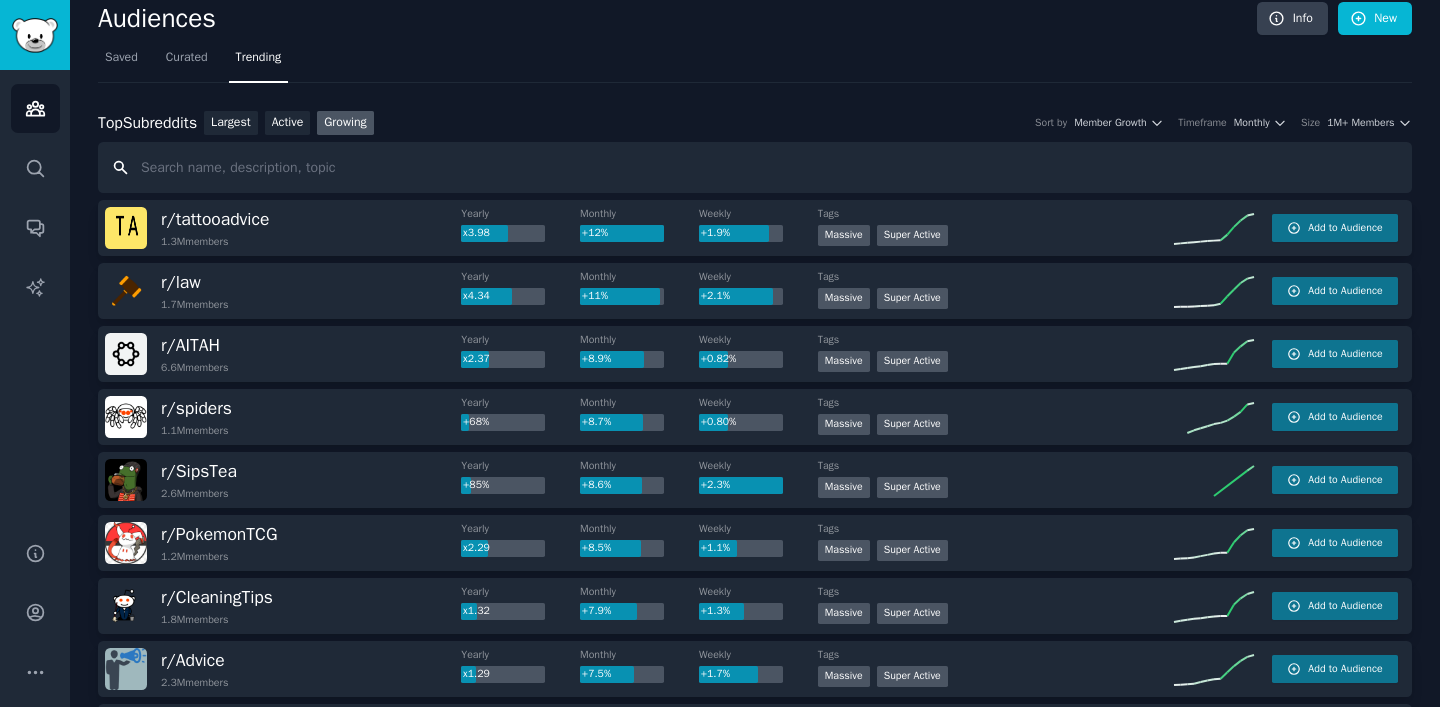 click at bounding box center [755, 167] 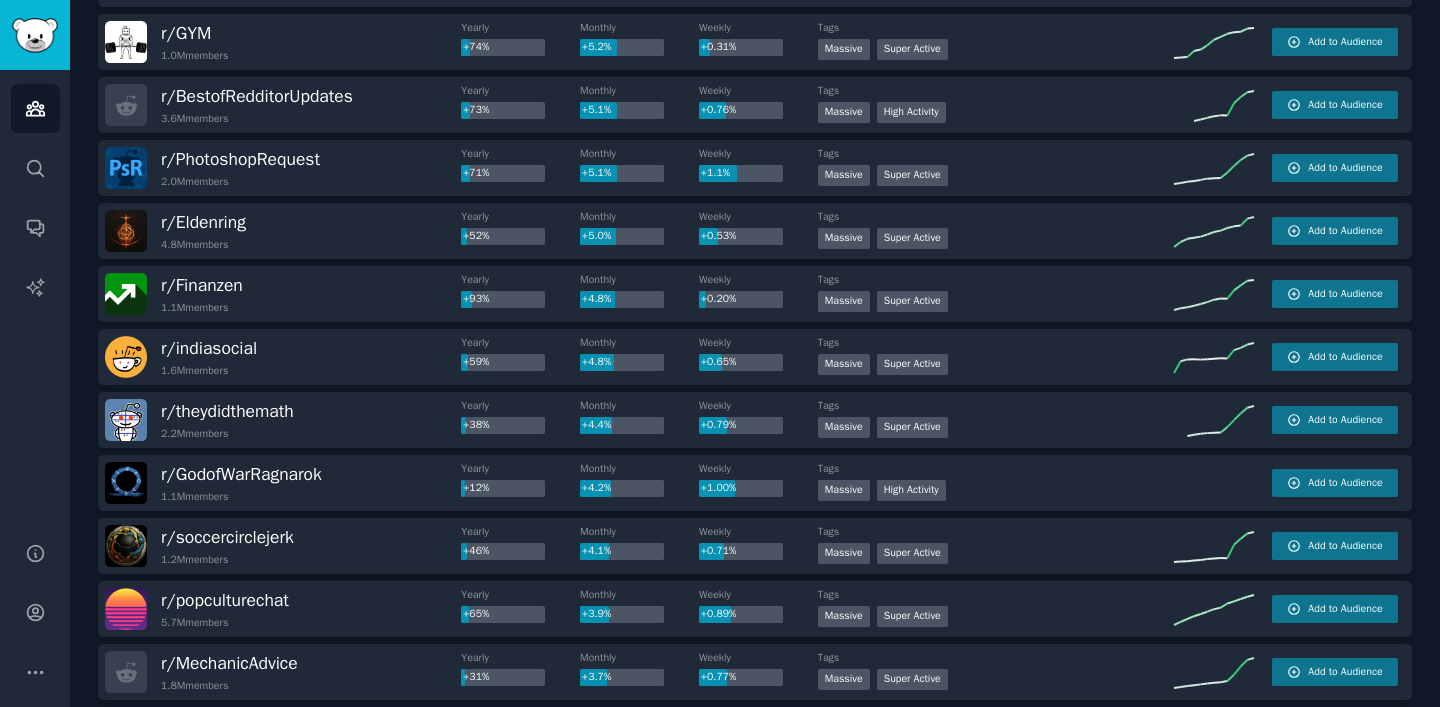 scroll, scrollTop: 1551, scrollLeft: 0, axis: vertical 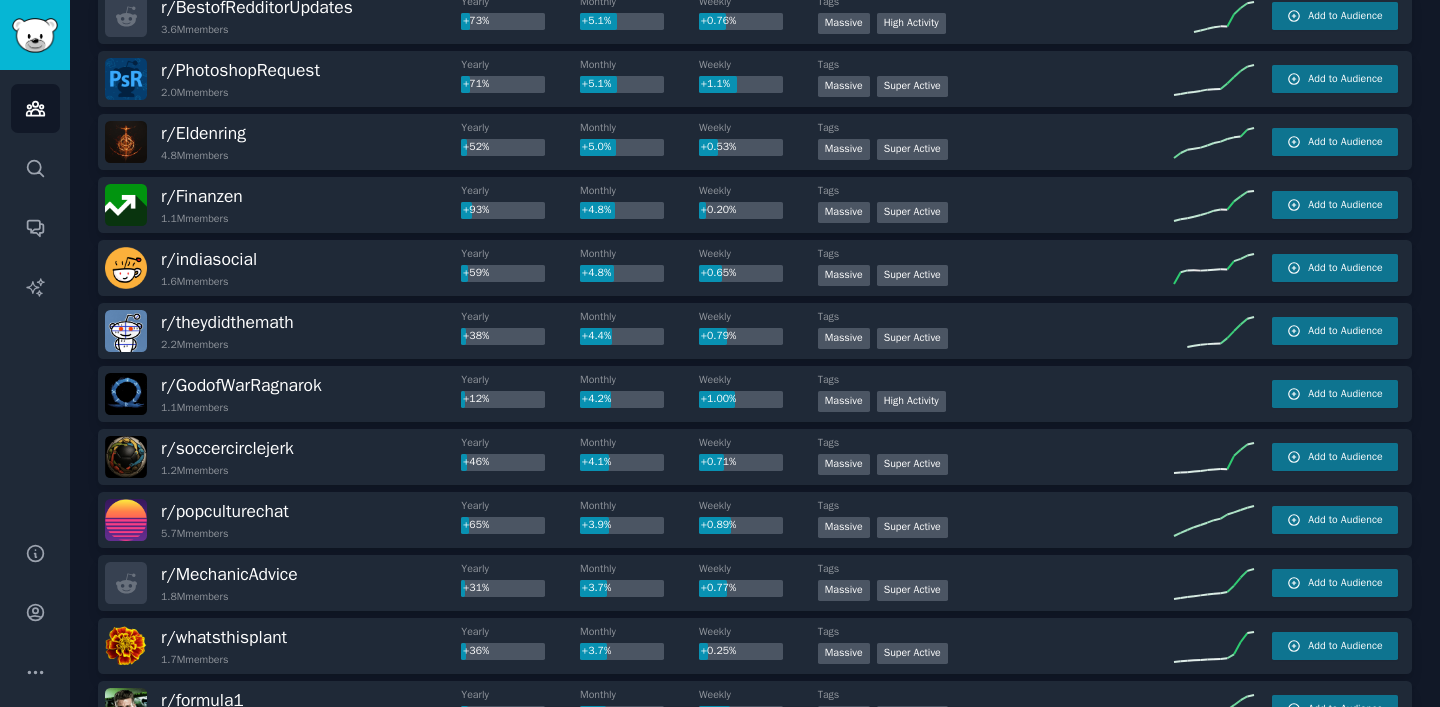 click on "r/ theydidthemath 2.2M  members" at bounding box center (283, 331) 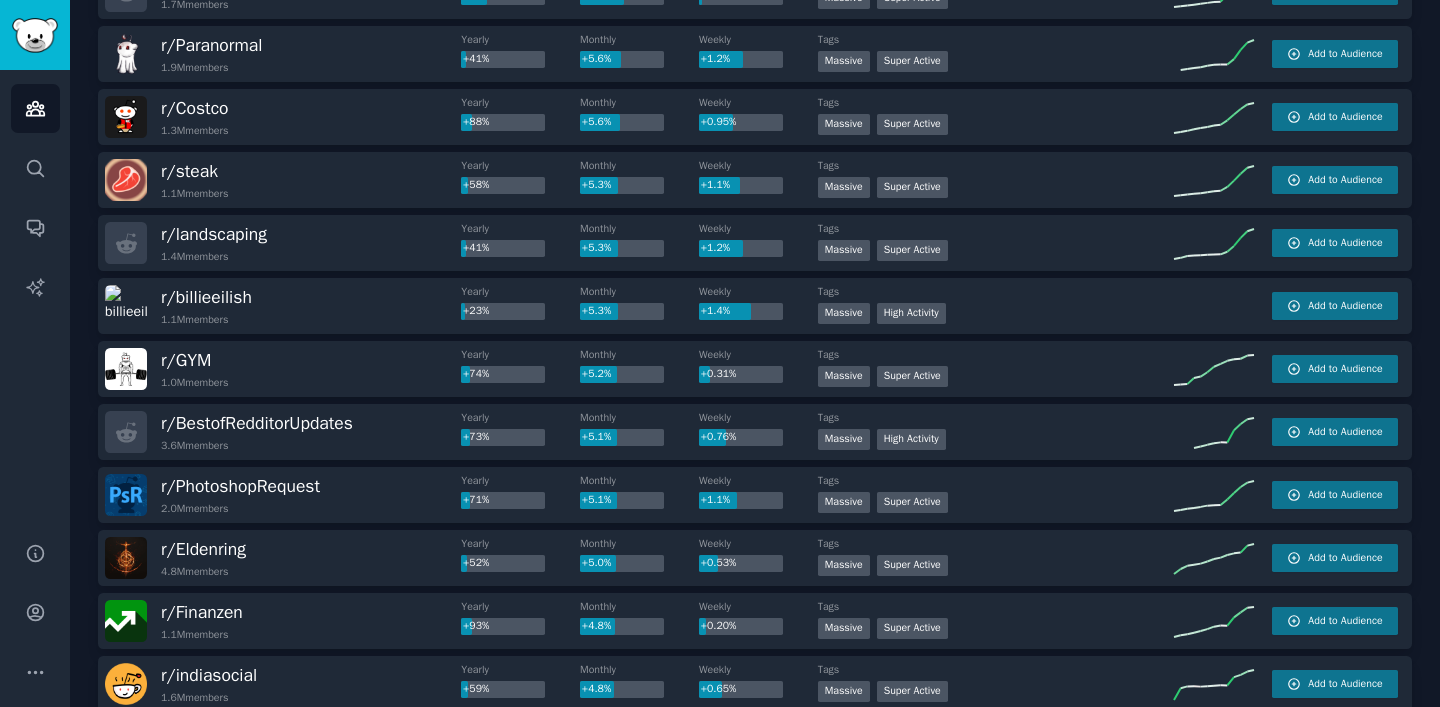 scroll, scrollTop: 0, scrollLeft: 0, axis: both 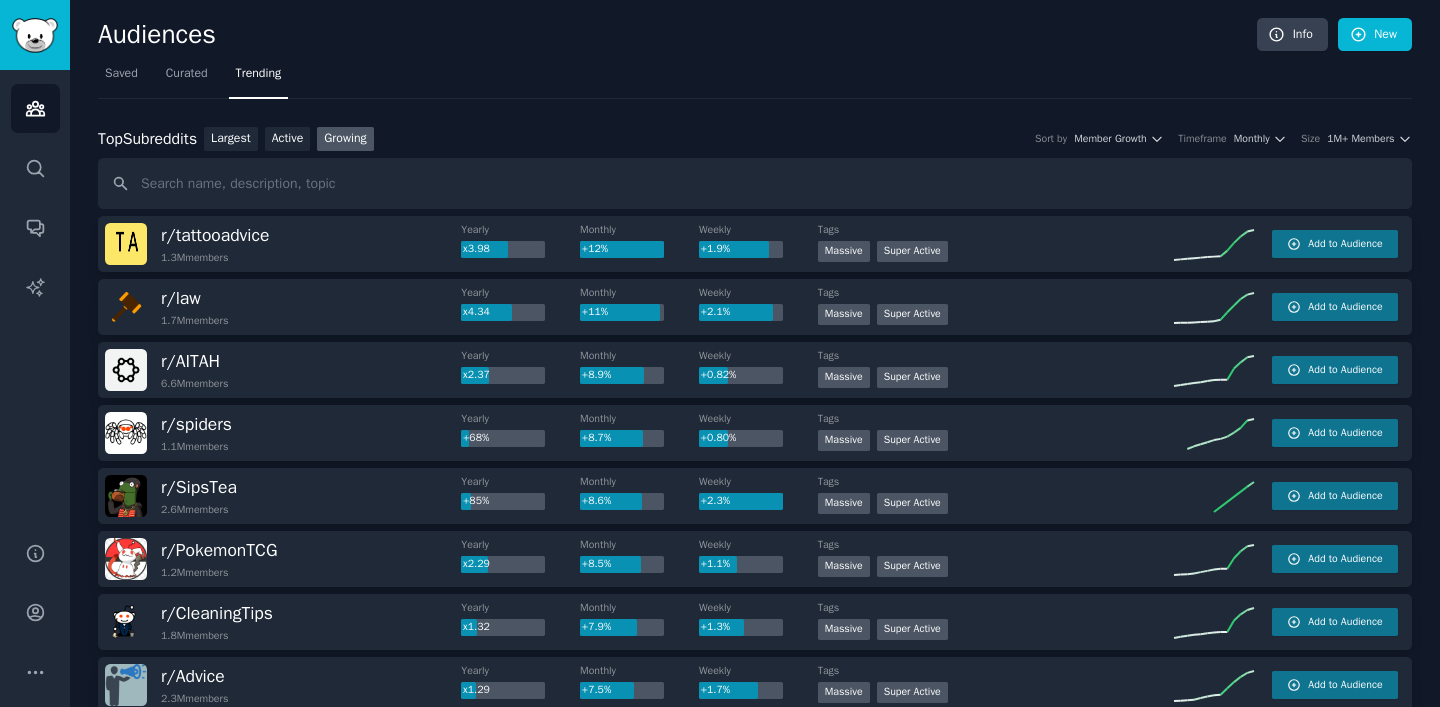 click on "Top   Subreddits Top Subreddits Largest Active Growing Sort by Member Growth Timeframe Monthly Size 1M+ Members" at bounding box center [755, 139] 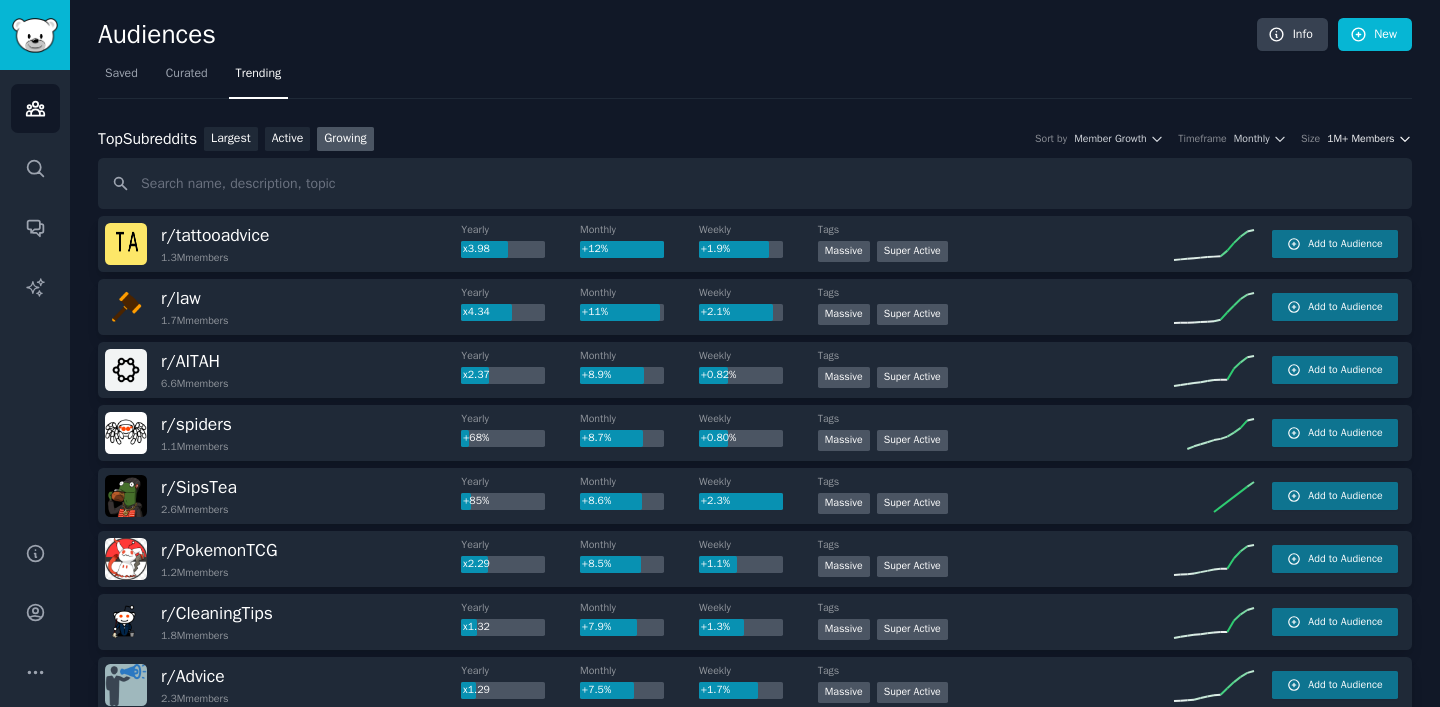 click on "1M+ Members" at bounding box center [1360, 139] 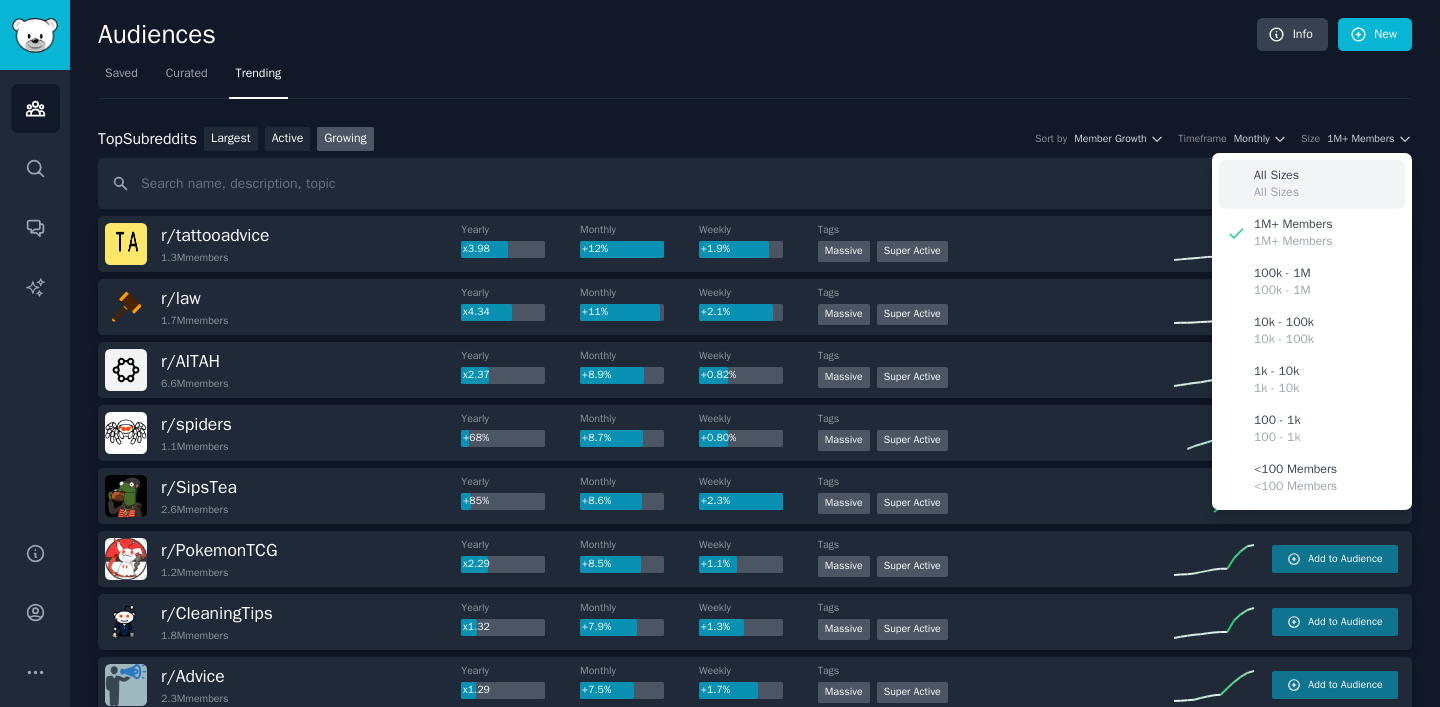 click on "All Sizes" at bounding box center [1276, 176] 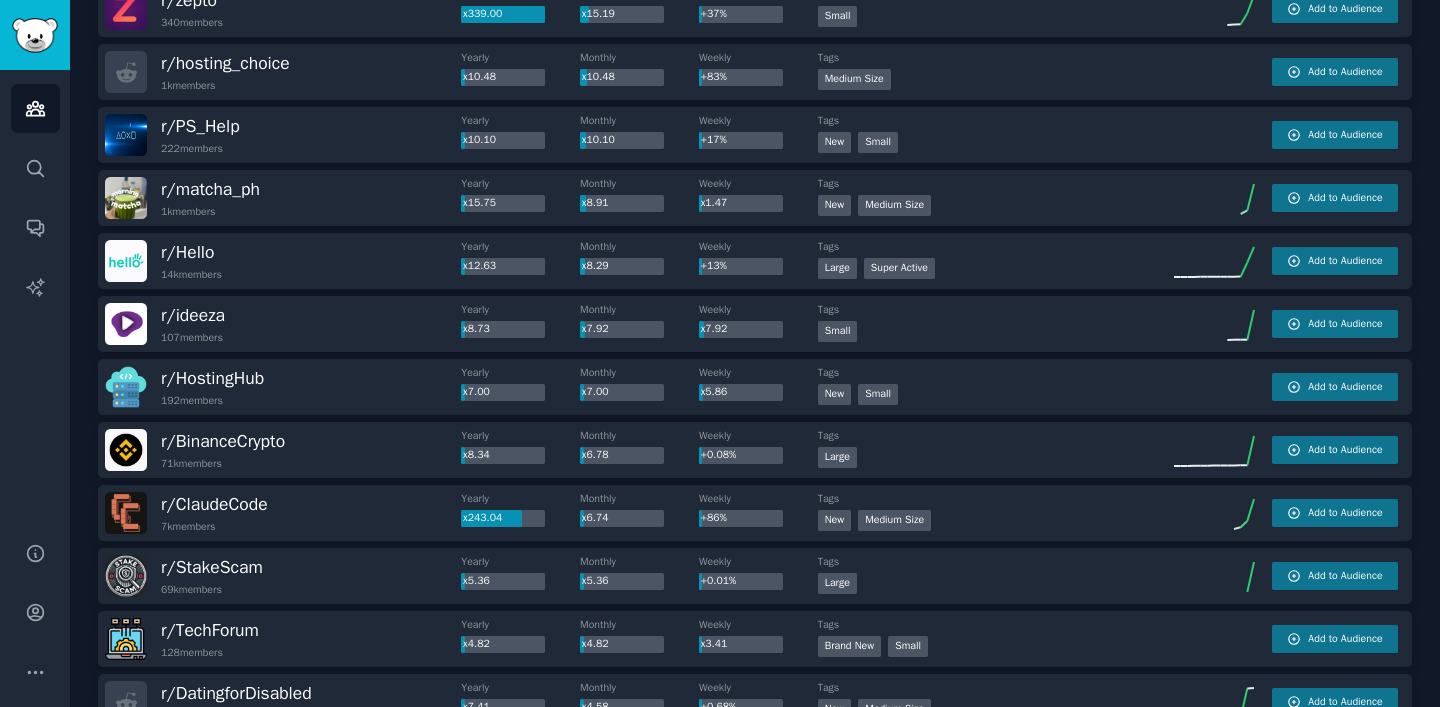 scroll, scrollTop: 0, scrollLeft: 0, axis: both 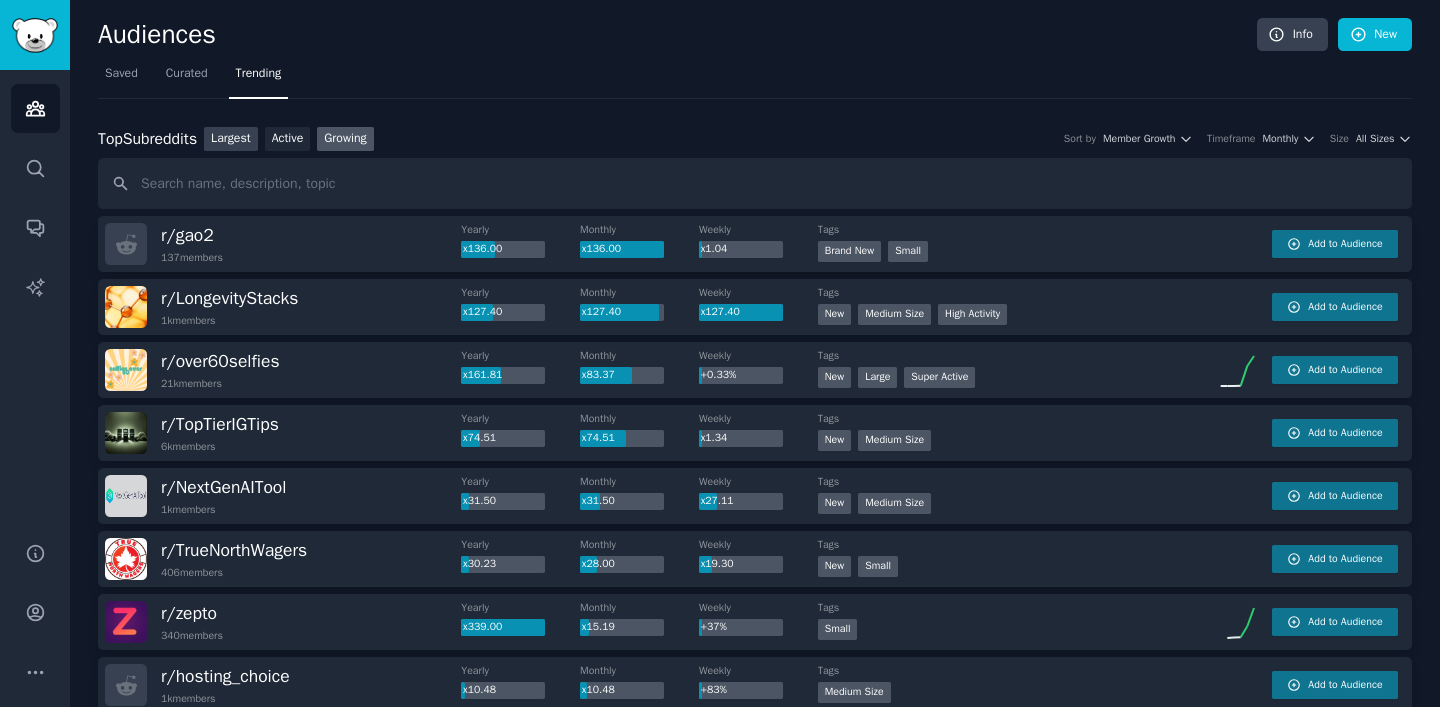 click on "Largest" at bounding box center [231, 139] 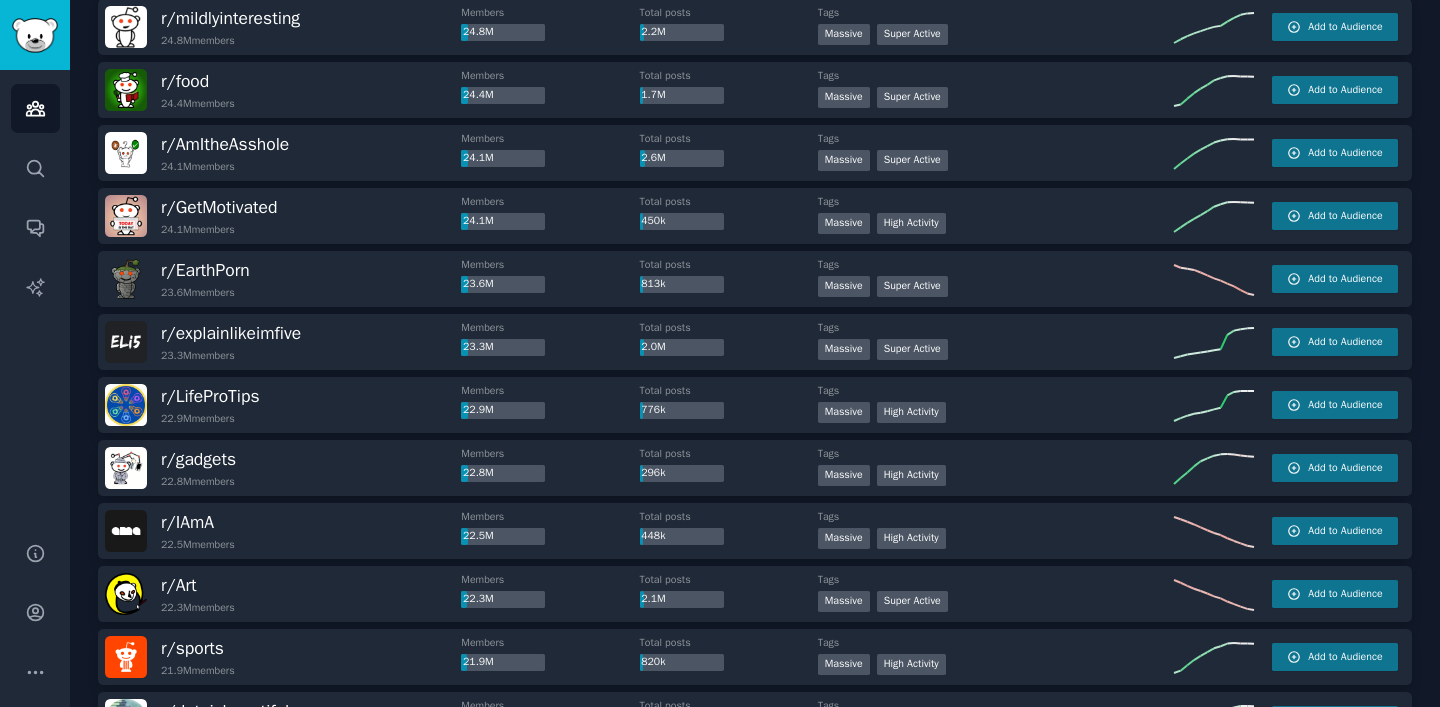 scroll, scrollTop: 0, scrollLeft: 0, axis: both 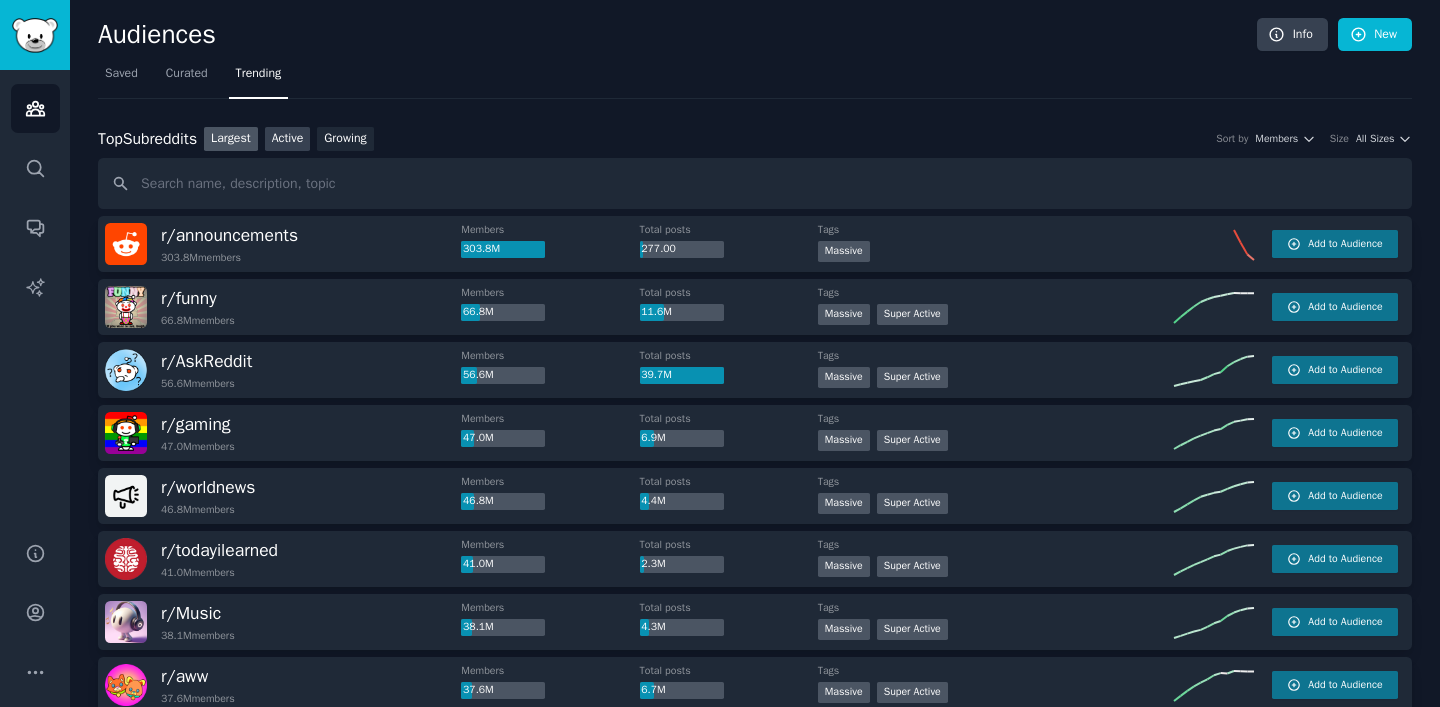 click on "Active" at bounding box center (288, 139) 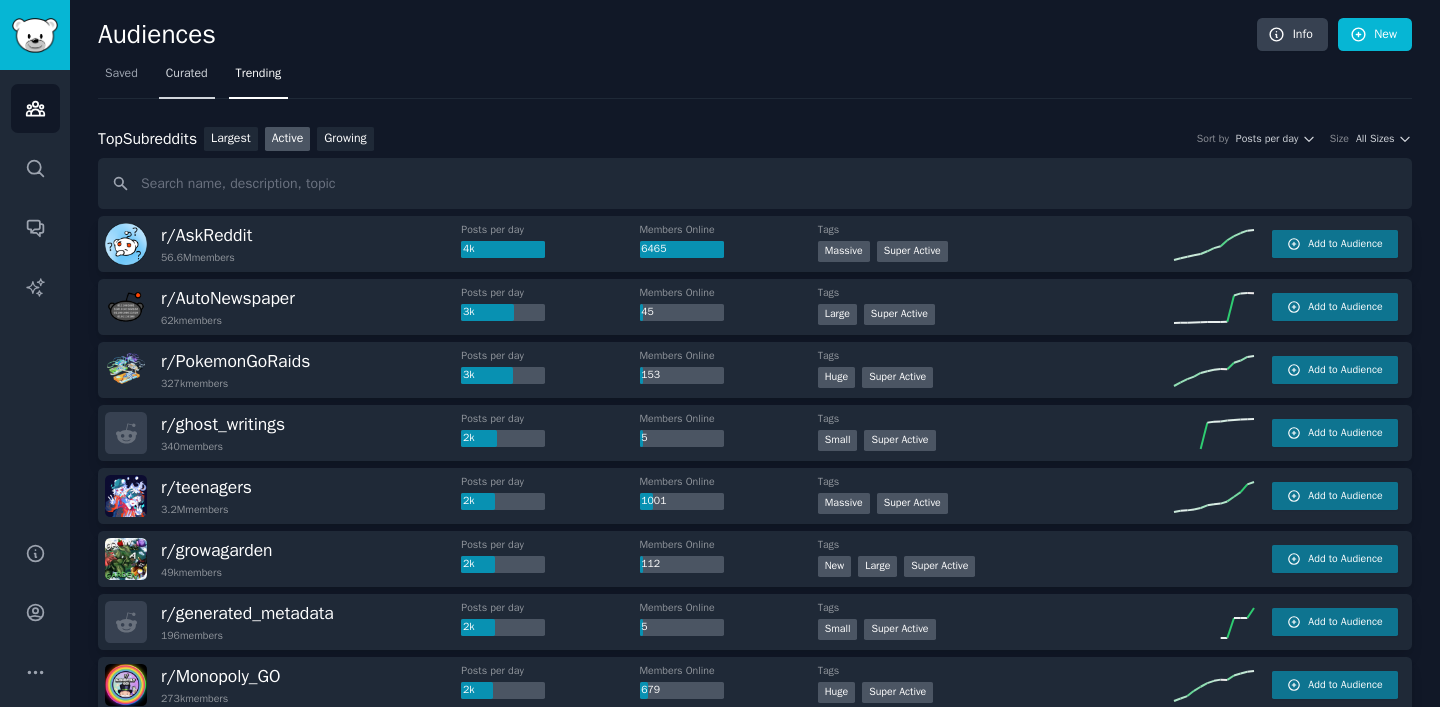 click on "Curated" at bounding box center (187, 74) 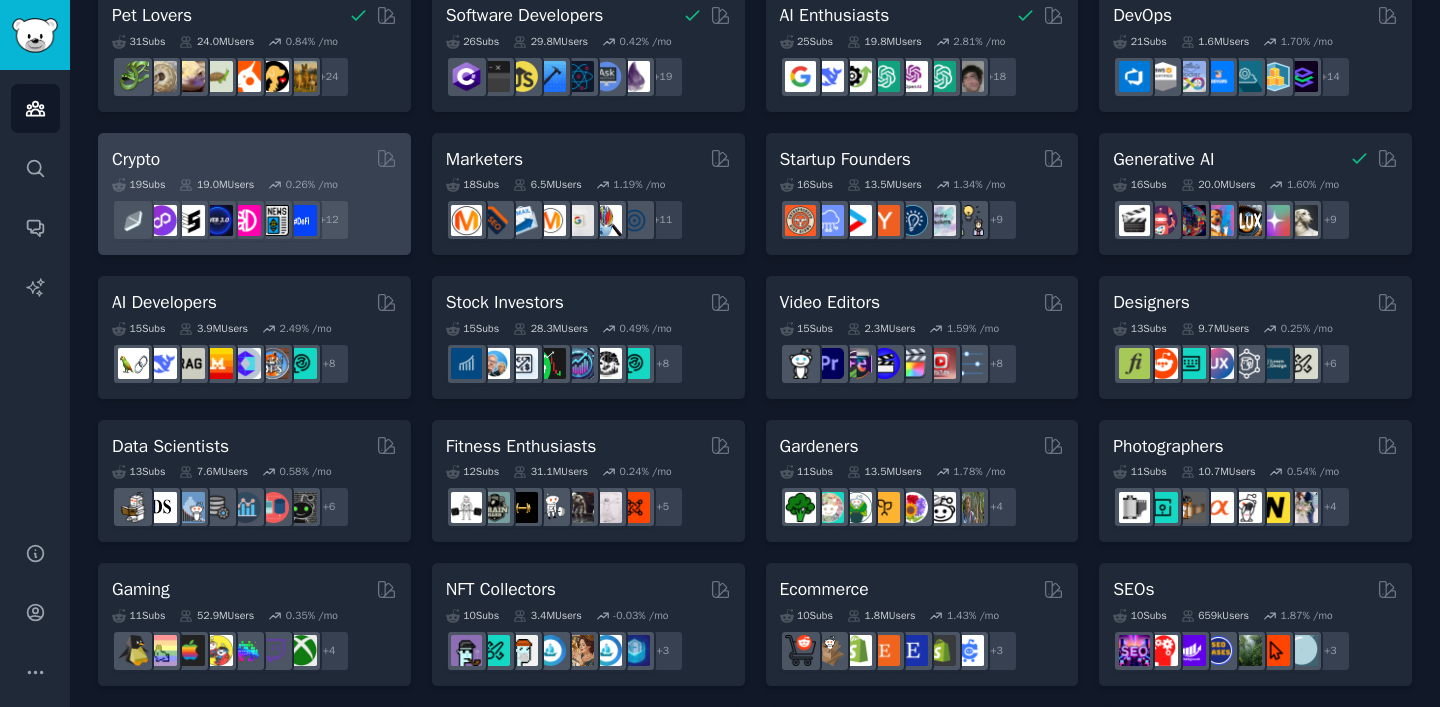 scroll, scrollTop: 170, scrollLeft: 0, axis: vertical 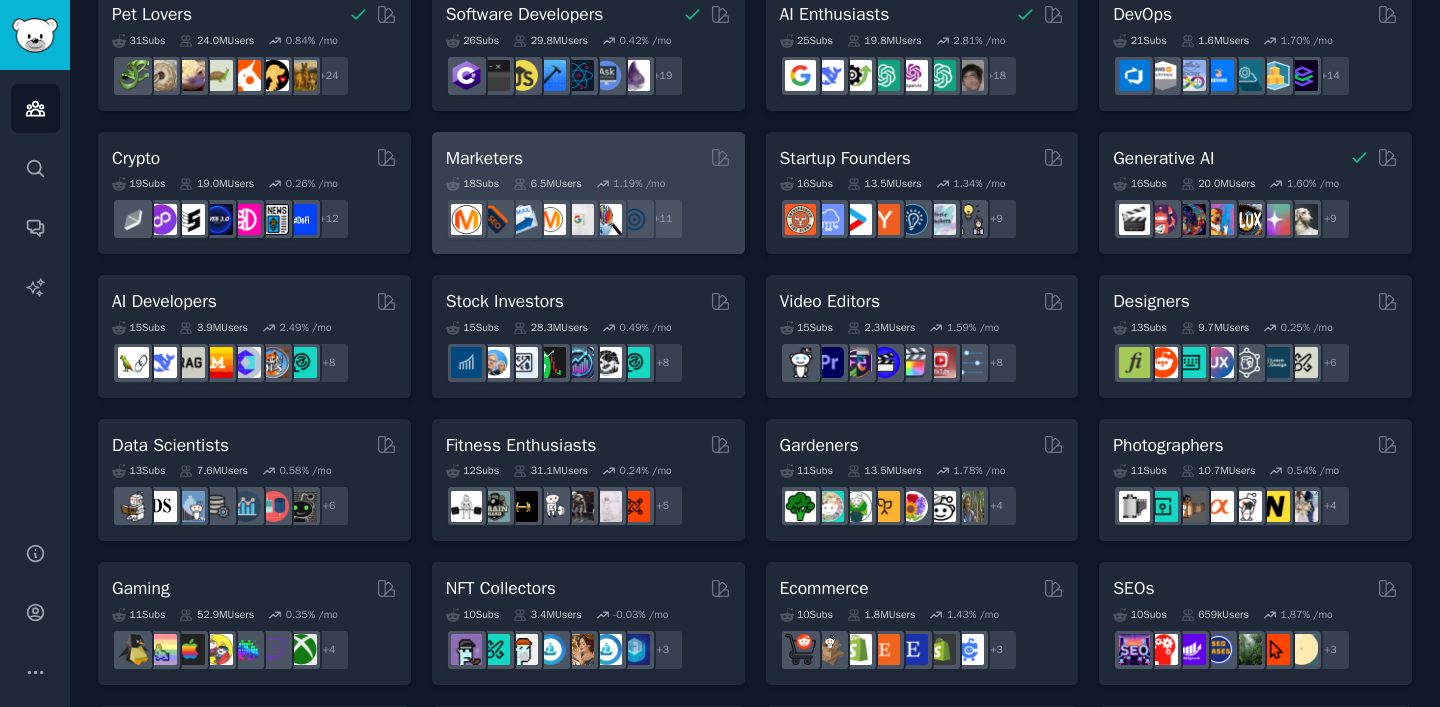 click on "Marketers 18  Sub s 6.5M  Users 1.19 % /mo r/Emailmarketing + 11" at bounding box center (588, 193) 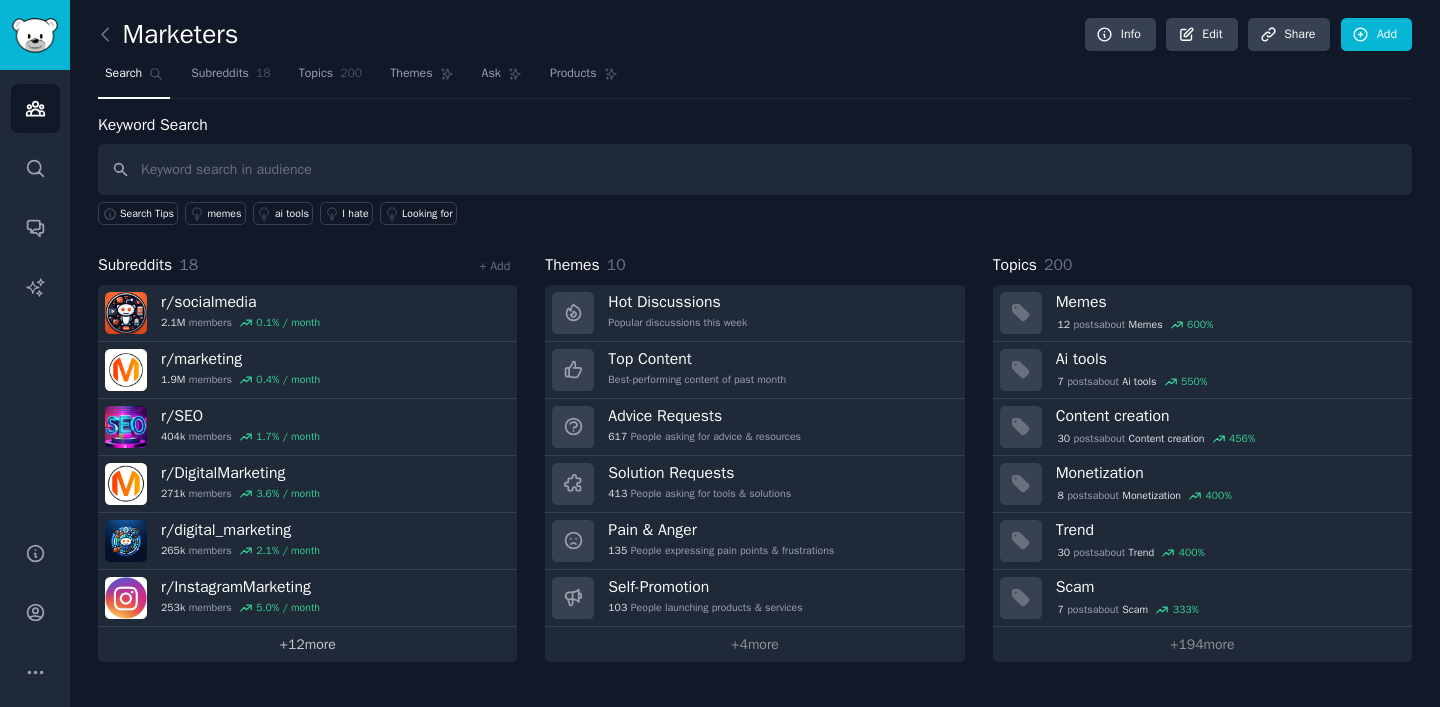 click on "+  12  more" at bounding box center [307, 644] 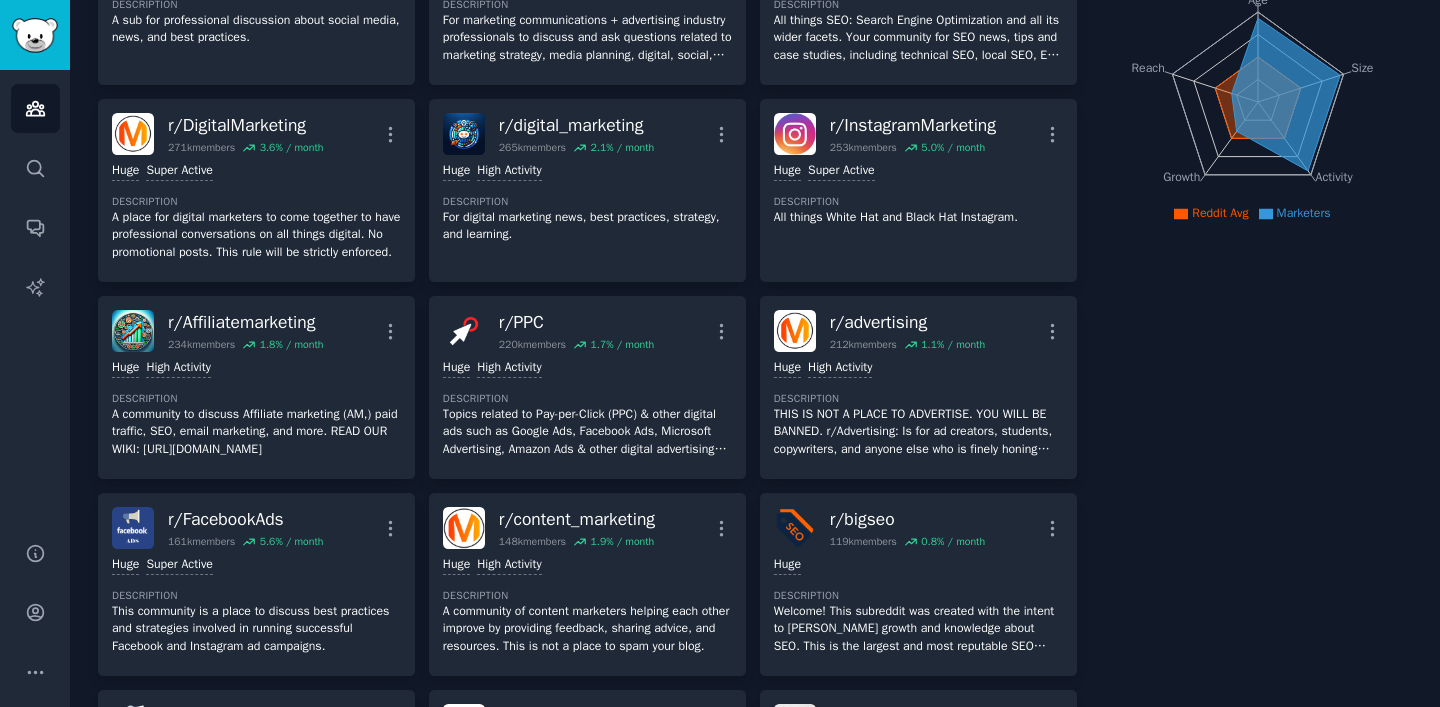 scroll, scrollTop: 0, scrollLeft: 0, axis: both 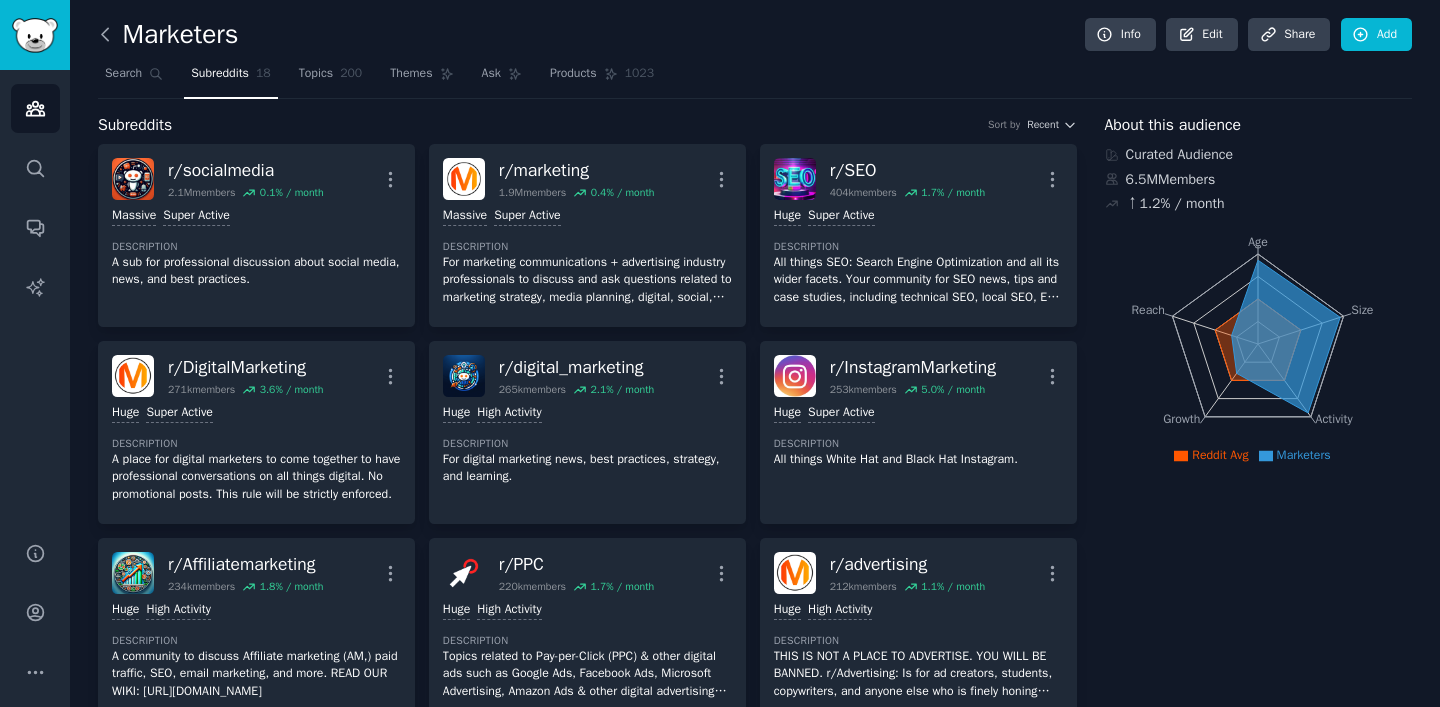 click 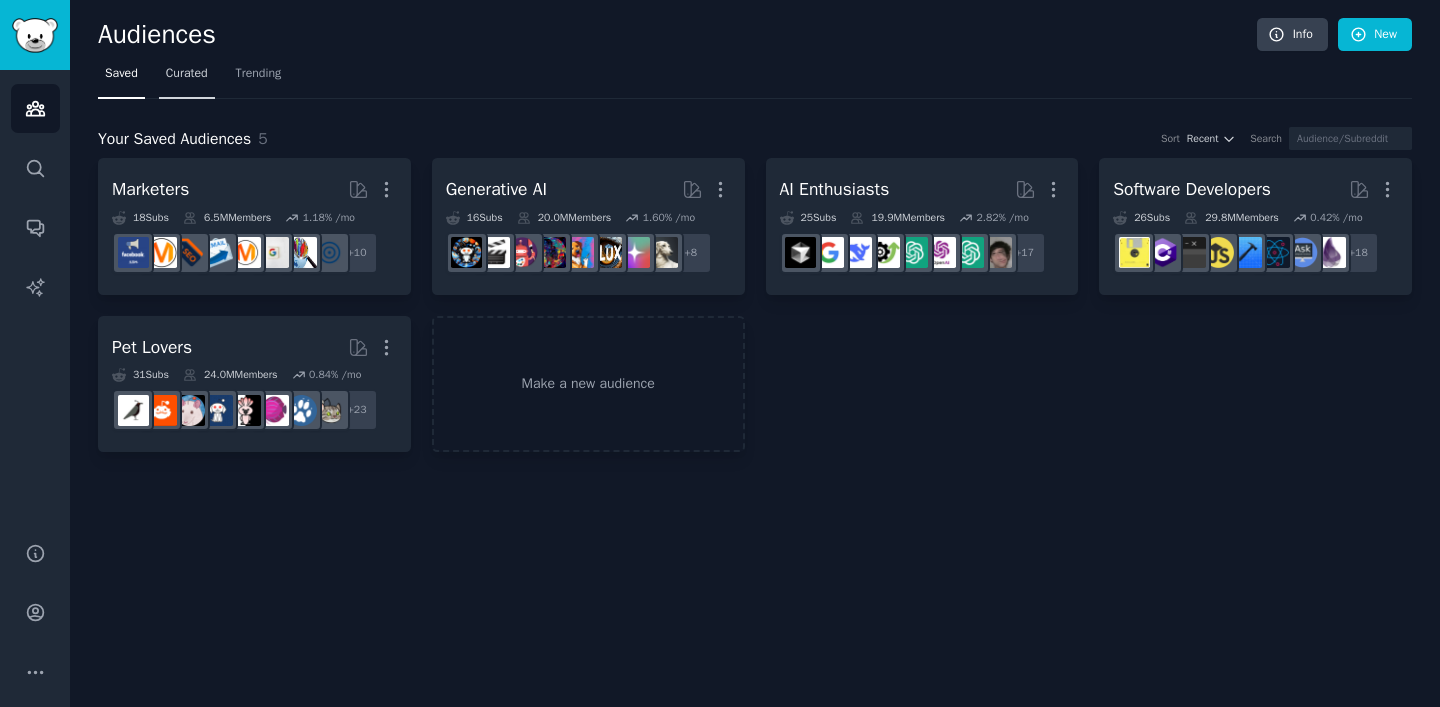 click on "Curated" at bounding box center (187, 74) 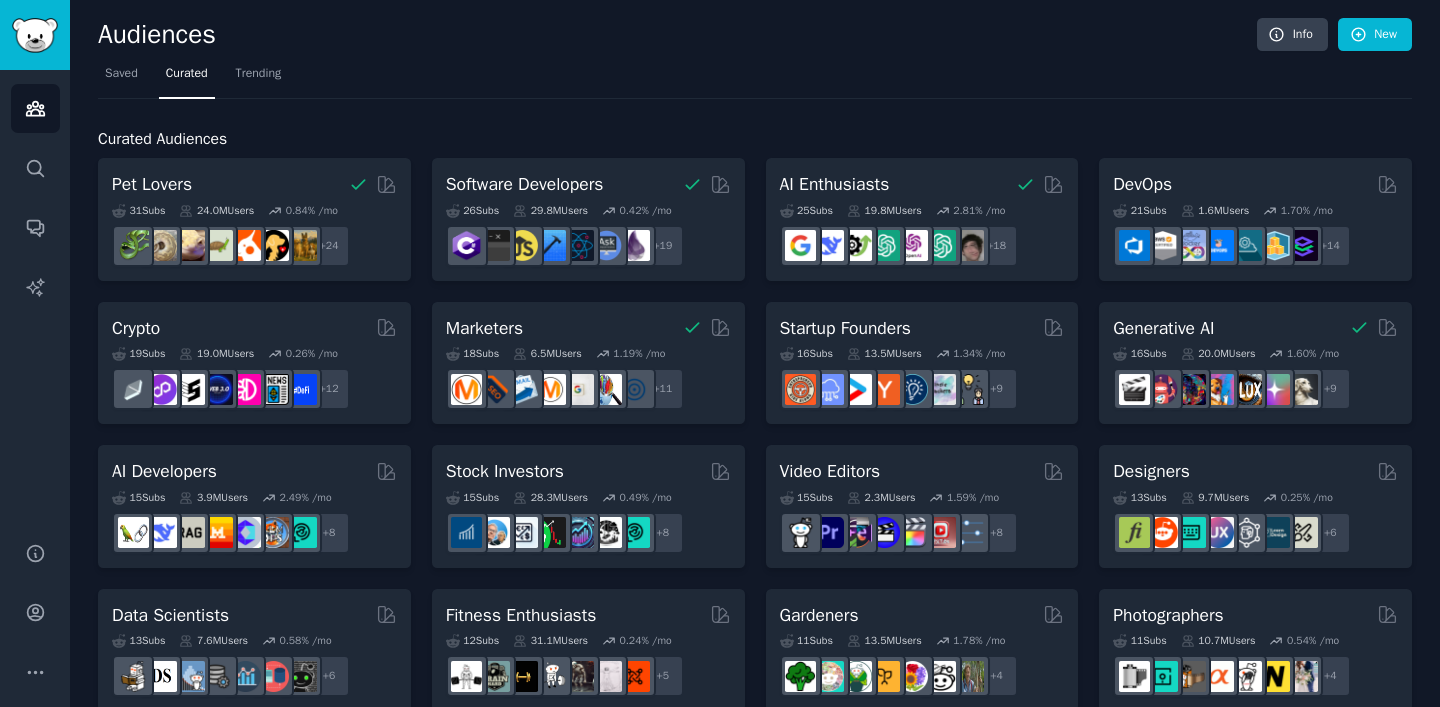 click on "Pet Lovers 31  Sub s 24.0M  Users 0.84 % /mo r/dogbreed + 24 Software Developers 26  Sub s 29.8M  Users 0.42 % /mo + 19 AI Enthusiasts 25  Sub s 19.8M  Users 2.81 % /mo + 18 DevOps 21  Sub s 1.6M  Users 1.70 % /mo + 14 Crypto 19  Sub s 19.0M  Users 0.26 % /mo r/Crypto_General, r/ethdev, r/defi, r/CryptoCurrencyTrading, r/Crypto_Currency_News, r/CryptoCurrencies, r/solana, r/BitcoinBeginners, r/CryptoMarkets, r/ethtrader, r/ethereum, r/Bitcoin + 12 Marketers 18  Sub s 6.5M  Users 1.19 % /mo + 11 Startup Founders 16  Sub s 13.5M  Users 1.34 % /mo + 9 Generative AI 16  Sub s 20.0M  Users 1.60 % /mo + 9 AI Developers 15  Sub s 3.9M  Users 2.49 % /mo + 8 Stock Investors 15  Sub s 28.3M  Users 0.49 % /mo + 8 Video Editors 15  Sub s 2.3M  Users 1.59 % /mo + 8 Designers 13  Sub s 9.7M  Users 0.25 % /mo + 6 Data Scientists 13  Sub s 7.6M  Users 0.58 % /mo + 6 Fitness Enthusiasts 12  Sub s 31.1M  Users 0.24 % /mo + 5 Gardeners 11  Sub s 13.5M  Users 1.78 % /mo + 4 Photographers 11  Sub s 10.7M  Users 0.54 % /mo + 4 11" at bounding box center [755, 865] 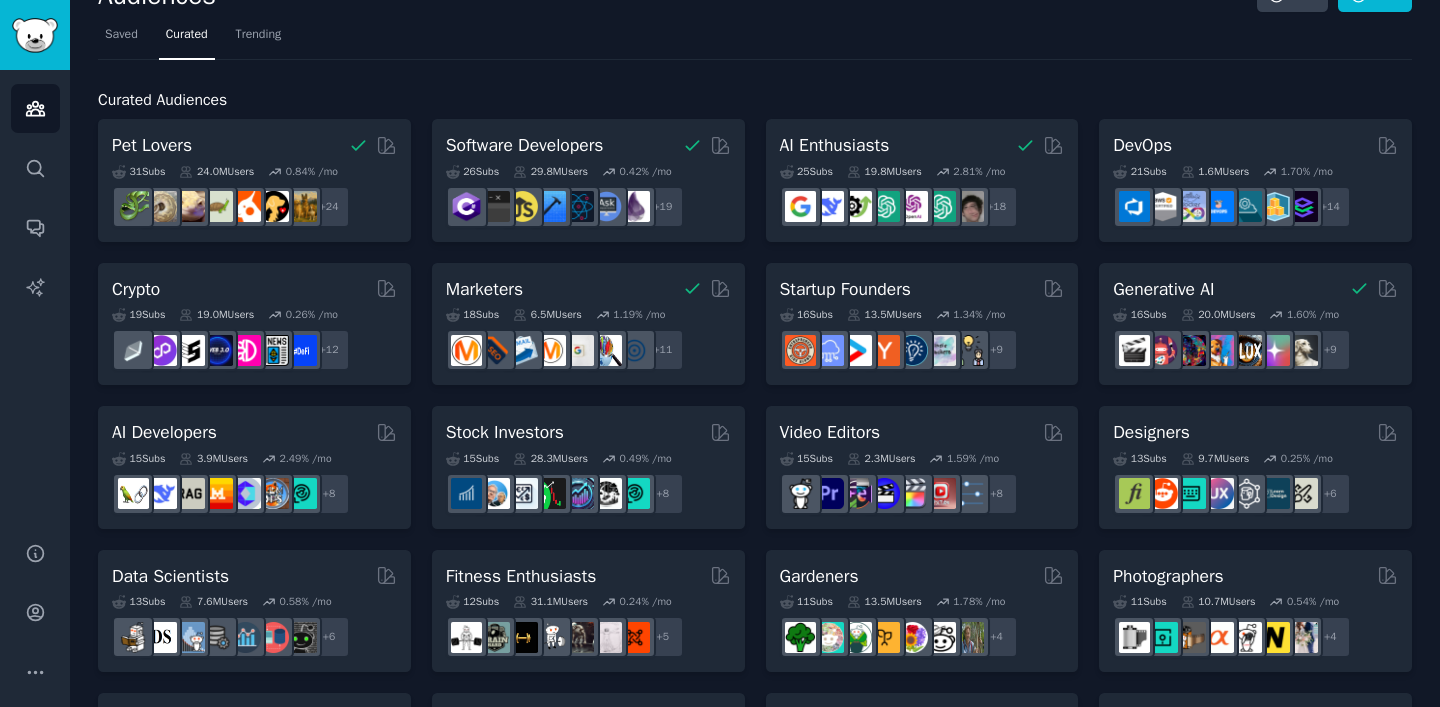 scroll, scrollTop: 81, scrollLeft: 0, axis: vertical 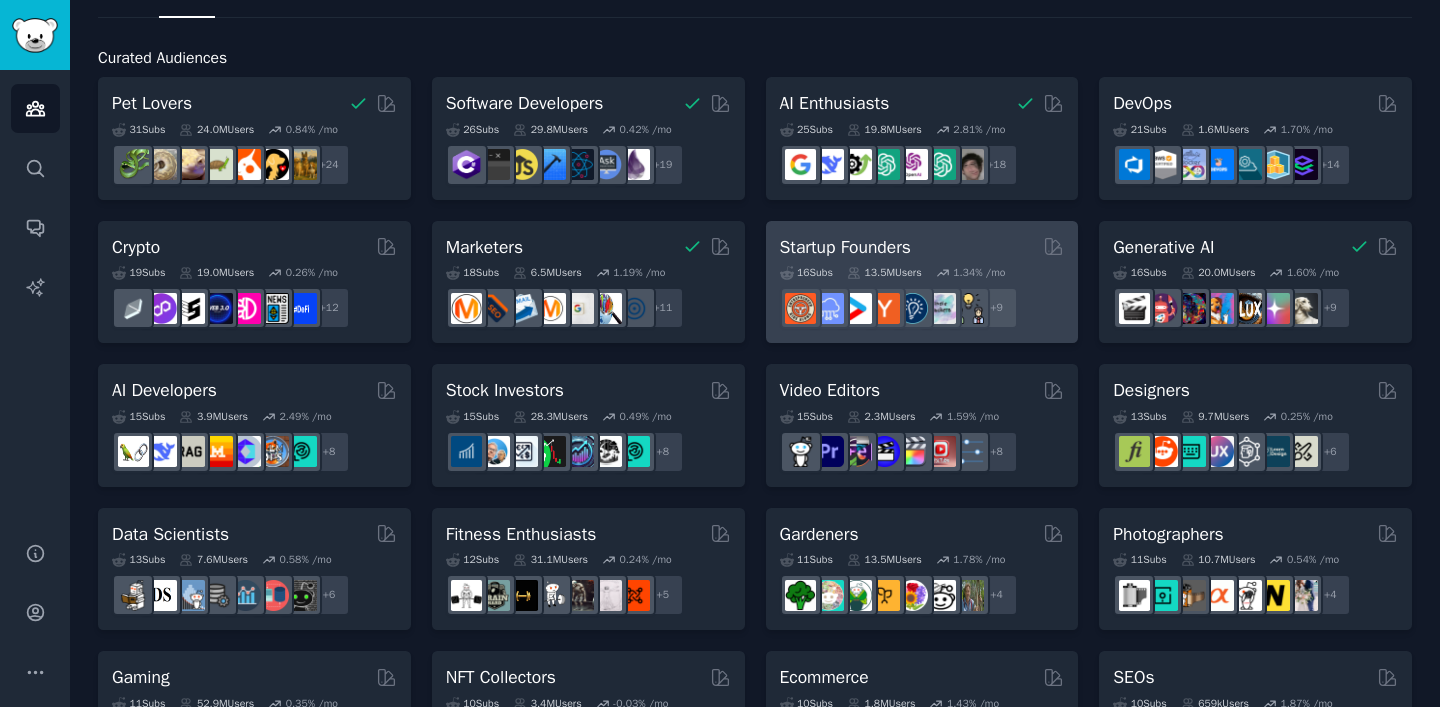 click on "16  Sub s 13.5M  Users 1.34 % /mo + 9" at bounding box center [922, 294] 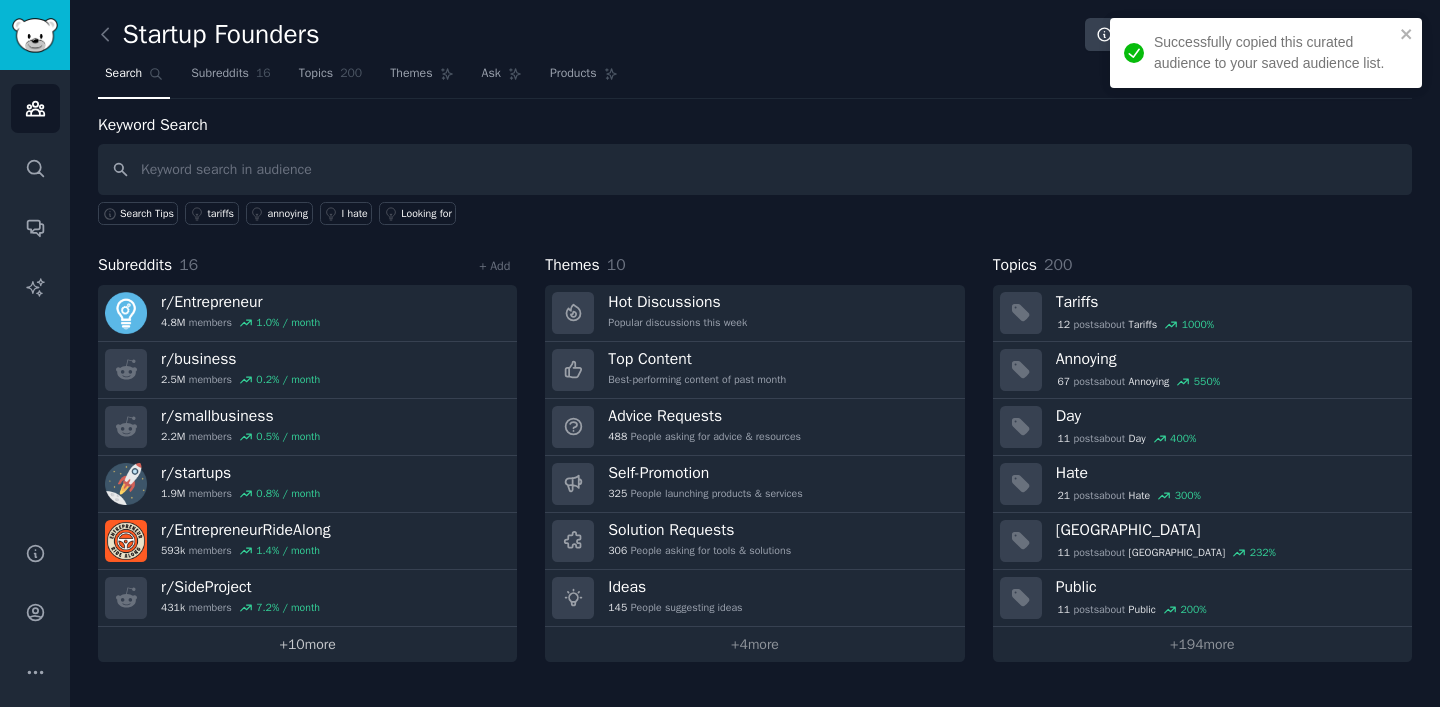 click on "+  10  more" at bounding box center [307, 644] 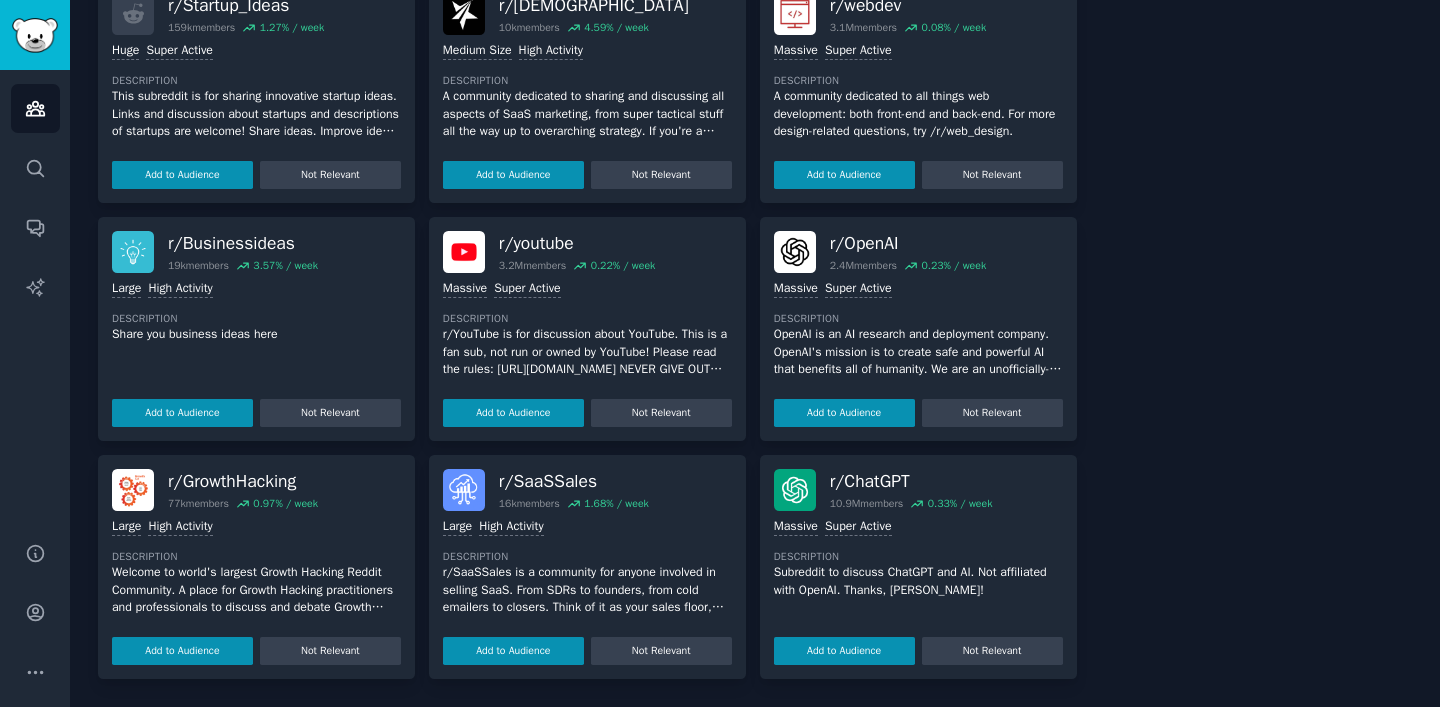 scroll, scrollTop: 0, scrollLeft: 0, axis: both 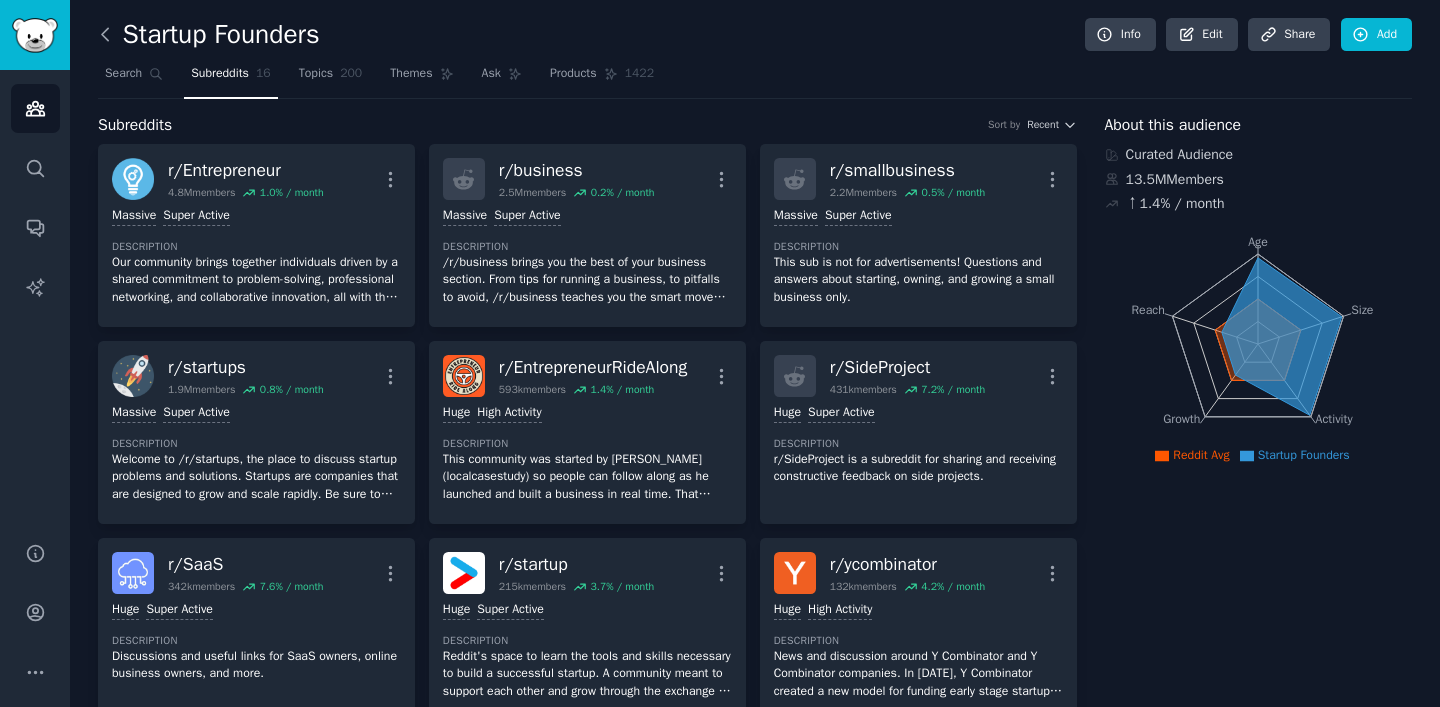 click 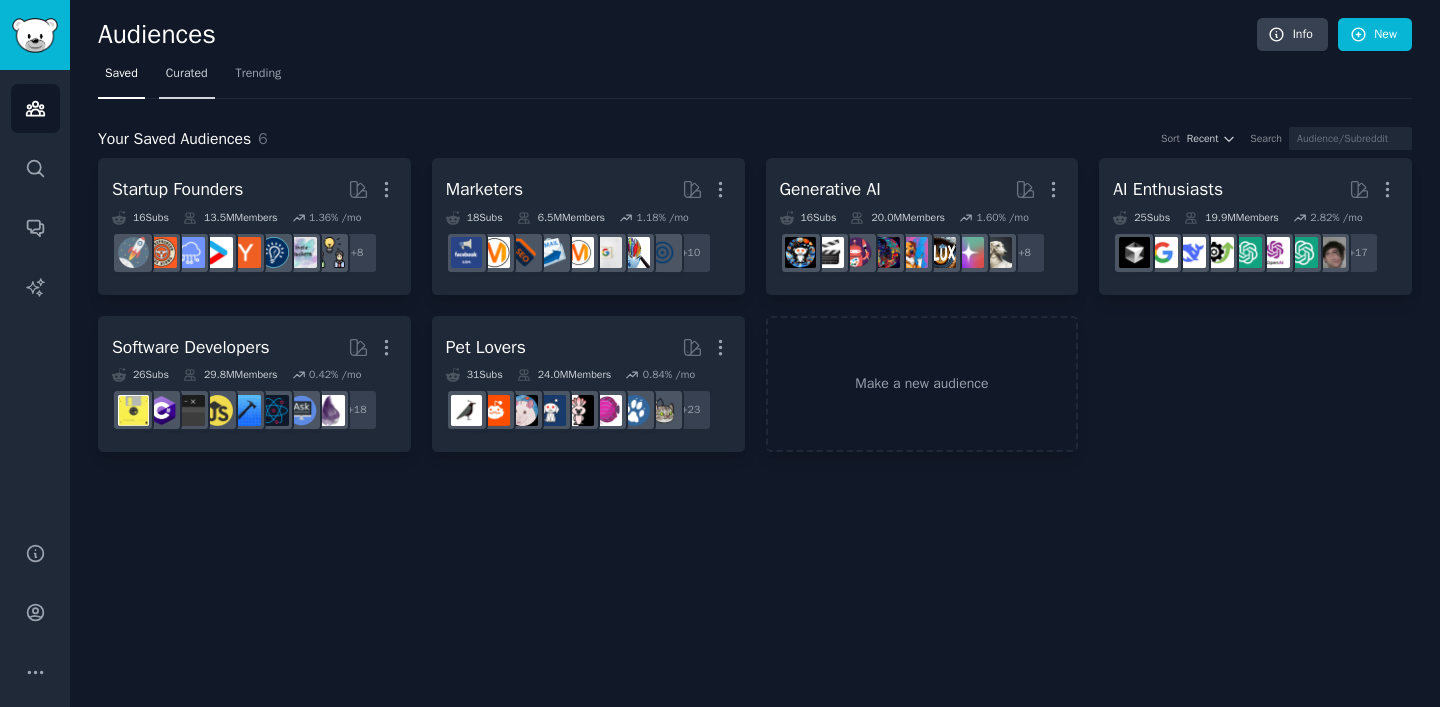 click on "Curated" at bounding box center (187, 74) 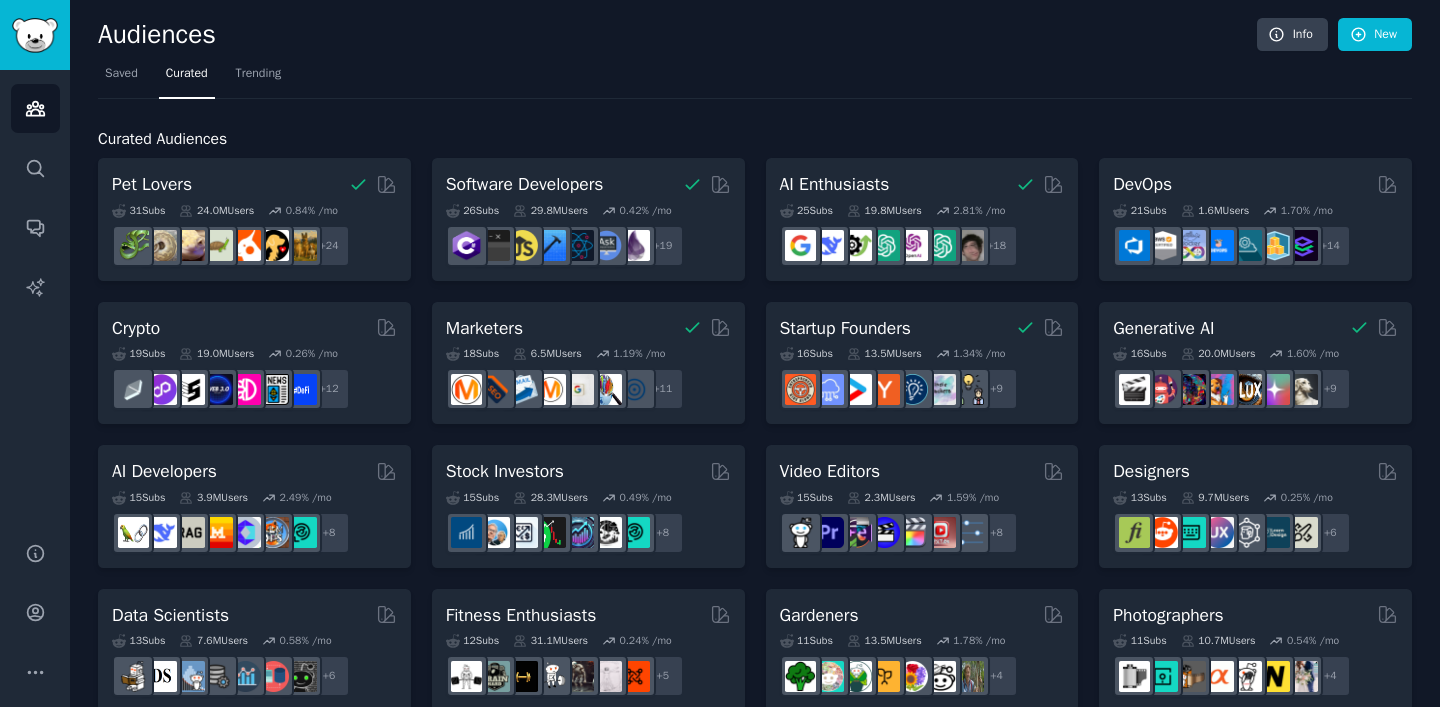click on "Pet Lovers 31  Sub s 24.0M  Users 0.84 % /mo + 24 Software Developers 26  Sub s 29.8M  Users 0.42 % /mo r/elixir + 19 AI Enthusiasts 25  Sub s 19.8M  Users 2.81 % /mo + 18 DevOps 21  Sub s 1.6M  Users 1.70 % /mo + 14 Crypto 19  Sub s 19.0M  Users 0.26 % /mo + 12 Marketers Curated by GummySearch 18  Sub s 6.5M  Users 1.19 % /mo + 11 Startup Founders 16  Sub s 13.5M  Users 1.34 % /mo + 9 Generative AI 16  Sub s 20.0M  Users 1.60 % /mo + 9 AI Developers 15  Sub s 3.9M  Users 2.49 % /mo + 8 Stock Investors 15  Sub s 28.3M  Users 0.49 % /mo + 8 Video Editors 15  Sub s 2.3M  Users 1.59 % /mo + 8 Designers 13  Sub s 9.7M  Users 0.25 % /mo + 6 Data Scientists 13  Sub s 7.6M  Users 0.58 % /mo + 6 Fitness Enthusiasts 12  Sub s 31.1M  Users 0.24 % /mo + 5 Gardeners 11  Sub s 13.5M  Users 1.78 % /mo + 4 Photographers 11  Sub s 10.7M  Users 0.54 % /mo + 4 Gaming 11  Sub s 52.9M  Users 0.35 % /mo + 4 NFT Collectors 10  Sub s 3.4M  Users -0.03 % /mo + 3 Ecommerce 10  Sub s 1.8M  Users 1.43 % /mo + 3 SEOs 10  Sub s 659k 1.87" at bounding box center [755, 865] 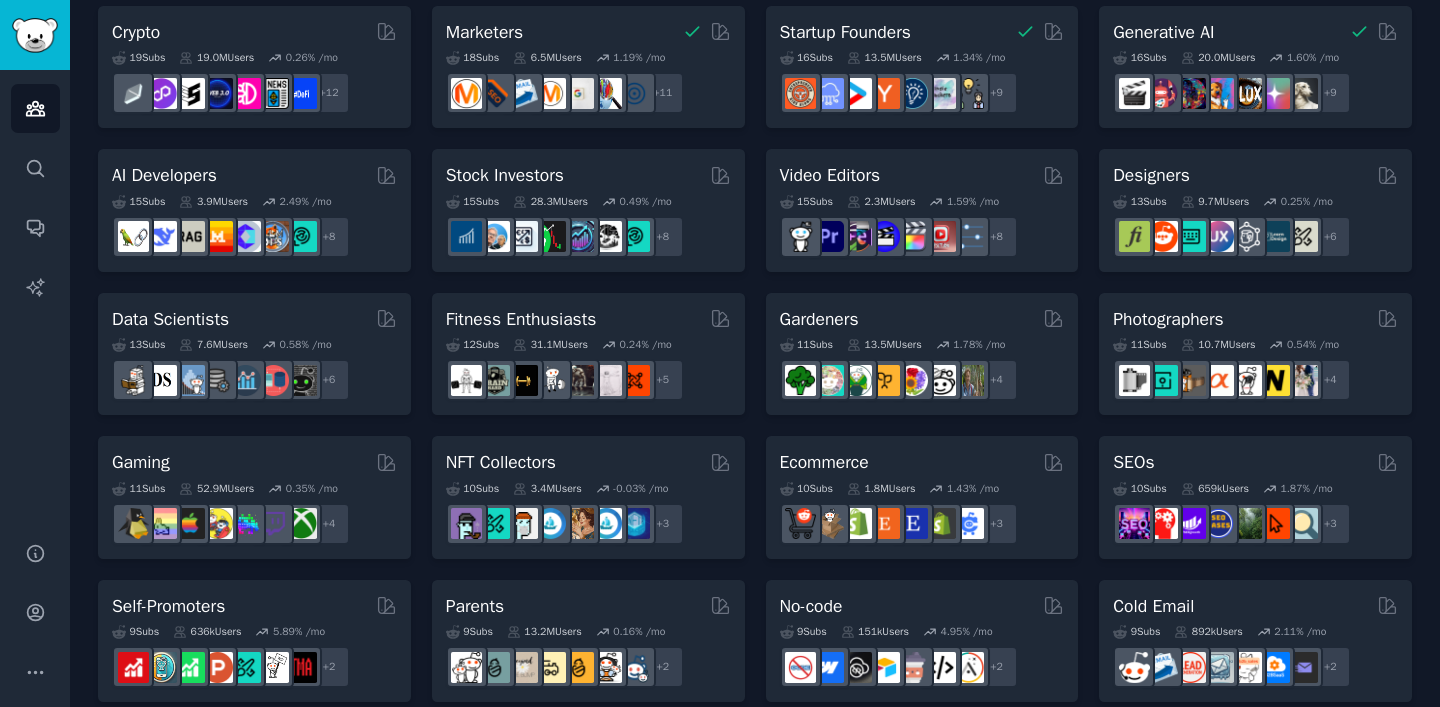 scroll, scrollTop: 398, scrollLeft: 0, axis: vertical 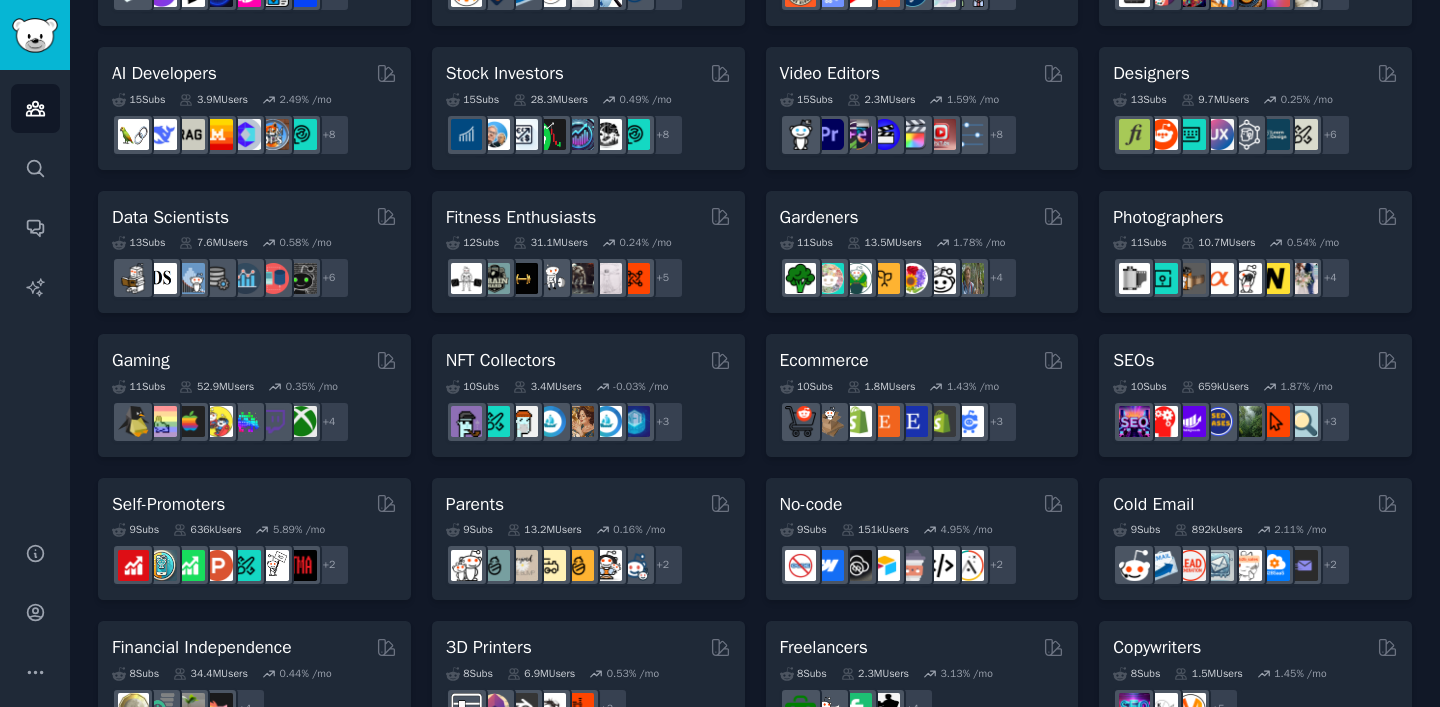 click on "SEOs" at bounding box center (1255, 360) 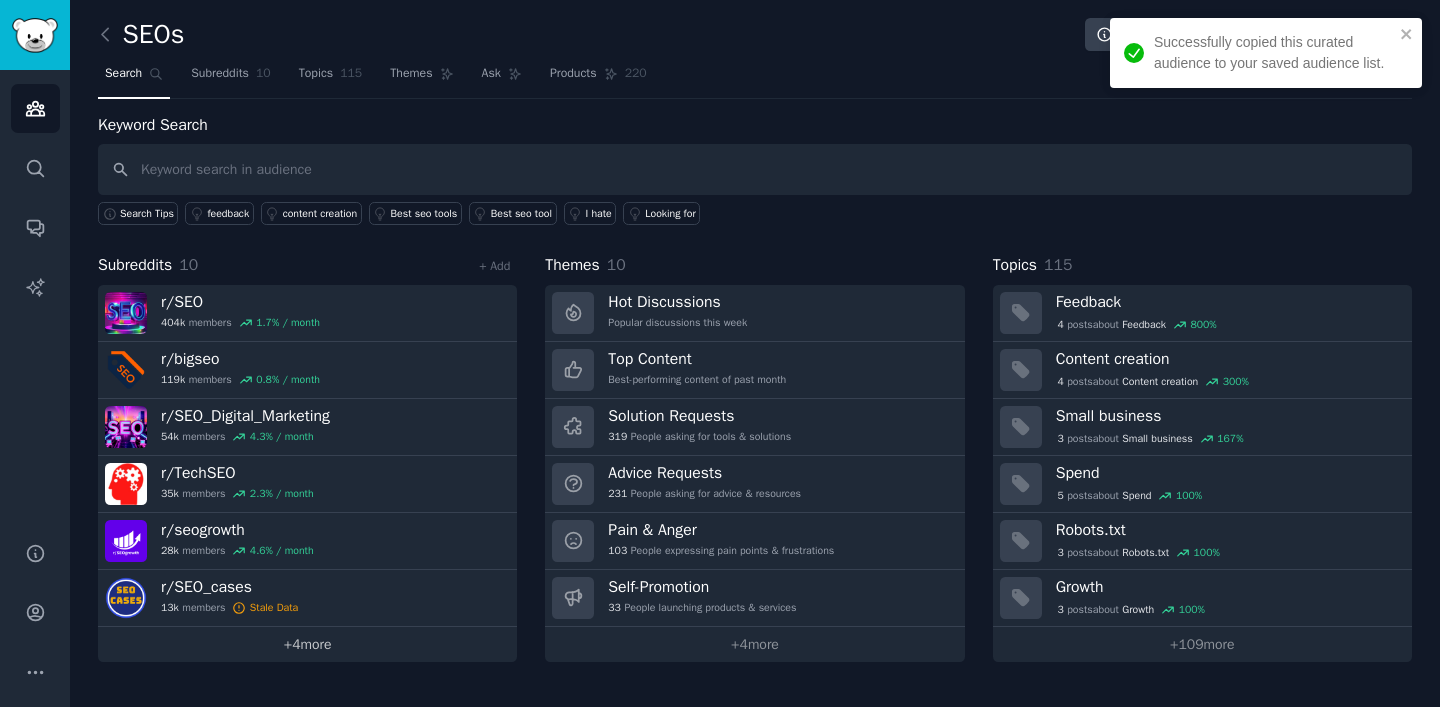 click on "+  4  more" at bounding box center (307, 644) 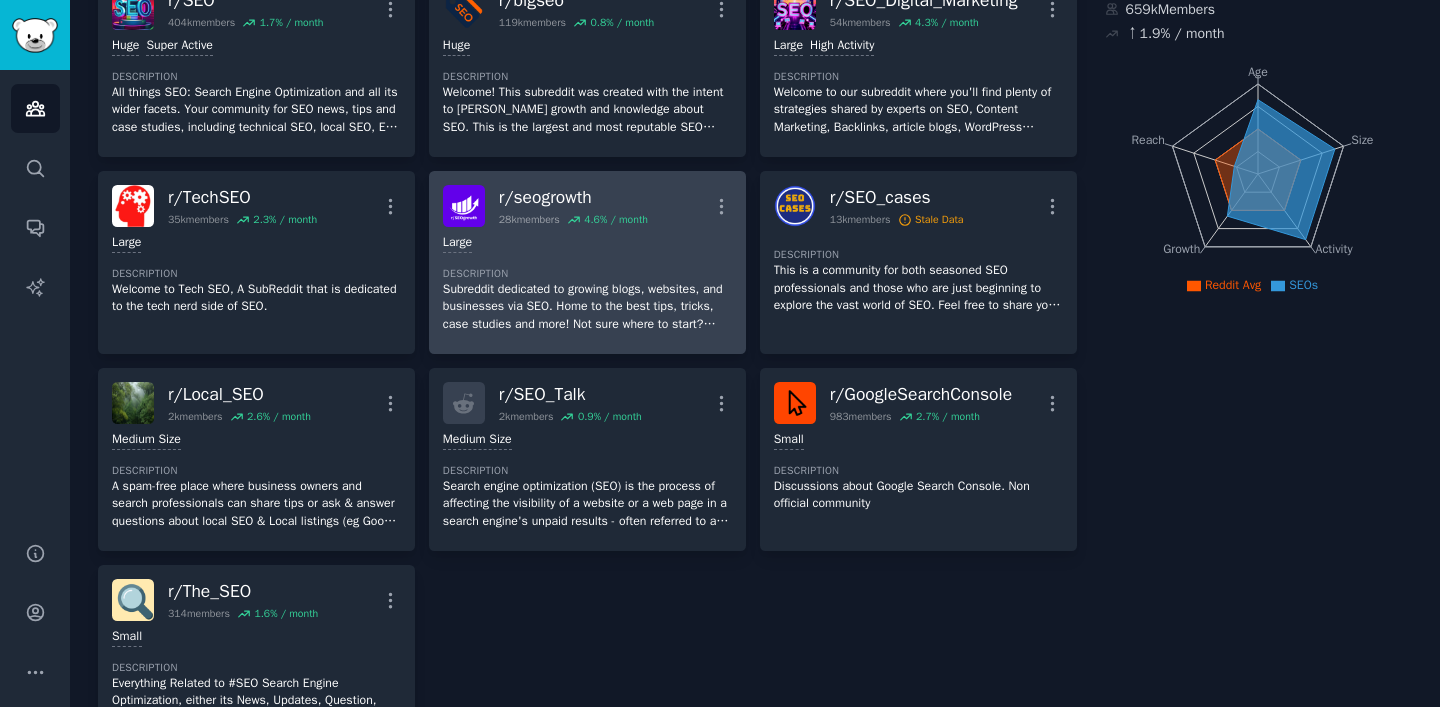 scroll, scrollTop: 213, scrollLeft: 0, axis: vertical 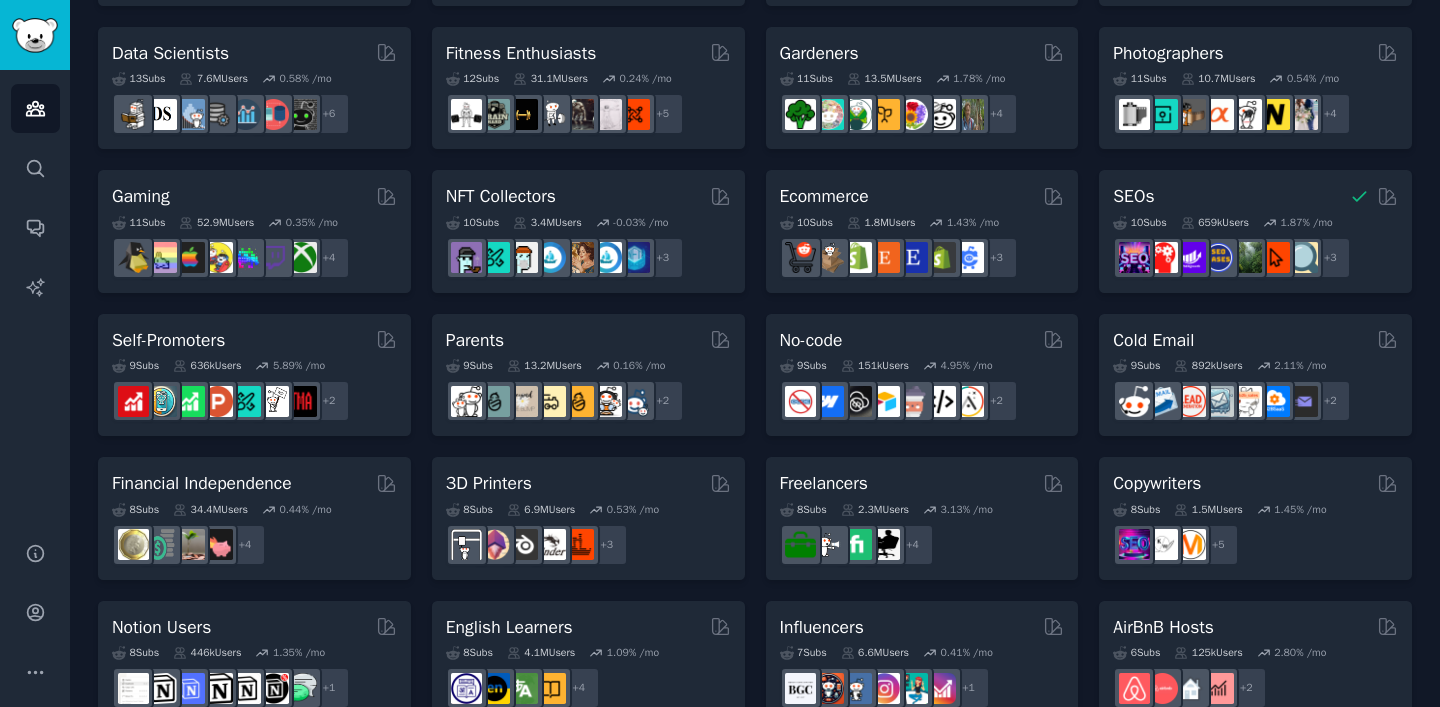 click on "Pet Lovers 31  Sub s 24.0M  Users 0.84 % /mo + 24 Software Developers 26  Sub s 29.8M  Users 0.42 % /mo r/iOSProgramming + 19 AI Enthusiasts 25  Sub s 19.8M  Users 2.81 % /mo + 18 DevOps 21  Sub s 1.6M  Users 1.70 % /mo + 14 Crypto 19  Sub s 19.0M  Users 0.26 % /mo + 12 Marketers 18  Sub s 6.5M  Users 1.19 % /mo + 11 Startup Founders 16  Sub s 13.5M  Users 1.34 % /mo + 9 Generative AI 16  Sub s 20.0M  Users 1.60 % /mo + 9 AI Developers 15  Sub s 3.9M  Users 2.49 % /mo + 8 Stock Investors 15  Sub s 28.3M  Users 0.49 % /mo r/Trading + 8 Video Editors 15  Sub s 2.3M  Users 1.59 % /mo + 8 Designers 13  Sub s 9.7M  Users 0.25 % /mo + 6 Data Scientists 13  Sub s 7.6M  Users 0.58 % /mo + 6 Fitness Enthusiasts 12  Sub s 31.1M  Users 0.24 % /mo + 5 Gardeners 11  Sub s 13.5M  Users 1.78 % /mo r/GardenersWorld + 4 Photographers 11  Sub s 10.7M  Users 0.54 % /mo + 4 Gaming 11  Sub s 52.9M  Users 0.35 % /mo + 4 NFT Collectors 10  Sub s 3.4M  Users -0.03 % /mo + 3 Ecommerce 10  Sub s 1.8M  Users 1.43 % /mo + 3 SEOs 10  Sub" at bounding box center (755, 303) 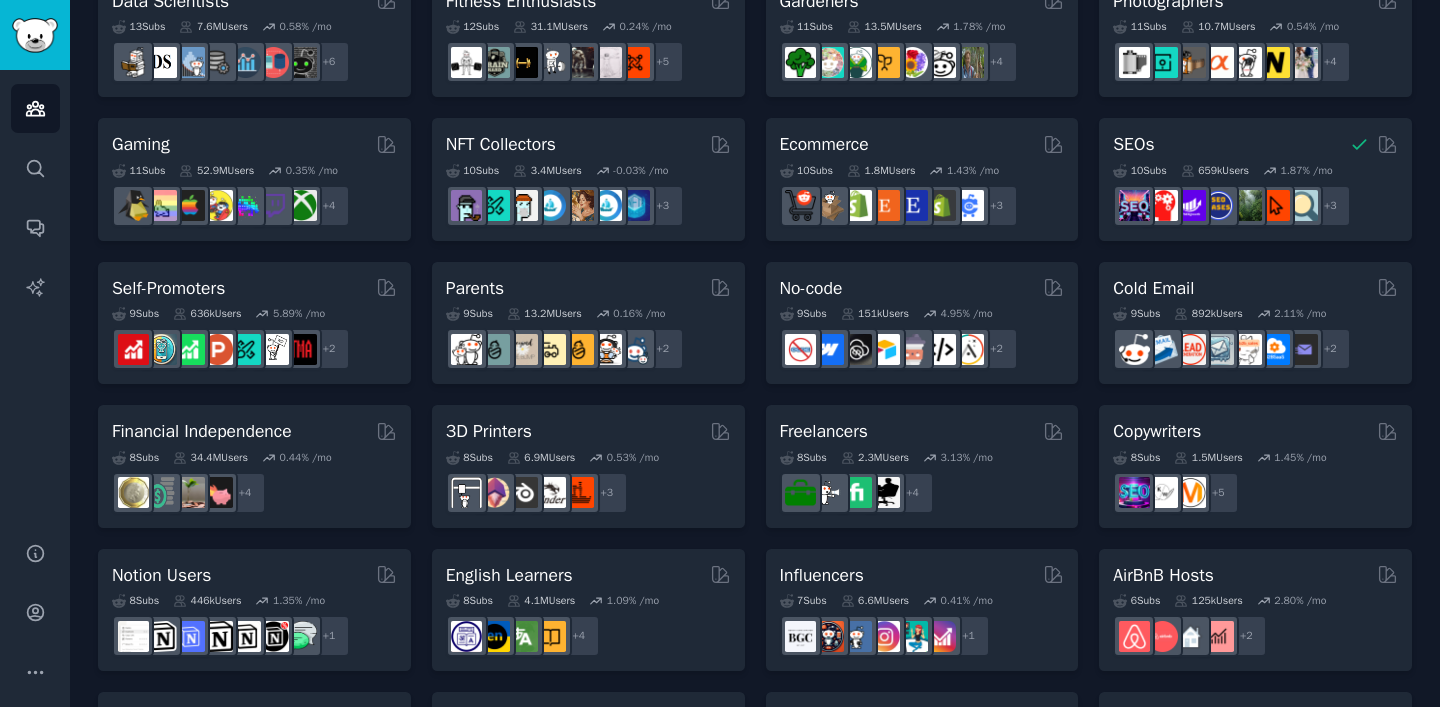 scroll, scrollTop: 645, scrollLeft: 0, axis: vertical 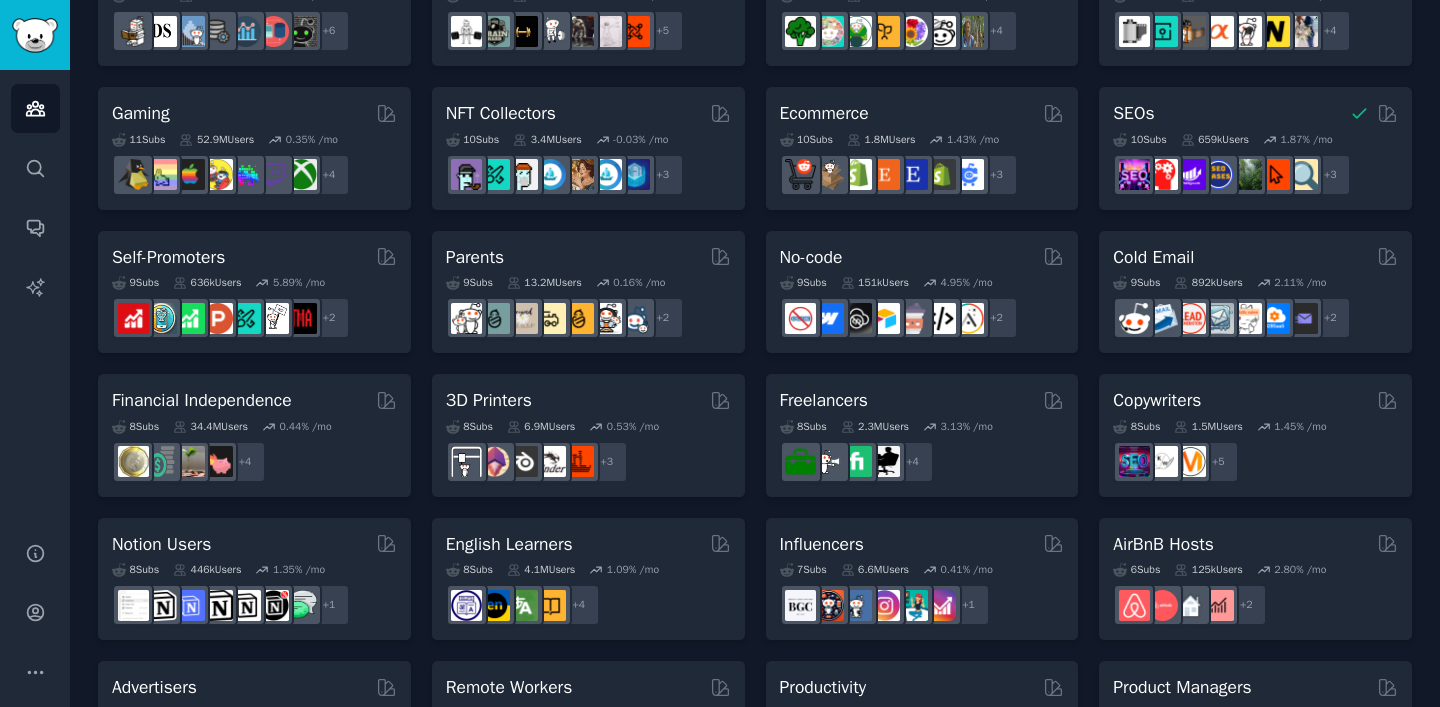 click on "Pet Lovers 31  Sub s 24.0M  Users 0.84 % /mo + 24 Software Developers 26  Sub s 29.8M  Users 0.42 % /mo r/iOSProgramming + 19 AI Enthusiasts 25  Sub s 19.8M  Users 2.81 % /mo + 18 DevOps 21  Sub s 1.6M  Users 1.70 % /mo + 14 Crypto 19  Sub s 19.0M  Users 0.26 % /mo + 12 Marketers 18  Sub s 6.5M  Users 1.19 % /mo + 11 Startup Founders 16  Sub s 13.5M  Users 1.34 % /mo + 9 Generative AI 16  Sub s 20.0M  Users 1.60 % /mo + 9 AI Developers 15  Sub s 3.9M  Users 2.49 % /mo + 8 Stock Investors 15  Sub s 28.3M  Users 0.49 % /mo r/Trading + 8 Video Editors 15  Sub s 2.3M  Users 1.59 % /mo + 8 Designers 13  Sub s 9.7M  Users 0.25 % /mo + 6 Data Scientists 13  Sub s 7.6M  Users 0.58 % /mo + 6 Fitness Enthusiasts 12  Sub s 31.1M  Users 0.24 % /mo + 5 Gardeners 11  Sub s 13.5M  Users 1.78 % /mo r/GardenersWorld + 4 Photographers 11  Sub s 10.7M  Users 0.54 % /mo + 4 Gaming 11  Sub s 52.9M  Users 0.35 % /mo + 4 NFT Collectors 10  Sub s 3.4M  Users -0.03 % /mo + 3 Ecommerce 10  Sub s 1.8M  Users 1.43 % /mo + 3 SEOs 10  Sub" at bounding box center (755, 220) 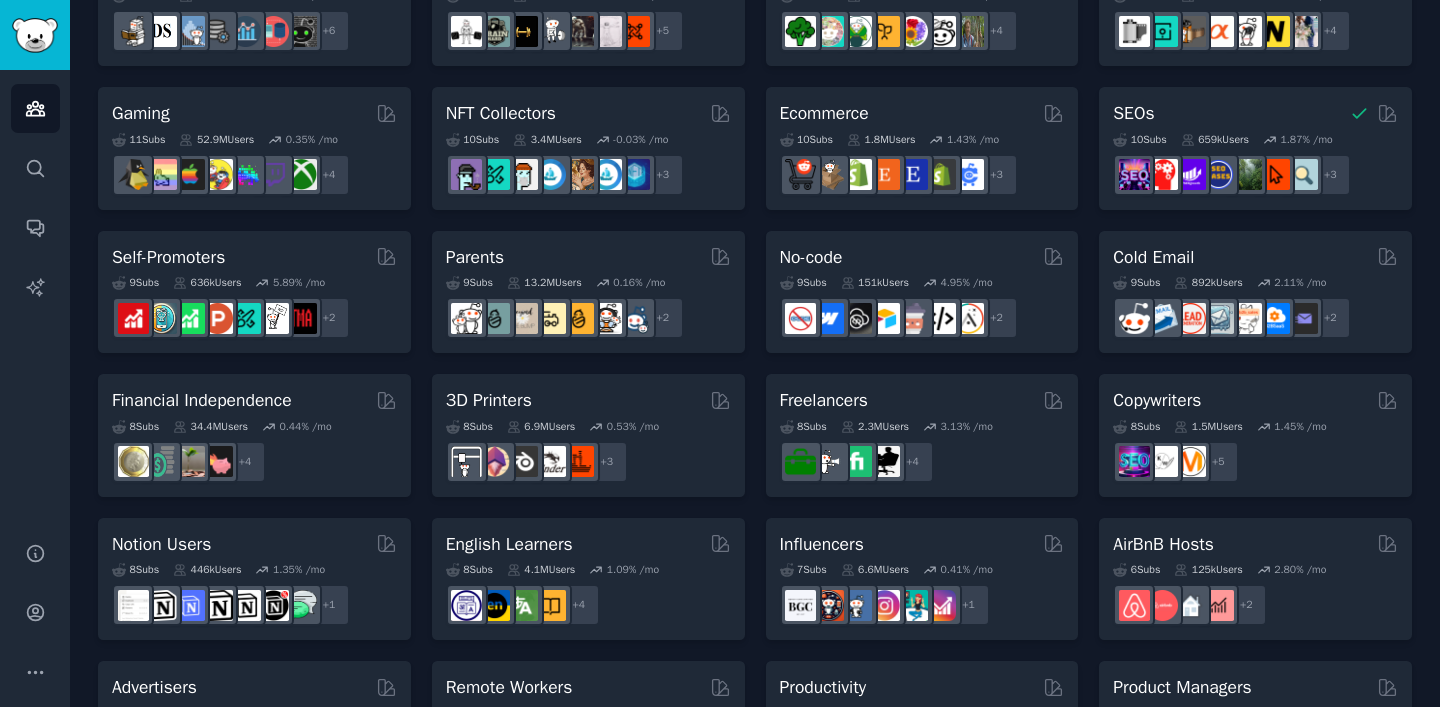 click on "Pet Lovers 31  Sub s 24.0M  Users 0.84 % /mo + 24 Software Developers 26  Sub s 29.8M  Users 0.42 % /mo r/iOSProgramming + 19 AI Enthusiasts 25  Sub s 19.8M  Users 2.81 % /mo + 18 DevOps 21  Sub s 1.6M  Users 1.70 % /mo + 14 Crypto 19  Sub s 19.0M  Users 0.26 % /mo + 12 Marketers 18  Sub s 6.5M  Users 1.19 % /mo + 11 Startup Founders 16  Sub s 13.5M  Users 1.34 % /mo + 9 Generative AI 16  Sub s 20.0M  Users 1.60 % /mo + 9 AI Developers 15  Sub s 3.9M  Users 2.49 % /mo + 8 Stock Investors 15  Sub s 28.3M  Users 0.49 % /mo r/Trading + 8 Video Editors 15  Sub s 2.3M  Users 1.59 % /mo + 8 Designers 13  Sub s 9.7M  Users 0.25 % /mo + 6 Data Scientists 13  Sub s 7.6M  Users 0.58 % /mo + 6 Fitness Enthusiasts 12  Sub s 31.1M  Users 0.24 % /mo + 5 Gardeners 11  Sub s 13.5M  Users 1.78 % /mo r/GardenersWorld + 4 Photographers 11  Sub s 10.7M  Users 0.54 % /mo + 4 Gaming 11  Sub s 52.9M  Users 0.35 % /mo + 4 NFT Collectors 10  Sub s 3.4M  Users -0.03 % /mo + 3 Ecommerce 10  Sub s 1.8M  Users 1.43 % /mo + 3 SEOs 10  Sub" at bounding box center [755, 220] 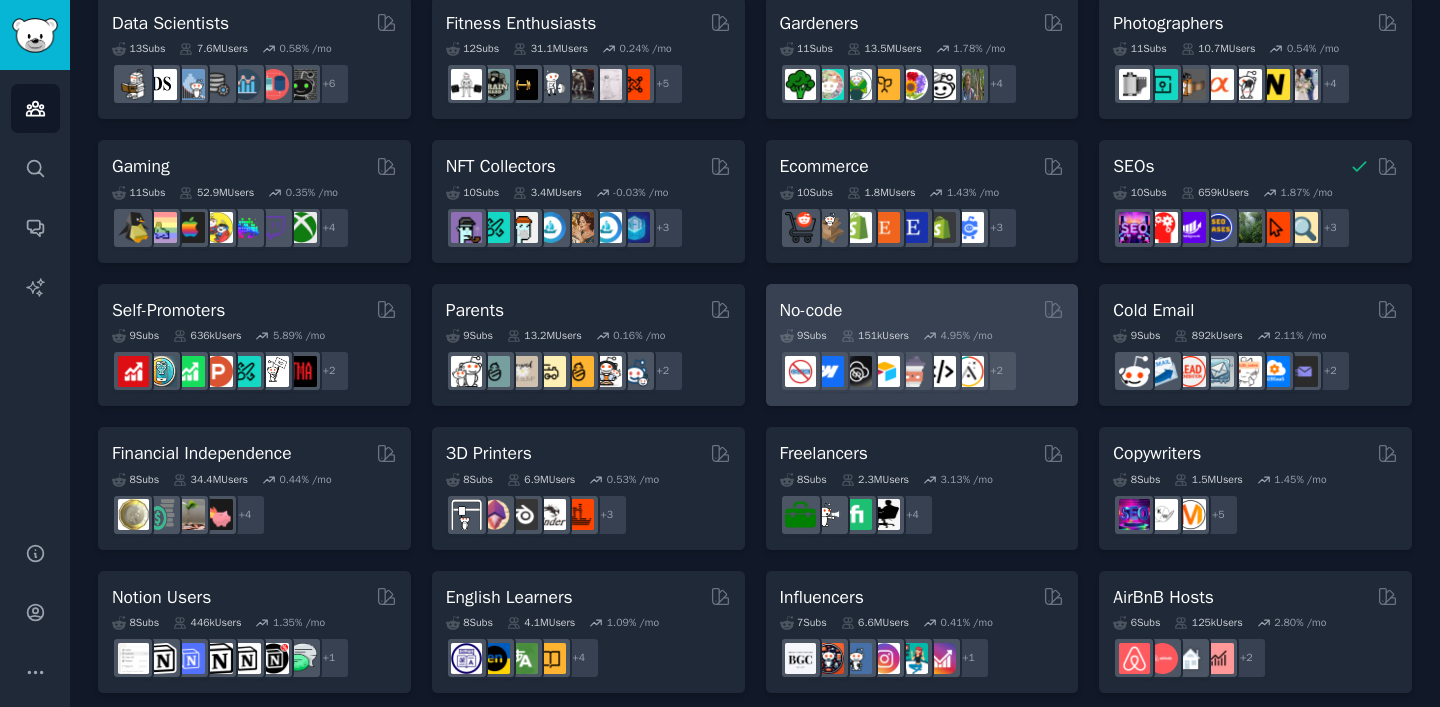 scroll, scrollTop: 589, scrollLeft: 0, axis: vertical 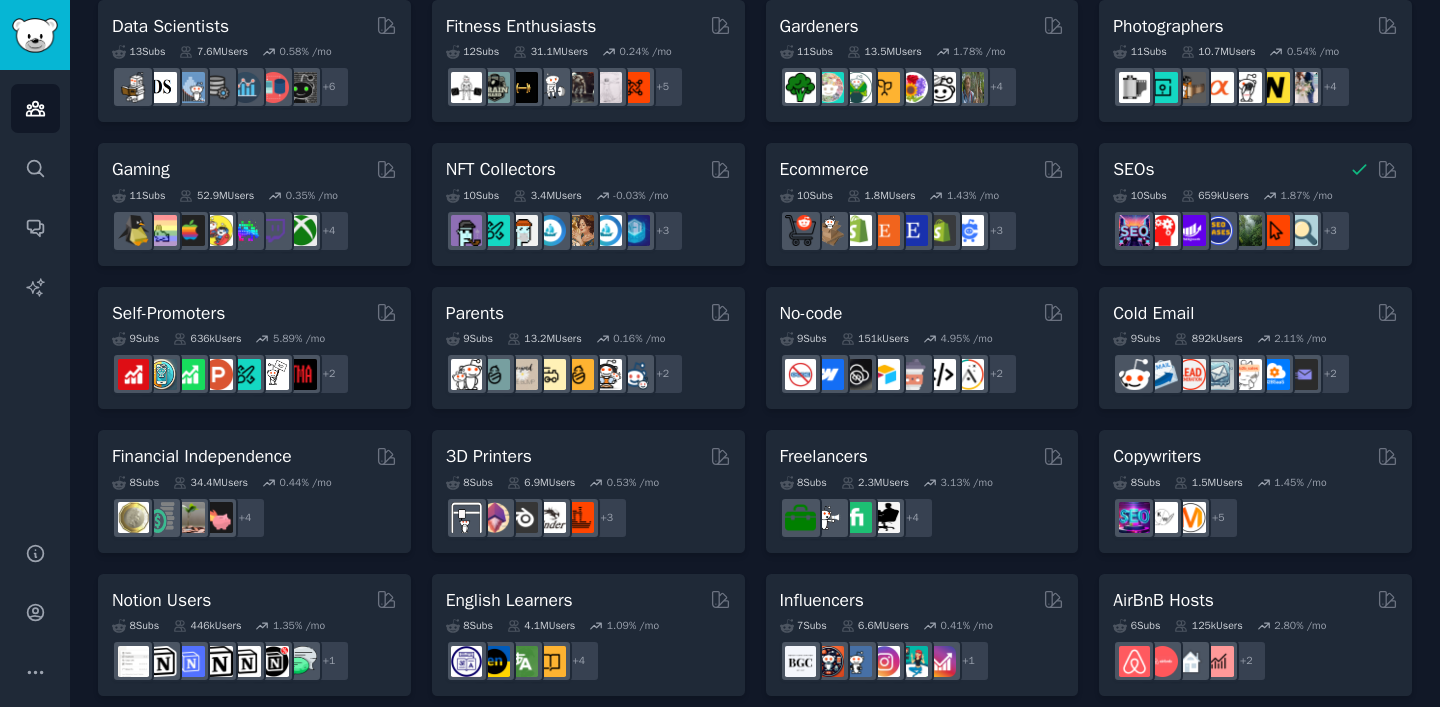 click on "Pet Lovers 31  Sub s 24.0M  Users 0.84 % /mo + 24 Software Developers 26  Sub s 29.8M  Users 0.42 % /mo r/iOSProgramming + 19 AI Enthusiasts 25  Sub s 19.8M  Users 2.81 % /mo + 18 DevOps 21  Sub s 1.6M  Users 1.70 % /mo + 14 Crypto 19  Sub s 19.0M  Users 0.26 % /mo + 12 Marketers 18  Sub s 6.5M  Users 1.19 % /mo + 11 Startup Founders 16  Sub s 13.5M  Users 1.34 % /mo + 9 Generative AI 16  Sub s 20.0M  Users 1.60 % /mo + 9 AI Developers 15  Sub s 3.9M  Users 2.49 % /mo + 8 Stock Investors 15  Sub s 28.3M  Users 0.49 % /mo r/Trading + 8 Video Editors 15  Sub s 2.3M  Users 1.59 % /mo + 8 Designers 13  Sub s 9.7M  Users 0.25 % /mo + 6 Data Scientists 13  Sub s 7.6M  Users 0.58 % /mo + 6 Fitness Enthusiasts 12  Sub s 31.1M  Users 0.24 % /mo + 5 Gardeners 11  Sub s 13.5M  Users 1.78 % /mo r/GardenersWorld + 4 Photographers 11  Sub s 10.7M  Users 0.54 % /mo + 4 Gaming 11  Sub s 52.9M  Users 0.35 % /mo + 4 NFT Collectors 10  Sub s 3.4M  Users -0.03 % /mo + 3 Ecommerce 10  Sub s 1.8M  Users 1.43 % /mo + 3 SEOs 10  Sub" at bounding box center (755, 276) 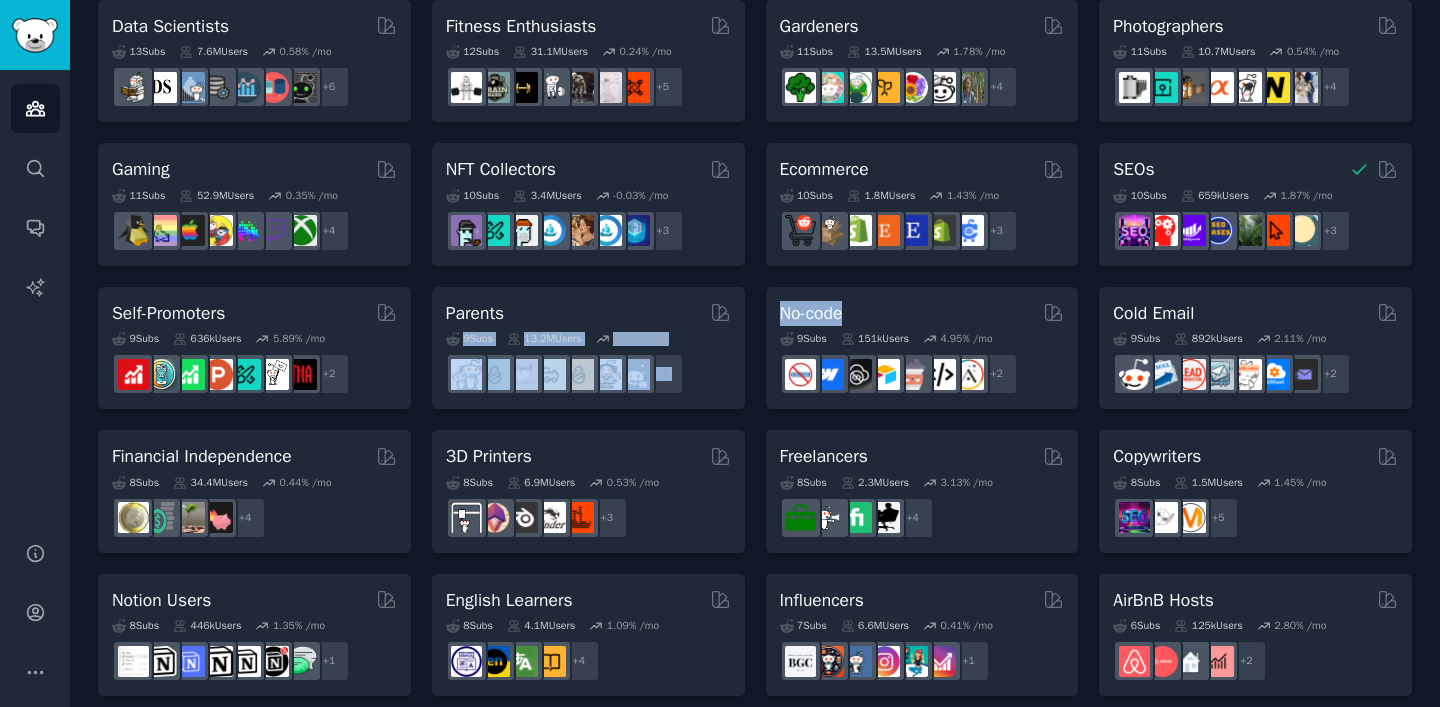 drag, startPoint x: 752, startPoint y: 295, endPoint x: 757, endPoint y: 344, distance: 49.25444 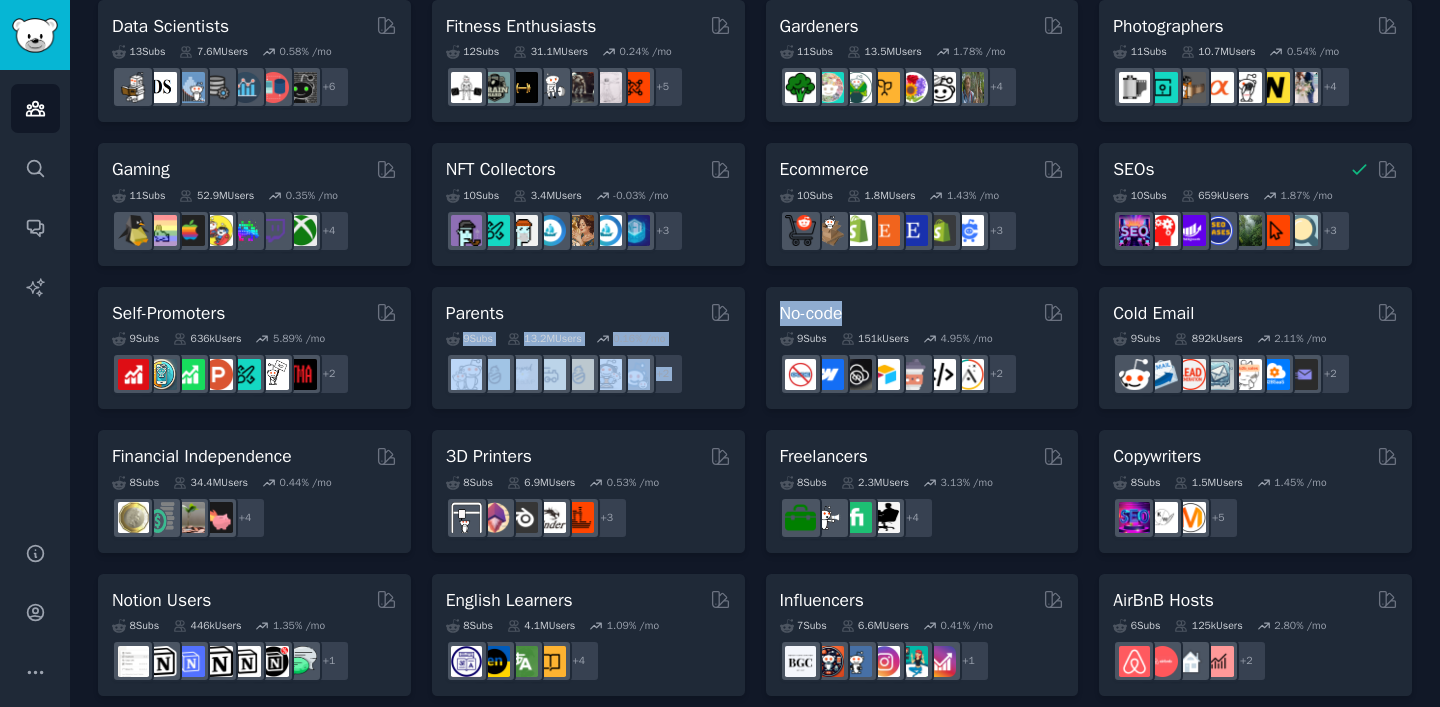 click on "Pet Lovers 31  Sub s 24.0M  Users 0.84 % /mo + 24 Software Developers 26  Sub s 29.8M  Users 0.42 % /mo r/iOSProgramming + 19 AI Enthusiasts 25  Sub s 19.8M  Users 2.81 % /mo + 18 DevOps 21  Sub s 1.6M  Users 1.70 % /mo + 14 Crypto 19  Sub s 19.0M  Users 0.26 % /mo + 12 Marketers 18  Sub s 6.5M  Users 1.19 % /mo + 11 Startup Founders 16  Sub s 13.5M  Users 1.34 % /mo + 9 Generative AI 16  Sub s 20.0M  Users 1.60 % /mo + 9 AI Developers 15  Sub s 3.9M  Users 2.49 % /mo + 8 Stock Investors 15  Sub s 28.3M  Users 0.49 % /mo r/Trading + 8 Video Editors 15  Sub s 2.3M  Users 1.59 % /mo + 8 Designers 13  Sub s 9.7M  Users 0.25 % /mo + 6 Data Scientists 13  Sub s 7.6M  Users 0.58 % /mo + 6 Fitness Enthusiasts 12  Sub s 31.1M  Users 0.24 % /mo + 5 Gardeners 11  Sub s 13.5M  Users 1.78 % /mo r/GardenersWorld + 4 Photographers 11  Sub s 10.7M  Users 0.54 % /mo + 4 Gaming 11  Sub s 52.9M  Users 0.35 % /mo + 4 NFT Collectors 10  Sub s 3.4M  Users -0.03 % /mo + 3 Ecommerce 10  Sub s 1.8M  Users 1.43 % /mo + 3 SEOs 10  Sub" at bounding box center (755, 276) 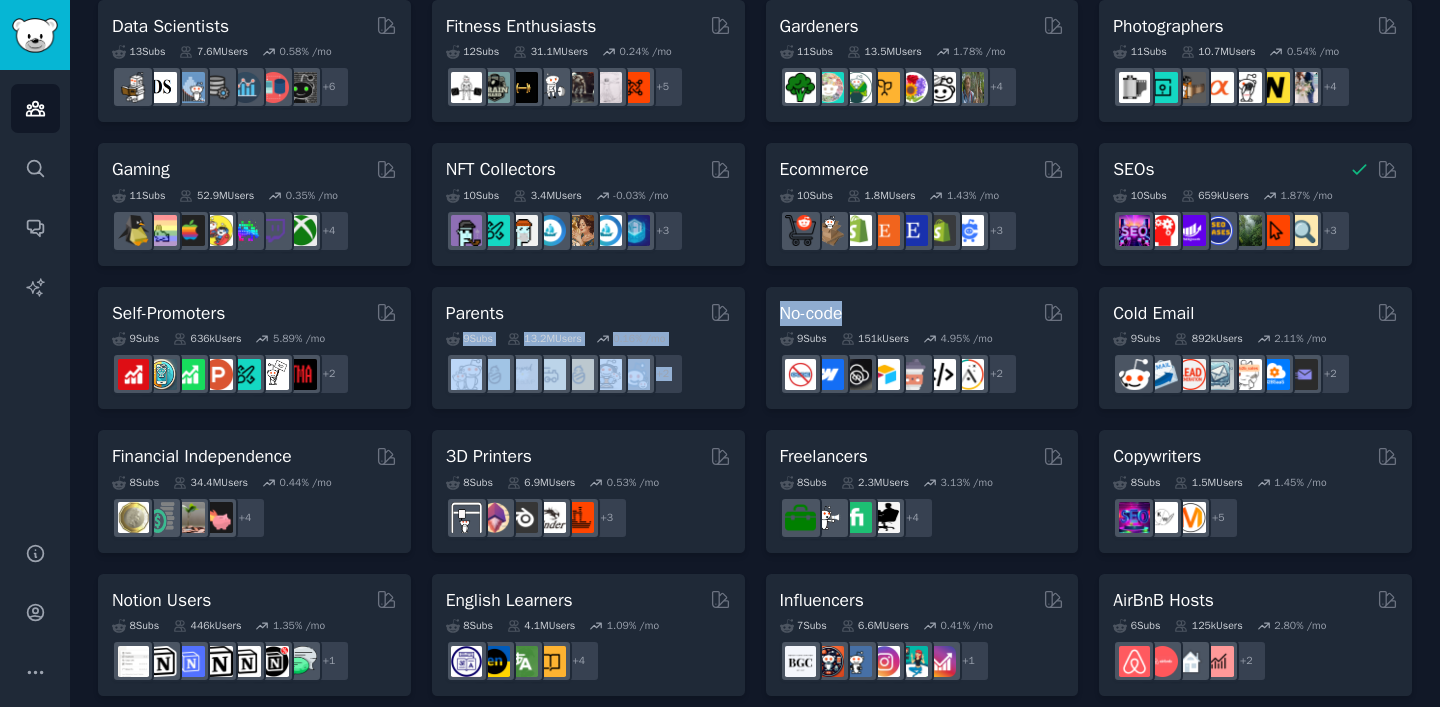 click on "Pet Lovers 31  Sub s 24.0M  Users 0.84 % /mo + 24 Software Developers 26  Sub s 29.8M  Users 0.42 % /mo r/iOSProgramming + 19 AI Enthusiasts 25  Sub s 19.8M  Users 2.81 % /mo + 18 DevOps 21  Sub s 1.6M  Users 1.70 % /mo + 14 Crypto 19  Sub s 19.0M  Users 0.26 % /mo + 12 Marketers 18  Sub s 6.5M  Users 1.19 % /mo + 11 Startup Founders 16  Sub s 13.5M  Users 1.34 % /mo + 9 Generative AI 16  Sub s 20.0M  Users 1.60 % /mo + 9 AI Developers 15  Sub s 3.9M  Users 2.49 % /mo + 8 Stock Investors 15  Sub s 28.3M  Users 0.49 % /mo r/Trading + 8 Video Editors 15  Sub s 2.3M  Users 1.59 % /mo + 8 Designers 13  Sub s 9.7M  Users 0.25 % /mo + 6 Data Scientists 13  Sub s 7.6M  Users 0.58 % /mo + 6 Fitness Enthusiasts 12  Sub s 31.1M  Users 0.24 % /mo + 5 Gardeners 11  Sub s 13.5M  Users 1.78 % /mo r/GardenersWorld + 4 Photographers 11  Sub s 10.7M  Users 0.54 % /mo + 4 Gaming 11  Sub s 52.9M  Users 0.35 % /mo + 4 NFT Collectors 10  Sub s 3.4M  Users -0.03 % /mo + 3 Ecommerce 10  Sub s 1.8M  Users 1.43 % /mo + 3 SEOs 10  Sub" at bounding box center [755, 276] 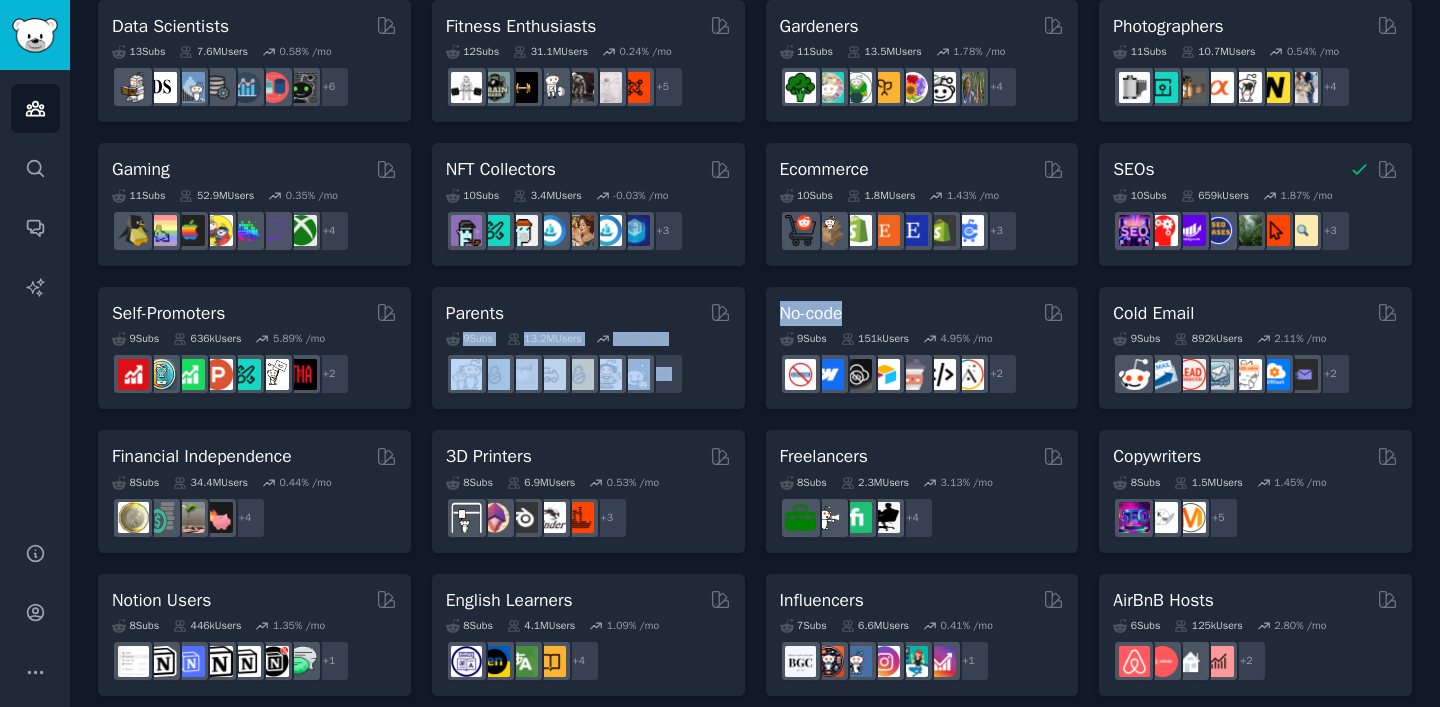 drag, startPoint x: 757, startPoint y: 344, endPoint x: 750, endPoint y: 294, distance: 50.48762 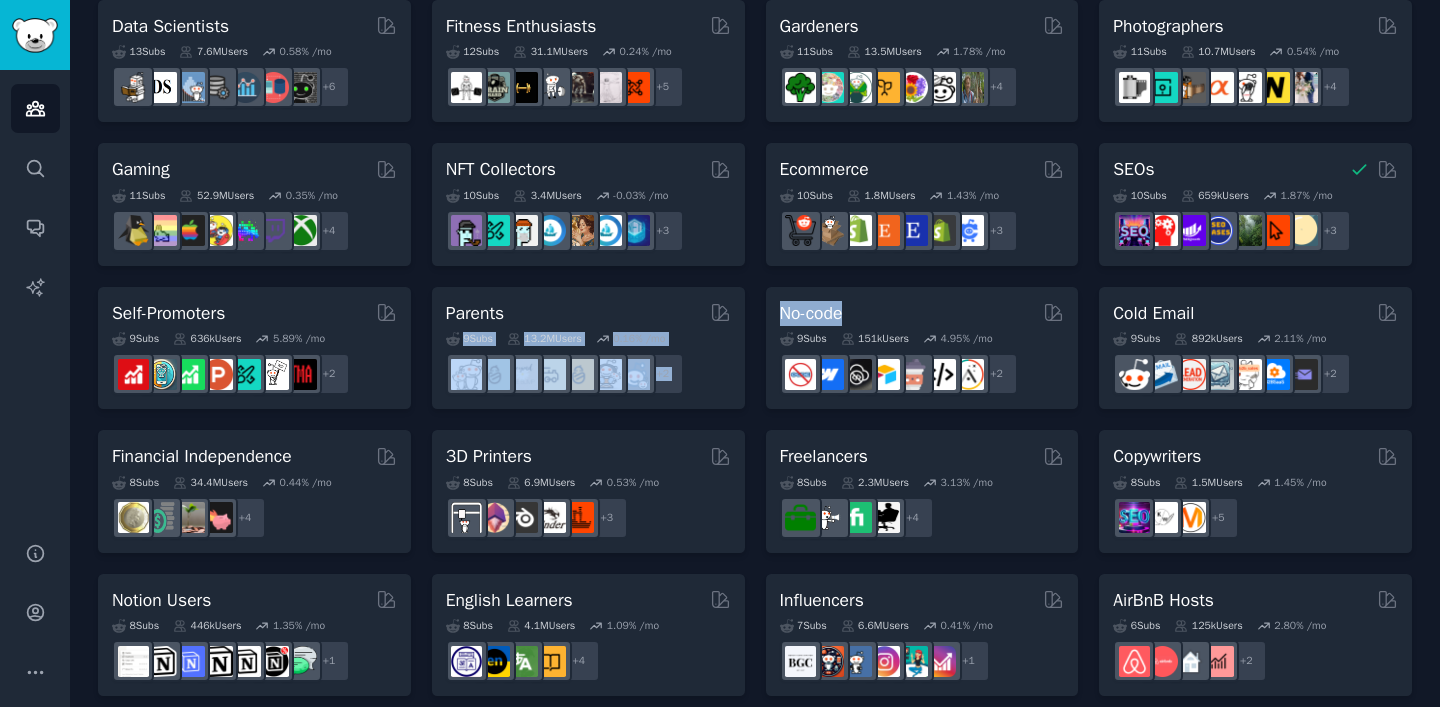 click on "Pet Lovers 31  Sub s 24.0M  Users 0.84 % /mo + 24 Software Developers 26  Sub s 29.8M  Users 0.42 % /mo r/iOSProgramming + 19 AI Enthusiasts 25  Sub s 19.8M  Users 2.81 % /mo + 18 DevOps 21  Sub s 1.6M  Users 1.70 % /mo + 14 Crypto 19  Sub s 19.0M  Users 0.26 % /mo + 12 Marketers 18  Sub s 6.5M  Users 1.19 % /mo + 11 Startup Founders 16  Sub s 13.5M  Users 1.34 % /mo + 9 Generative AI 16  Sub s 20.0M  Users 1.60 % /mo + 9 AI Developers 15  Sub s 3.9M  Users 2.49 % /mo + 8 Stock Investors 15  Sub s 28.3M  Users 0.49 % /mo r/Trading + 8 Video Editors 15  Sub s 2.3M  Users 1.59 % /mo + 8 Designers 13  Sub s 9.7M  Users 0.25 % /mo + 6 Data Scientists 13  Sub s 7.6M  Users 0.58 % /mo + 6 Fitness Enthusiasts 12  Sub s 31.1M  Users 0.24 % /mo + 5 Gardeners 11  Sub s 13.5M  Users 1.78 % /mo r/GardenersWorld + 4 Photographers 11  Sub s 10.7M  Users 0.54 % /mo + 4 Gaming 11  Sub s 52.9M  Users 0.35 % /mo + 4 NFT Collectors 10  Sub s 3.4M  Users -0.03 % /mo + 3 Ecommerce 10  Sub s 1.8M  Users 1.43 % /mo + 3 SEOs 10  Sub" at bounding box center [755, 276] 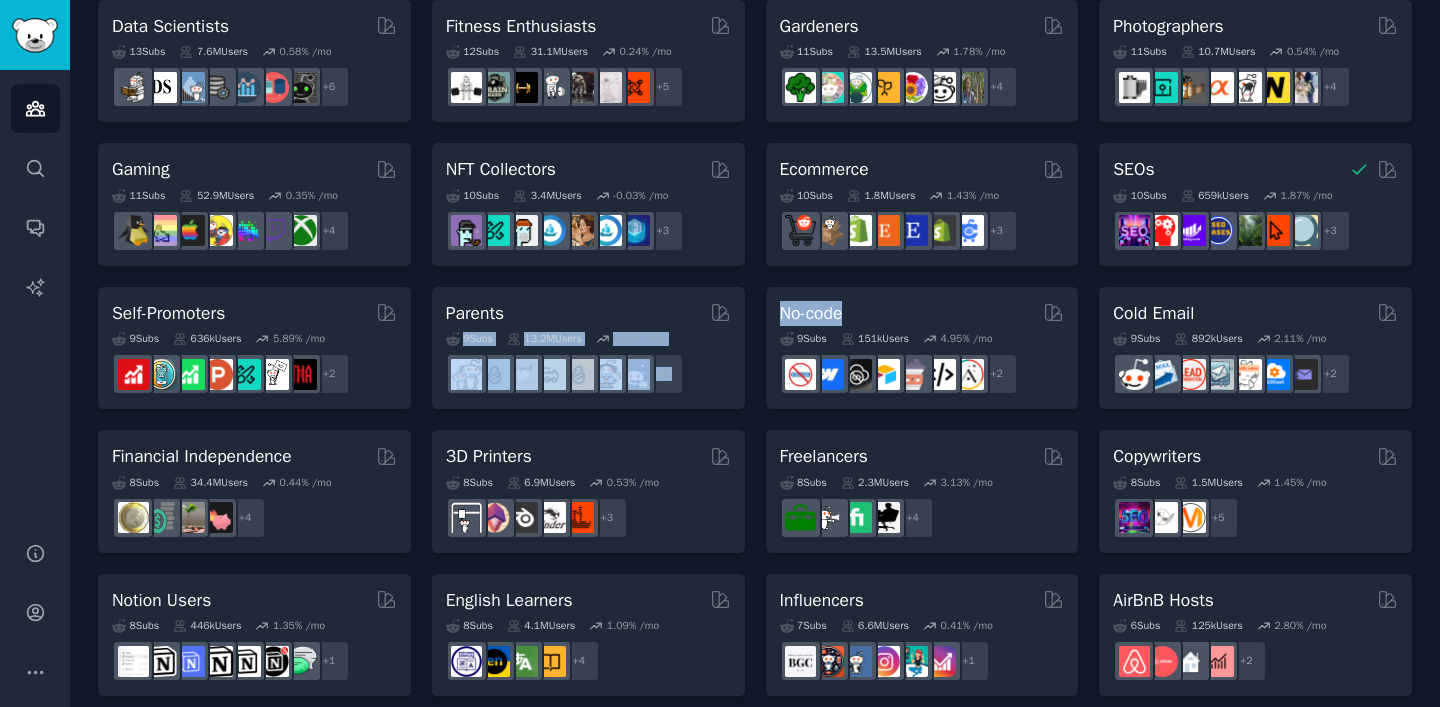 click on "Pet Lovers 31  Sub s 24.0M  Users 0.84 % /mo + 24 Software Developers 26  Sub s 29.8M  Users 0.42 % /mo r/iOSProgramming + 19 AI Enthusiasts 25  Sub s 19.8M  Users 2.81 % /mo + 18 DevOps 21  Sub s 1.6M  Users 1.70 % /mo + 14 Crypto 19  Sub s 19.0M  Users 0.26 % /mo + 12 Marketers 18  Sub s 6.5M  Users 1.19 % /mo + 11 Startup Founders 16  Sub s 13.5M  Users 1.34 % /mo + 9 Generative AI 16  Sub s 20.0M  Users 1.60 % /mo + 9 AI Developers 15  Sub s 3.9M  Users 2.49 % /mo + 8 Stock Investors 15  Sub s 28.3M  Users 0.49 % /mo r/Trading + 8 Video Editors 15  Sub s 2.3M  Users 1.59 % /mo + 8 Designers 13  Sub s 9.7M  Users 0.25 % /mo + 6 Data Scientists 13  Sub s 7.6M  Users 0.58 % /mo + 6 Fitness Enthusiasts 12  Sub s 31.1M  Users 0.24 % /mo + 5 Gardeners 11  Sub s 13.5M  Users 1.78 % /mo r/GardenersWorld + 4 Photographers 11  Sub s 10.7M  Users 0.54 % /mo + 4 Gaming 11  Sub s 52.9M  Users 0.35 % /mo + 4 NFT Collectors 10  Sub s 3.4M  Users -0.03 % /mo + 3 Ecommerce 10  Sub s 1.8M  Users 1.43 % /mo + 3 SEOs 10  Sub" at bounding box center [755, 276] 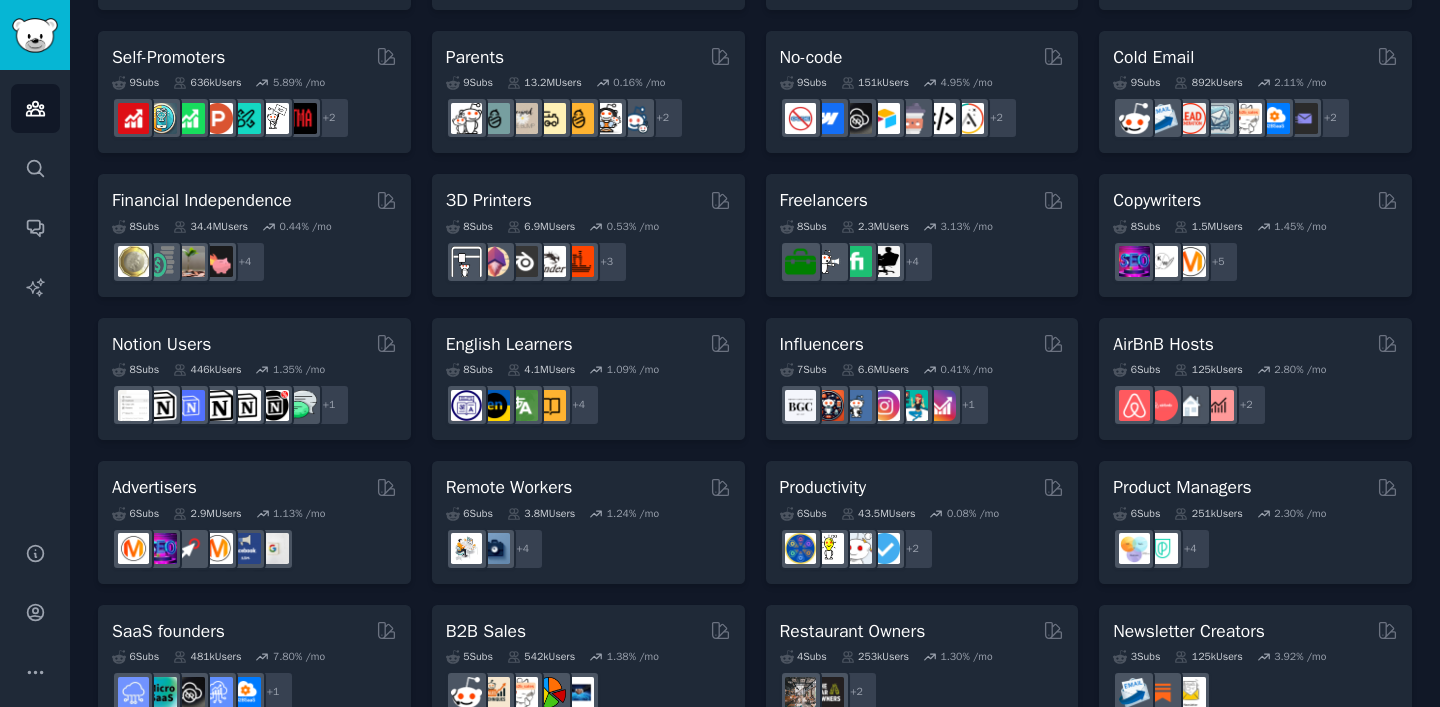 scroll, scrollTop: 893, scrollLeft: 0, axis: vertical 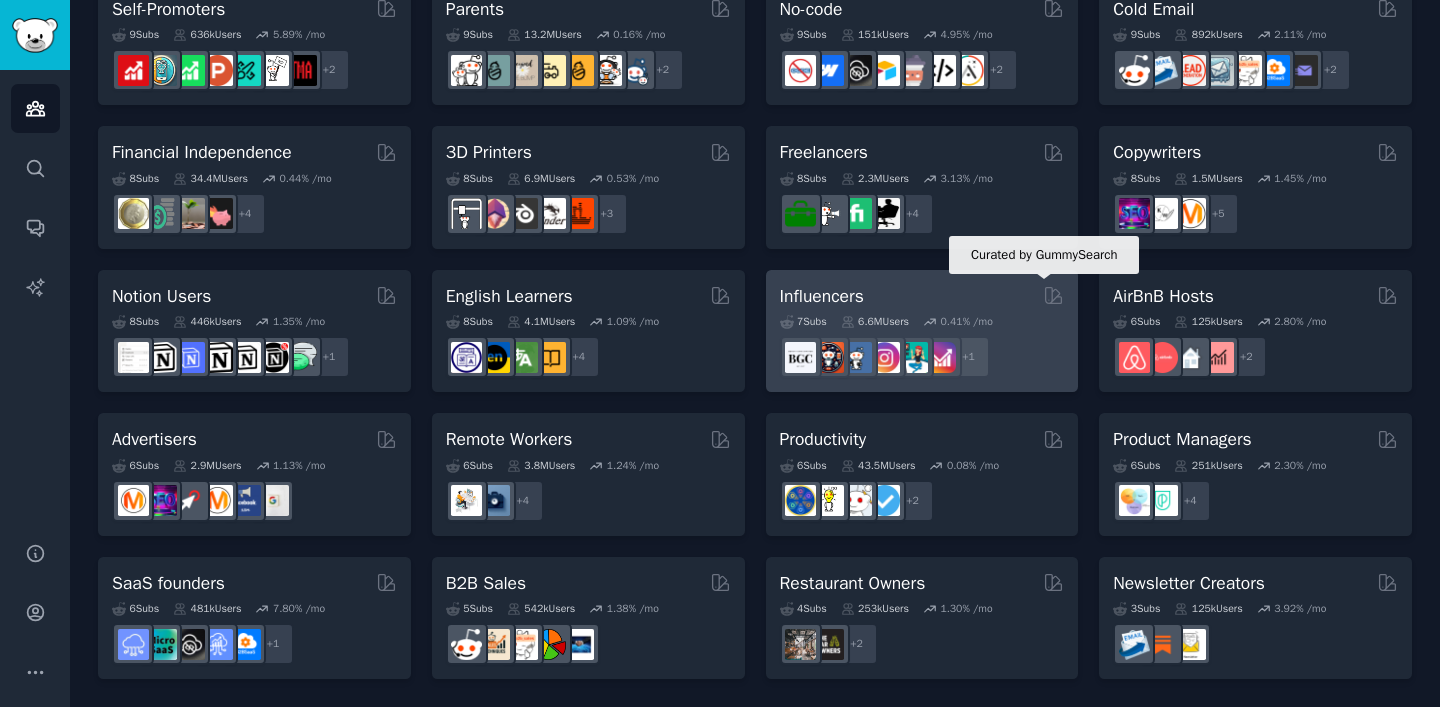 click 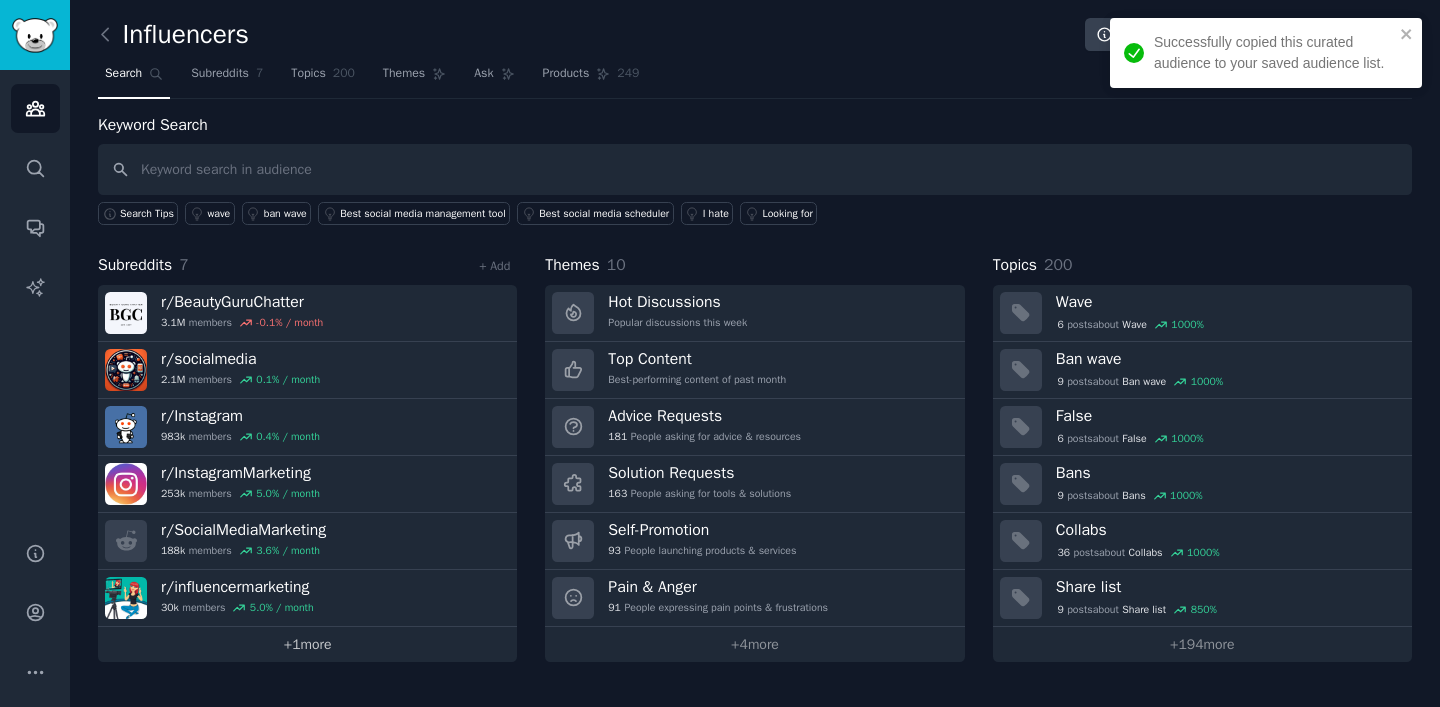 click on "+  1  more" at bounding box center (307, 644) 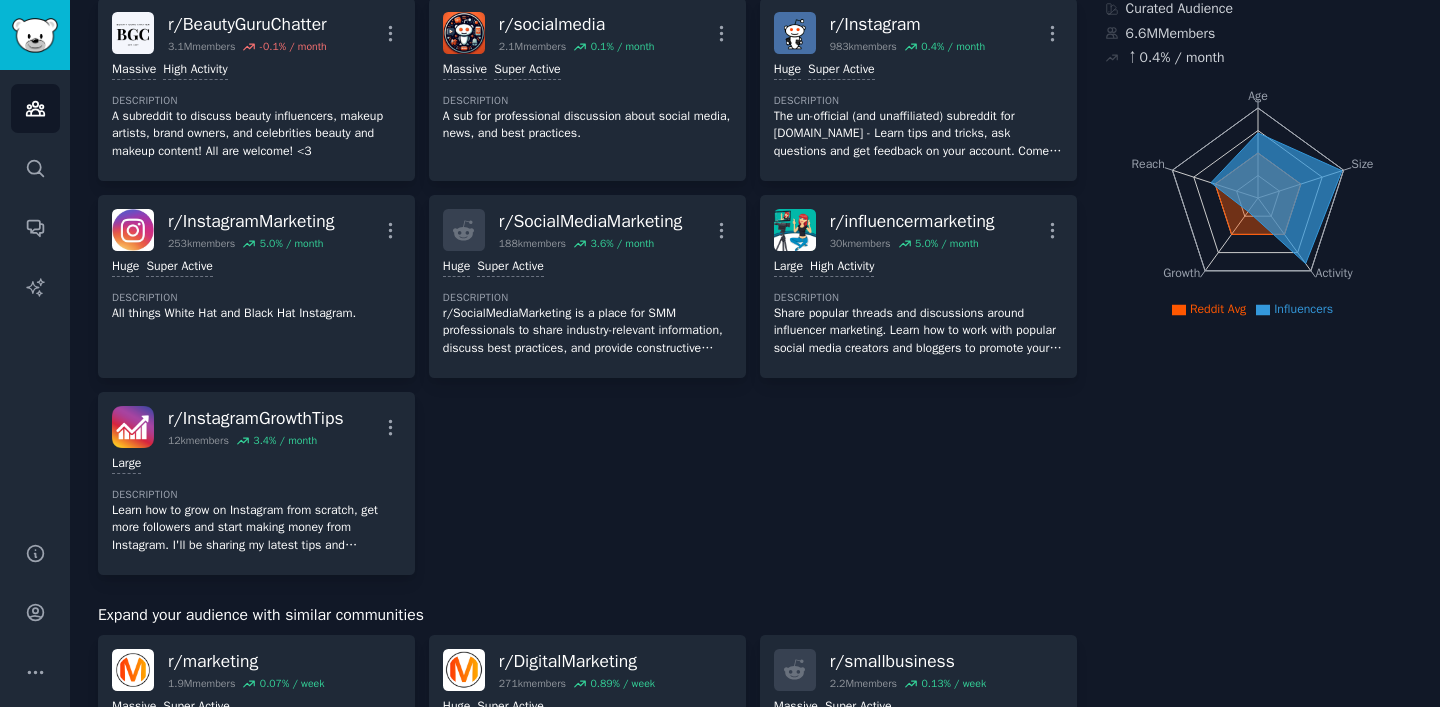 scroll, scrollTop: 0, scrollLeft: 0, axis: both 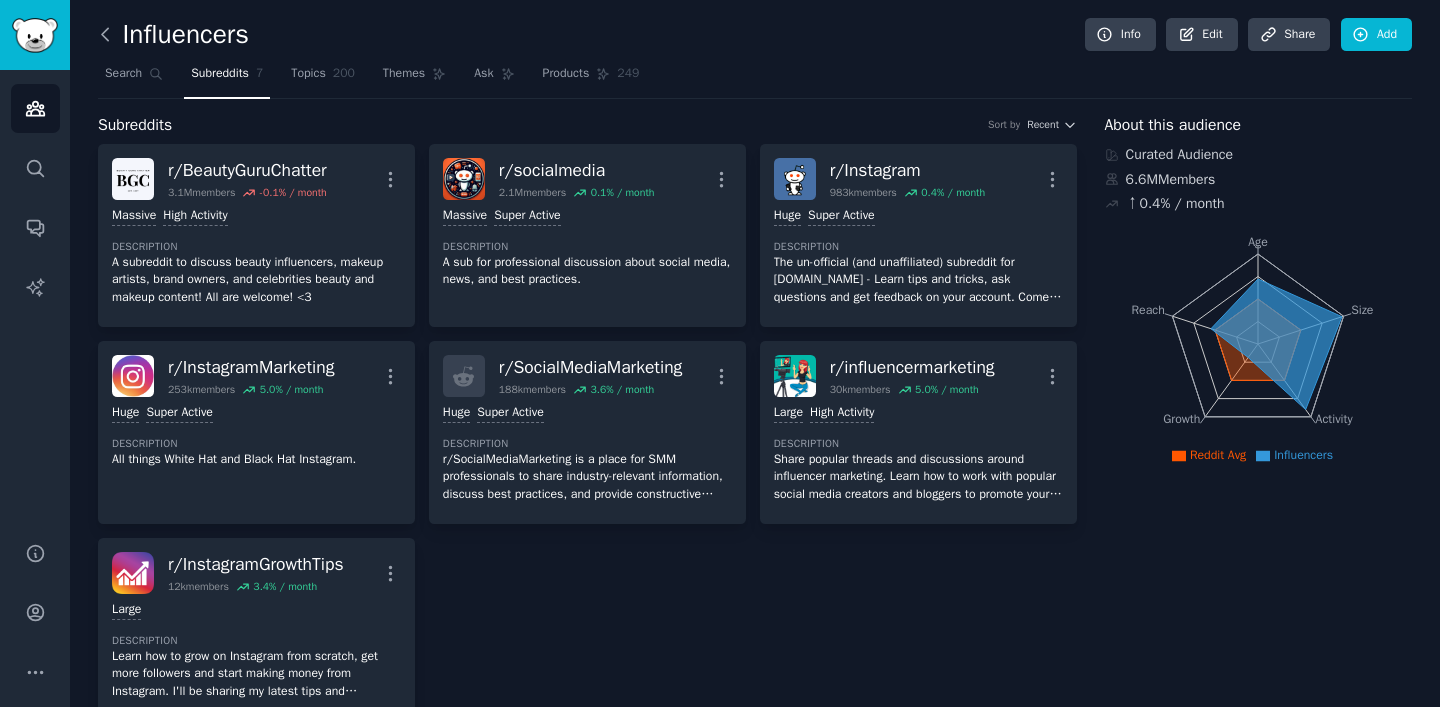 click 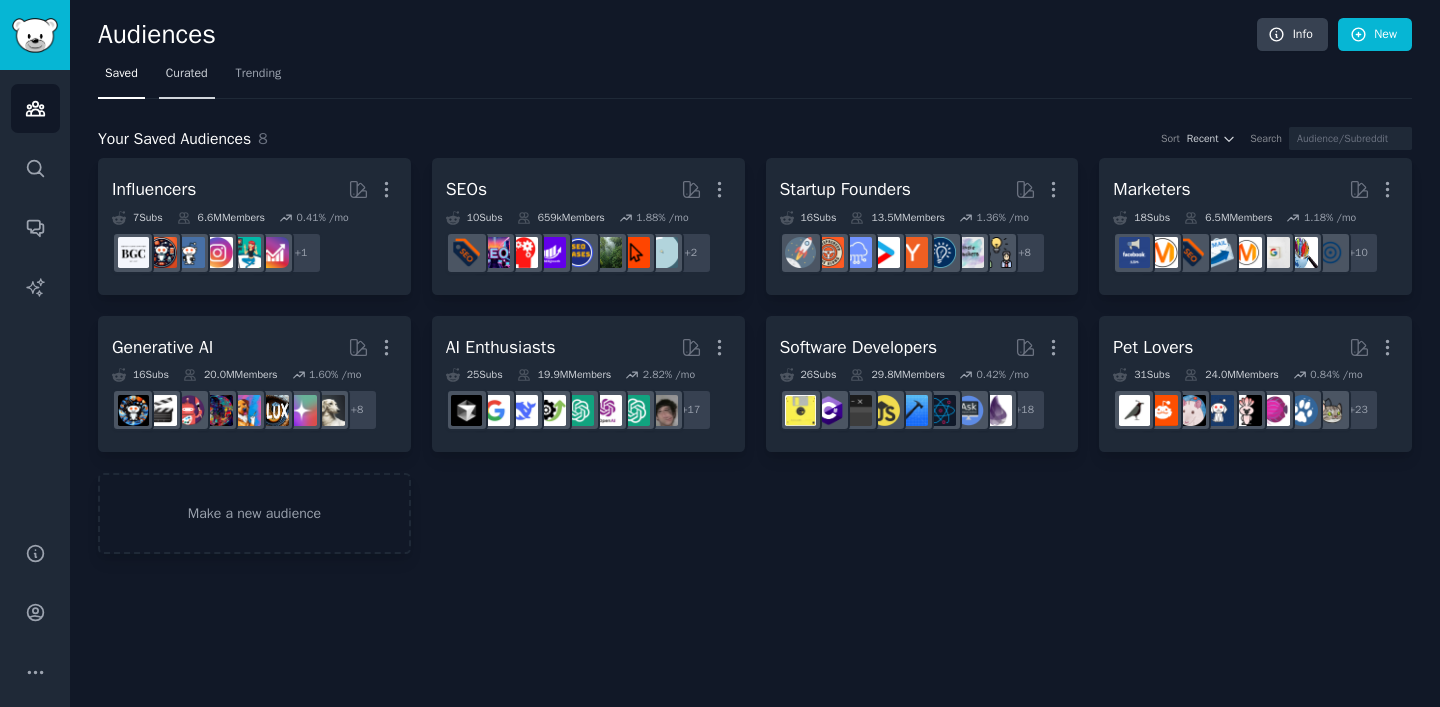 click on "Curated" at bounding box center [187, 78] 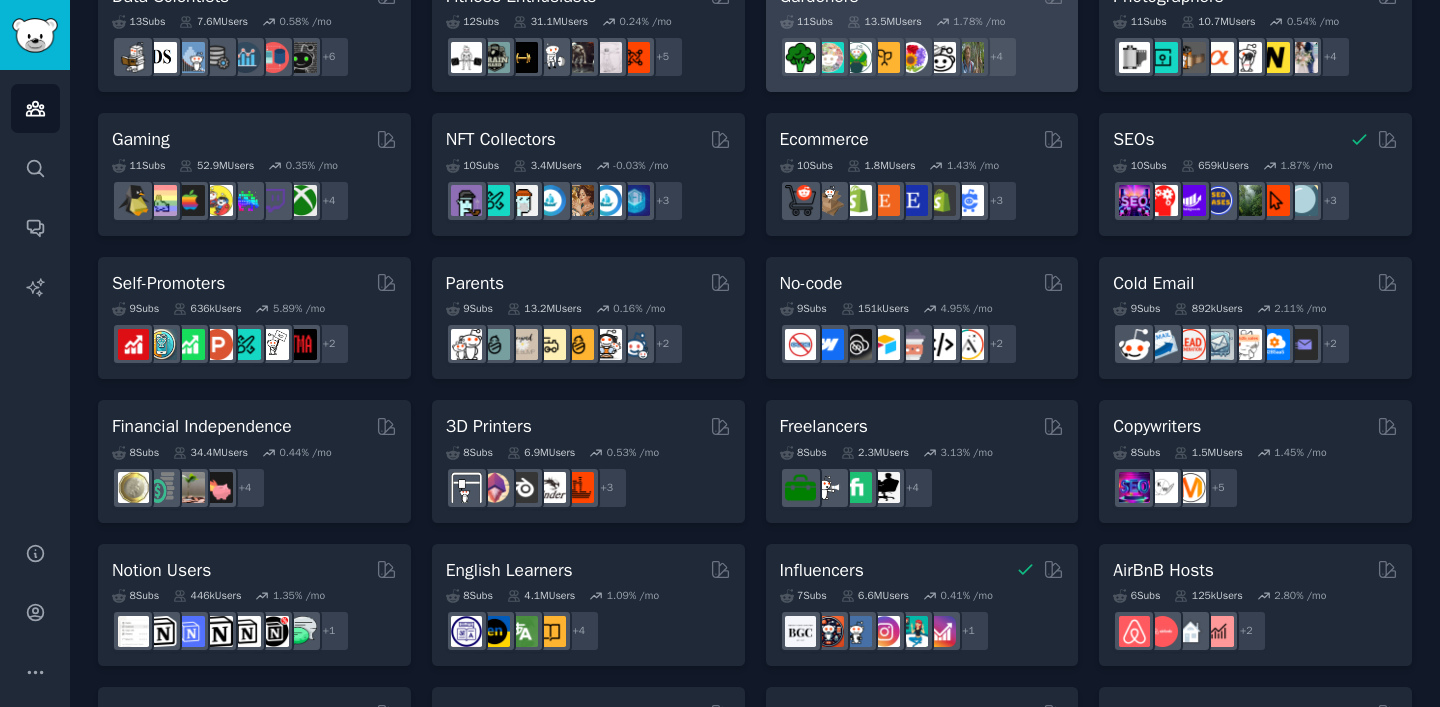 scroll, scrollTop: 620, scrollLeft: 0, axis: vertical 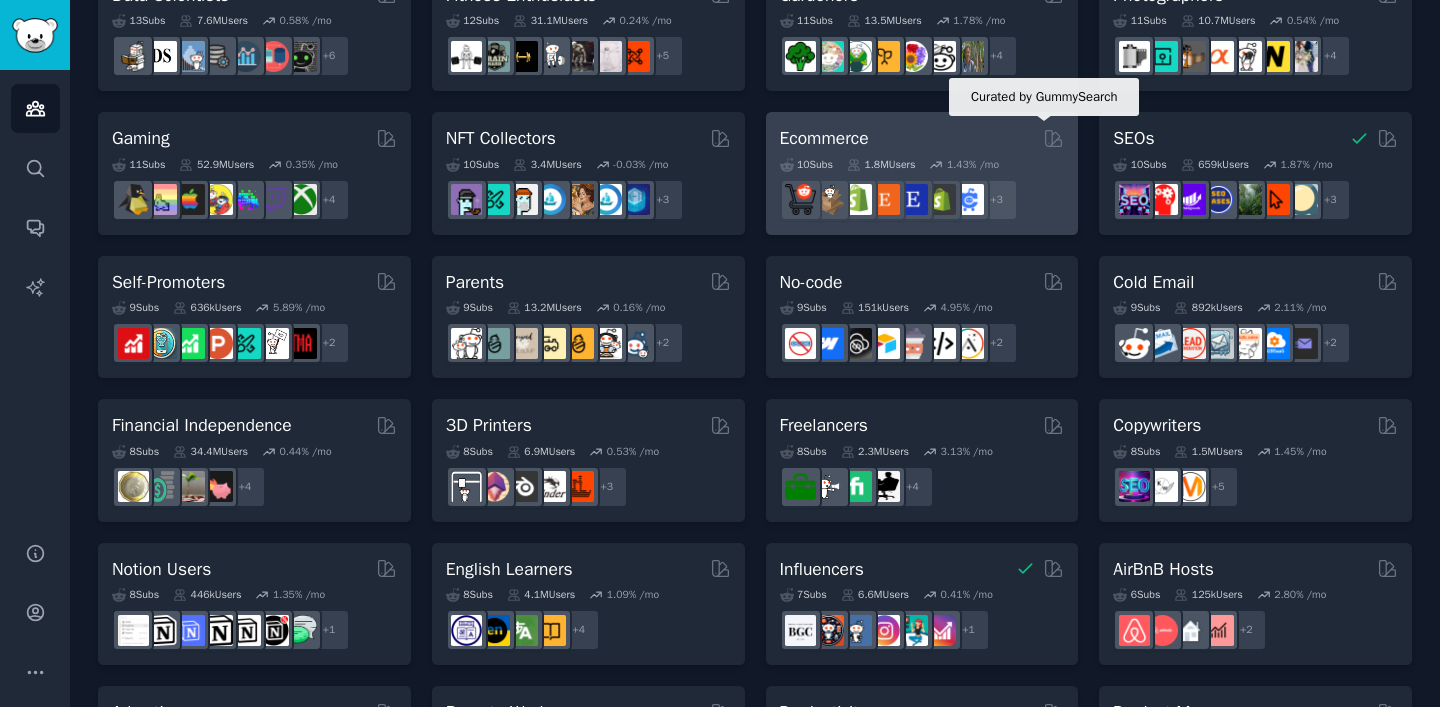 click 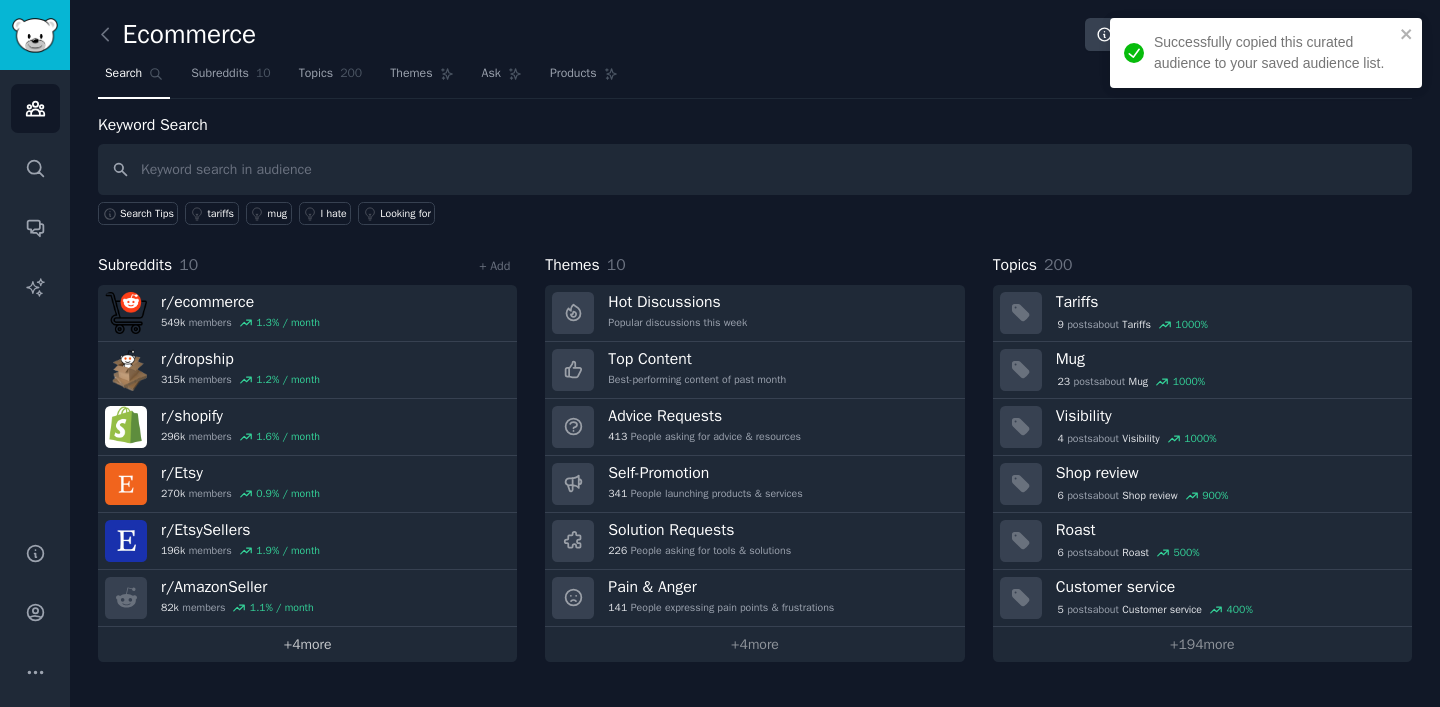 click on "+  4  more" at bounding box center [307, 644] 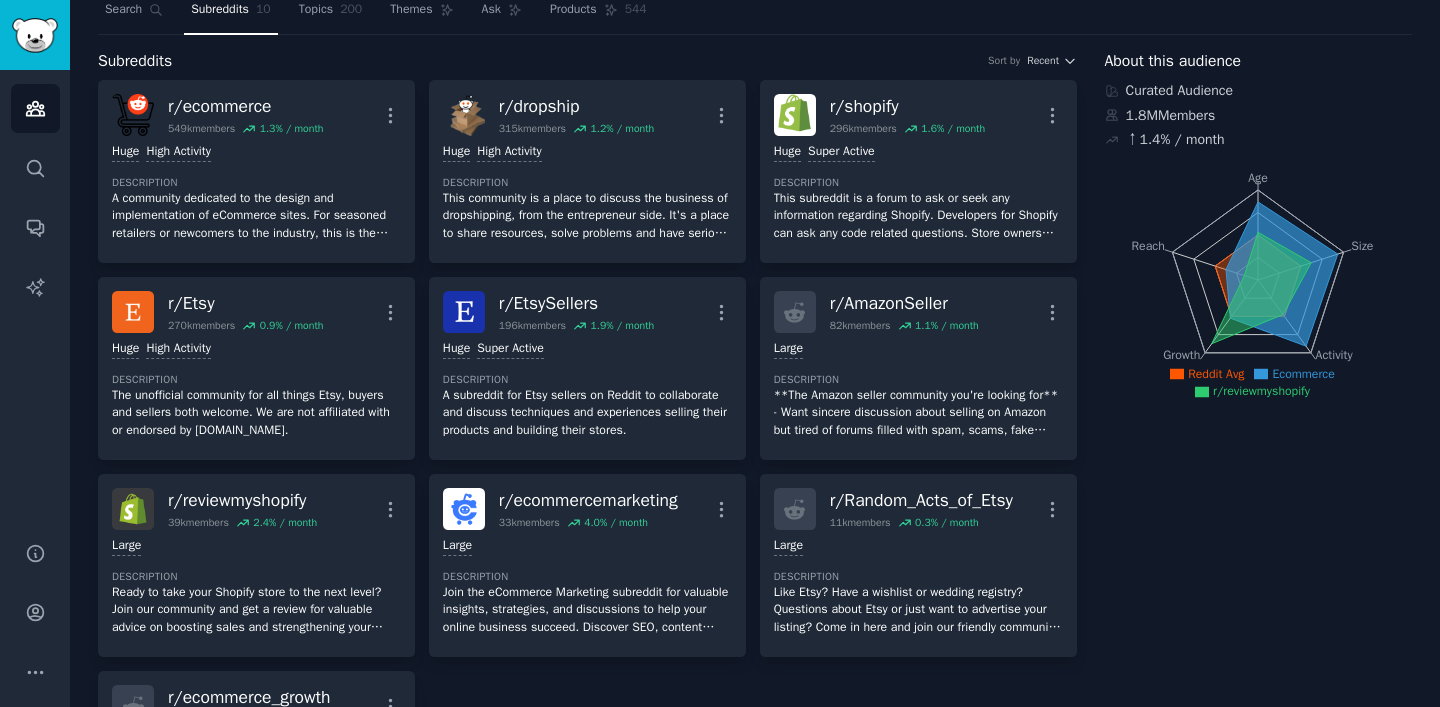 scroll, scrollTop: 0, scrollLeft: 0, axis: both 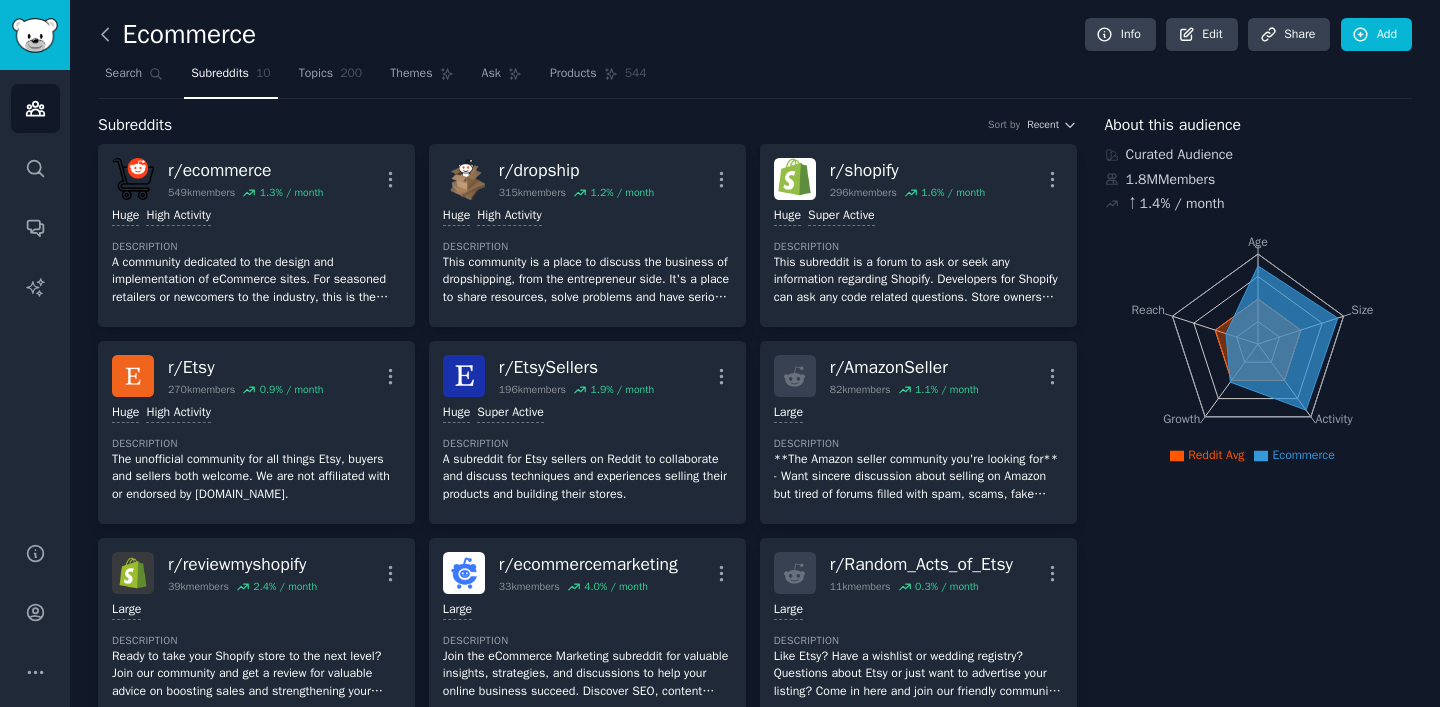 click 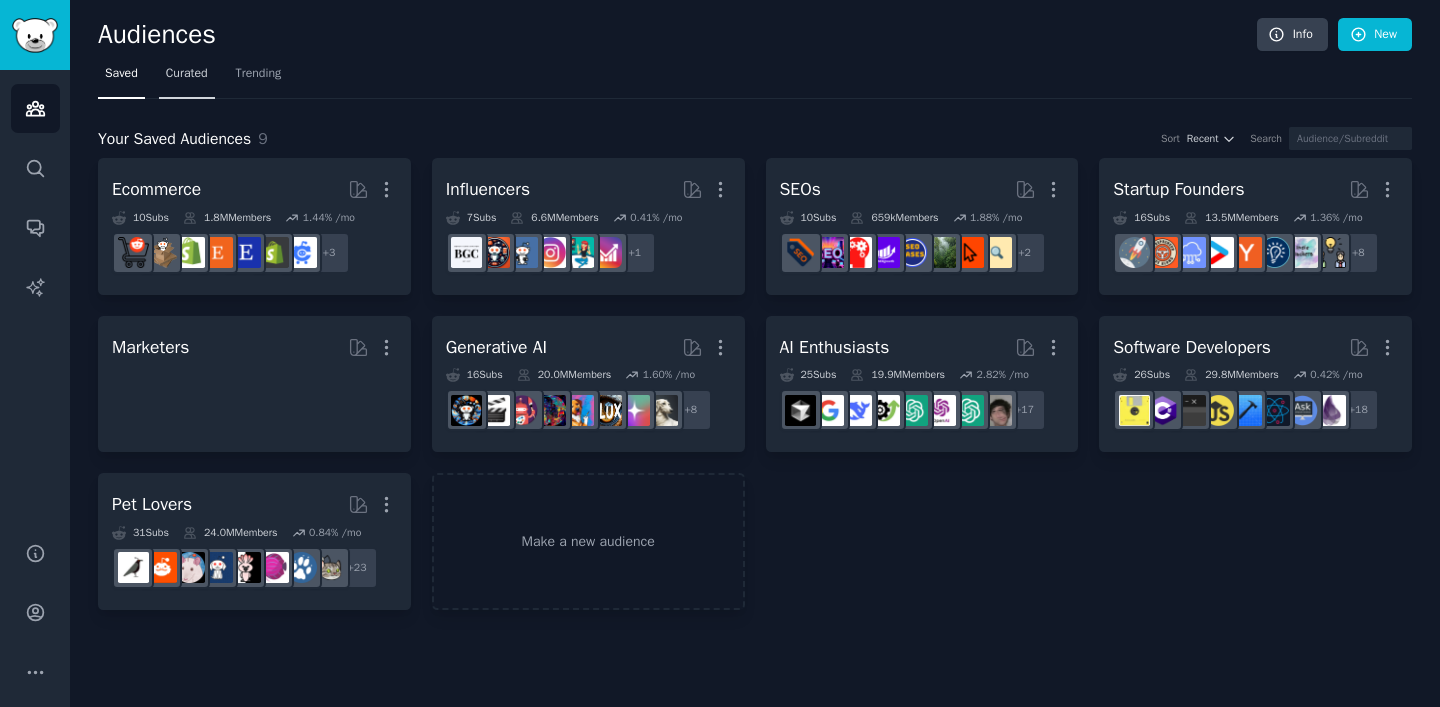 click on "Curated" at bounding box center (187, 78) 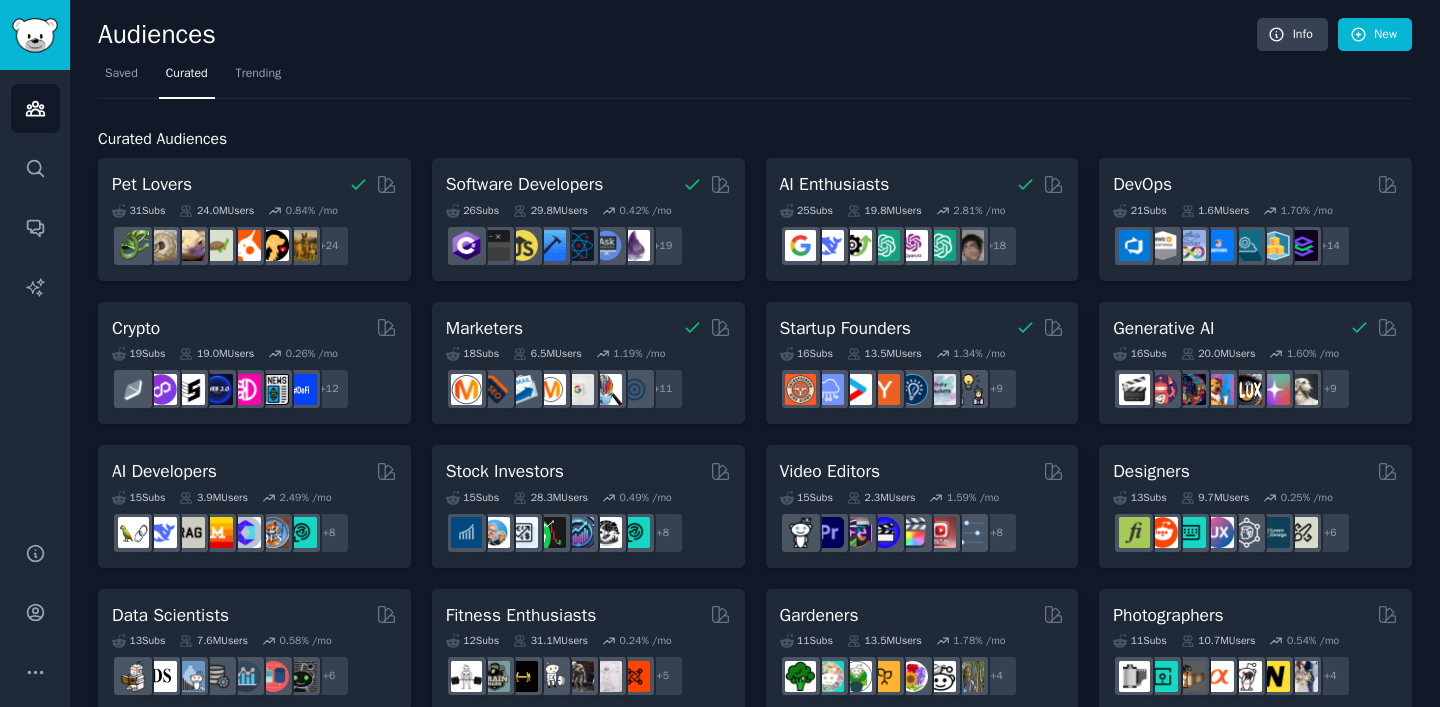 click on "Pet Lovers 31  Sub s 24.0M  Users 0.84 % /mo + 24 Software Developers 26  Sub s 29.8M  Users 0.42 % /mo + 19 AI Enthusiasts 25  Sub s 19.8M  Users 2.81 % /mo + 18 DevOps 21  Sub s 1.6M  Users 1.70 % /mo + 14 Crypto 19  Sub s 19.0M  Users 0.26 % /mo + 12 Marketers 18  Sub s 6.5M  Users 1.19 % /mo + 11 Startup Founders 16  Sub s 13.5M  Users 1.34 % /mo + 9 Generative AI 16  Sub s 20.0M  Users 1.60 % /mo + 9 AI Developers 15  Sub s 3.9M  Users 2.49 % /mo + 8 Stock Investors 15  Sub s 28.3M  Users 0.49 % /mo + 8 Video Editors 15  Sub s 2.3M  Users 1.59 % /mo + 8 Designers 13  Sub s 9.7M  Users 0.25 % /mo + 6 Data Scientists 13  Sub s 7.6M  Users 0.58 % /mo + 6 Fitness Enthusiasts 12  Sub s 31.1M  Users 0.24 % /mo + 5 Gardeners 11  Sub s 13.5M  Users 1.78 % /mo + 4 Photographers 11  Sub s 10.7M  Users 0.54 % /mo + 4 Gaming 11  Sub s 52.9M  Users 0.35 % /mo + 4 NFT Collectors 10  Sub s 3.4M  Users -0.03 % /mo + 3 Ecommerce 10  Sub s 1.8M  Users 1.43 % /mo + 3 SEOs 10  Sub s 659k  Users 1.87 % /mo + 3 Self-Promoters" at bounding box center (755, 865) 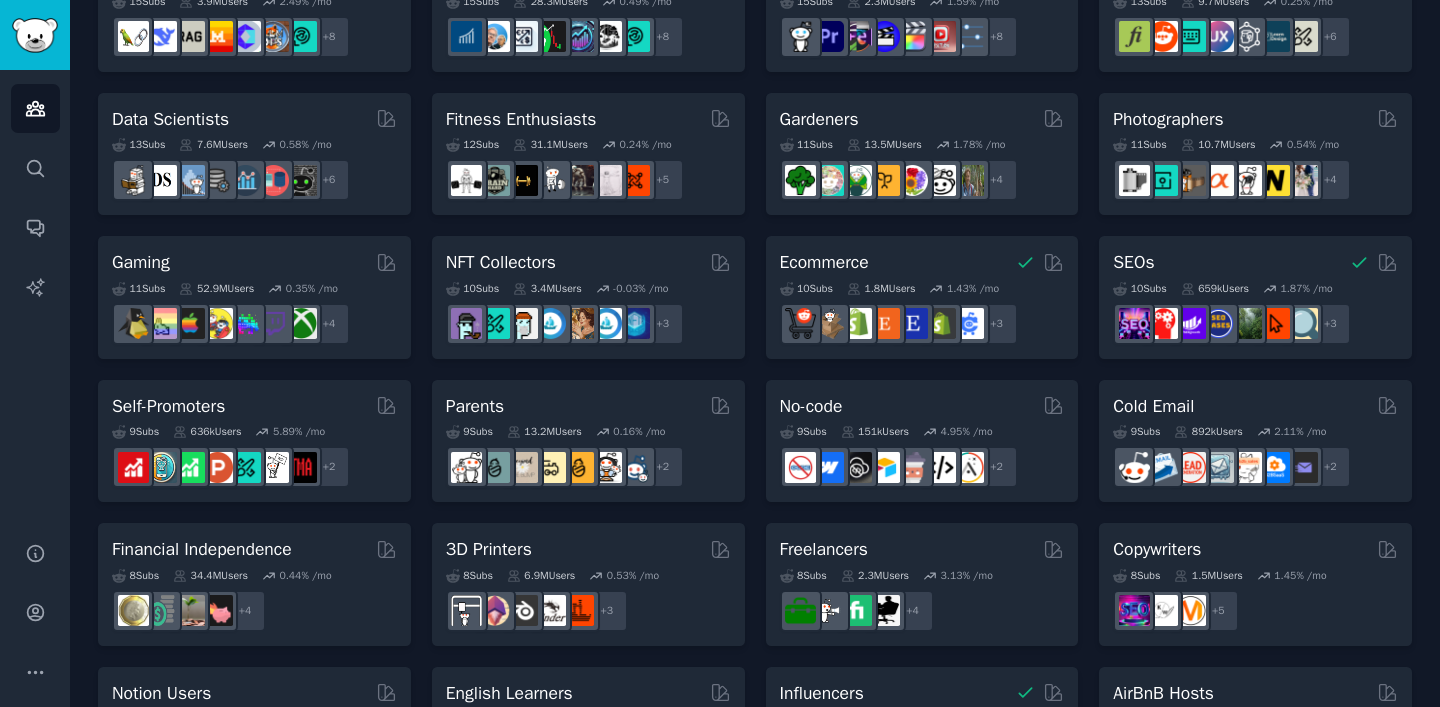scroll, scrollTop: 513, scrollLeft: 0, axis: vertical 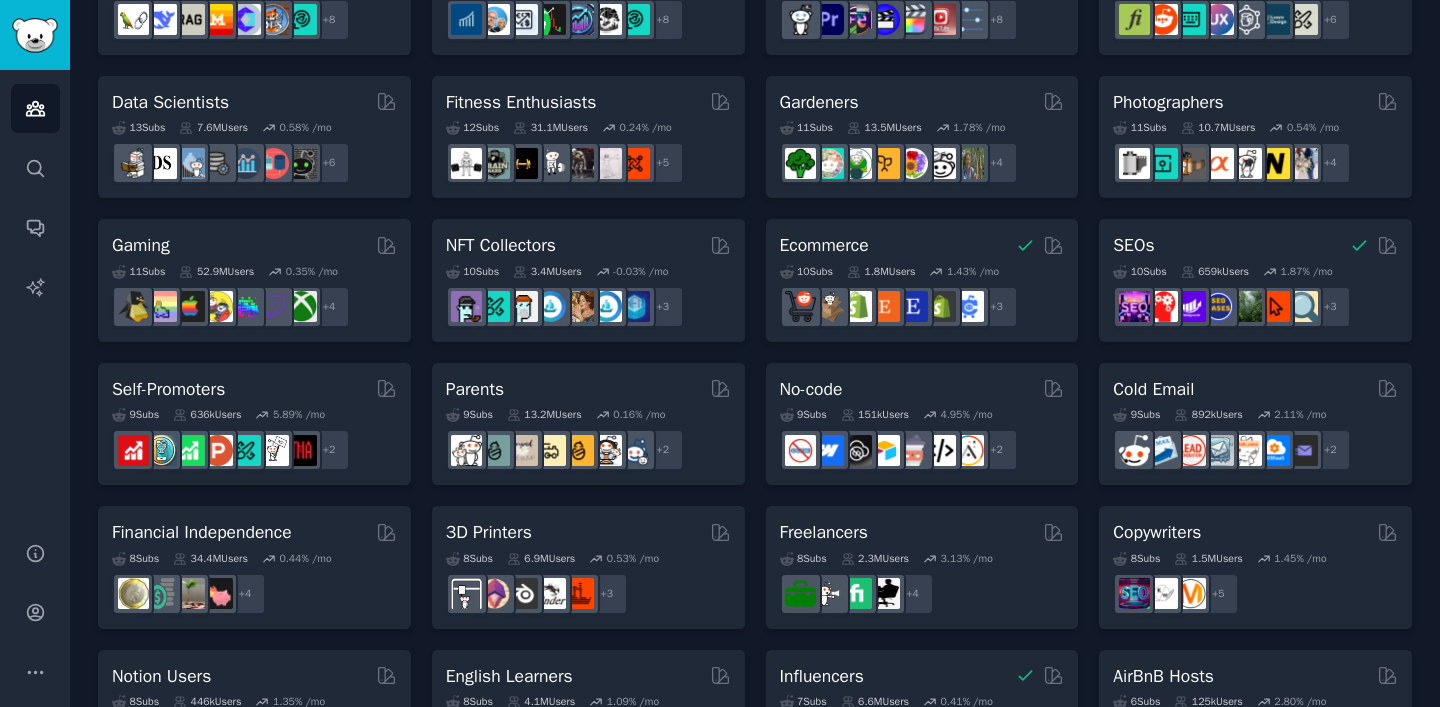 click on "Pet Lovers 31  Sub s 24.0M  Users 0.84 % /mo + 24 Software Developers 26  Sub s 29.8M  Users 0.42 % /mo + 19 AI Enthusiasts 25  Sub s 19.8M  Users 2.81 % /mo + 18 DevOps 21  Sub s 1.6M  Users 1.70 % /mo + 14 Crypto 19  Sub s 19.0M  Users 0.26 % /mo + 12 Marketers 18  Sub s 6.5M  Users 1.19 % /mo + 11 Startup Founders 16  Sub s 13.5M  Users 1.34 % /mo + 9 Generative AI 16  Sub s 20.0M  Users 1.60 % /mo + 9 AI Developers 15  Sub s 3.9M  Users 2.49 % /mo + 8 Stock Investors 15  Sub s 28.3M  Users 0.49 % /mo + 8 Video Editors 15  Sub s 2.3M  Users 1.59 % /mo + 8 Designers 13  Sub s 9.7M  Users 0.25 % /mo + 6 Data Scientists 13  Sub s 7.6M  Users 0.58 % /mo + 6 Fitness Enthusiasts 12  Sub s 31.1M  Users 0.24 % /mo + 5 Gardeners 11  Sub s 13.5M  Users 1.78 % /mo + 4 Photographers 11  Sub s 10.7M  Users 0.54 % /mo + 4 Gaming 11  Sub s 52.9M  Users 0.35 % /mo + 4 NFT Collectors 10  Sub s 3.4M  Users -0.03 % /mo + 3 Ecommerce 10  Sub s 1.8M  Users 1.43 % /mo + 3 SEOs 10  Sub s 659k  Users 1.87 % /mo + 3 Self-Promoters" at bounding box center [755, 352] 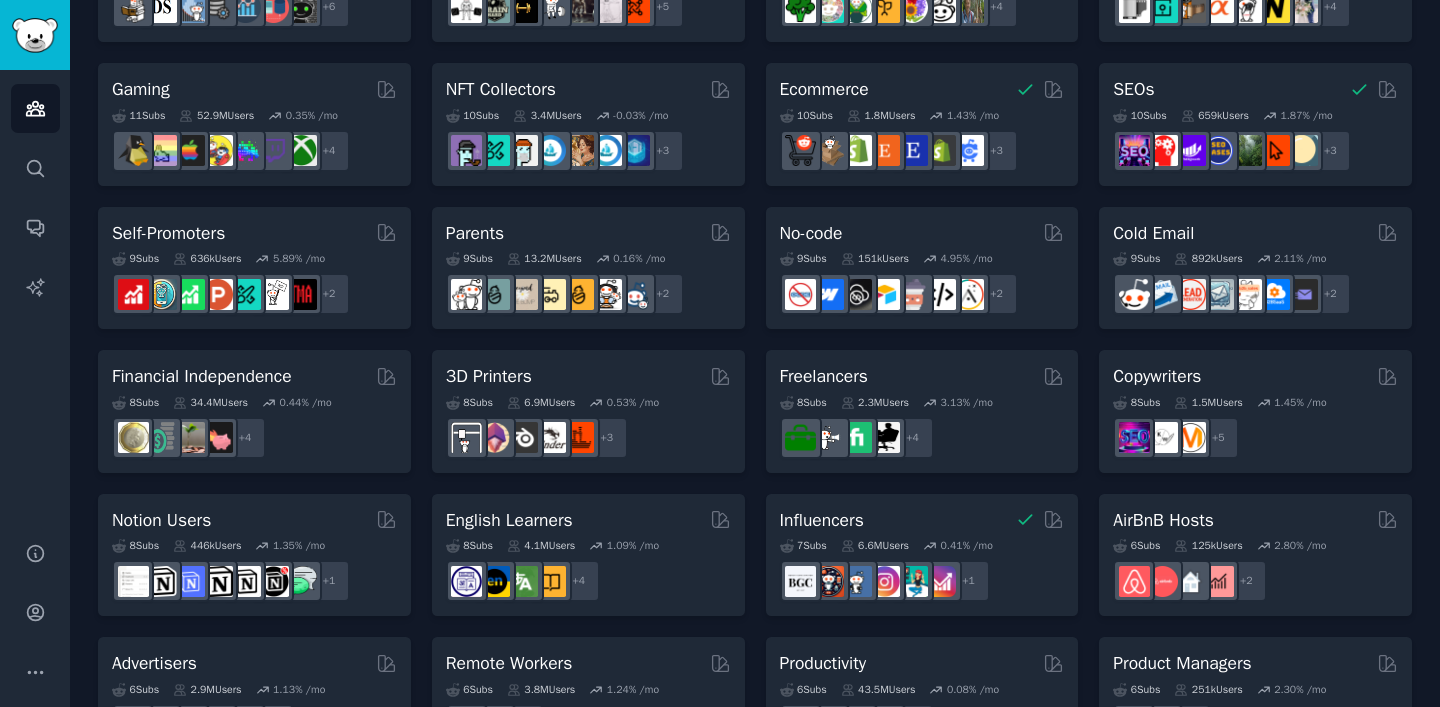 scroll, scrollTop: 893, scrollLeft: 0, axis: vertical 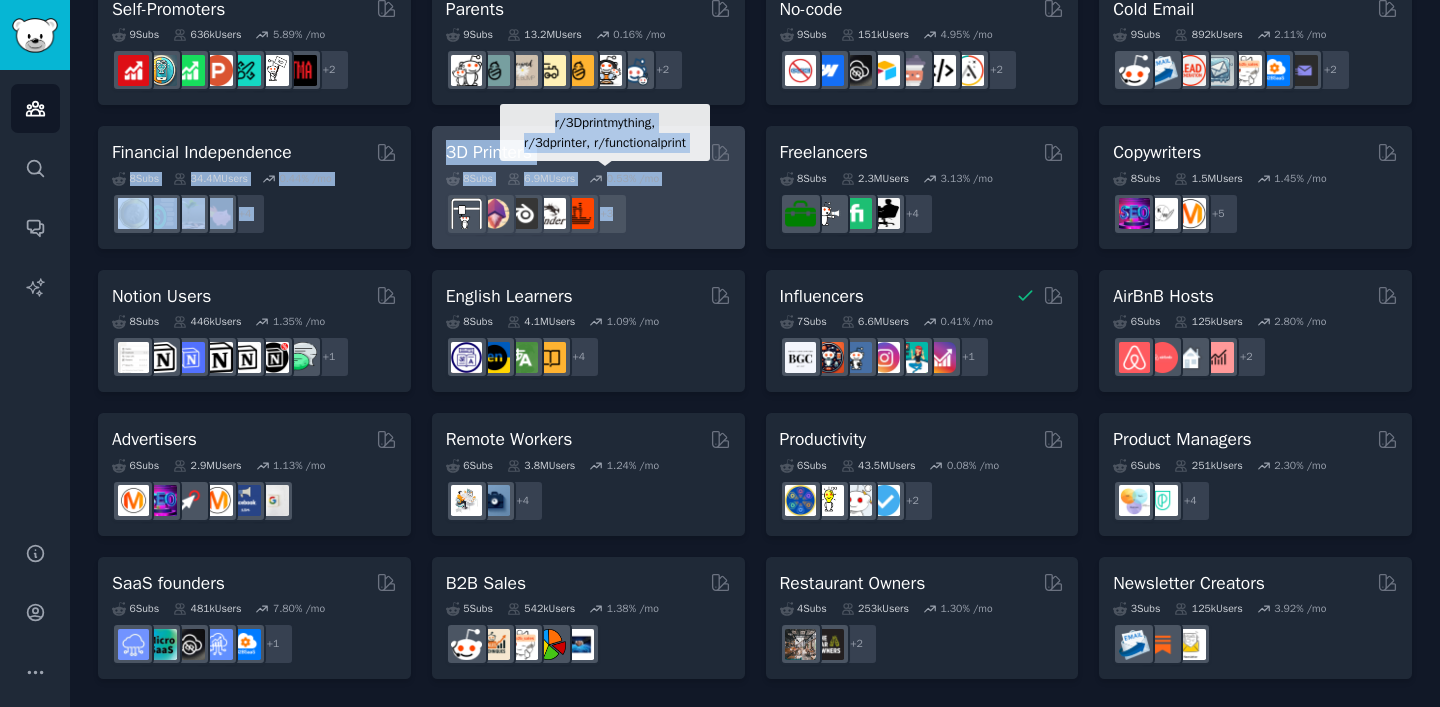 drag, startPoint x: 412, startPoint y: 137, endPoint x: 619, endPoint y: 218, distance: 222.2836 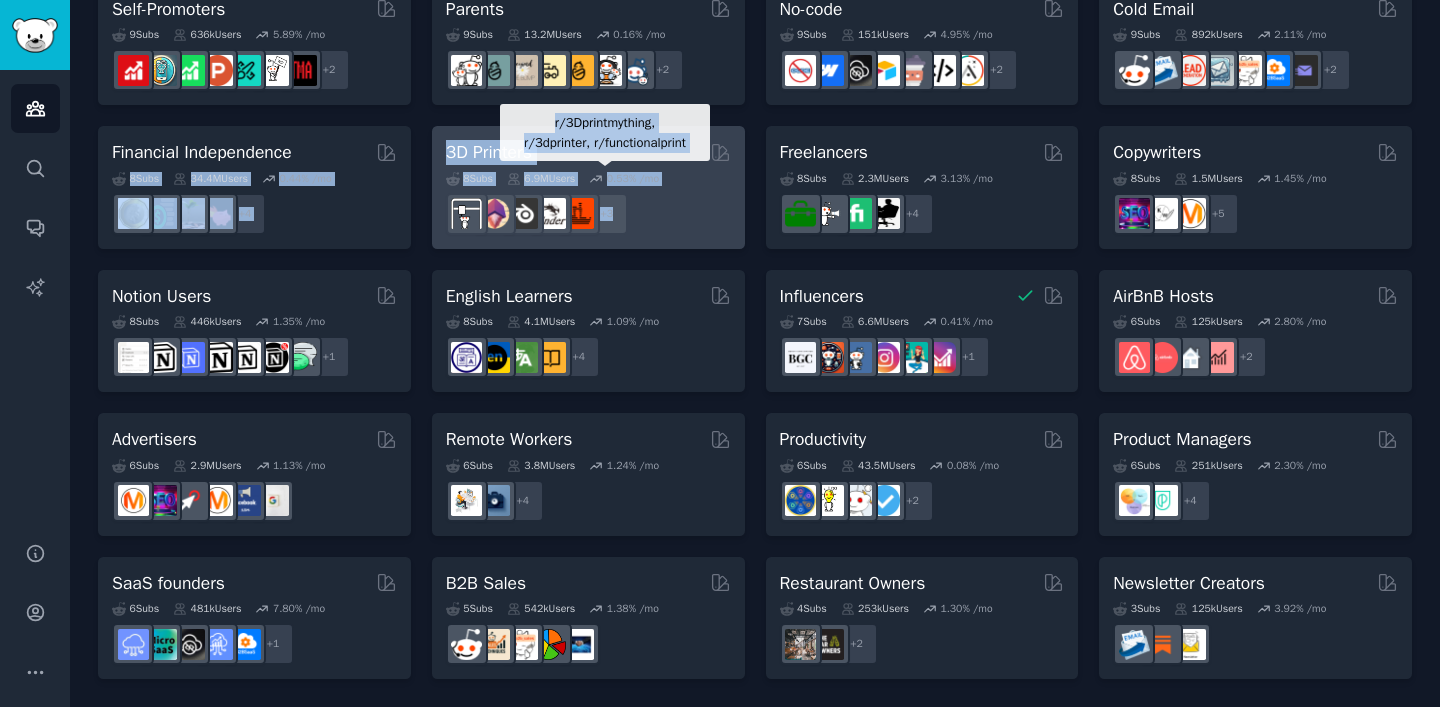 click on "Pet Lovers 31  Sub s 24.0M  Users 0.84 % /mo + 24 Software Developers 26  Sub s 29.8M  Users 0.42 % /mo + 19 AI Enthusiasts 25  Sub s 19.8M  Users 2.81 % /mo + 18 DevOps 21  Sub s 1.6M  Users 1.70 % /mo + 14 Crypto 19  Sub s 19.0M  Users 0.26 % /mo + 12 Marketers 18  Sub s 6.5M  Users 1.19 % /mo + 11 Startup Founders 16  Sub s 13.5M  Users 1.34 % /mo + 9 Generative AI 16  Sub s 20.0M  Users 1.60 % /mo + 9 AI Developers 15  Sub s 3.9M  Users 2.49 % /mo + 8 Stock Investors 15  Sub s 28.3M  Users 0.49 % /mo + 8 Video Editors 15  Sub s 2.3M  Users 1.59 % /mo + 8 Designers 13  Sub s 9.7M  Users 0.25 % /mo + 6 Data Scientists 13  Sub s 7.6M  Users 0.58 % /mo + 6 Fitness Enthusiasts 12  Sub s 31.1M  Users 0.24 % /mo + 5 Gardeners 11  Sub s 13.5M  Users 1.78 % /mo + 4 Photographers 11  Sub s 10.7M  Users 0.54 % /mo + 4 Gaming 11  Sub s 52.9M  Users 0.35 % /mo + 4 NFT Collectors 10  Sub s 3.4M  Users -0.03 % /mo + 3 Ecommerce 10  Sub s 1.8M  Users 1.43 % /mo + 3 SEOs 10  Sub s 659k  Users 1.87 % /mo + 3 Self-Promoters" at bounding box center [755, -28] 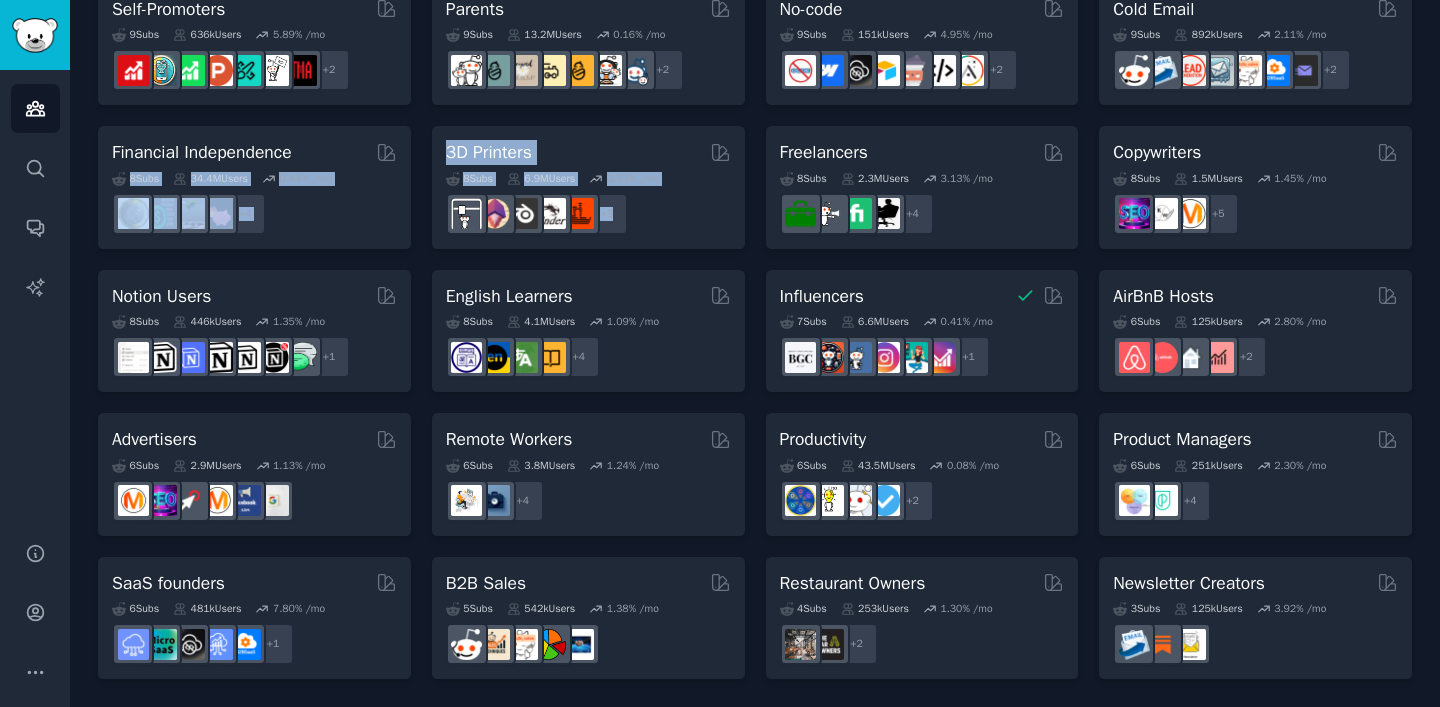 click on "Pet Lovers 31  Sub s 24.0M  Users 0.84 % /mo + 24 Software Developers 26  Sub s 29.8M  Users 0.42 % /mo + 19 AI Enthusiasts 25  Sub s 19.8M  Users 2.81 % /mo + 18 DevOps 21  Sub s 1.6M  Users 1.70 % /mo + 14 Crypto 19  Sub s 19.0M  Users 0.26 % /mo + 12 Marketers 18  Sub s 6.5M  Users 1.19 % /mo + 11 Startup Founders 16  Sub s 13.5M  Users 1.34 % /mo + 9 Generative AI 16  Sub s 20.0M  Users 1.60 % /mo + 9 AI Developers 15  Sub s 3.9M  Users 2.49 % /mo + 8 Stock Investors 15  Sub s 28.3M  Users 0.49 % /mo + 8 Video Editors 15  Sub s 2.3M  Users 1.59 % /mo + 8 Designers 13  Sub s 9.7M  Users 0.25 % /mo + 6 Data Scientists 13  Sub s 7.6M  Users 0.58 % /mo + 6 Fitness Enthusiasts 12  Sub s 31.1M  Users 0.24 % /mo + 5 Gardeners 11  Sub s 13.5M  Users 1.78 % /mo + 4 Photographers 11  Sub s 10.7M  Users 0.54 % /mo + 4 Gaming 11  Sub s 52.9M  Users 0.35 % /mo + 4 NFT Collectors 10  Sub s 3.4M  Users -0.03 % /mo + 3 Ecommerce 10  Sub s 1.8M  Users 1.43 % /mo + 3 SEOs 10  Sub s 659k  Users 1.87 % /mo + 3 Self-Promoters" at bounding box center (755, -28) 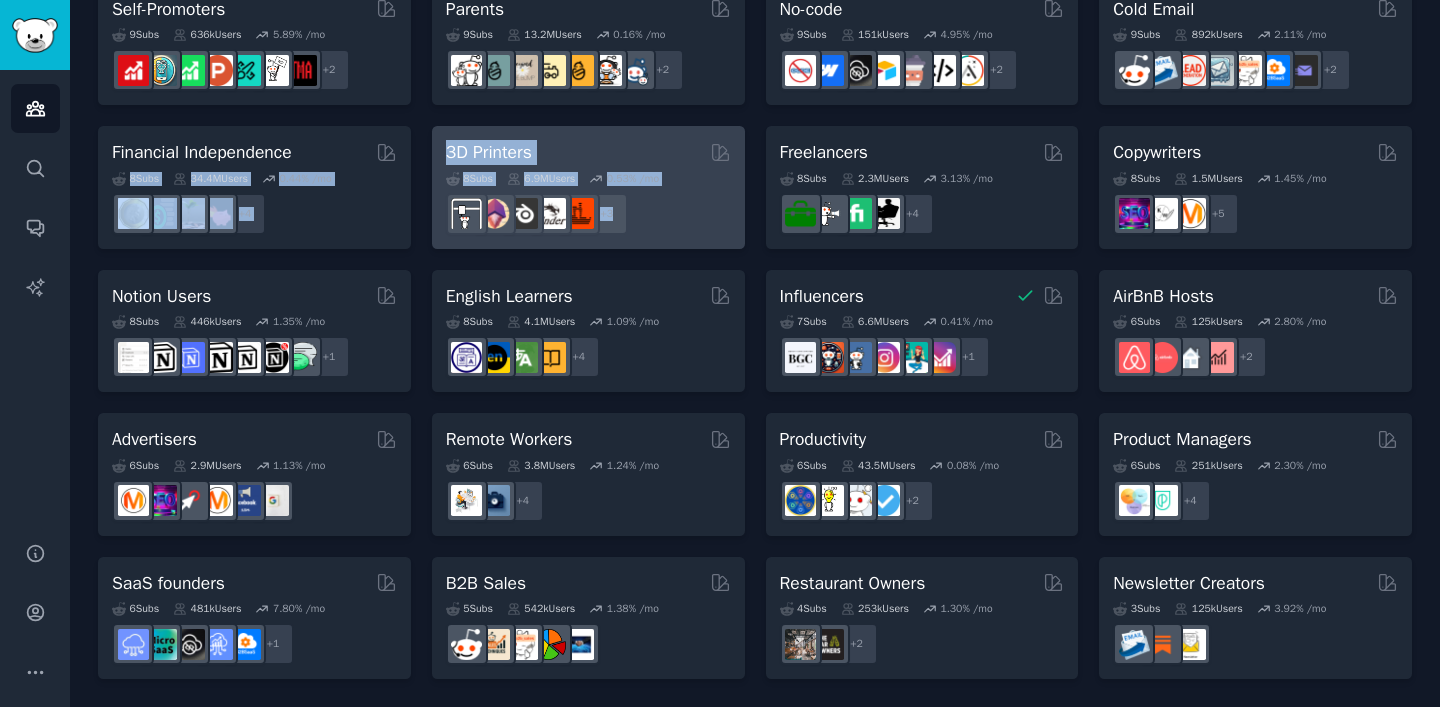 drag, startPoint x: 419, startPoint y: 144, endPoint x: 647, endPoint y: 246, distance: 249.7759 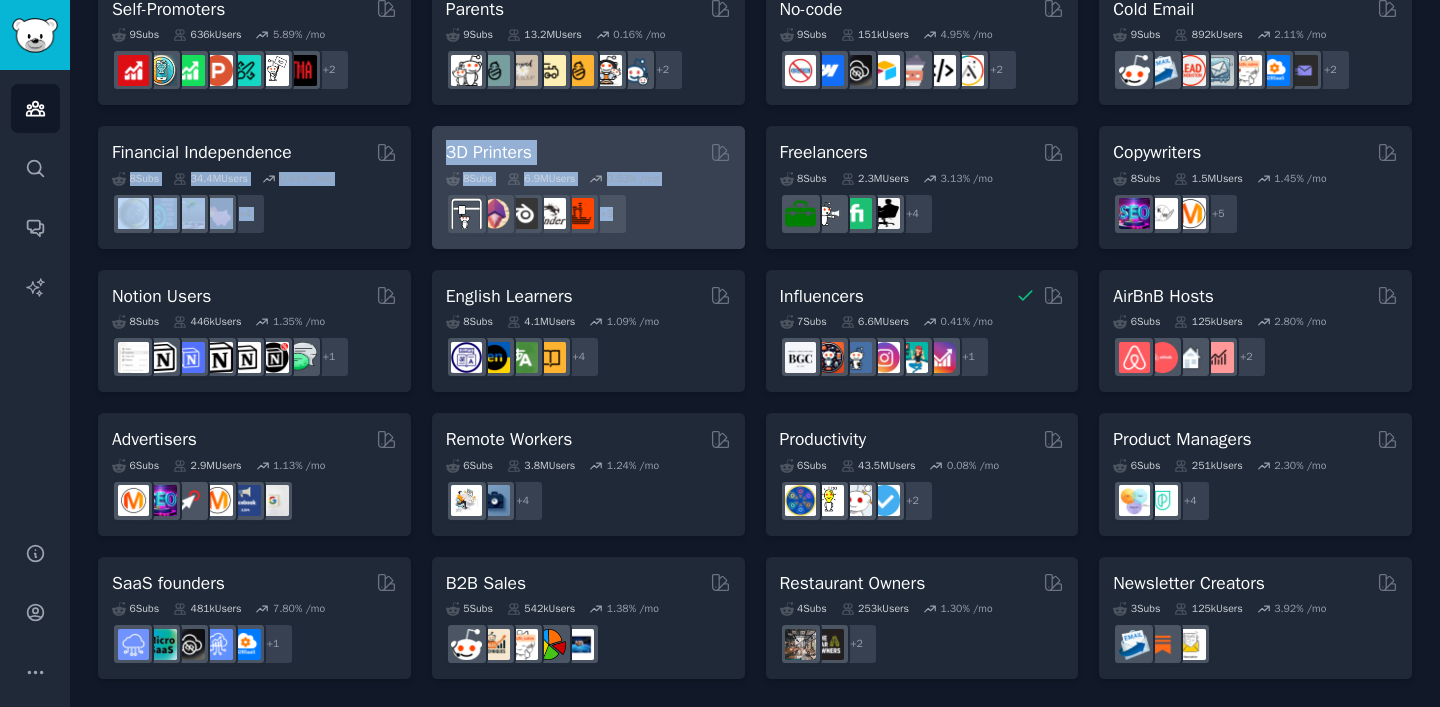 click on "Pet Lovers 31  Sub s 24.0M  Users 0.84 % /mo + 24 Software Developers 26  Sub s 29.8M  Users 0.42 % /mo + 19 AI Enthusiasts 25  Sub s 19.8M  Users 2.81 % /mo + 18 DevOps 21  Sub s 1.6M  Users 1.70 % /mo + 14 Crypto 19  Sub s 19.0M  Users 0.26 % /mo + 12 Marketers 18  Sub s 6.5M  Users 1.19 % /mo + 11 Startup Founders 16  Sub s 13.5M  Users 1.34 % /mo + 9 Generative AI 16  Sub s 20.0M  Users 1.60 % /mo + 9 AI Developers 15  Sub s 3.9M  Users 2.49 % /mo + 8 Stock Investors 15  Sub s 28.3M  Users 0.49 % /mo + 8 Video Editors 15  Sub s 2.3M  Users 1.59 % /mo + 8 Designers 13  Sub s 9.7M  Users 0.25 % /mo + 6 Data Scientists 13  Sub s 7.6M  Users 0.58 % /mo + 6 Fitness Enthusiasts 12  Sub s 31.1M  Users 0.24 % /mo + 5 Gardeners 11  Sub s 13.5M  Users 1.78 % /mo + 4 Photographers 11  Sub s 10.7M  Users 0.54 % /mo + 4 Gaming 11  Sub s 52.9M  Users 0.35 % /mo + 4 NFT Collectors 10  Sub s 3.4M  Users -0.03 % /mo + 3 Ecommerce 10  Sub s 1.8M  Users 1.43 % /mo + 3 SEOs 10  Sub s 659k  Users 1.87 % /mo + 3 Self-Promoters" at bounding box center [755, -28] 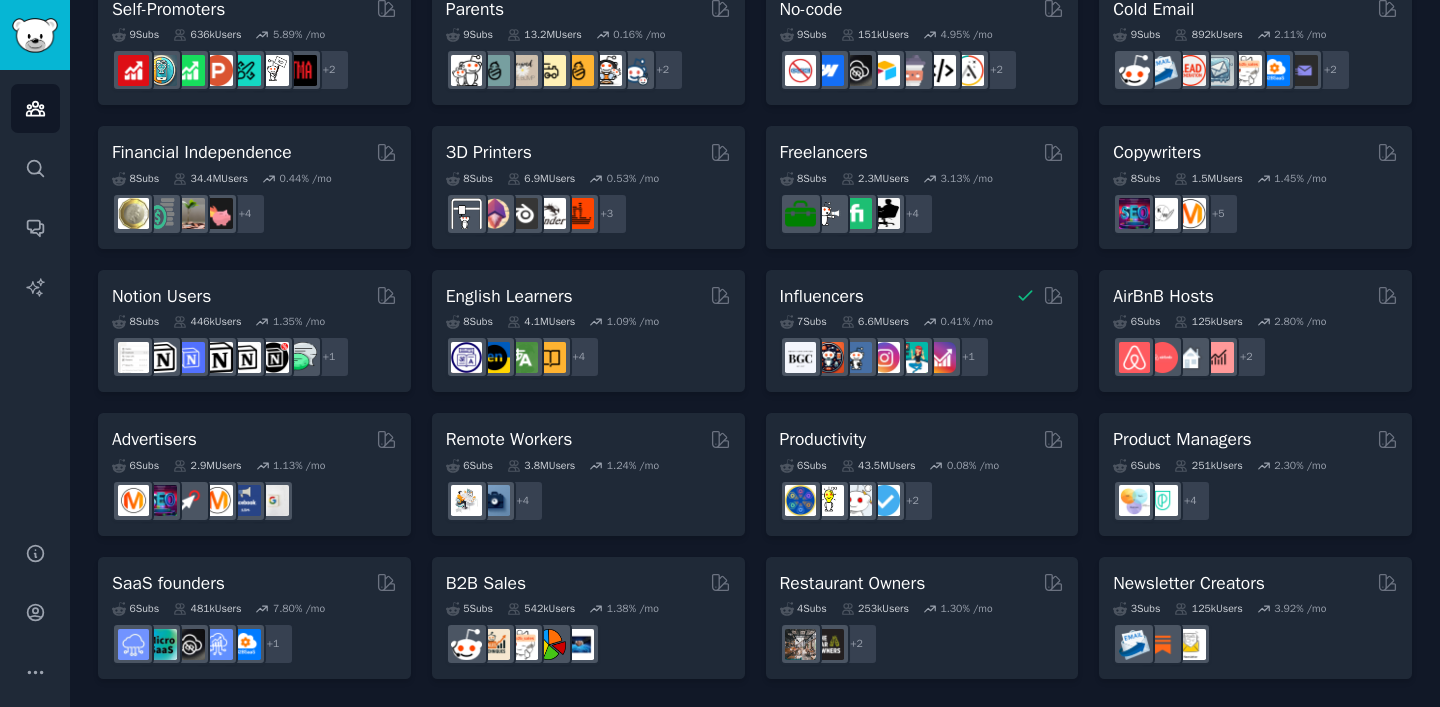 click on "Pet Lovers 31  Sub s 24.0M  Users 0.84 % /mo + 24 Software Developers 26  Sub s 29.8M  Users 0.42 % /mo + 19 AI Enthusiasts 25  Sub s 19.8M  Users 2.81 % /mo + 18 DevOps 21  Sub s 1.6M  Users 1.70 % /mo + 14 Crypto 19  Sub s 19.0M  Users 0.26 % /mo + 12 Marketers 18  Sub s 6.5M  Users 1.19 % /mo + 11 Startup Founders 16  Sub s 13.5M  Users 1.34 % /mo + 9 Generative AI 16  Sub s 20.0M  Users 1.60 % /mo + 9 AI Developers 15  Sub s 3.9M  Users 2.49 % /mo + 8 Stock Investors 15  Sub s 28.3M  Users 0.49 % /mo + 8 Video Editors 15  Sub s 2.3M  Users 1.59 % /mo + 8 Designers 13  Sub s 9.7M  Users 0.25 % /mo + 6 Data Scientists 13  Sub s 7.6M  Users 0.58 % /mo + 6 Fitness Enthusiasts 12  Sub s 31.1M  Users 0.24 % /mo + 5 Gardeners 11  Sub s 13.5M  Users 1.78 % /mo + 4 Photographers 11  Sub s 10.7M  Users 0.54 % /mo + 4 Gaming 11  Sub s 52.9M  Users 0.35 % /mo + 4 NFT Collectors 10  Sub s 3.4M  Users -0.03 % /mo + 3 Ecommerce 10  Sub s 1.8M  Users 1.43 % /mo + 3 SEOs 10  Sub s 659k  Users 1.87 % /mo + 3 Self-Promoters" at bounding box center [755, -28] 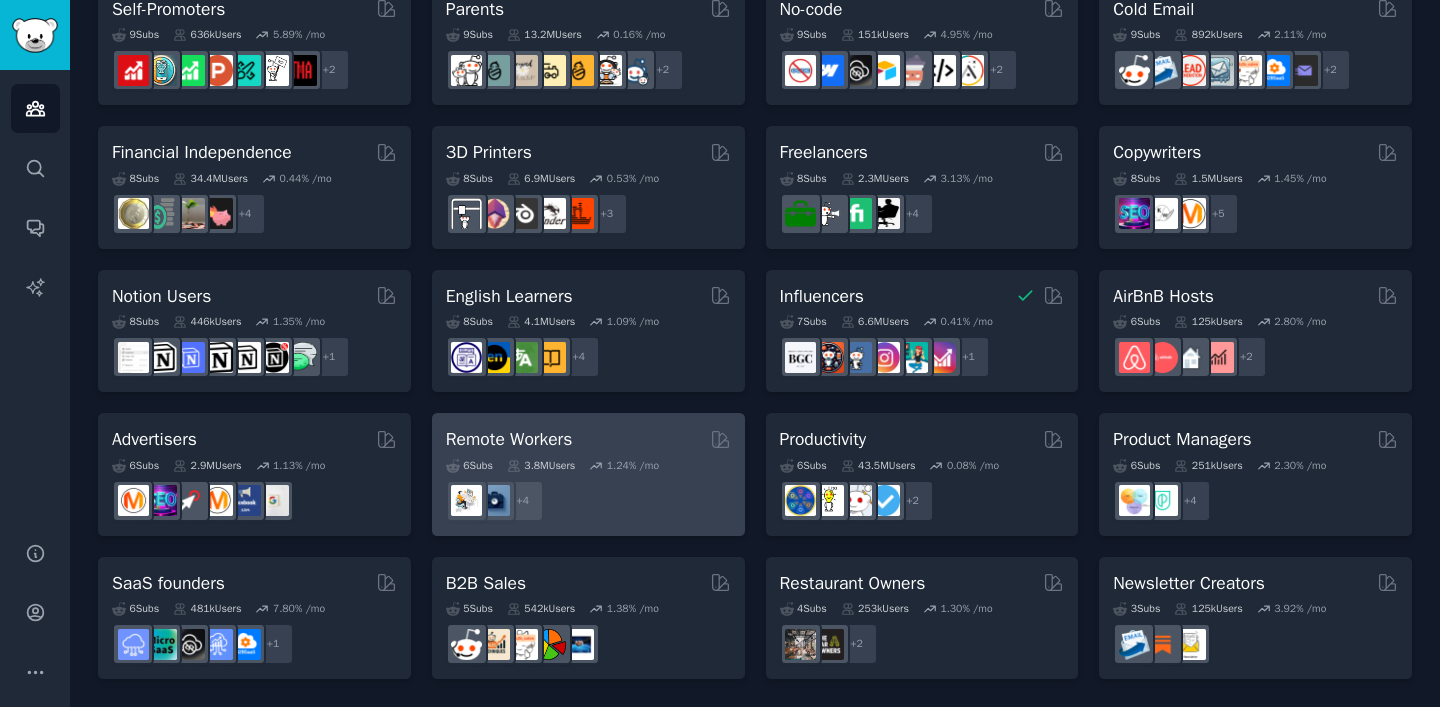 click on "6  Sub s 3.8M  Users 1.24 % /mo + 4" at bounding box center (588, 487) 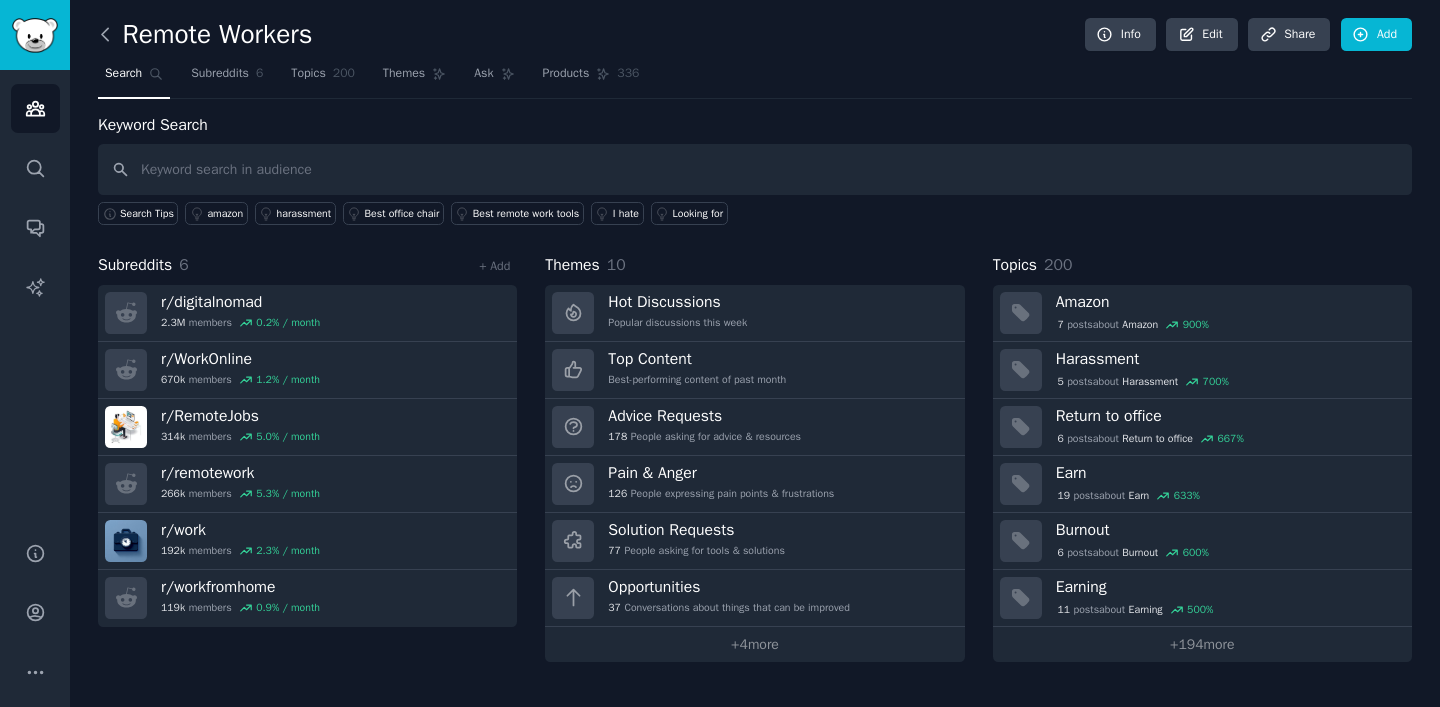 click 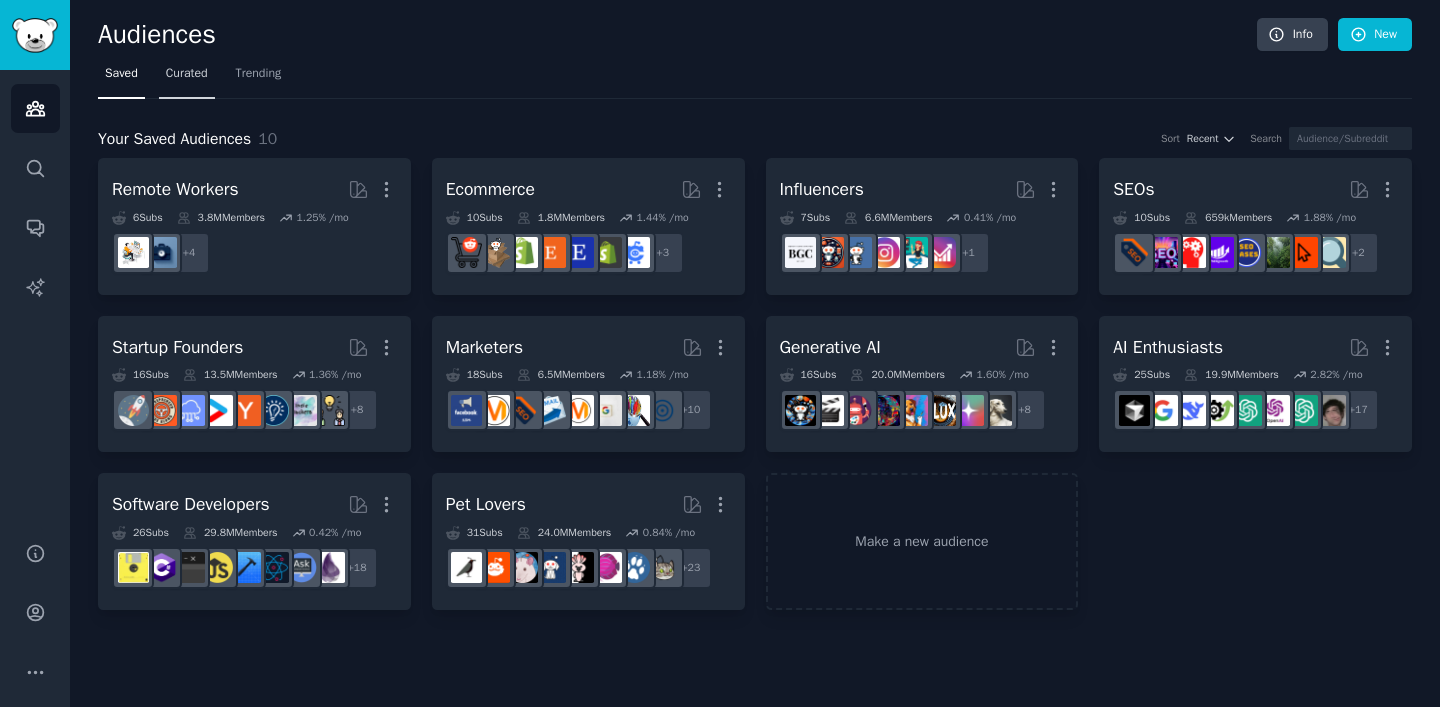 click on "Curated" at bounding box center [187, 74] 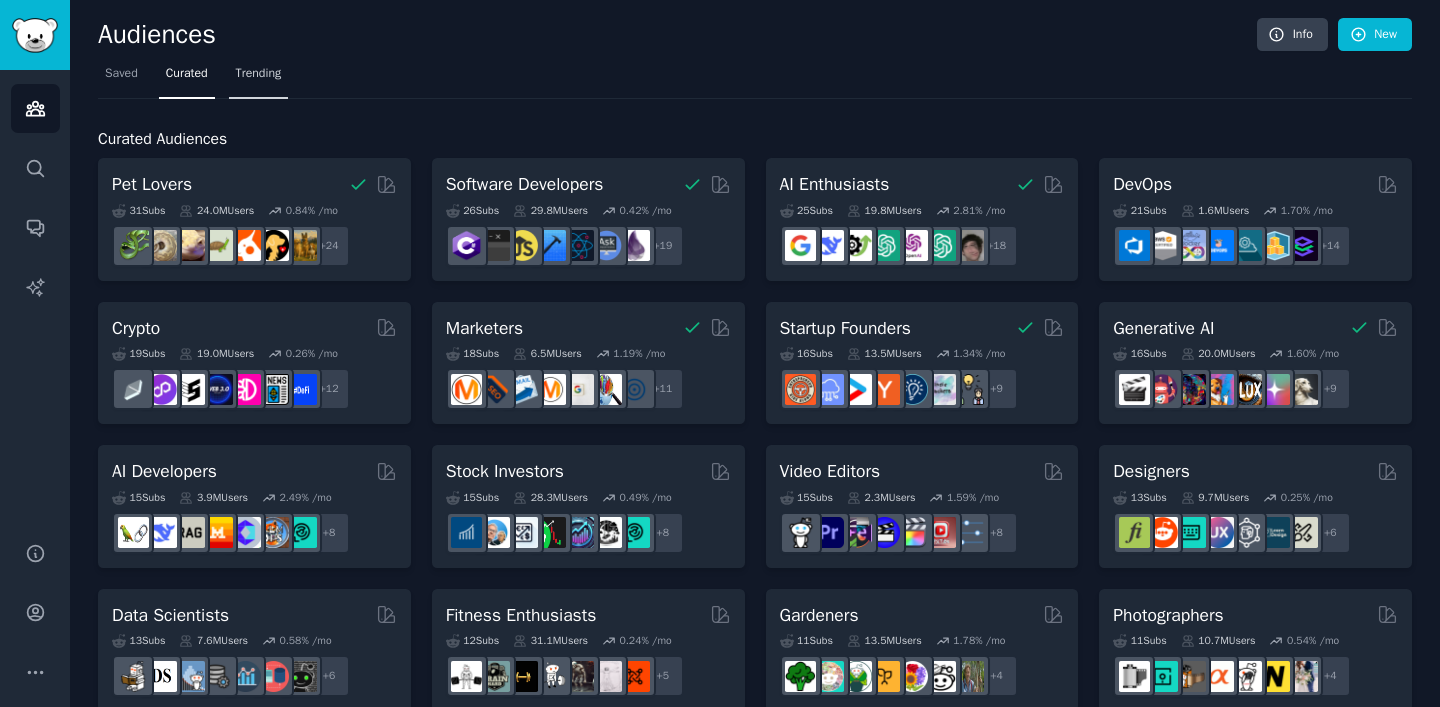 click on "Trending" at bounding box center (259, 78) 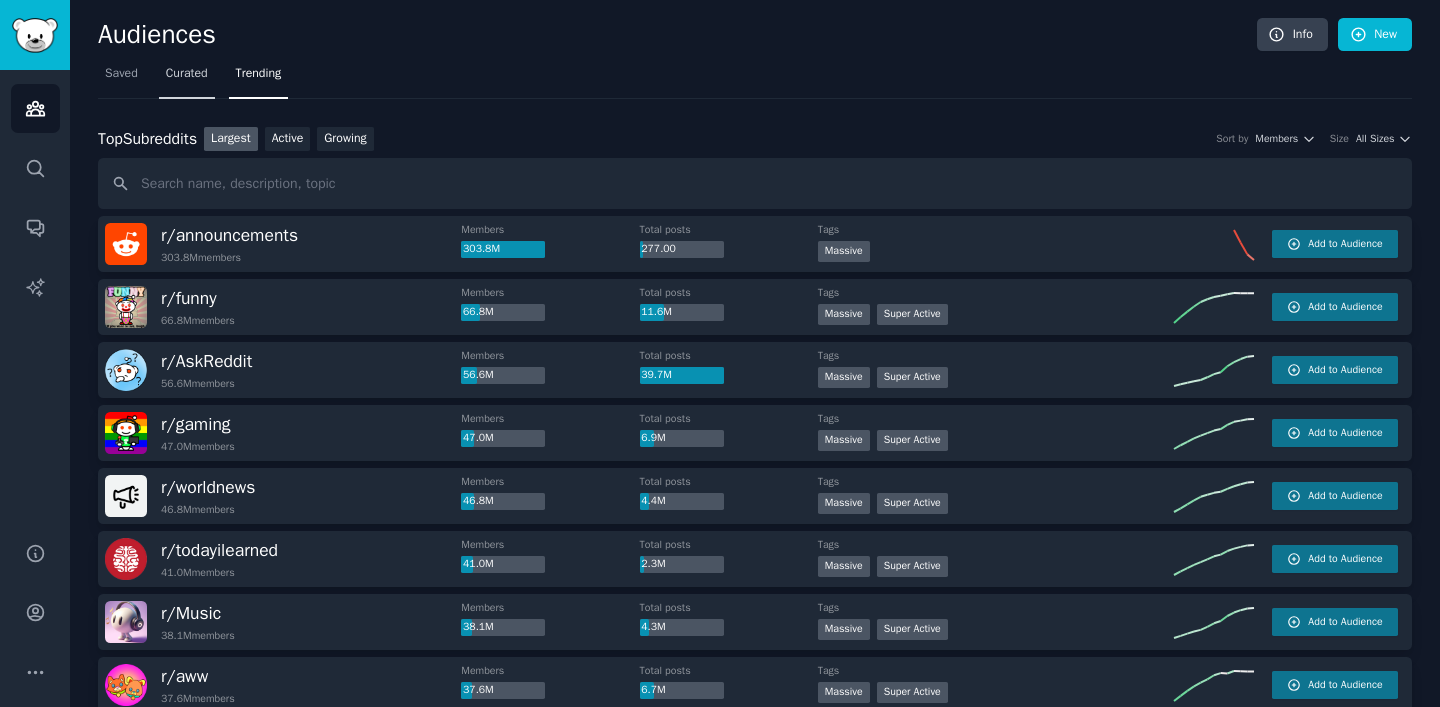 click on "Curated" at bounding box center [187, 78] 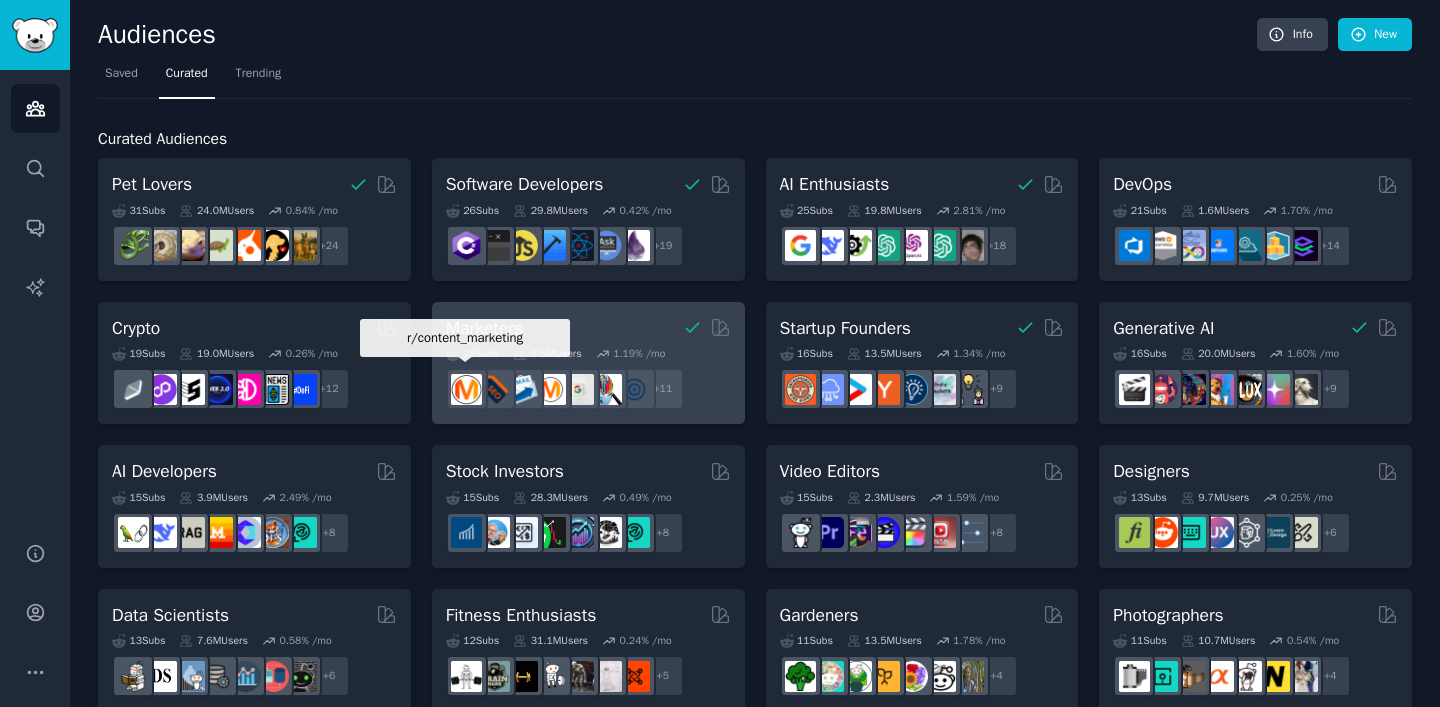 scroll, scrollTop: 893, scrollLeft: 0, axis: vertical 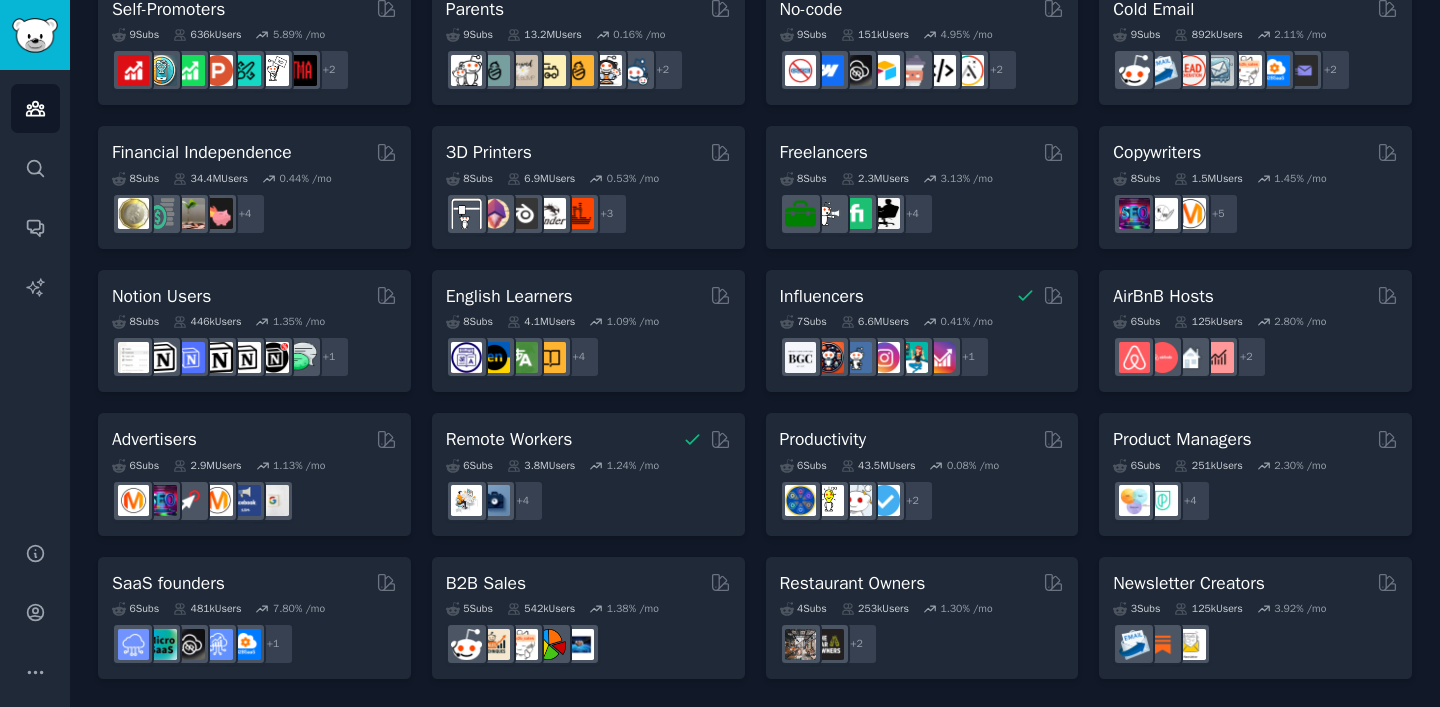 click on "Pet Lovers 31  Sub s 24.0M  Users 0.84 % /mo + 24 Software Developers 26  Sub s 29.8M  Users 0.42 % /mo + 19 AI Enthusiasts 25  Sub s 19.8M  Users 2.81 % /mo + 18 DevOps 21  Sub s 1.6M  Users 1.70 % /mo + 14 Crypto 19  Sub s 19.0M  Users 0.26 % /mo + 12 Marketers 18  Sub s 6.5M  Users 1.19 % /mo r/content_marketing + 11 Startup Founders 16  Sub s 13.5M  Users 1.34 % /mo + 9 Generative AI 16  Sub s 20.0M  Users 1.60 % /mo + 9 AI Developers 15  Sub s 3.9M  Users 2.49 % /mo + 8 Stock Investors 15  Sub s 28.3M  Users 0.49 % /mo + 8 Video Editors 15  Sub s 2.3M  Users 1.59 % /mo + 8 Designers 13  Sub s 9.7M  Users 0.25 % /mo + 6 Data Scientists 13  Sub s 7.6M  Users 0.58 % /mo + 6 Fitness Enthusiasts 12  Sub s 31.1M  Users 0.24 % /mo + 5 Gardeners 11  Sub s 13.5M  Users 1.78 % /mo + 4 Photographers 11  Sub s 10.7M  Users 0.54 % /mo + 4 Gaming 11  Sub s 52.9M  Users 0.35 % /mo + 4 NFT Collectors 10  Sub s 3.4M  Users -0.03 % /mo + 3 Ecommerce 10  Sub s 1.8M  Users 1.43 % /mo + 3 SEOs 10  Sub s 659k  Users 1.87 + 3" at bounding box center (755, -28) 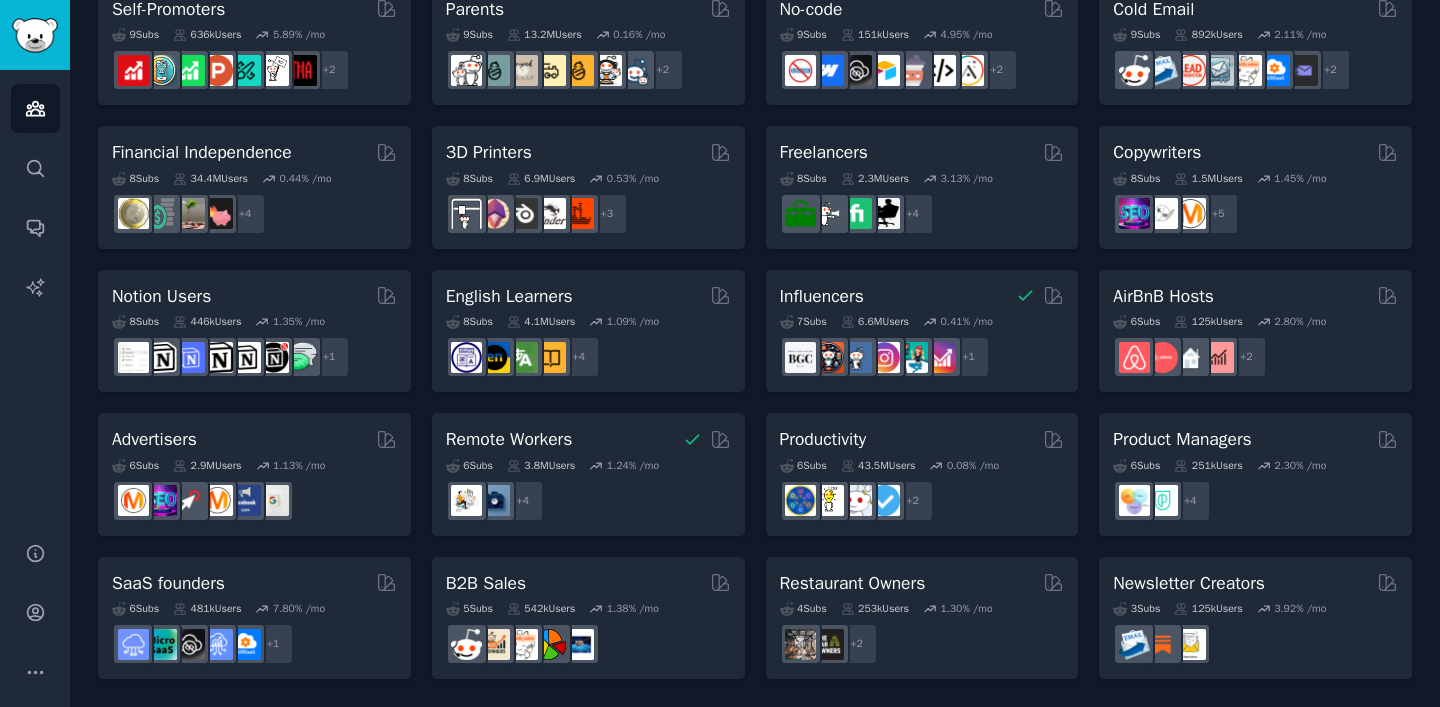 click on "Pet Lovers 31  Sub s 24.0M  Users 0.84 % /mo + 24 Software Developers 26  Sub s 29.8M  Users 0.42 % /mo + 19 AI Enthusiasts 25  Sub s 19.8M  Users 2.81 % /mo + 18 DevOps 21  Sub s 1.6M  Users 1.70 % /mo + 14 Crypto 19  Sub s 19.0M  Users 0.26 % /mo + 12 Marketers 18  Sub s 6.5M  Users 1.19 % /mo r/content_marketing + 11 Startup Founders 16  Sub s 13.5M  Users 1.34 % /mo + 9 Generative AI 16  Sub s 20.0M  Users 1.60 % /mo + 9 AI Developers 15  Sub s 3.9M  Users 2.49 % /mo + 8 Stock Investors 15  Sub s 28.3M  Users 0.49 % /mo + 8 Video Editors 15  Sub s 2.3M  Users 1.59 % /mo + 8 Designers 13  Sub s 9.7M  Users 0.25 % /mo + 6 Data Scientists 13  Sub s 7.6M  Users 0.58 % /mo + 6 Fitness Enthusiasts 12  Sub s 31.1M  Users 0.24 % /mo + 5 Gardeners 11  Sub s 13.5M  Users 1.78 % /mo + 4 Photographers 11  Sub s 10.7M  Users 0.54 % /mo + 4 Gaming 11  Sub s 52.9M  Users 0.35 % /mo + 4 NFT Collectors 10  Sub s 3.4M  Users -0.03 % /mo + 3 Ecommerce 10  Sub s 1.8M  Users 1.43 % /mo + 3 SEOs 10  Sub s 659k  Users 1.87 + 3" at bounding box center [755, -28] 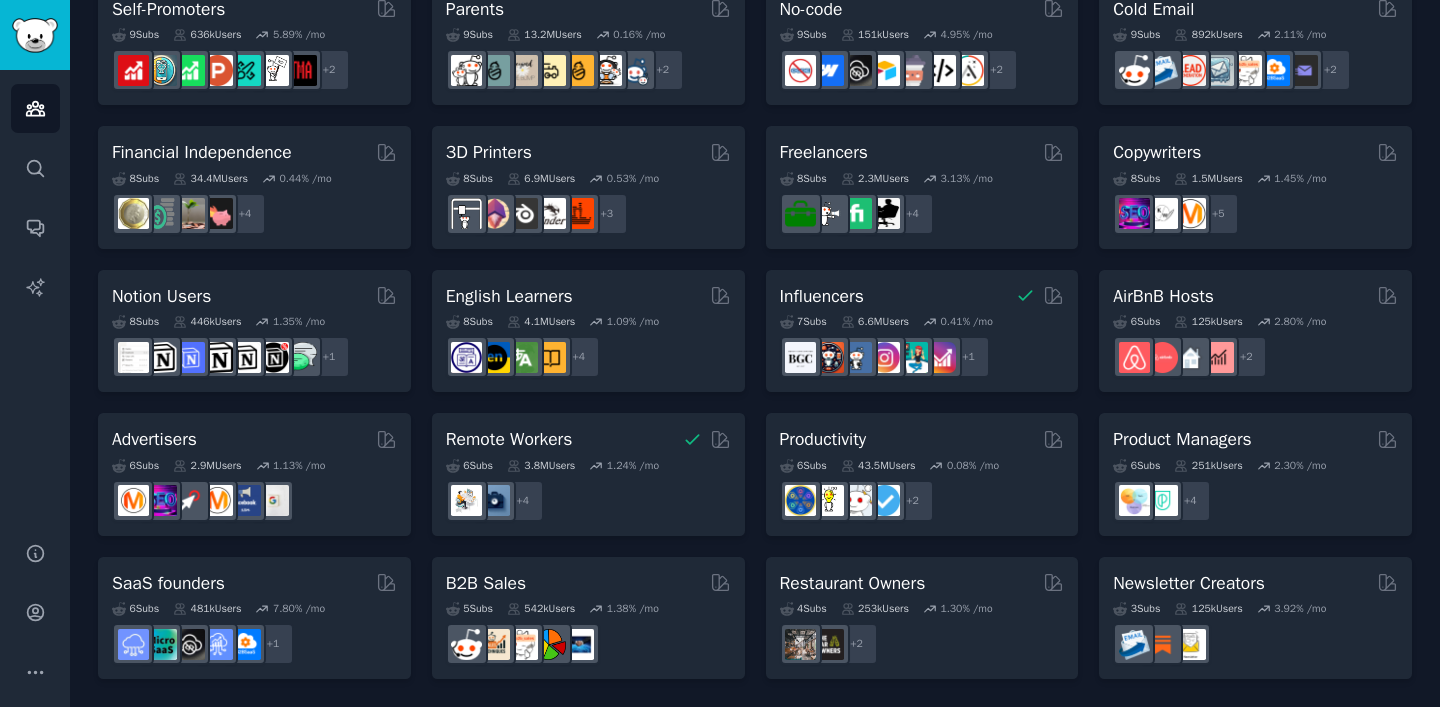 click on "Pet Lovers 31  Sub s 24.0M  Users 0.84 % /mo + 24 Software Developers 26  Sub s 29.8M  Users 0.42 % /mo + 19 AI Enthusiasts 25  Sub s 19.8M  Users 2.81 % /mo + 18 DevOps 21  Sub s 1.6M  Users 1.70 % /mo + 14 Crypto 19  Sub s 19.0M  Users 0.26 % /mo + 12 Marketers 18  Sub s 6.5M  Users 1.19 % /mo r/content_marketing + 11 Startup Founders 16  Sub s 13.5M  Users 1.34 % /mo + 9 Generative AI 16  Sub s 20.0M  Users 1.60 % /mo + 9 AI Developers 15  Sub s 3.9M  Users 2.49 % /mo + 8 Stock Investors 15  Sub s 28.3M  Users 0.49 % /mo + 8 Video Editors 15  Sub s 2.3M  Users 1.59 % /mo + 8 Designers 13  Sub s 9.7M  Users 0.25 % /mo + 6 Data Scientists 13  Sub s 7.6M  Users 0.58 % /mo + 6 Fitness Enthusiasts 12  Sub s 31.1M  Users 0.24 % /mo + 5 Gardeners 11  Sub s 13.5M  Users 1.78 % /mo + 4 Photographers 11  Sub s 10.7M  Users 0.54 % /mo + 4 Gaming 11  Sub s 52.9M  Users 0.35 % /mo + 4 NFT Collectors 10  Sub s 3.4M  Users -0.03 % /mo + 3 Ecommerce 10  Sub s 1.8M  Users 1.43 % /mo + 3 SEOs 10  Sub s 659k  Users 1.87 + 3" at bounding box center (755, -28) 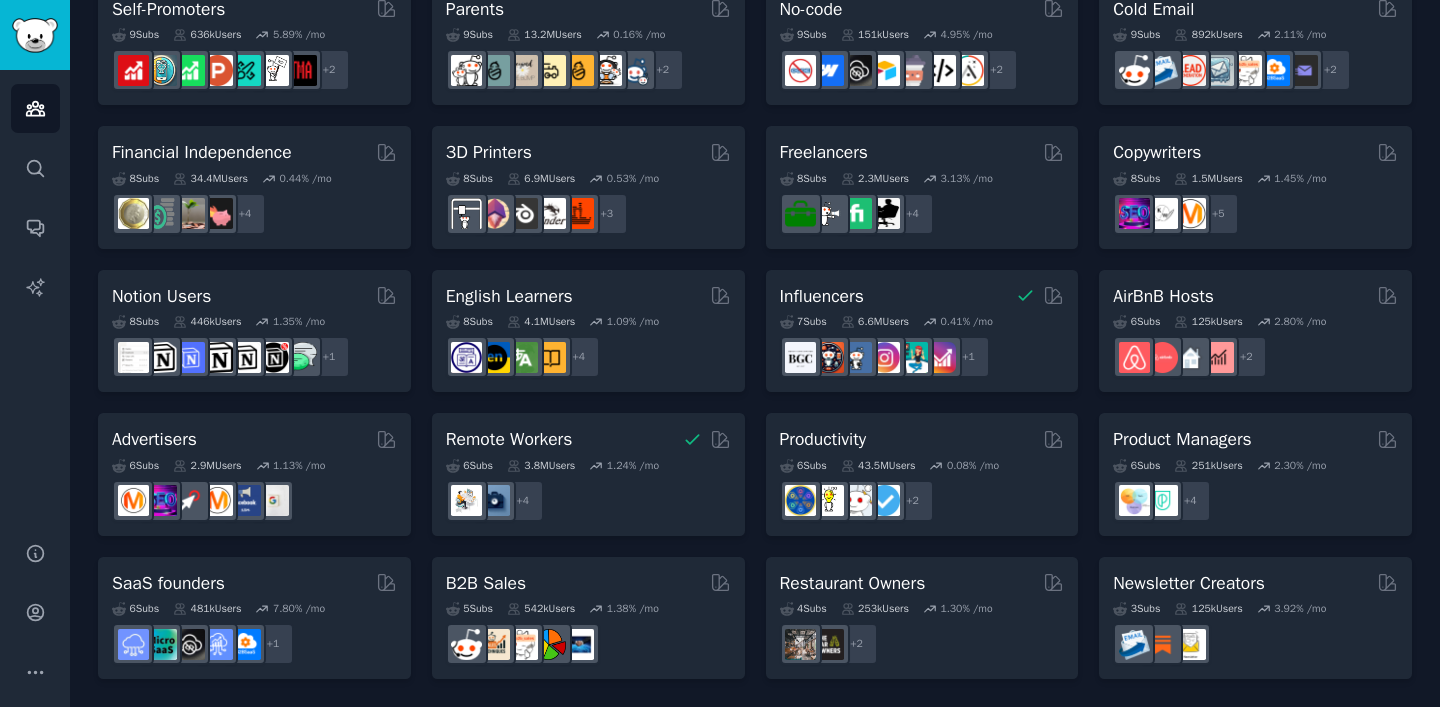 click on "Pet Lovers 31  Sub s 24.0M  Users 0.84 % /mo + 24 Software Developers 26  Sub s 29.8M  Users 0.42 % /mo + 19 AI Enthusiasts 25  Sub s 19.8M  Users 2.81 % /mo + 18 DevOps 21  Sub s 1.6M  Users 1.70 % /mo + 14 Crypto 19  Sub s 19.0M  Users 0.26 % /mo + 12 Marketers 18  Sub s 6.5M  Users 1.19 % /mo r/content_marketing + 11 Startup Founders 16  Sub s 13.5M  Users 1.34 % /mo + 9 Generative AI 16  Sub s 20.0M  Users 1.60 % /mo + 9 AI Developers 15  Sub s 3.9M  Users 2.49 % /mo + 8 Stock Investors 15  Sub s 28.3M  Users 0.49 % /mo + 8 Video Editors 15  Sub s 2.3M  Users 1.59 % /mo + 8 Designers 13  Sub s 9.7M  Users 0.25 % /mo + 6 Data Scientists 13  Sub s 7.6M  Users 0.58 % /mo + 6 Fitness Enthusiasts 12  Sub s 31.1M  Users 0.24 % /mo + 5 Gardeners 11  Sub s 13.5M  Users 1.78 % /mo + 4 Photographers 11  Sub s 10.7M  Users 0.54 % /mo + 4 Gaming 11  Sub s 52.9M  Users 0.35 % /mo + 4 NFT Collectors 10  Sub s 3.4M  Users -0.03 % /mo + 3 Ecommerce 10  Sub s 1.8M  Users 1.43 % /mo + 3 SEOs 10  Sub s 659k  Users 1.87 + 3" at bounding box center [755, -28] 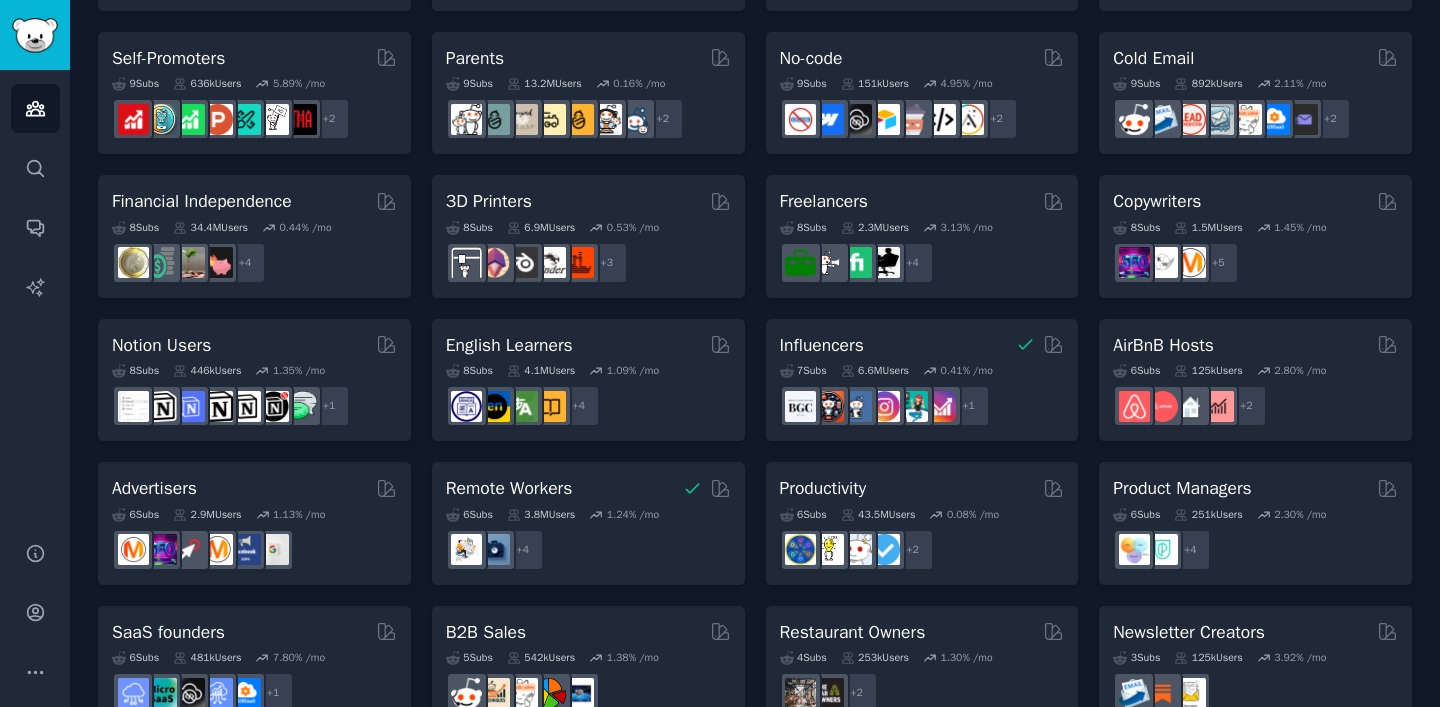 scroll, scrollTop: 835, scrollLeft: 0, axis: vertical 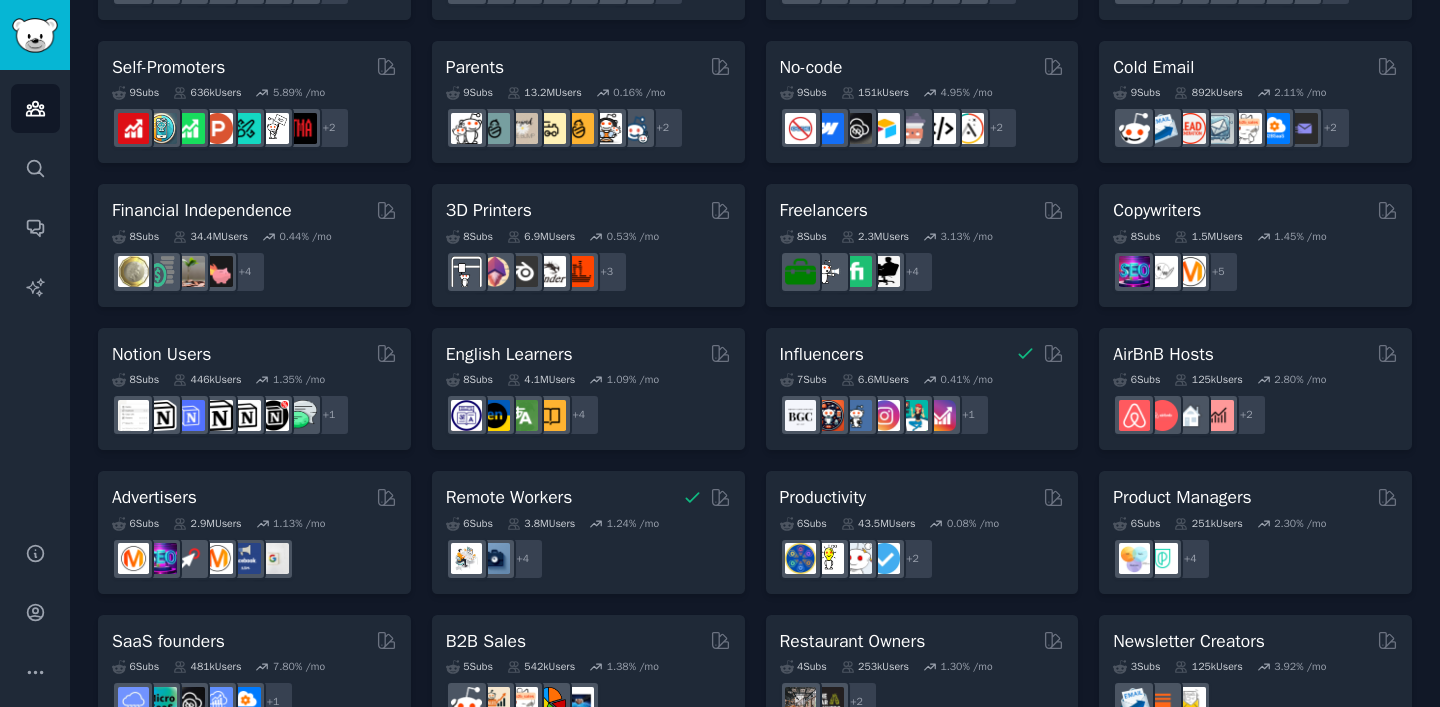 click on "Pet Lovers 31  Sub s 24.0M  Users 0.84 % /mo + 24 Software Developers 26  Sub s 29.8M  Users 0.42 % /mo + 19 AI Enthusiasts 25  Sub s 19.8M  Users 2.81 % /mo + 18 DevOps 21  Sub s 1.6M  Users 1.70 % /mo + 14 Crypto 19  Sub s 19.0M  Users 0.26 % /mo + 12 Marketers 18  Sub s 6.5M  Users 1.19 % /mo r/content_marketing + 11 Startup Founders 16  Sub s 13.5M  Users 1.34 % /mo + 9 Generative AI 16  Sub s 20.0M  Users 1.60 % /mo + 9 AI Developers 15  Sub s 3.9M  Users 2.49 % /mo + 8 Stock Investors 15  Sub s 28.3M  Users 0.49 % /mo + 8 Video Editors 15  Sub s 2.3M  Users 1.59 % /mo + 8 Designers 13  Sub s 9.7M  Users 0.25 % /mo + 6 Data Scientists 13  Sub s 7.6M  Users 0.58 % /mo + 6 Fitness Enthusiasts 12  Sub s 31.1M  Users 0.24 % /mo + 5 Gardeners 11  Sub s 13.5M  Users 1.78 % /mo + 4 Photographers 11  Sub s 10.7M  Users 0.54 % /mo + 4 Gaming 11  Sub s 52.9M  Users 0.35 % /mo + 4 NFT Collectors 10  Sub s 3.4M  Users -0.03 % /mo + 3 Ecommerce 10  Sub s 1.8M  Users 1.43 % /mo + 3 SEOs 10  Sub s 659k  Users 1.87 + 3" at bounding box center [755, 30] 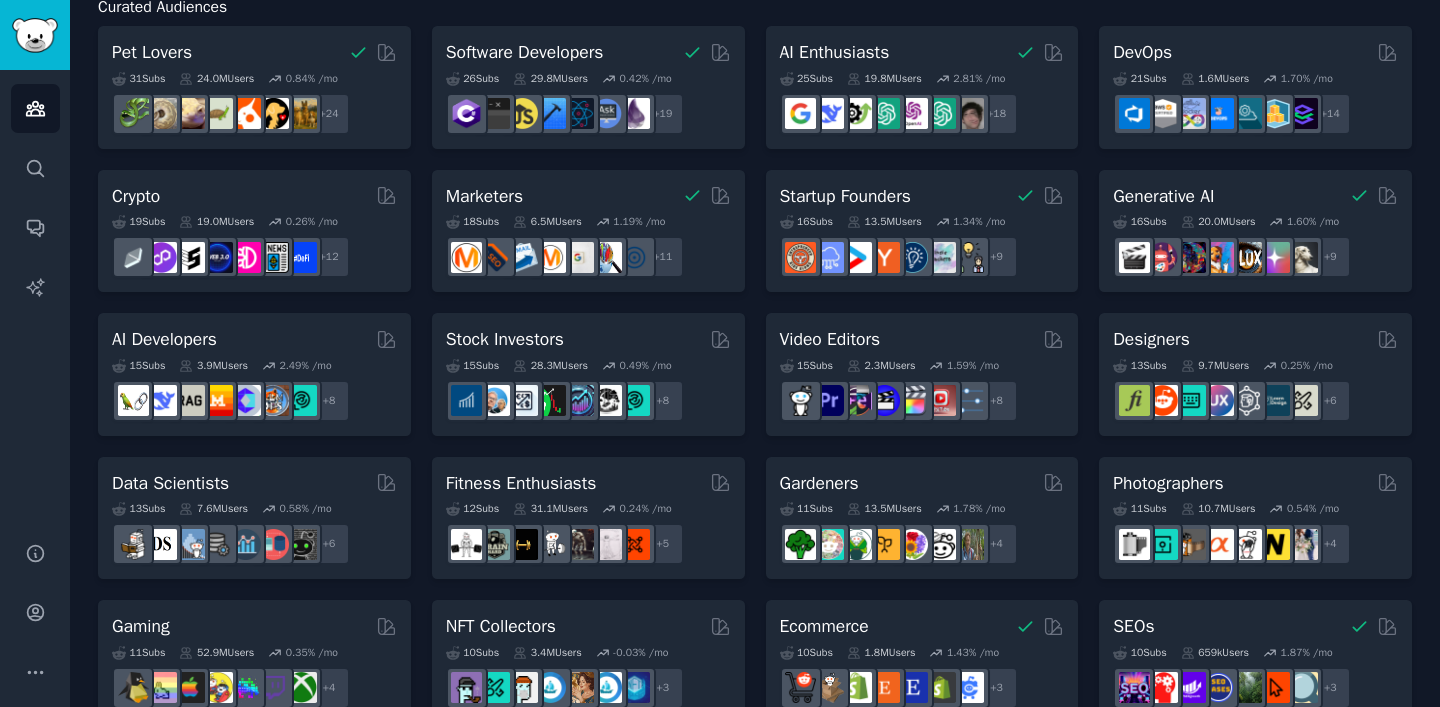 scroll, scrollTop: 129, scrollLeft: 0, axis: vertical 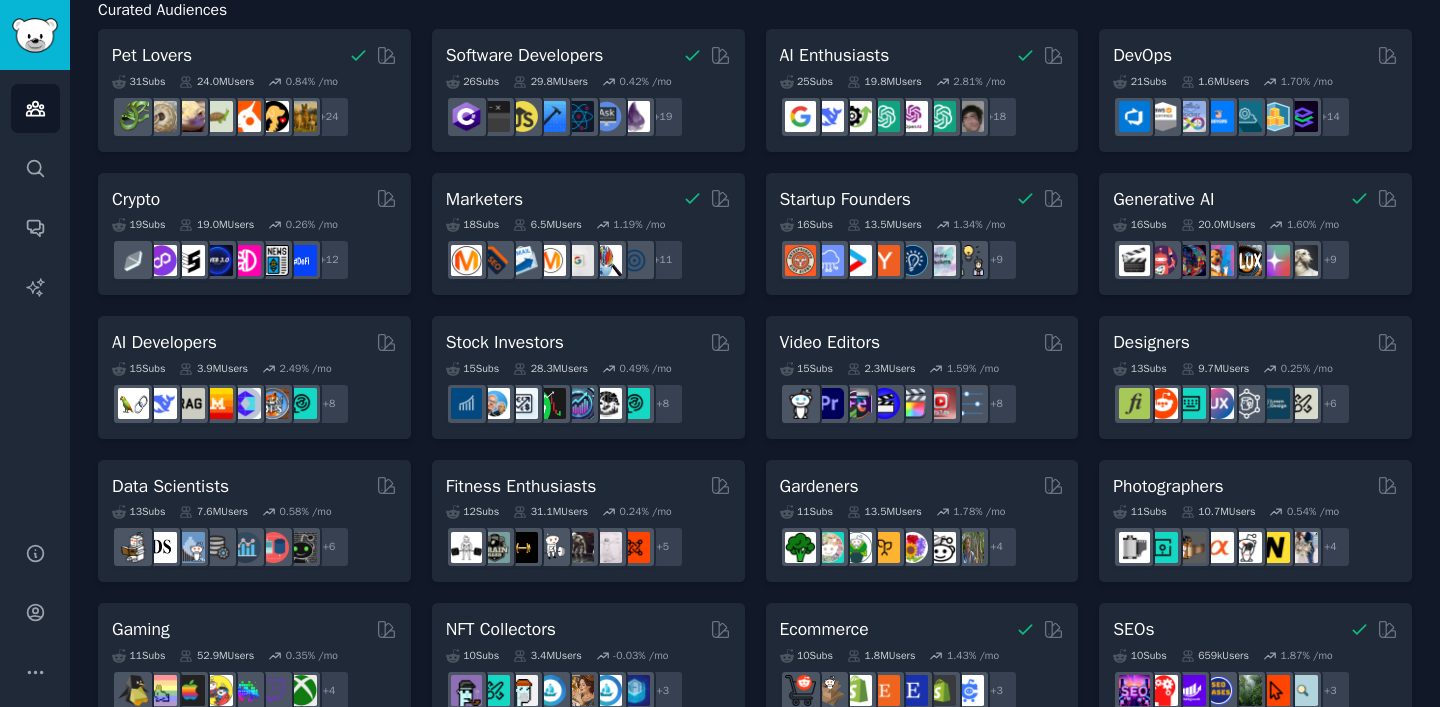 click on "Video Editors" at bounding box center [922, 342] 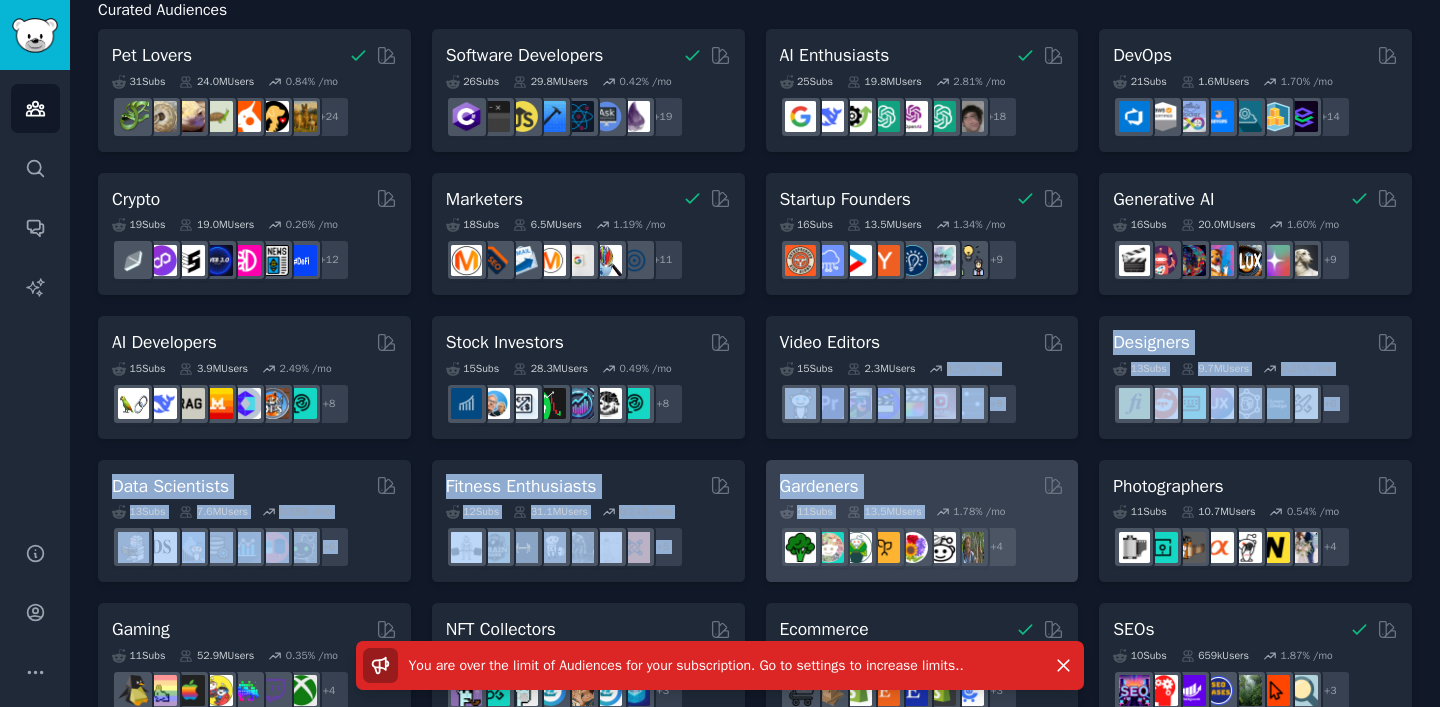 drag, startPoint x: 997, startPoint y: 357, endPoint x: 951, endPoint y: 503, distance: 153.07515 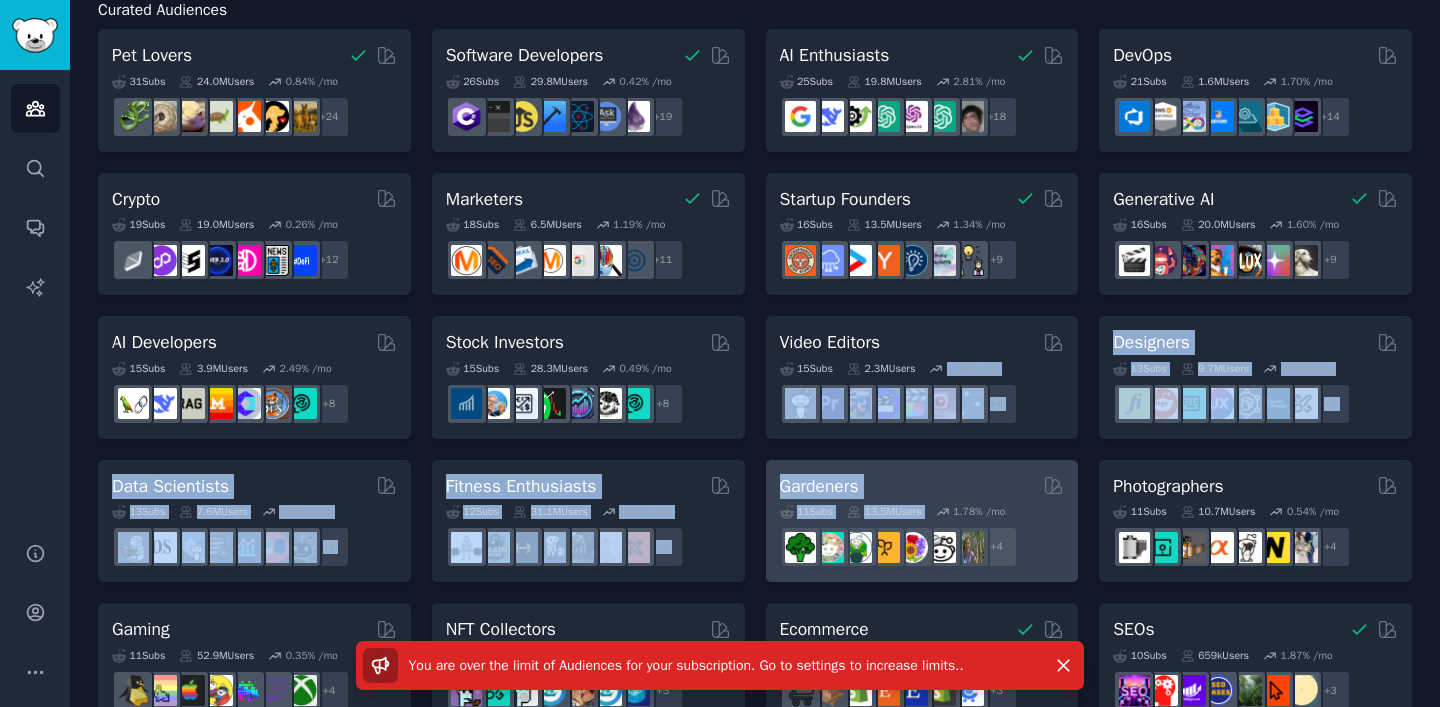 click on "Pet Lovers 31  Sub s 24.0M  Users 0.84 % /mo + 24 Software Developers 26  Sub s 29.8M  Users 0.42 % /mo + 19 AI Enthusiasts 25  Sub s 19.8M  Users 2.81 % /mo + 18 DevOps 21  Sub s 1.6M  Users 1.70 % /mo + 14 Crypto 19  Sub s 19.0M  Users 0.26 % /mo + 12 Marketers 18  Sub s 6.5M  Users 1.19 % /mo r/content_marketing + 11 Startup Founders 16  Sub s 13.5M  Users 1.34 % /mo + 9 Generative AI 16  Sub s 20.0M  Users 1.60 % /mo + 9 AI Developers 15  Sub s 3.9M  Users 2.49 % /mo + 8 Stock Investors 15  Sub s 28.3M  Users 0.49 % /mo + 8 Video Editors 15  Sub s 2.3M  Users 1.59 % /mo r/postproduction + 8 Designers 13  Sub s 9.7M  Users 0.25 % /mo + 6 Data Scientists 13  Sub s 7.6M  Users 0.58 % /mo + 6 Fitness Enthusiasts 12  Sub s 31.1M  Users 0.24 % /mo + 5 Gardeners 11  Sub s 13.5M  Users 1.78 % /mo + 4 Photographers 11  Sub s 10.7M  Users 0.54 % /mo + 4 Gaming 11  Sub s 52.9M  Users 0.35 % /mo + 4 NFT Collectors 10  Sub s 3.4M  Users -0.03 % /mo + 3 Ecommerce 10  Sub s 1.8M  Users 1.43 % /mo + 3 SEOs 10  Sub s 659k" at bounding box center [755, 736] 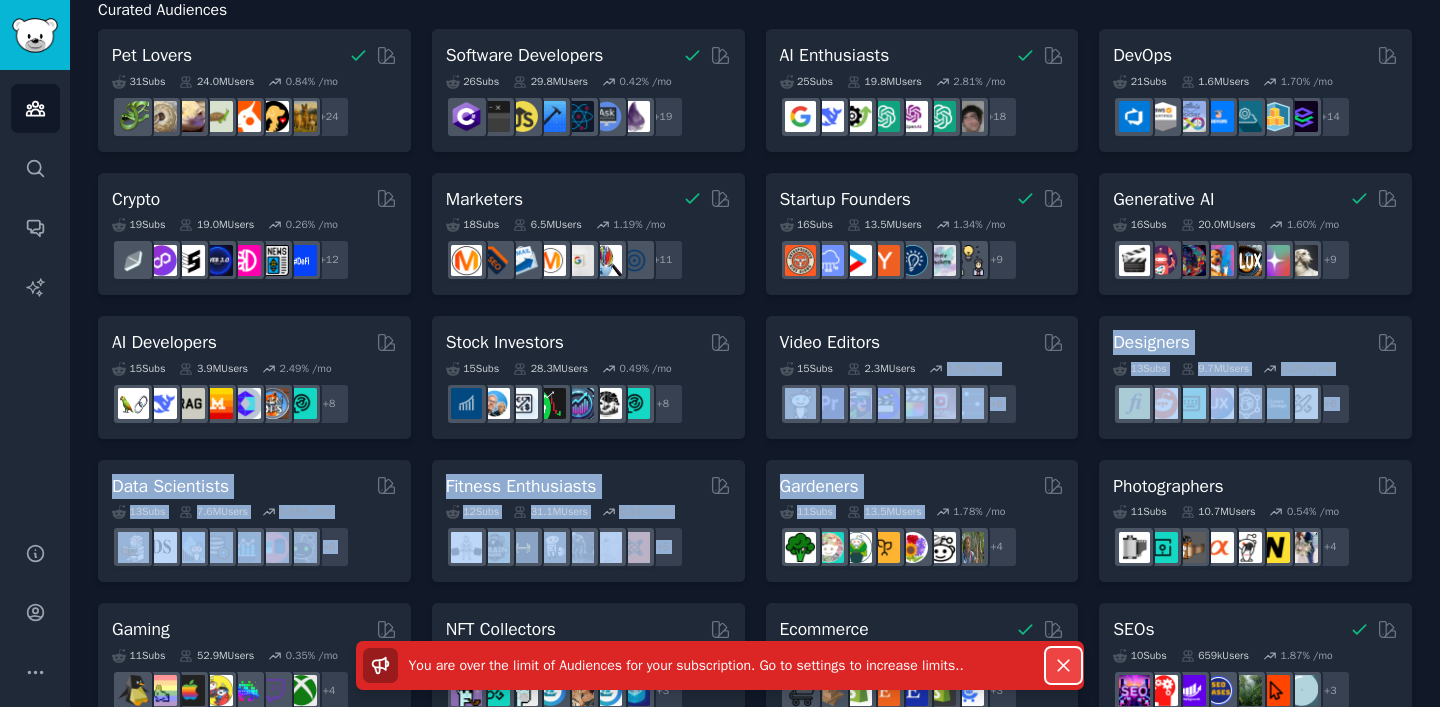 click 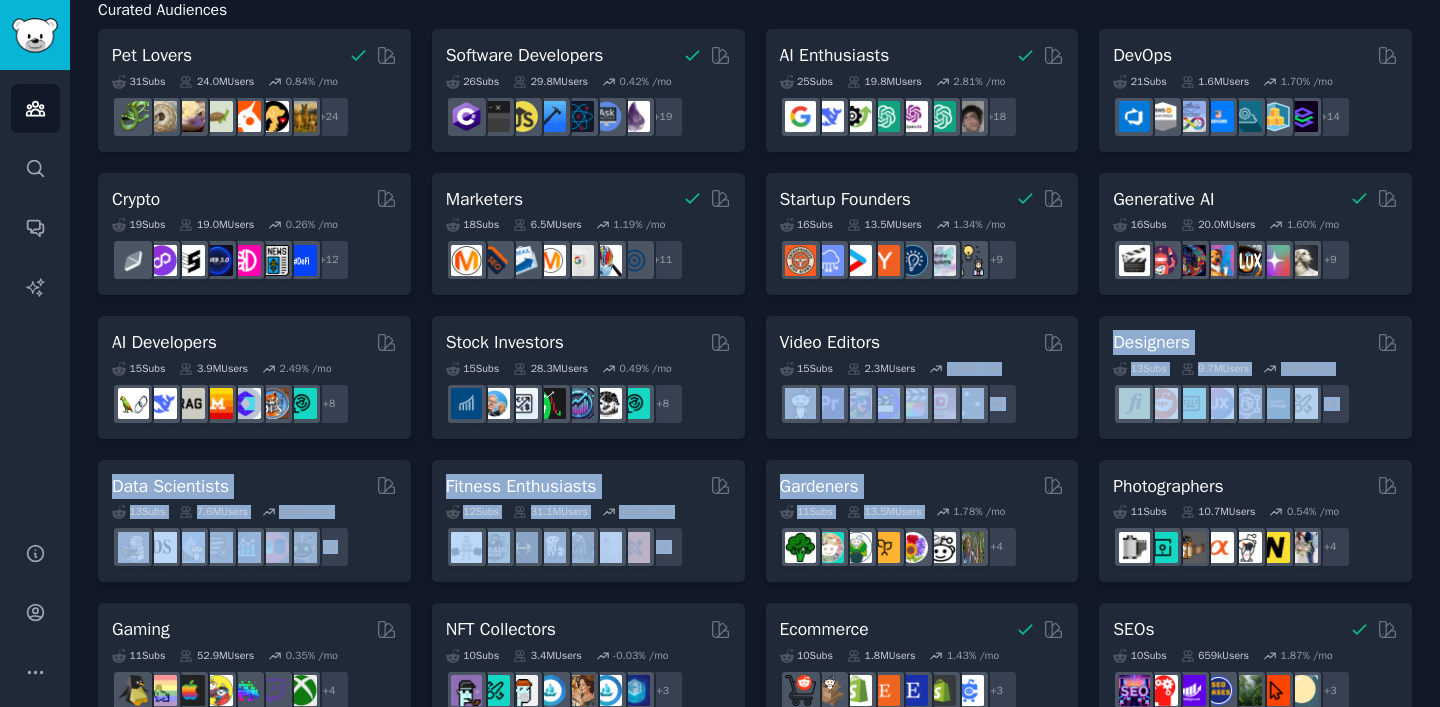click on "Pet Lovers 31  Sub s 24.0M  Users 0.84 % /mo + 24 Software Developers 26  Sub s 29.8M  Users 0.42 % /mo + 19 AI Enthusiasts 25  Sub s 19.8M  Users 2.81 % /mo + 18 DevOps 21  Sub s 1.6M  Users 1.70 % /mo + 14 Crypto 19  Sub s 19.0M  Users 0.26 % /mo + 12 Marketers 18  Sub s 6.5M  Users 1.19 % /mo r/content_marketing + 11 Startup Founders 16  Sub s 13.5M  Users 1.34 % /mo + 9 Generative AI 16  Sub s 20.0M  Users 1.60 % /mo + 9 AI Developers 15  Sub s 3.9M  Users 2.49 % /mo + 8 Stock Investors 15  Sub s 28.3M  Users 0.49 % /mo + 8 Video Editors 15  Sub s 2.3M  Users 1.59 % /mo r/postproduction + 8 Designers 13  Sub s 9.7M  Users 0.25 % /mo + 6 Data Scientists 13  Sub s 7.6M  Users 0.58 % /mo + 6 Fitness Enthusiasts 12  Sub s 31.1M  Users 0.24 % /mo + 5 Gardeners Curated by GummySearch 11  Sub s 13.5M  Users 1.78 % /mo r/Permaculture, r/mycology, r/whatsthisplant, r/gardening + 4 Photographers 11  Sub s 10.7M  Users 0.54 % /mo + 4 Gaming 11  Sub s 52.9M  Users 0.35 % /mo + 4 NFT Collectors 10  Sub s 3.4M  Users +" at bounding box center [755, 736] 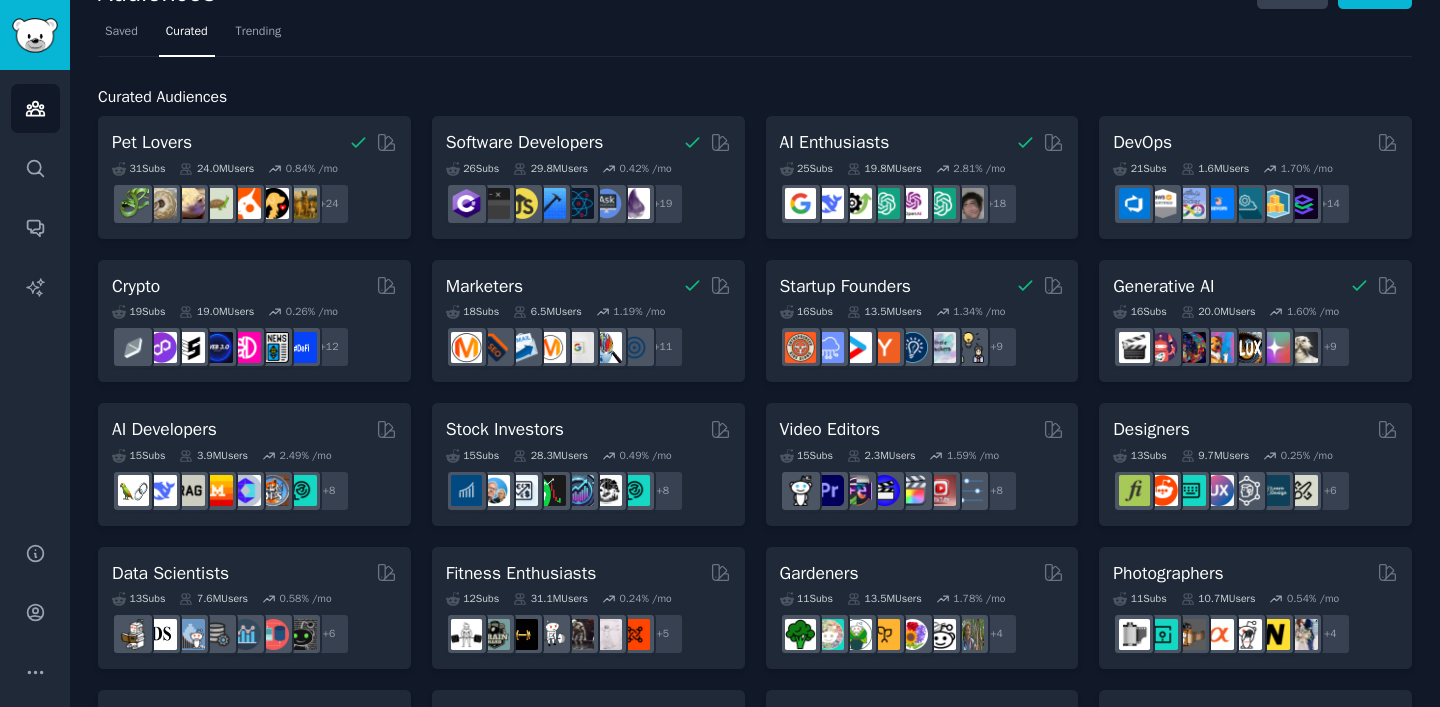 scroll, scrollTop: 0, scrollLeft: 0, axis: both 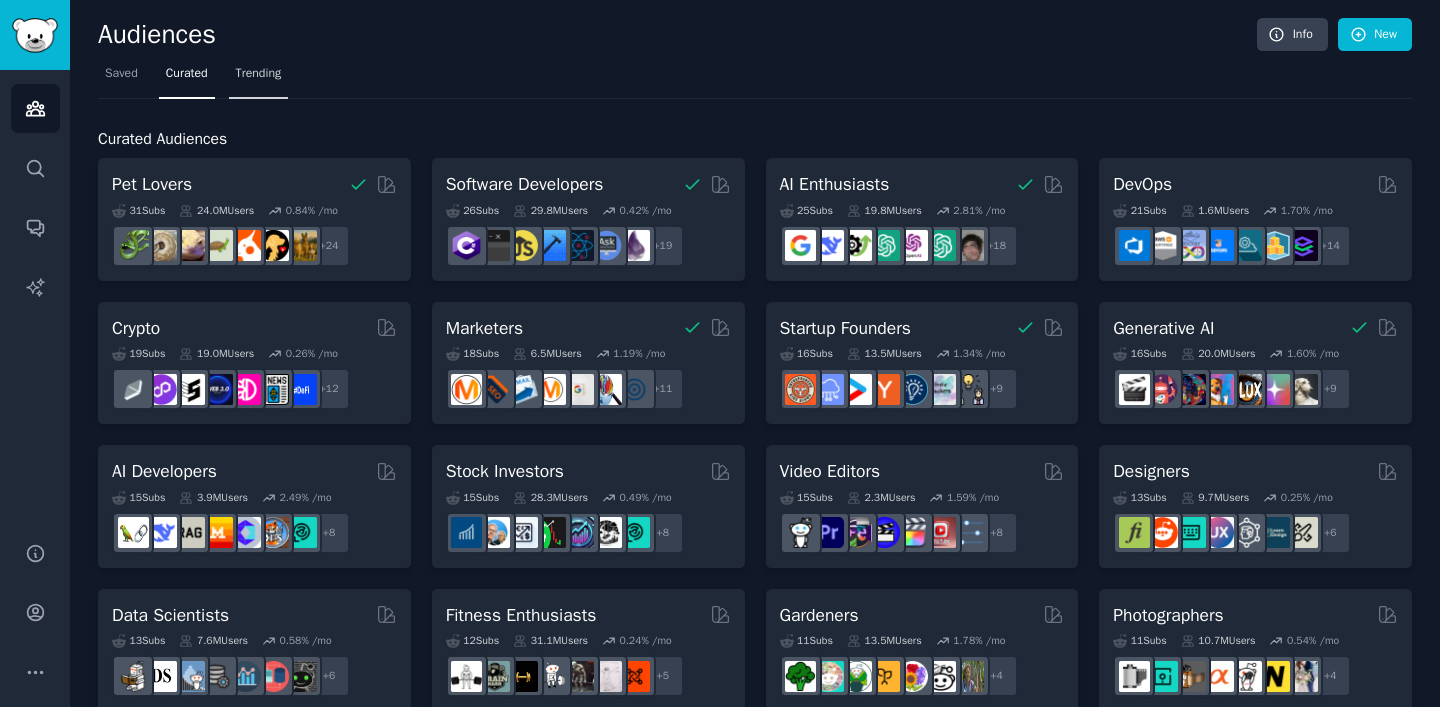 click on "Trending" at bounding box center [259, 74] 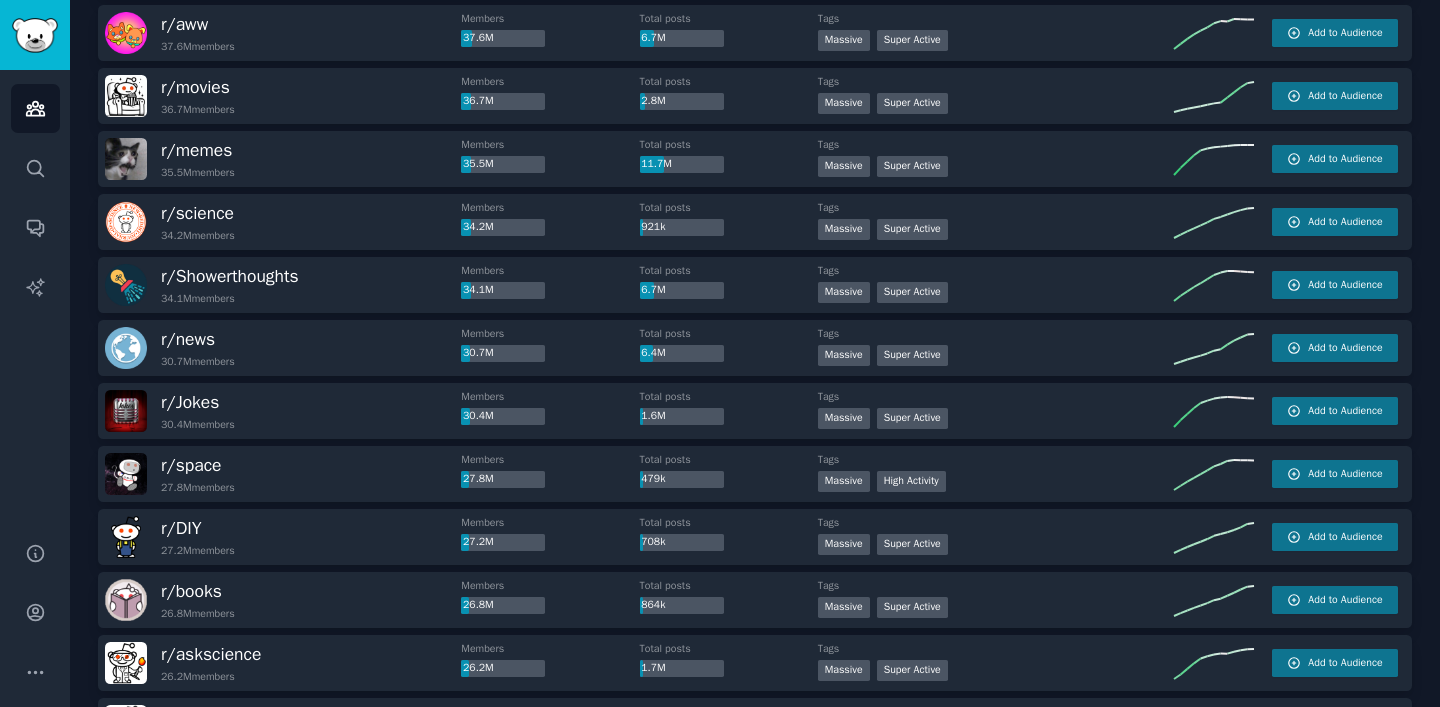 scroll, scrollTop: 56, scrollLeft: 0, axis: vertical 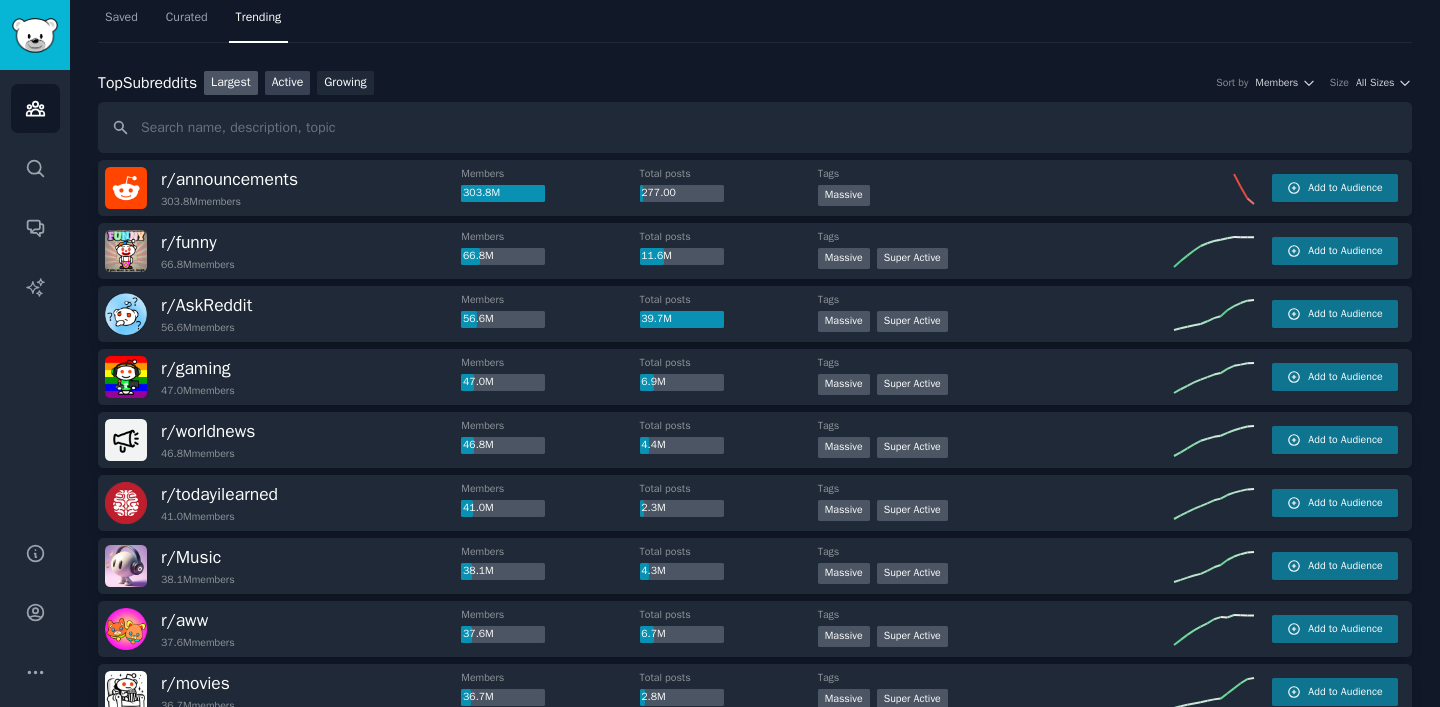 click on "Active" at bounding box center [288, 83] 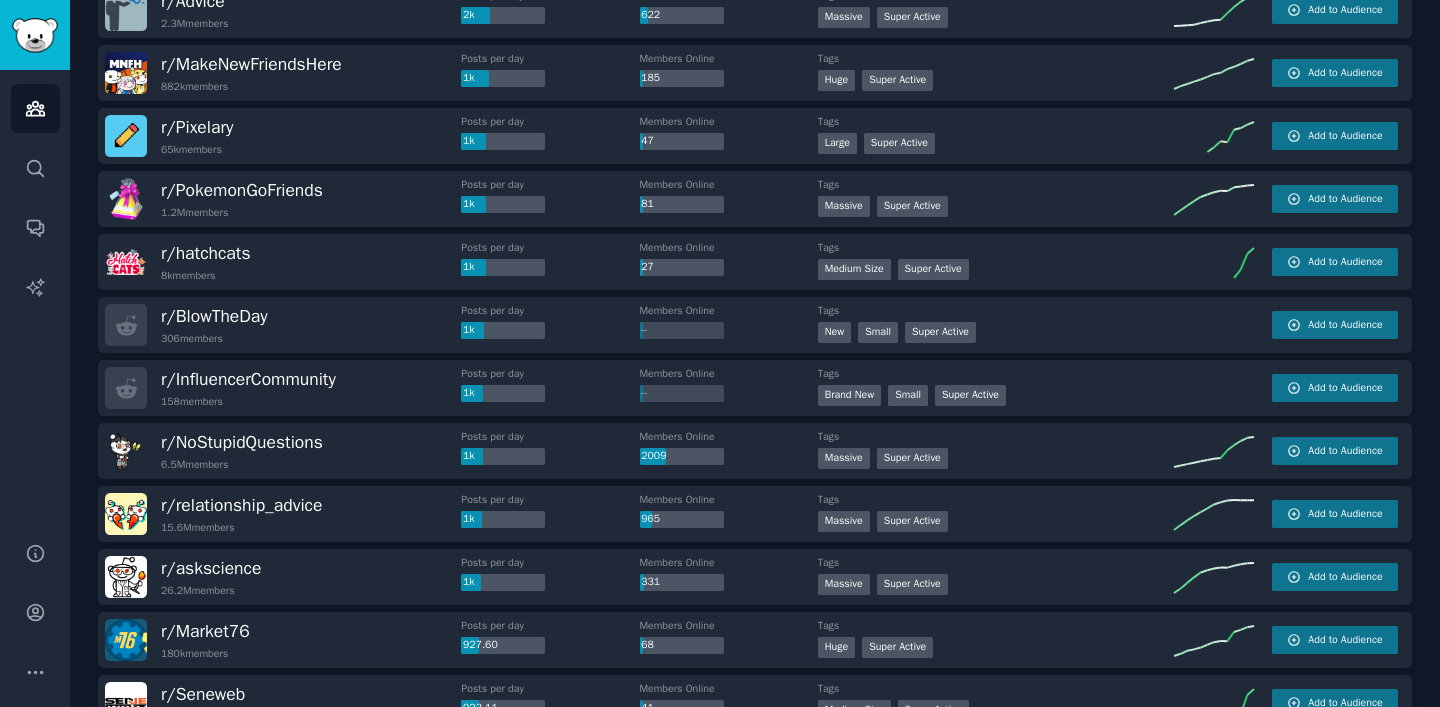 scroll, scrollTop: 0, scrollLeft: 0, axis: both 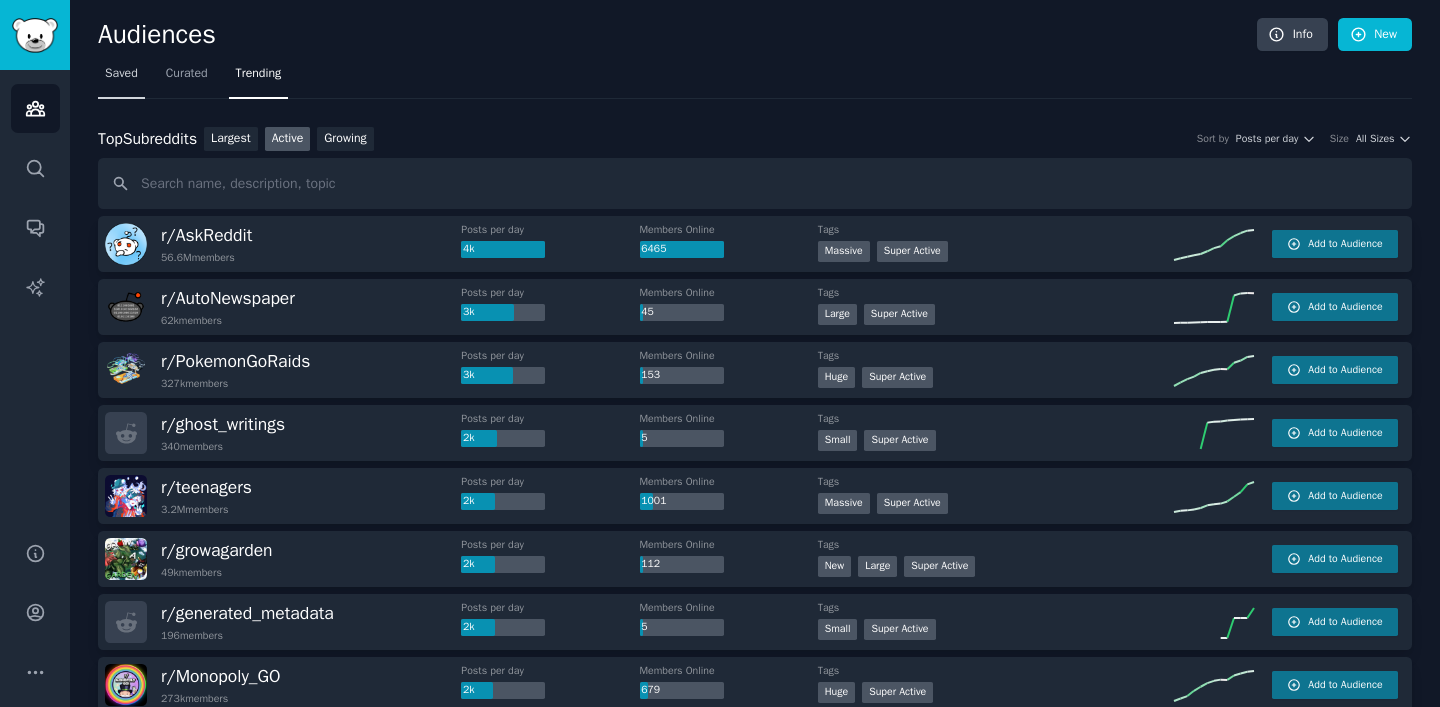 click on "Saved" at bounding box center (121, 74) 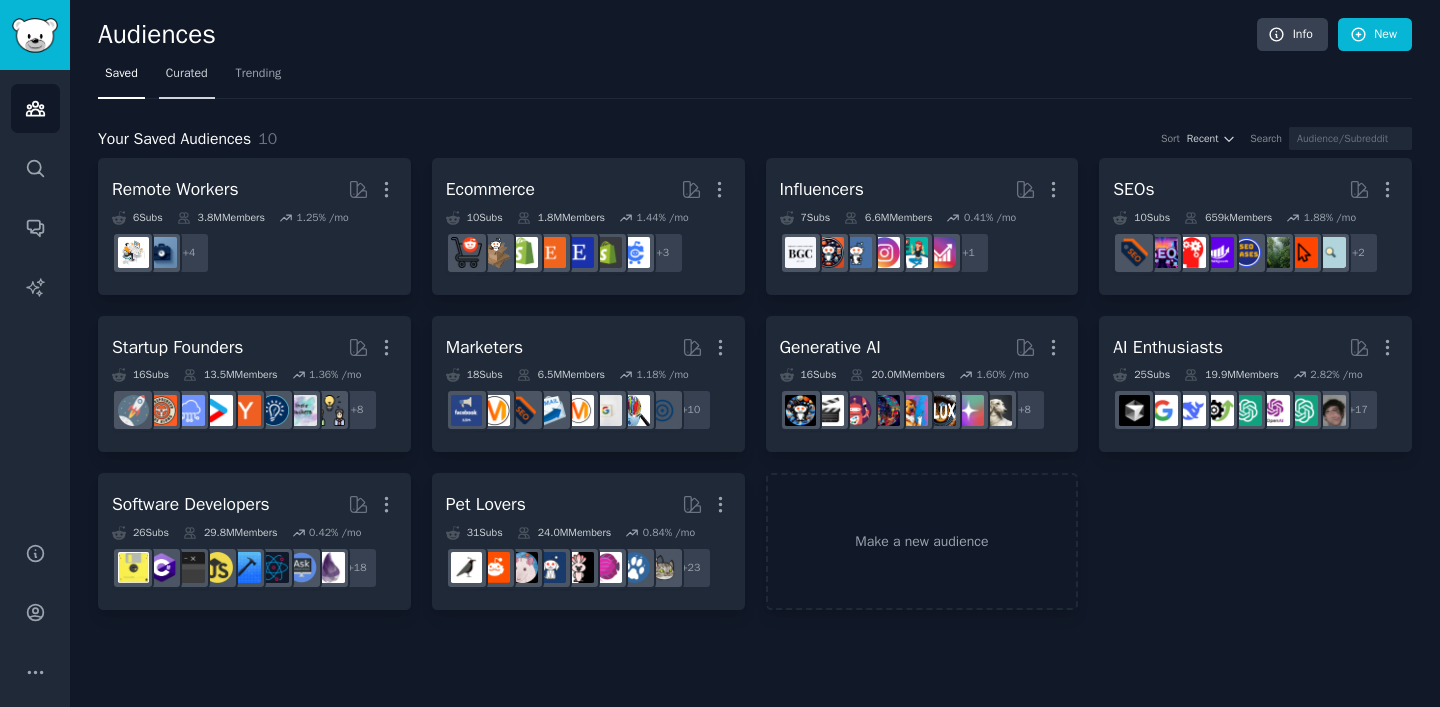 click on "Curated" at bounding box center (187, 78) 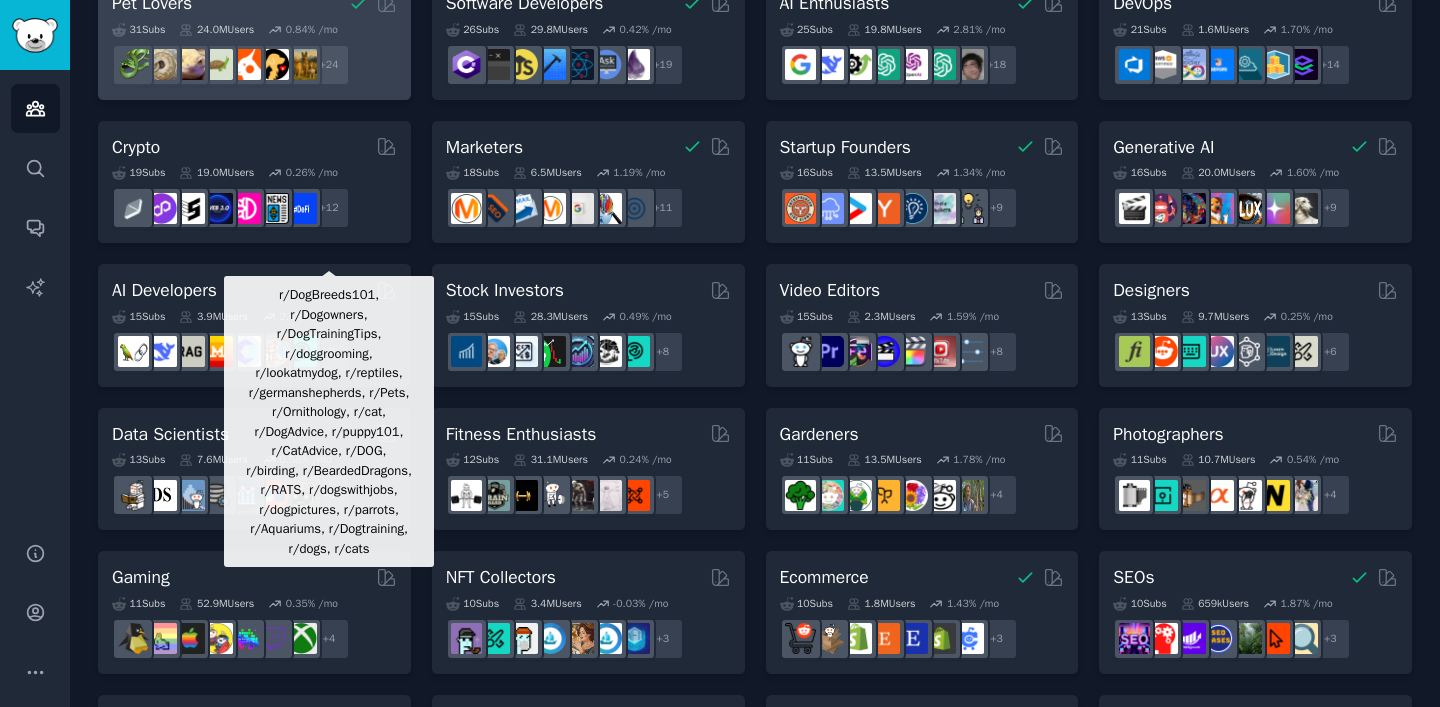 scroll, scrollTop: 192, scrollLeft: 0, axis: vertical 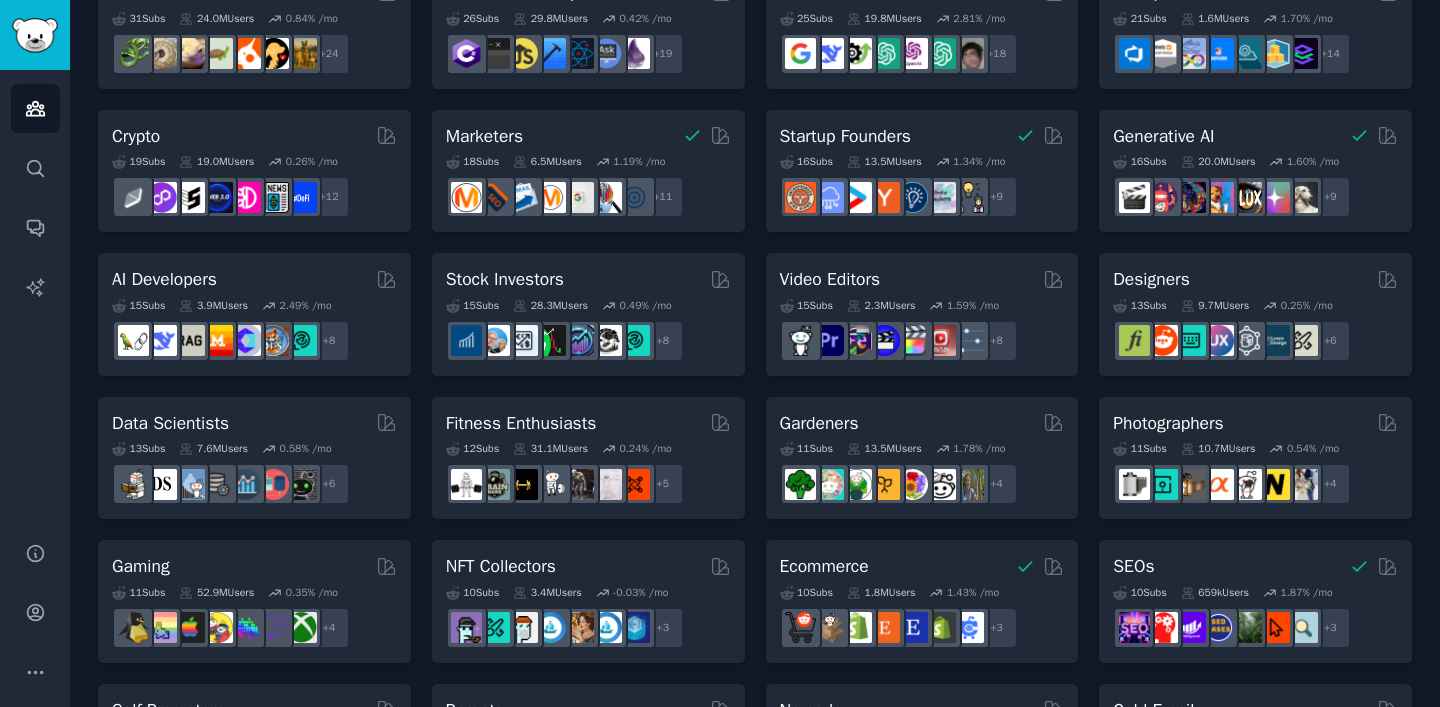 click on "Pet Lovers 31  Sub s 24.0M  Users 0.84 % /mo r/DogBreeds101, r/Dogowners, r/DogTrainingTips, r/doggrooming, r/lookatmydog, r/reptiles, r/germanshepherds, r/Pets, r/Ornithology, r/cat, r/DogAdvice, r/puppy101, r/CatAdvice, r/DOG, r/birding, r/BeardedDragons, r/RATS, r/dogswithjobs, r/dogpictures, r/parrots, r/Aquariums, r/Dogtraining, r/dogs, r/cats + 24 Software Developers 26  Sub s 29.8M  Users 0.42 % /mo + 19 AI Enthusiasts 25  Sub s 19.8M  Users 2.81 % /mo + 18 DevOps 21  Sub s 1.6M  Users 1.70 % /mo + 14 Crypto 19  Sub s 19.0M  Users 0.26 % /mo + 12 Marketers 18  Sub s 6.5M  Users 1.19 % /mo + 11 Startup Founders 16  Sub s 13.5M  Users 1.34 % /mo + 9 Generative AI 16  Sub s 20.0M  Users 1.60 % /mo + 9 AI Developers 15  Sub s 3.9M  Users 2.49 % /mo + 8 Stock Investors 15  Sub s 28.3M  Users 0.49 % /mo + 8 Video Editors 15  Sub s 2.3M  Users 1.59 % /mo + 8 Designers 13  Sub s 9.7M  Users 0.25 % /mo + 6 Data Scientists 13  Sub s 7.6M  Users 0.58 % /mo + 6 Fitness Enthusiasts 12  Sub s 31.1M  Users 0.24 % /mo" at bounding box center [755, 673] 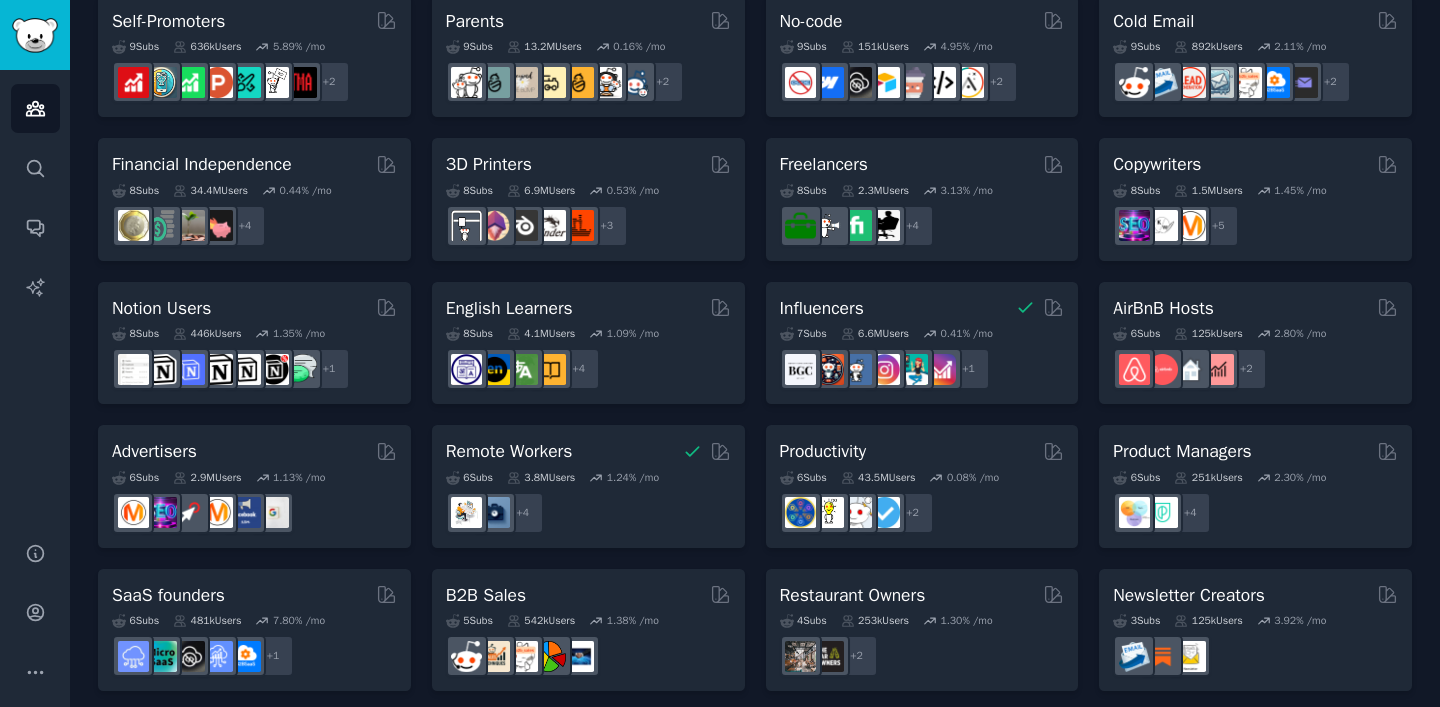 scroll, scrollTop: 893, scrollLeft: 0, axis: vertical 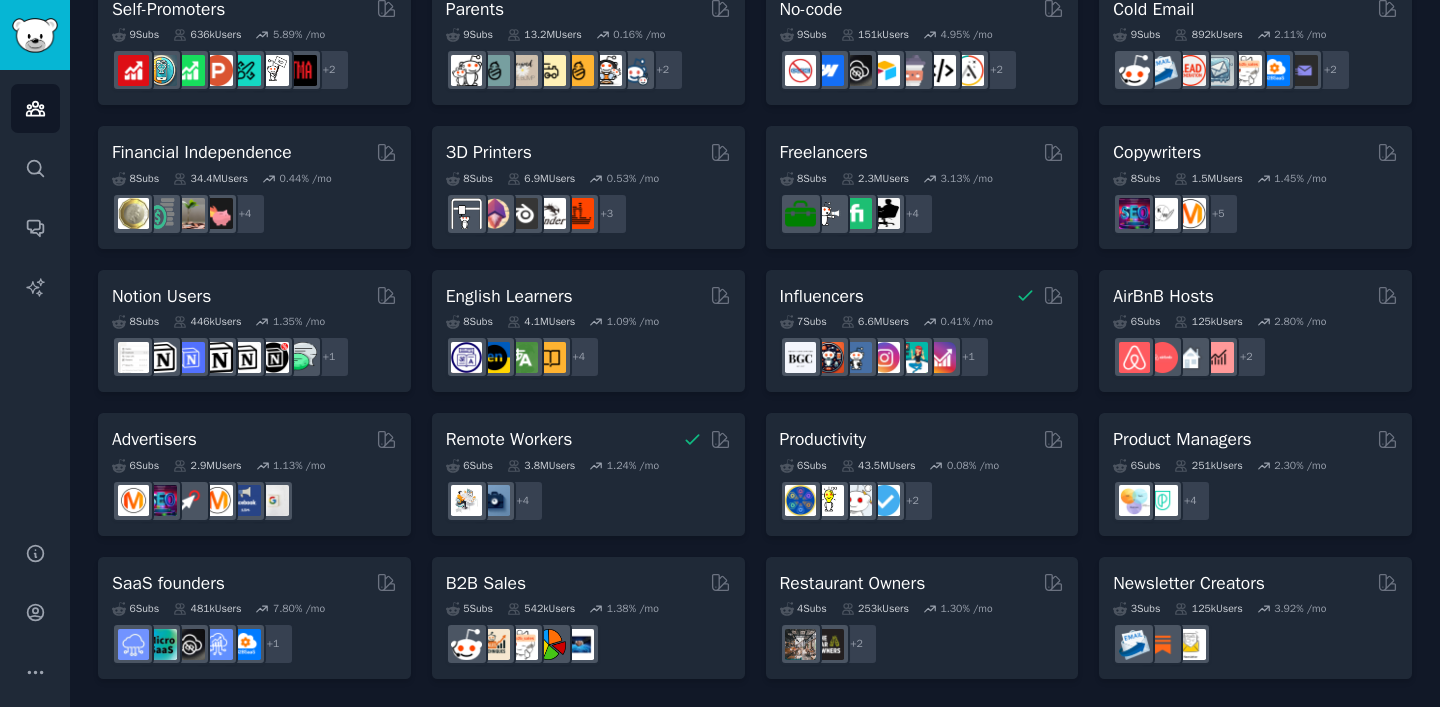 click on "Pet Lovers 31  Sub s 24.0M  Users 0.84 % /mo r/DogBreeds101, r/Dogowners, r/DogTrainingTips, r/doggrooming, r/lookatmydog, r/reptiles, r/germanshepherds, r/Pets, r/Ornithology, r/cat, r/DogAdvice, r/puppy101, r/CatAdvice, r/DOG, r/birding, r/BeardedDragons, r/RATS, r/dogswithjobs, r/dogpictures, r/parrots, r/Aquariums, r/Dogtraining, r/dogs, r/cats + 24 Software Developers 26  Sub s 29.8M  Users 0.42 % /mo + 19 AI Enthusiasts 25  Sub s 19.8M  Users 2.81 % /mo + 18 DevOps 21  Sub s 1.6M  Users 1.70 % /mo + 14 Crypto 19  Sub s 19.0M  Users 0.26 % /mo + 12 Marketers 18  Sub s 6.5M  Users 1.19 % /mo + 11 Startup Founders 16  Sub s 13.5M  Users 1.34 % /mo + 9 Generative AI 16  Sub s 20.0M  Users 1.60 % /mo + 9 AI Developers 15  Sub s 3.9M  Users 2.49 % /mo + 8 Stock Investors 15  Sub s 28.3M  Users 0.49 % /mo + 8 Video Editors 15  Sub s 2.3M  Users 1.59 % /mo + 8 Designers 13  Sub s 9.7M  Users 0.25 % /mo + 6 Data Scientists 13  Sub s 7.6M  Users 0.58 % /mo + 6 Fitness Enthusiasts 12  Sub s 31.1M  Users 0.24 % /mo" at bounding box center (755, -28) 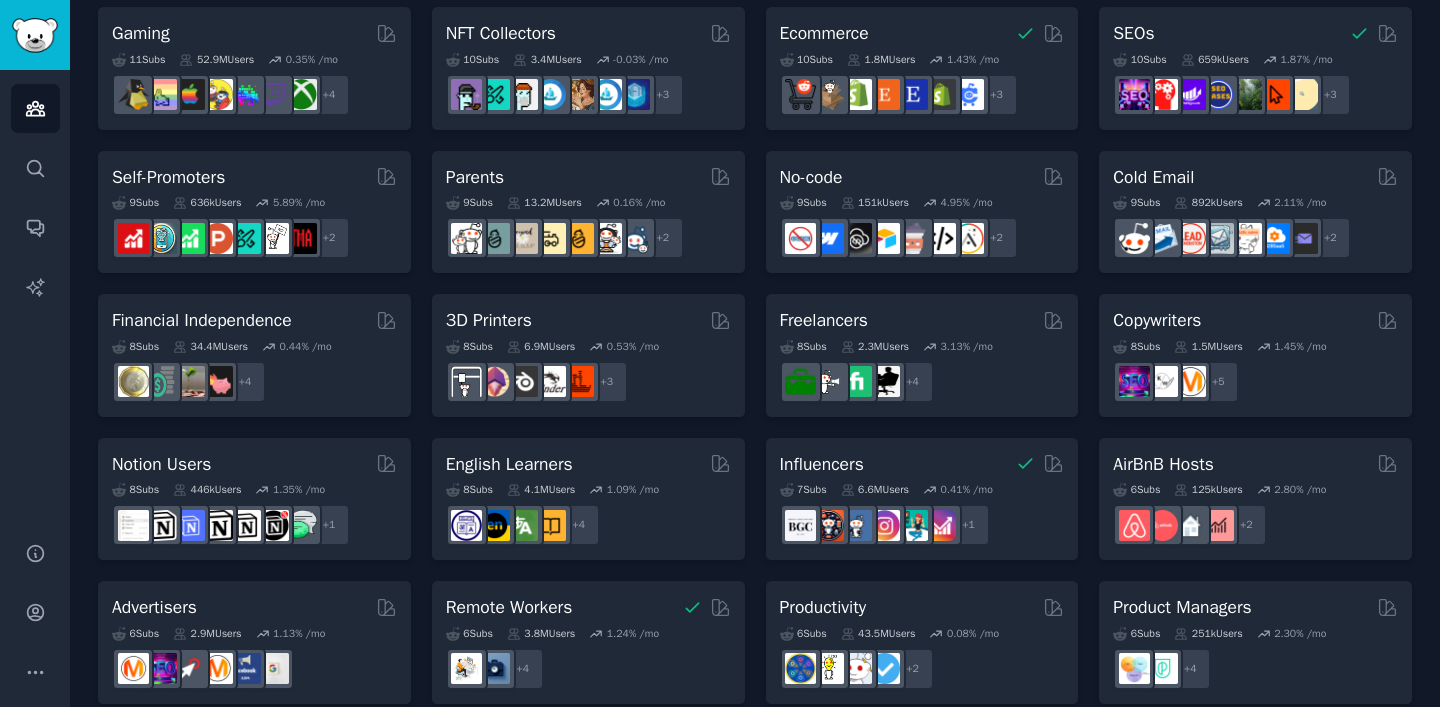 scroll, scrollTop: 776, scrollLeft: 0, axis: vertical 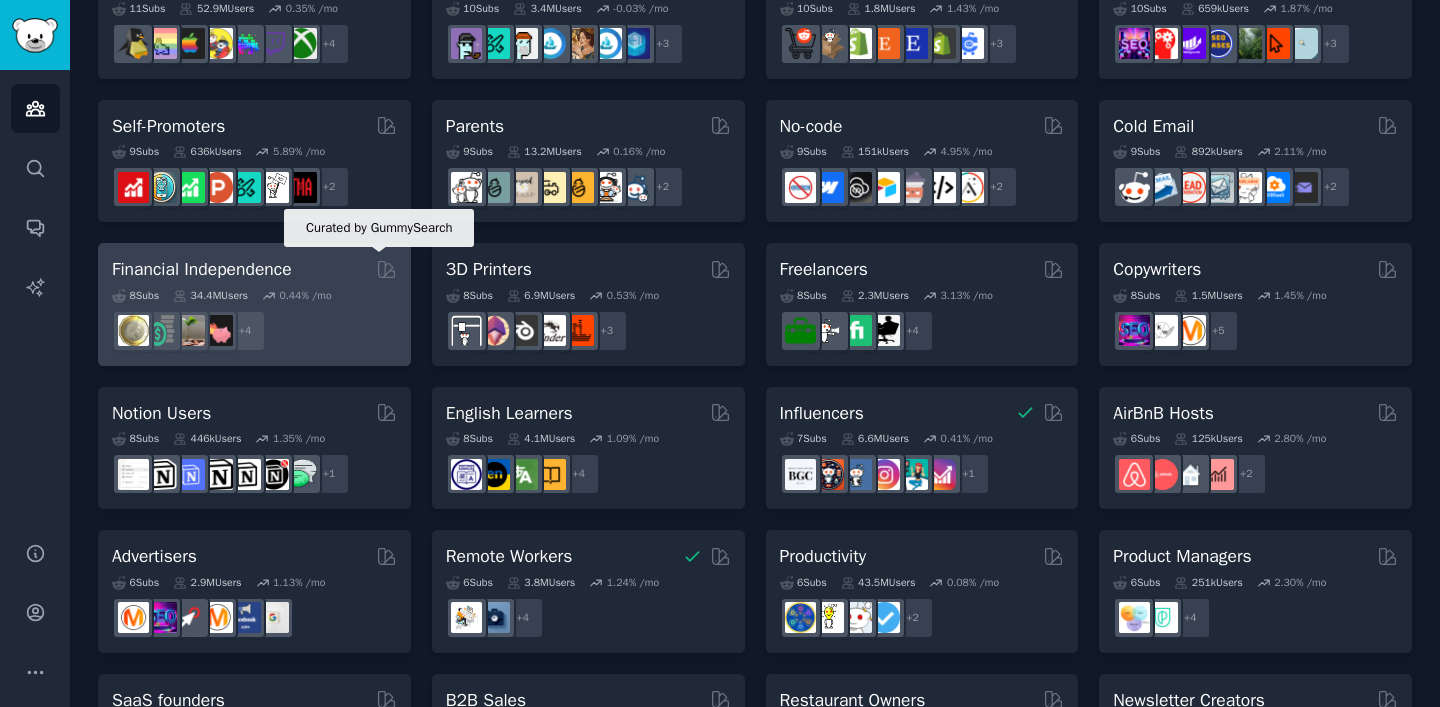 click 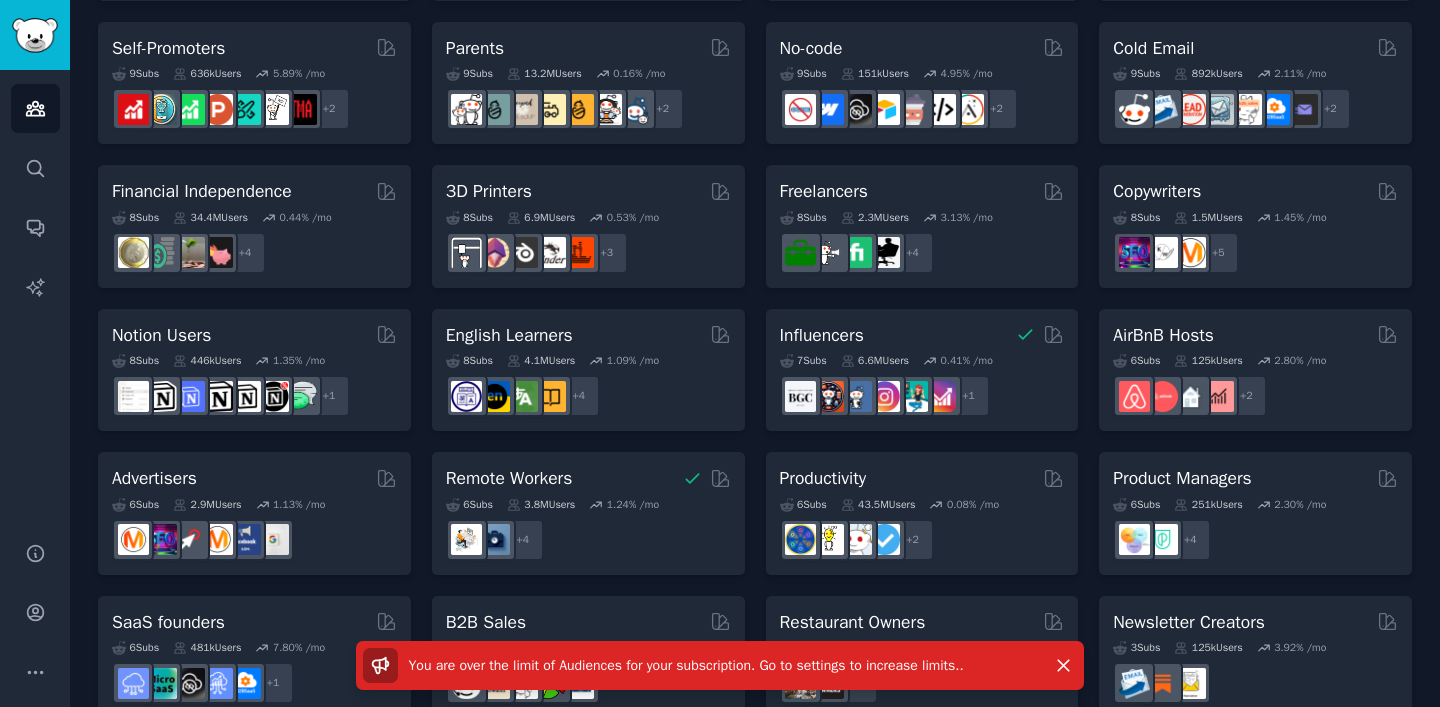 scroll, scrollTop: 893, scrollLeft: 0, axis: vertical 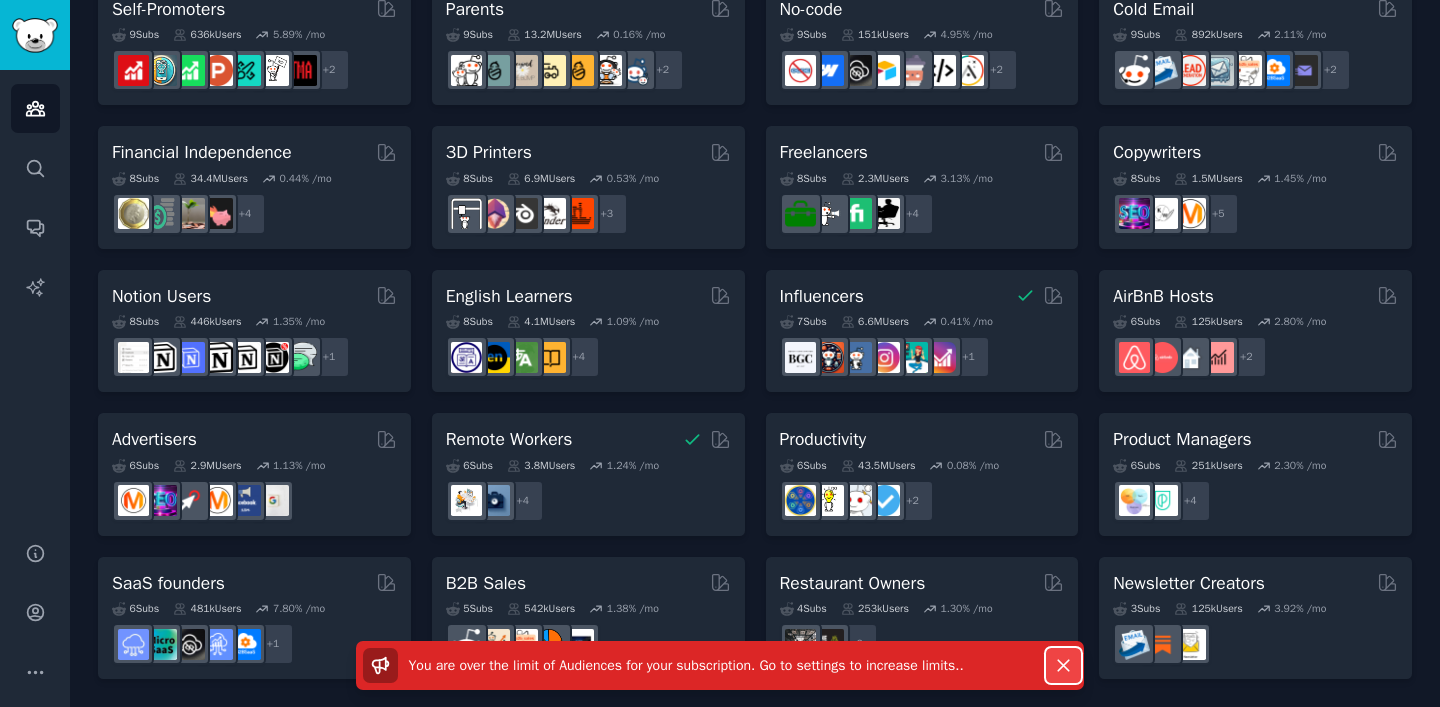 click 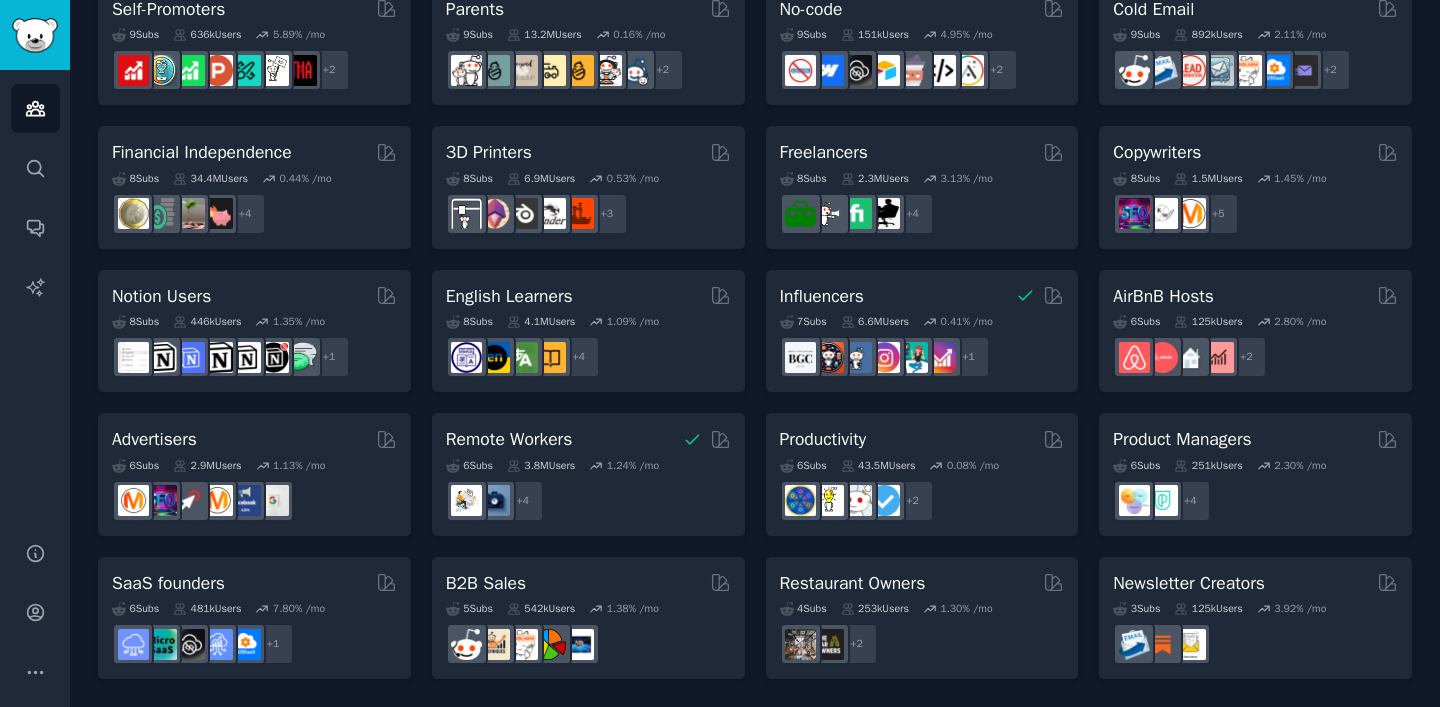 click on "Pet Lovers 31  Sub s 24.0M  Users 0.84 % /mo r/DogBreeds101, r/Dogowners, r/DogTrainingTips, r/doggrooming, r/lookatmydog, r/reptiles, r/germanshepherds, r/Pets, r/Ornithology, r/cat, r/DogAdvice, r/puppy101, r/CatAdvice, r/DOG, r/birding, r/BeardedDragons, r/RATS, r/dogswithjobs, r/dogpictures, r/parrots, r/Aquariums, r/Dogtraining, r/dogs, r/cats + 24 Software Developers 26  Sub s 29.8M  Users 0.42 % /mo + 19 AI Enthusiasts 25  Sub s 19.8M  Users 2.81 % /mo + 18 DevOps 21  Sub s 1.6M  Users 1.70 % /mo + 14 Crypto 19  Sub s 19.0M  Users 0.26 % /mo + 12 Marketers 18  Sub s 6.5M  Users 1.19 % /mo r/bigseo + 11 Startup Founders 16  Sub s 13.5M  Users 1.34 % /mo + 9 Generative AI 16  Sub s 20.0M  Users 1.60 % /mo + 9 AI Developers 15  Sub s 3.9M  Users 2.49 % /mo + 8 Stock Investors 15  Sub s 28.3M  Users 0.49 % /mo + 8 Video Editors 15  Sub s 2.3M  Users 1.59 % /mo + 8 Designers 13  Sub s 9.7M  Users 0.25 % /mo + 6 Data Scientists 13  Sub s 7.6M  Users 0.58 % /mo + 6 Fitness Enthusiasts 12  Sub s 31.1M  Users +" at bounding box center (755, -28) 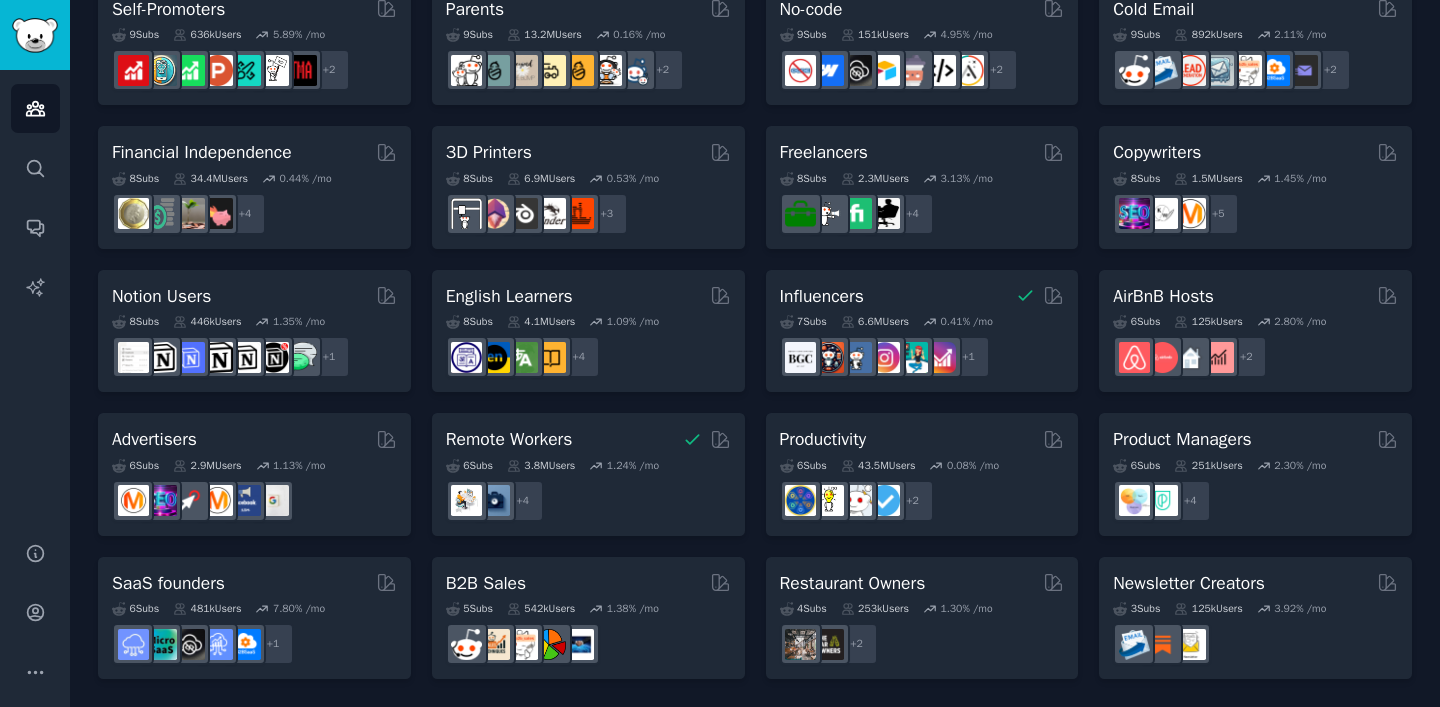 click on "Pet Lovers 31  Sub s 24.0M  Users 0.84 % /mo r/DogBreeds101, r/Dogowners, r/DogTrainingTips, r/doggrooming, r/lookatmydog, r/reptiles, r/germanshepherds, r/Pets, r/Ornithology, r/cat, r/DogAdvice, r/puppy101, r/CatAdvice, r/DOG, r/birding, r/BeardedDragons, r/RATS, r/dogswithjobs, r/dogpictures, r/parrots, r/Aquariums, r/Dogtraining, r/dogs, r/cats + 24 Software Developers 26  Sub s 29.8M  Users 0.42 % /mo + 19 AI Enthusiasts 25  Sub s 19.8M  Users 2.81 % /mo + 18 DevOps 21  Sub s 1.6M  Users 1.70 % /mo + 14 Crypto 19  Sub s 19.0M  Users 0.26 % /mo + 12 Marketers 18  Sub s 6.5M  Users 1.19 % /mo r/bigseo + 11 Startup Founders 16  Sub s 13.5M  Users 1.34 % /mo + 9 Generative AI 16  Sub s 20.0M  Users 1.60 % /mo + 9 AI Developers 15  Sub s 3.9M  Users 2.49 % /mo + 8 Stock Investors 15  Sub s 28.3M  Users 0.49 % /mo + 8 Video Editors 15  Sub s 2.3M  Users 1.59 % /mo + 8 Designers 13  Sub s 9.7M  Users 0.25 % /mo + 6 Data Scientists 13  Sub s 7.6M  Users 0.58 % /mo + 6 Fitness Enthusiasts 12  Sub s 31.1M  Users +" at bounding box center [755, -28] 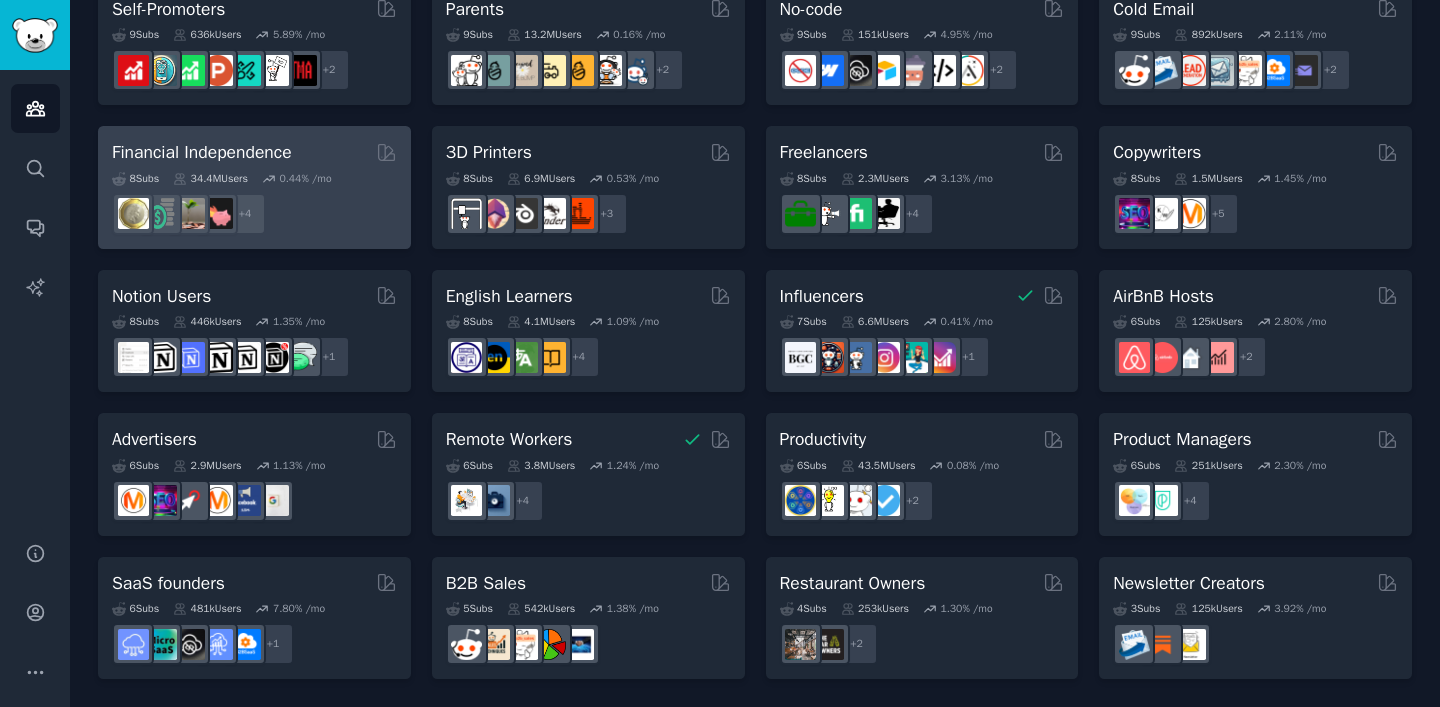 click on "8  Sub s 34.4M  Users 0.44 % /mo" at bounding box center [254, 179] 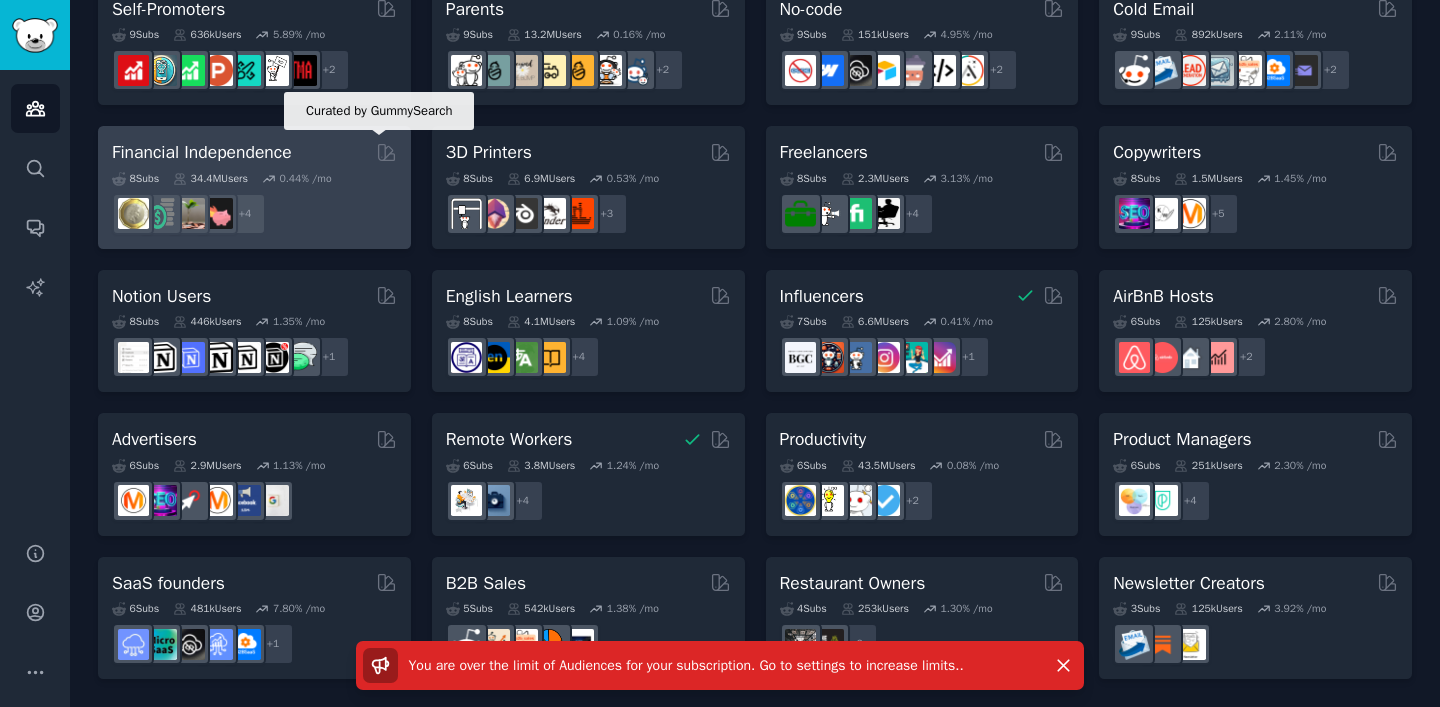 click 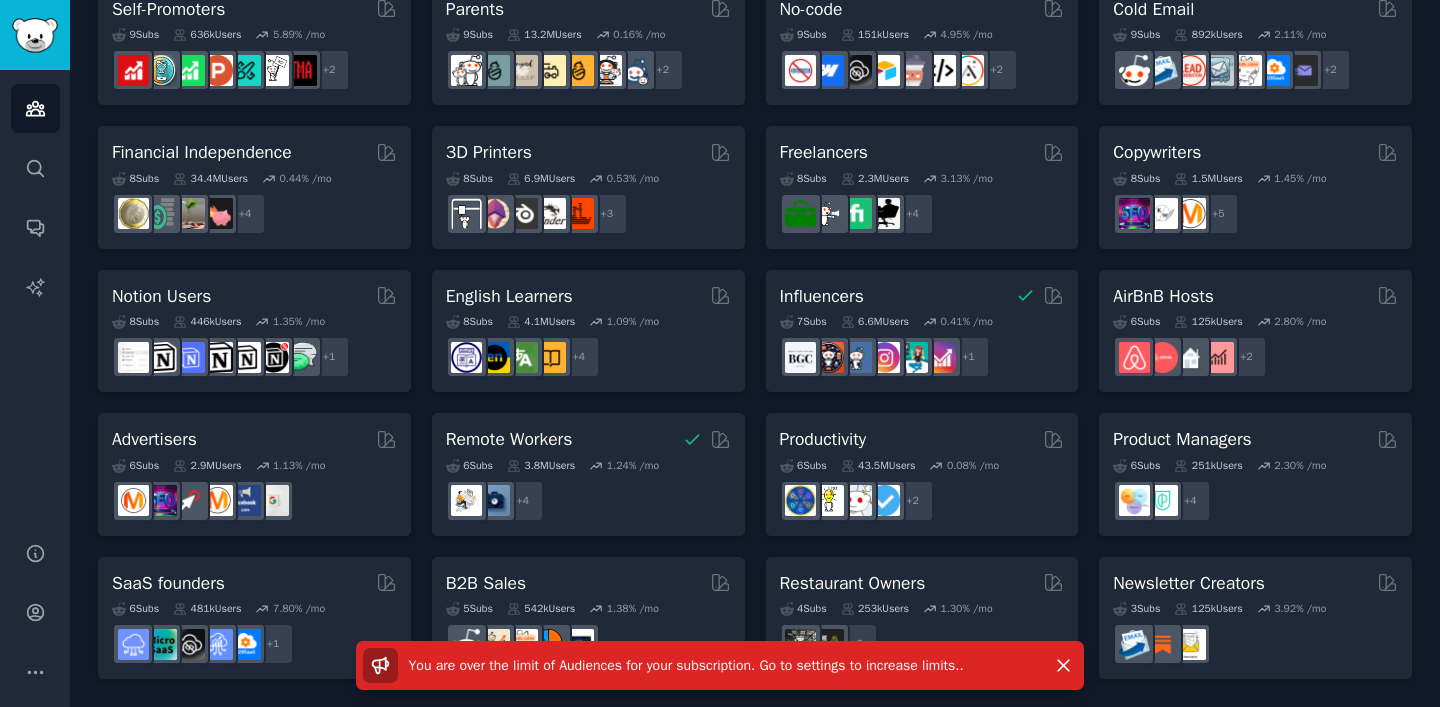 click on "Pet Lovers 31  Sub s 24.0M  Users 0.84 % /mo r/DogBreeds101, r/Dogowners, r/DogTrainingTips, r/doggrooming, r/lookatmydog, r/reptiles, r/germanshepherds, r/Pets, r/Ornithology, r/cat, r/DogAdvice, r/puppy101, r/CatAdvice, r/DOG, r/birding, r/BeardedDragons, r/RATS, r/dogswithjobs, r/dogpictures, r/parrots, r/Aquariums, r/Dogtraining, r/dogs, r/cats + 24 Software Developers 26  Sub s 29.8M  Users 0.42 % /mo + 19 AI Enthusiasts 25  Sub s 19.8M  Users 2.81 % /mo + 18 DevOps 21  Sub s 1.6M  Users 1.70 % /mo + 14 Crypto 19  Sub s 19.0M  Users 0.26 % /mo + 12 Marketers 18  Sub s 6.5M  Users 1.19 % /mo r/bigseo + 11 Startup Founders 16  Sub s 13.5M  Users 1.34 % /mo + 9 Generative AI 16  Sub s 20.0M  Users 1.60 % /mo + 9 AI Developers 15  Sub s 3.9M  Users 2.49 % /mo + 8 Stock Investors 15  Sub s 28.3M  Users 0.49 % /mo + 8 Video Editors 15  Sub s 2.3M  Users 1.59 % /mo + 8 Designers 13  Sub s 9.7M  Users 0.25 % /mo + 6 Data Scientists 13  Sub s 7.6M  Users 0.58 % /mo + 6 Fitness Enthusiasts 12  Sub s 31.1M  Users +" at bounding box center (755, -28) 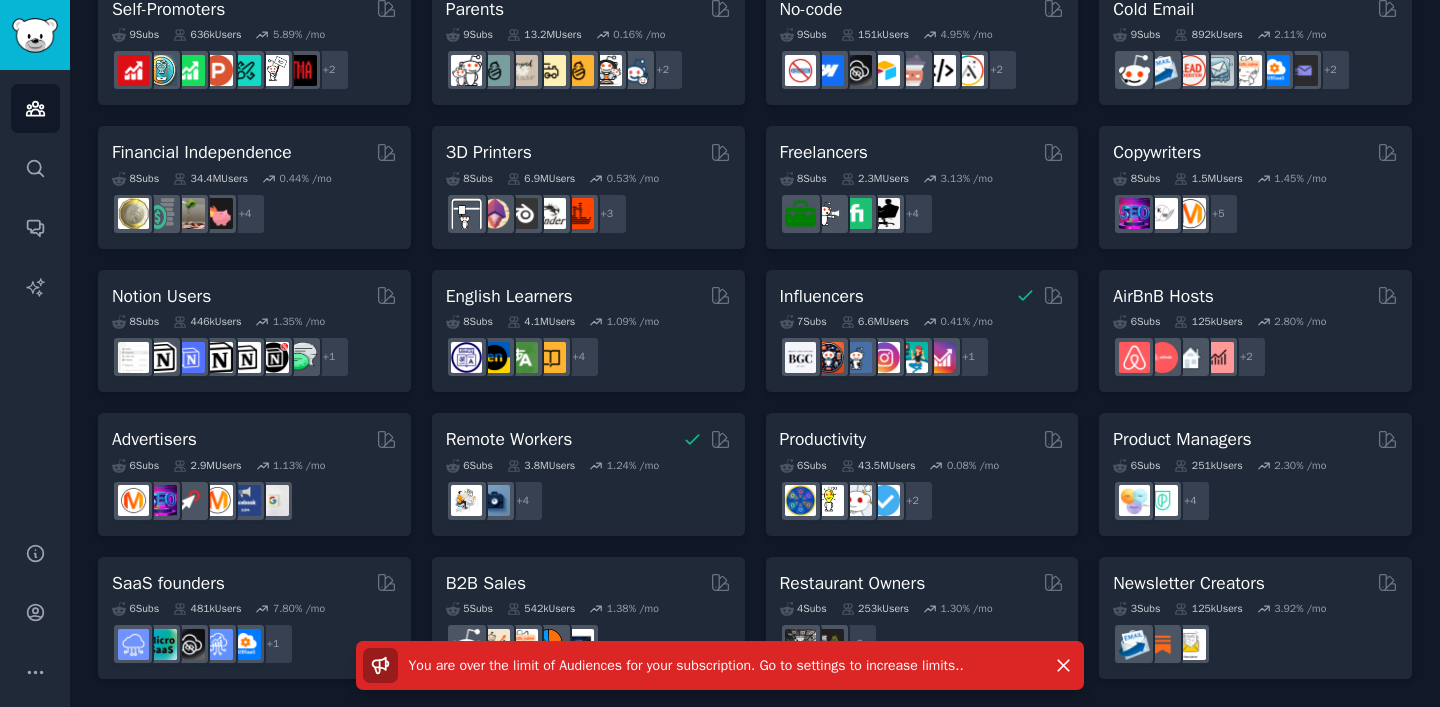 click on "Pet Lovers 31  Sub s 24.0M  Users 0.84 % /mo r/DogBreeds101, r/Dogowners, r/DogTrainingTips, r/doggrooming, r/lookatmydog, r/reptiles, r/germanshepherds, r/Pets, r/Ornithology, r/cat, r/DogAdvice, r/puppy101, r/CatAdvice, r/DOG, r/birding, r/BeardedDragons, r/RATS, r/dogswithjobs, r/dogpictures, r/parrots, r/Aquariums, r/Dogtraining, r/dogs, r/cats + 24 Software Developers 26  Sub s 29.8M  Users 0.42 % /mo + 19 AI Enthusiasts 25  Sub s 19.8M  Users 2.81 % /mo + 18 DevOps 21  Sub s 1.6M  Users 1.70 % /mo + 14 Crypto 19  Sub s 19.0M  Users 0.26 % /mo + 12 Marketers 18  Sub s 6.5M  Users 1.19 % /mo r/bigseo + 11 Startup Founders 16  Sub s 13.5M  Users 1.34 % /mo + 9 Generative AI 16  Sub s 20.0M  Users 1.60 % /mo + 9 AI Developers 15  Sub s 3.9M  Users 2.49 % /mo + 8 Stock Investors 15  Sub s 28.3M  Users 0.49 % /mo + 8 Video Editors 15  Sub s 2.3M  Users 1.59 % /mo + 8 Designers 13  Sub s 9.7M  Users 0.25 % /mo + 6 Data Scientists 13  Sub s 7.6M  Users 0.58 % /mo + 6 Fitness Enthusiasts 12  Sub s 31.1M  Users +" at bounding box center (755, -28) 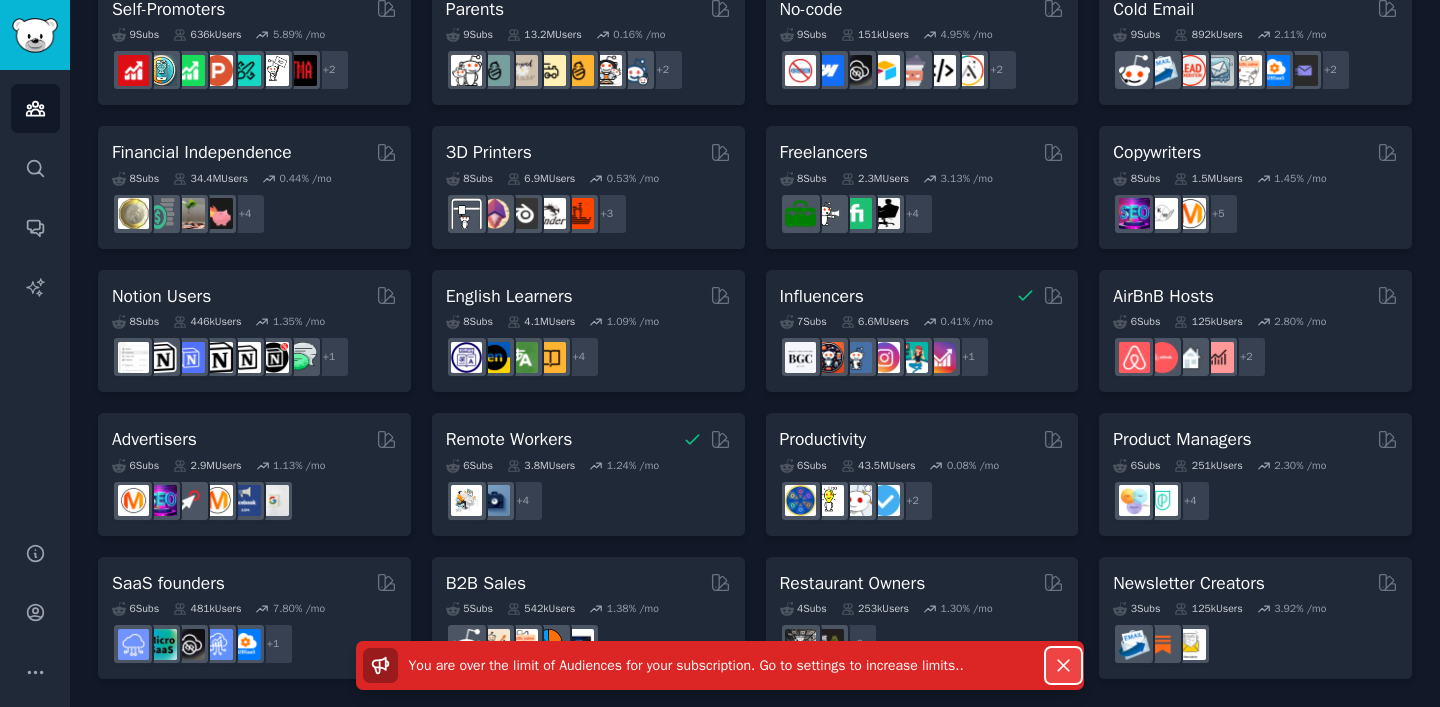 click 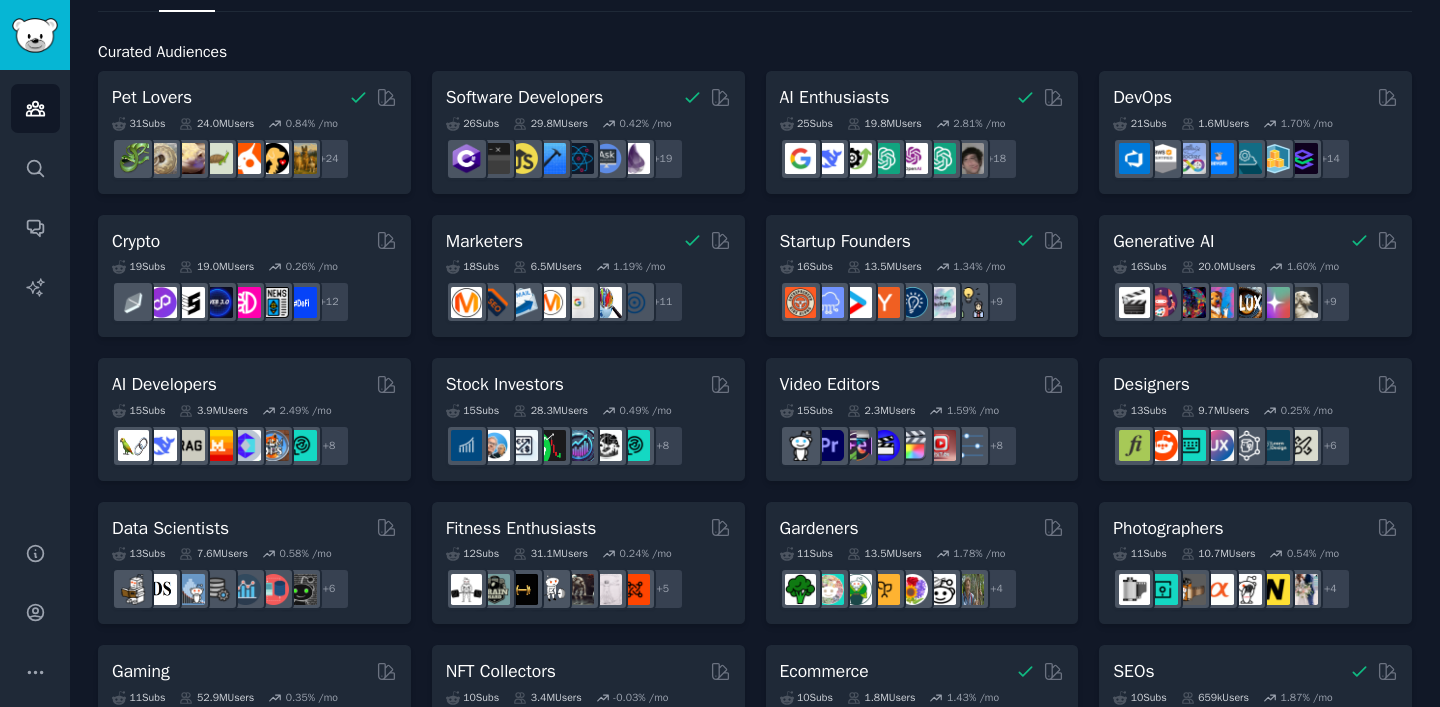 scroll, scrollTop: 229, scrollLeft: 0, axis: vertical 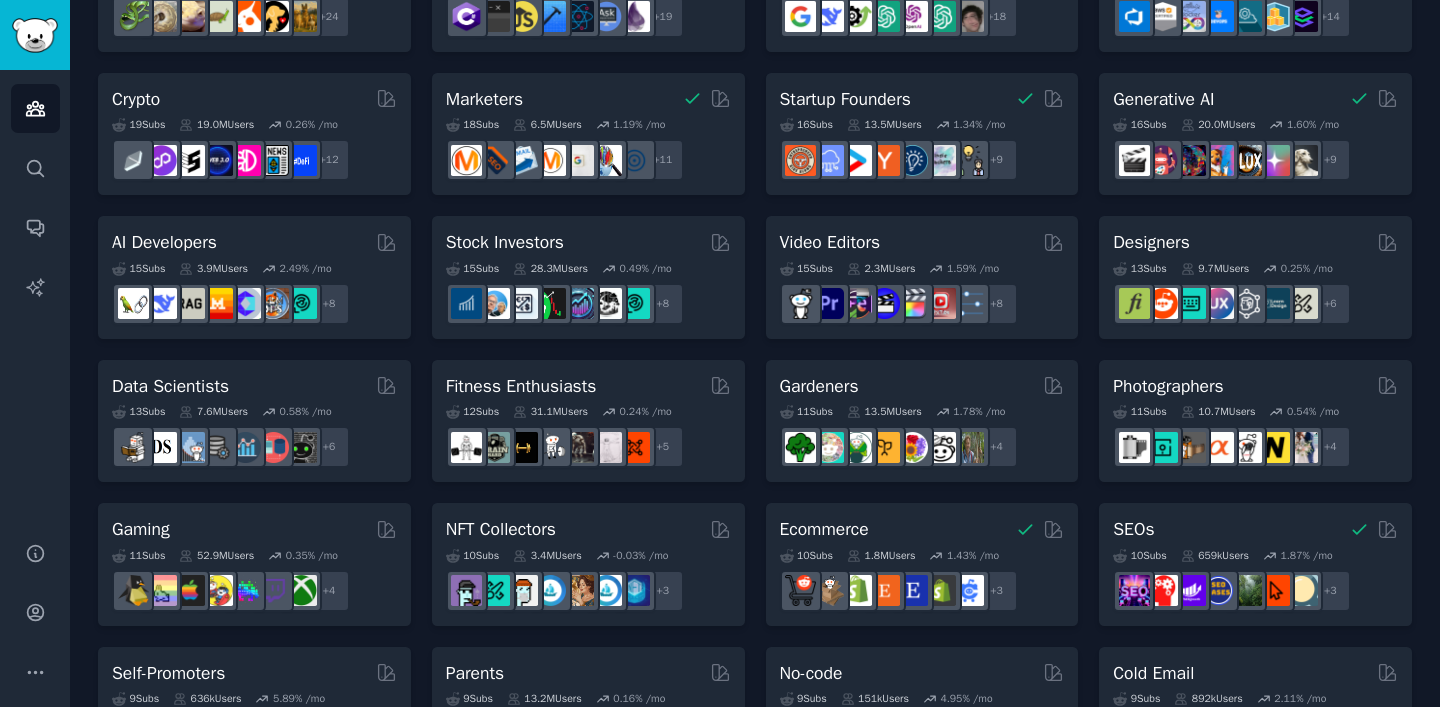 click on "Pet Lovers 31  Sub s 24.0M  Users 0.84 % /mo r/DogBreeds101, r/Dogowners, r/DogTrainingTips, r/doggrooming, r/lookatmydog, r/reptiles, r/germanshepherds, r/Pets, r/Ornithology, r/cat, r/DogAdvice, r/puppy101, r/CatAdvice, r/DOG, r/birding, r/BeardedDragons, r/RATS, r/dogswithjobs, r/dogpictures, r/parrots, r/Aquariums, r/Dogtraining, r/dogs, r/cats + 24 Software Developers 26  Sub s 29.8M  Users 0.42 % /mo + 19 AI Enthusiasts 25  Sub s 19.8M  Users 2.81 % /mo + 18 DevOps 21  Sub s 1.6M  Users 1.70 % /mo + 14 Crypto 19  Sub s 19.0M  Users 0.26 % /mo + 12 Marketers 18  Sub s 6.5M  Users 1.19 % /mo r/bigseo + 11 Startup Founders 16  Sub s 13.5M  Users 1.34 % /mo + 9 Generative AI 16  Sub s 20.0M  Users 1.60 % /mo + 9 AI Developers 15  Sub s 3.9M  Users 2.49 % /mo + 8 Stock Investors 15  Sub s 28.3M  Users 0.49 % /mo + 8 Video Editors 15  Sub s 2.3M  Users 1.59 % /mo r/gopro + 8 Designers 13  Sub s 9.7M  Users 0.25 % /mo + 6 Data Scientists 13  Sub s 7.6M  Users 0.58 % /mo + 6 Fitness Enthusiasts 12  Sub s 31.1M" at bounding box center [755, 636] 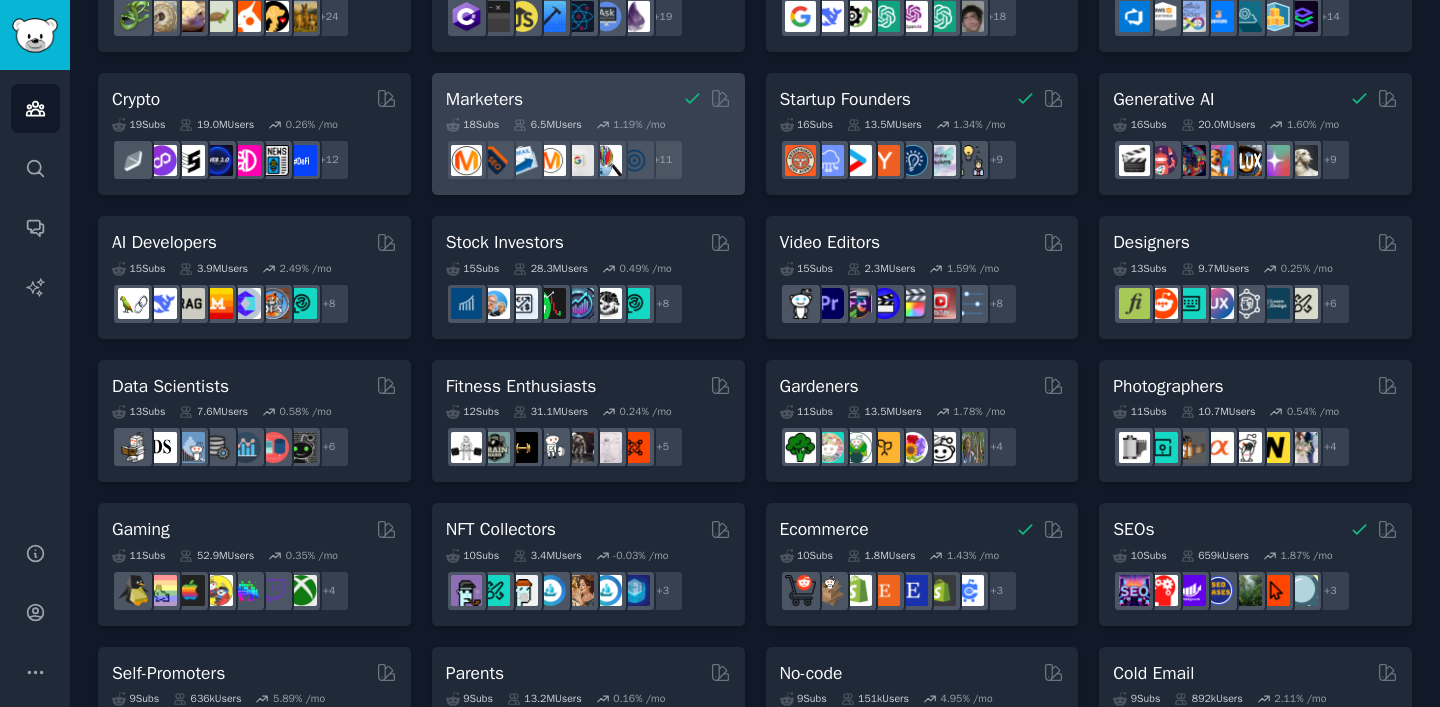 scroll, scrollTop: 0, scrollLeft: 0, axis: both 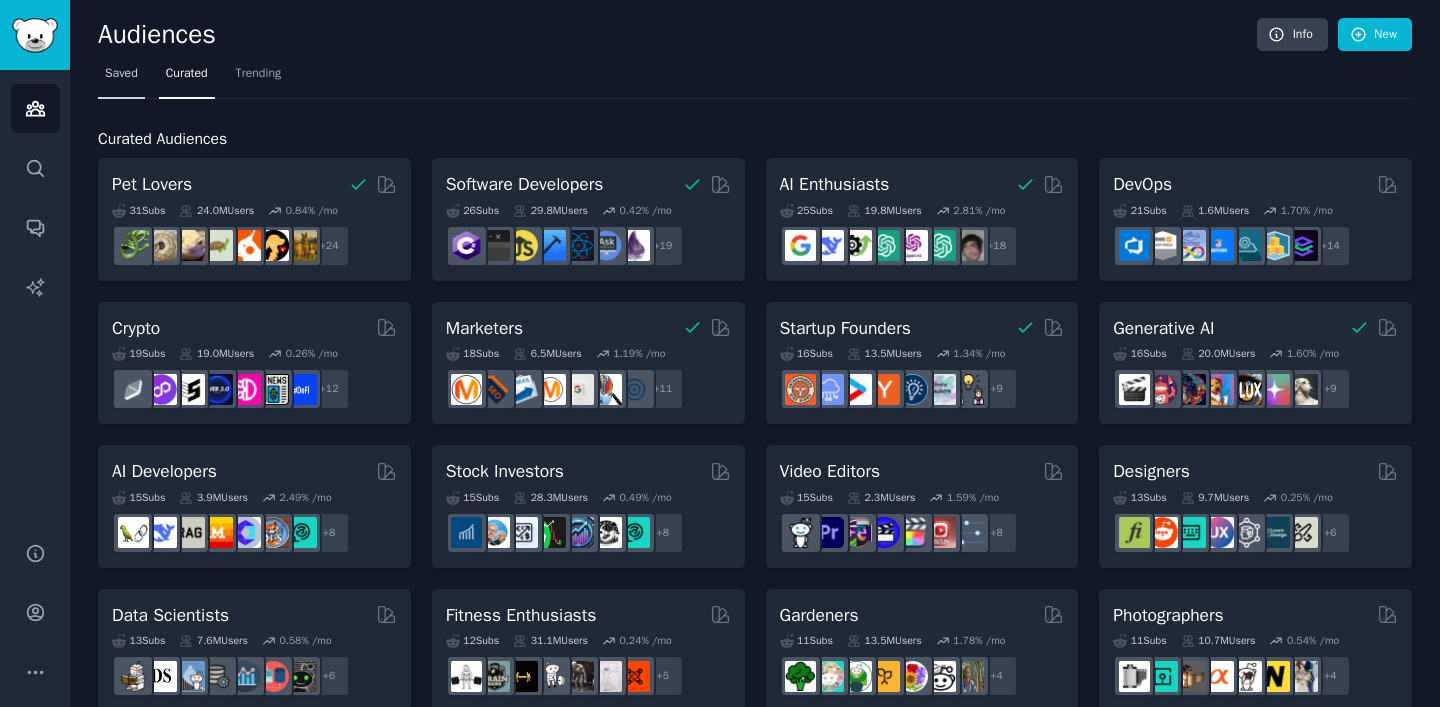 click on "Saved" at bounding box center (121, 74) 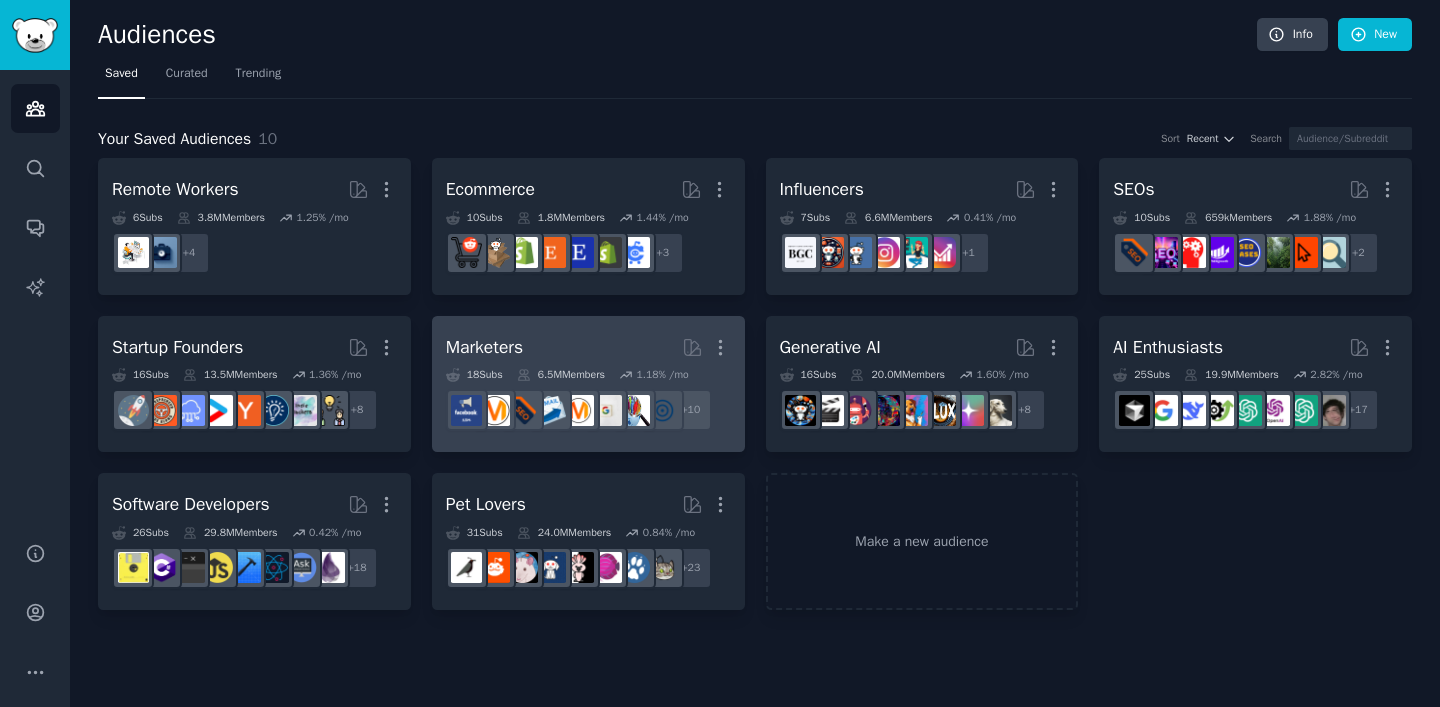 click on "Marketers More" at bounding box center (588, 347) 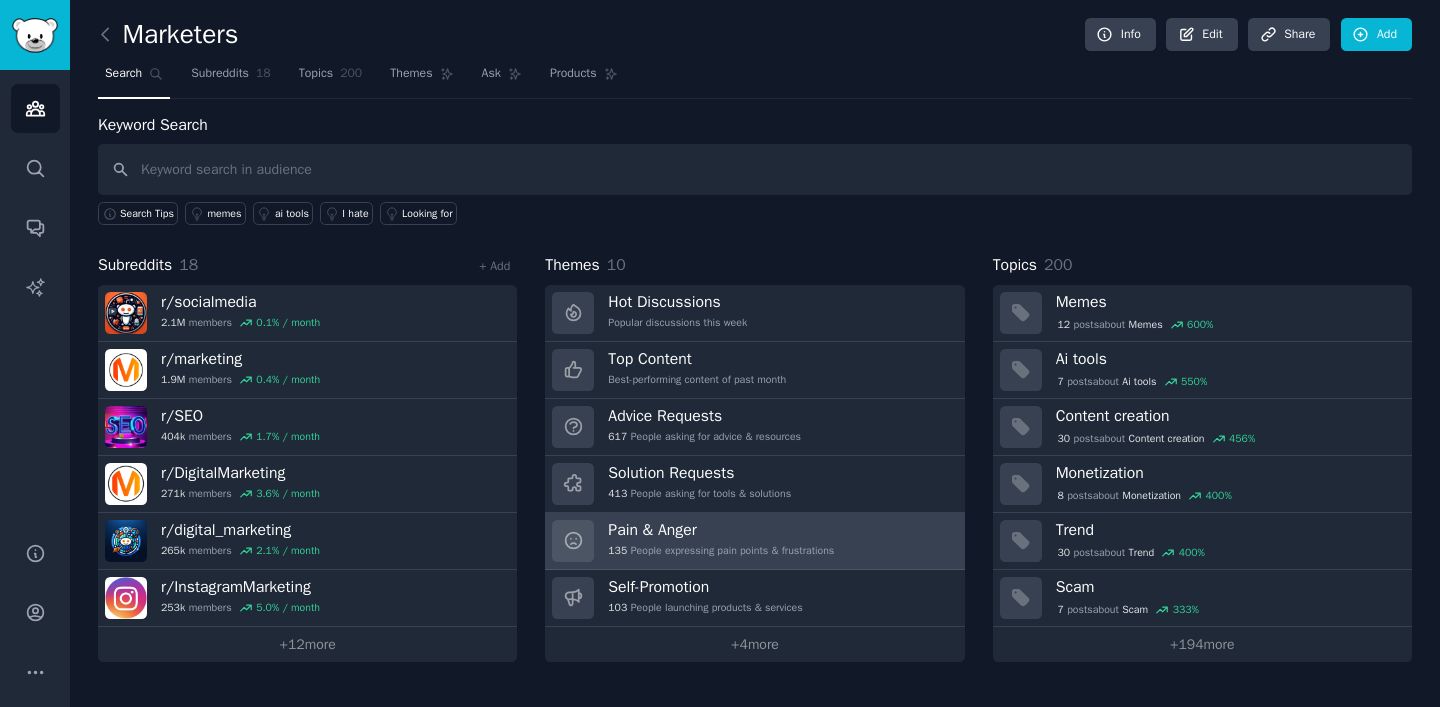 click on "Pain & Anger" at bounding box center (721, 530) 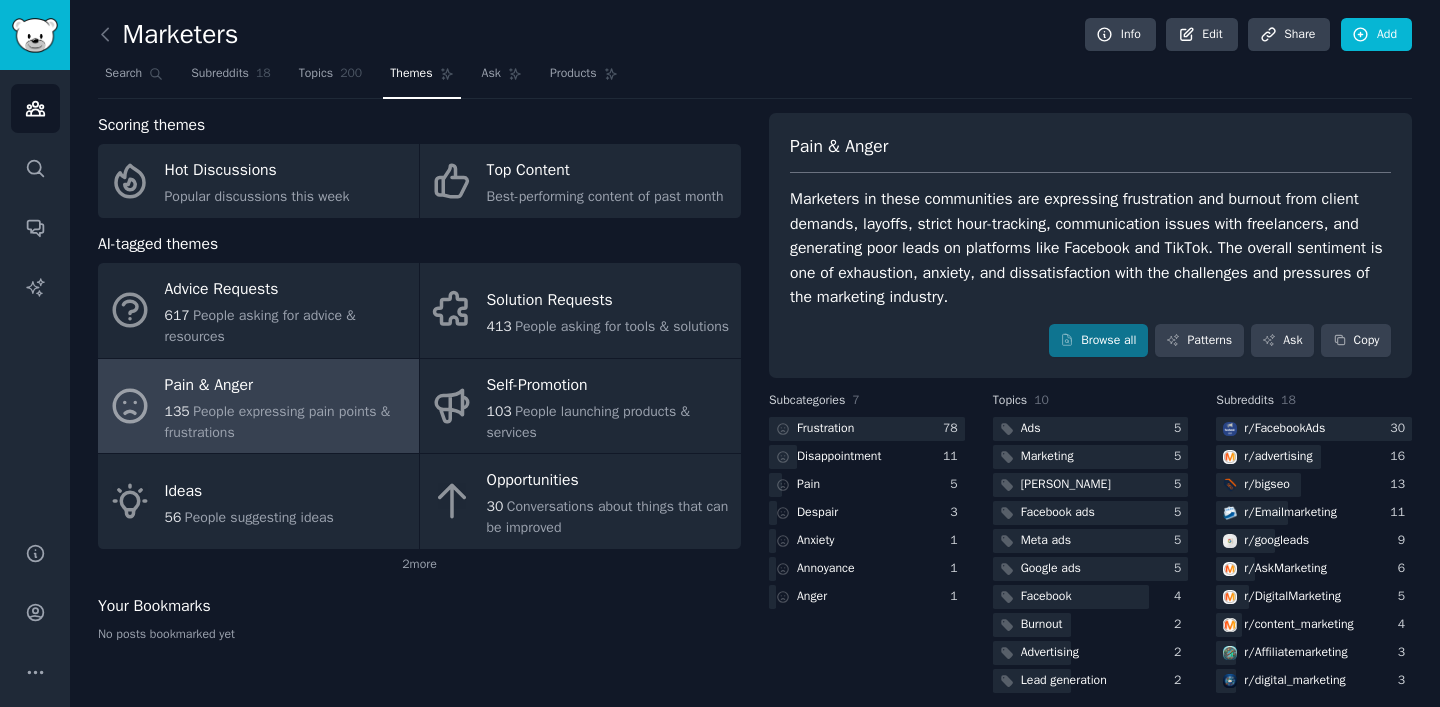 scroll, scrollTop: 17, scrollLeft: 0, axis: vertical 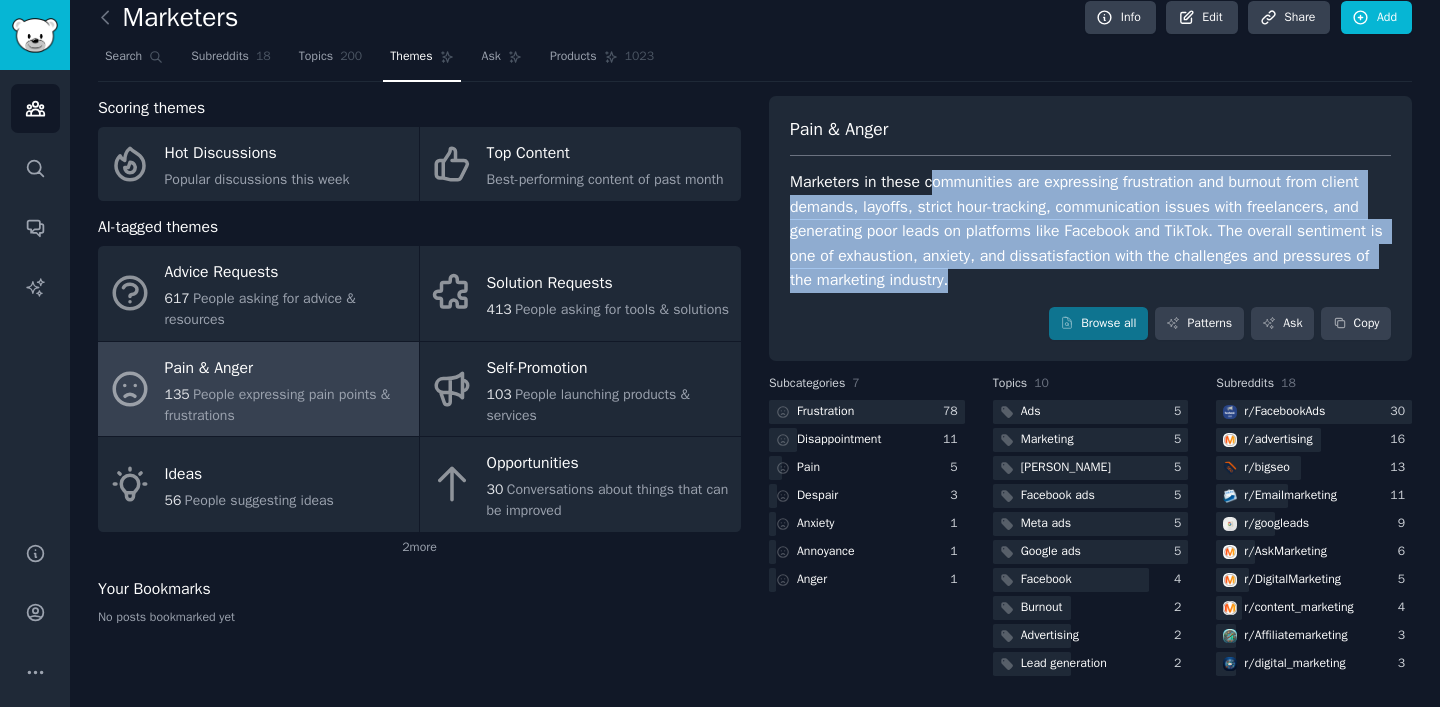 drag, startPoint x: 933, startPoint y: 187, endPoint x: 946, endPoint y: 323, distance: 136.6199 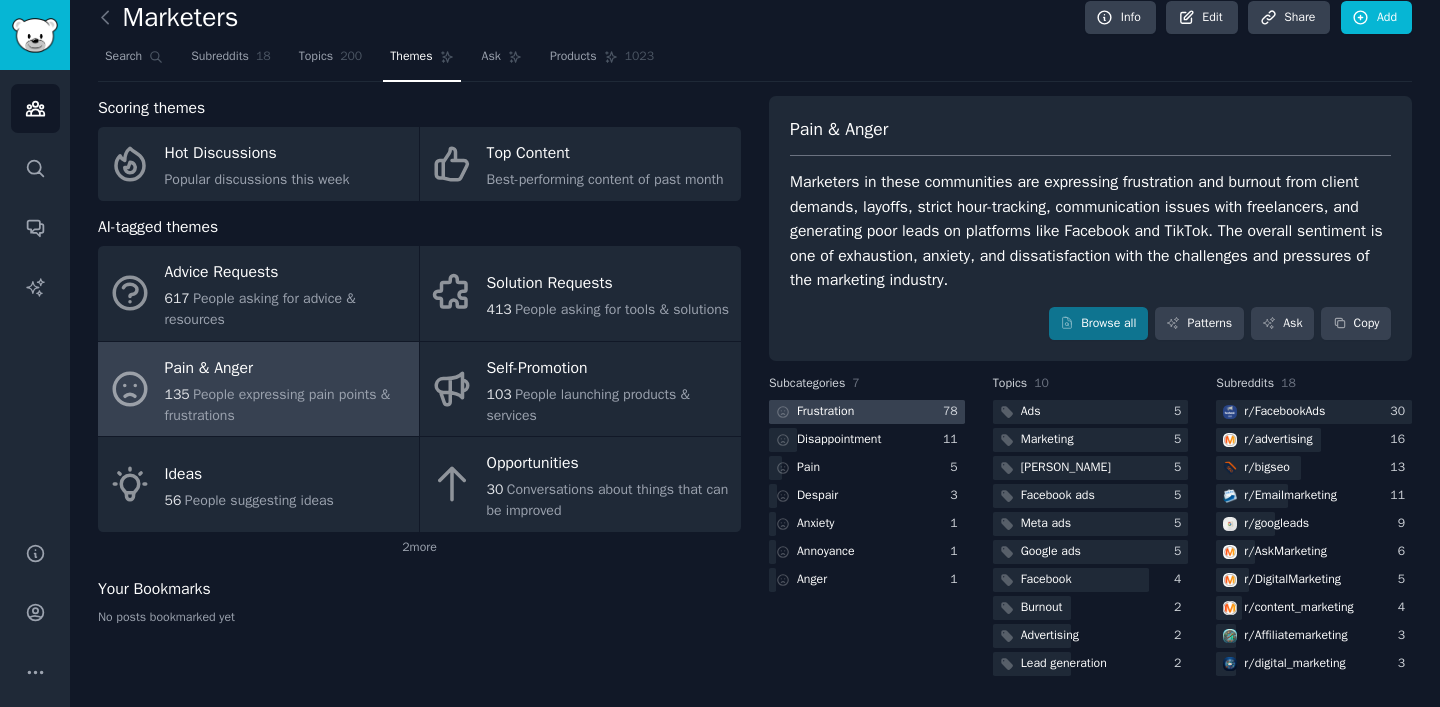 click at bounding box center (867, 412) 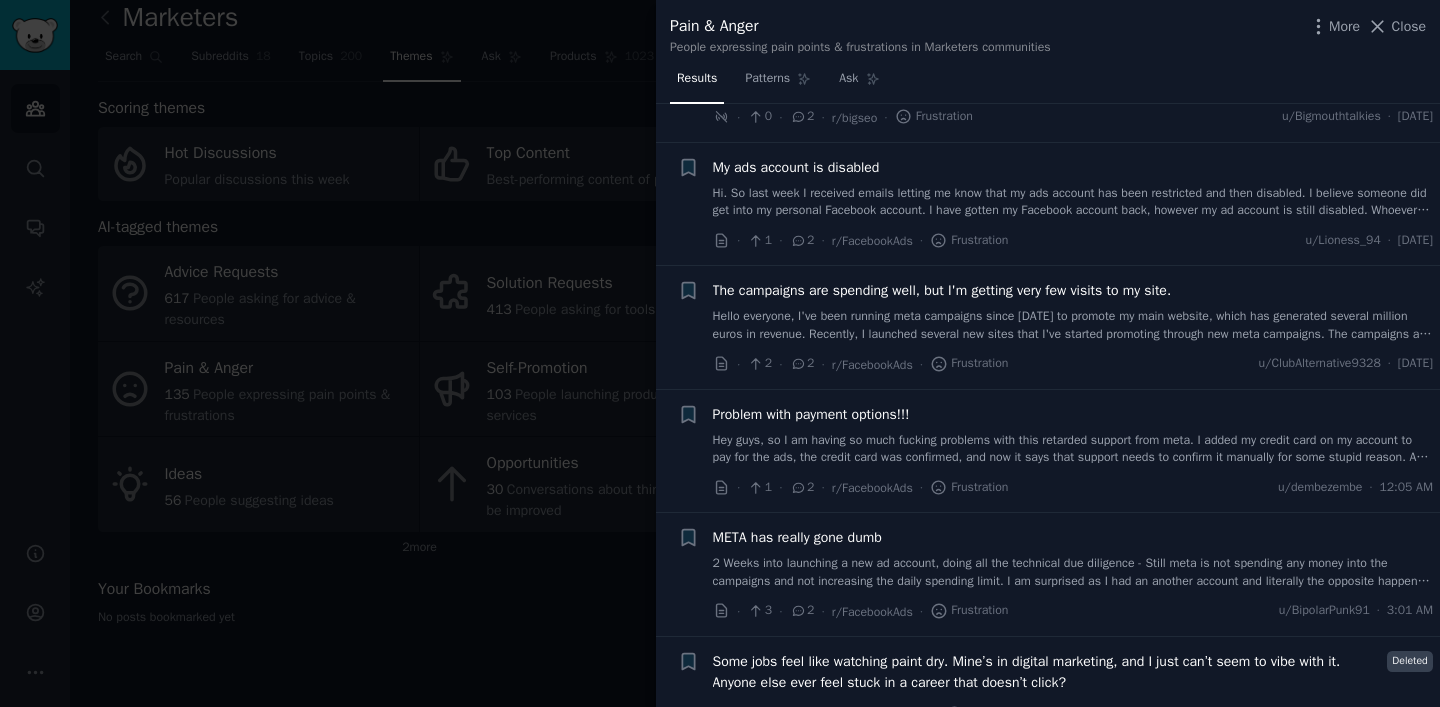scroll, scrollTop: 8445, scrollLeft: 0, axis: vertical 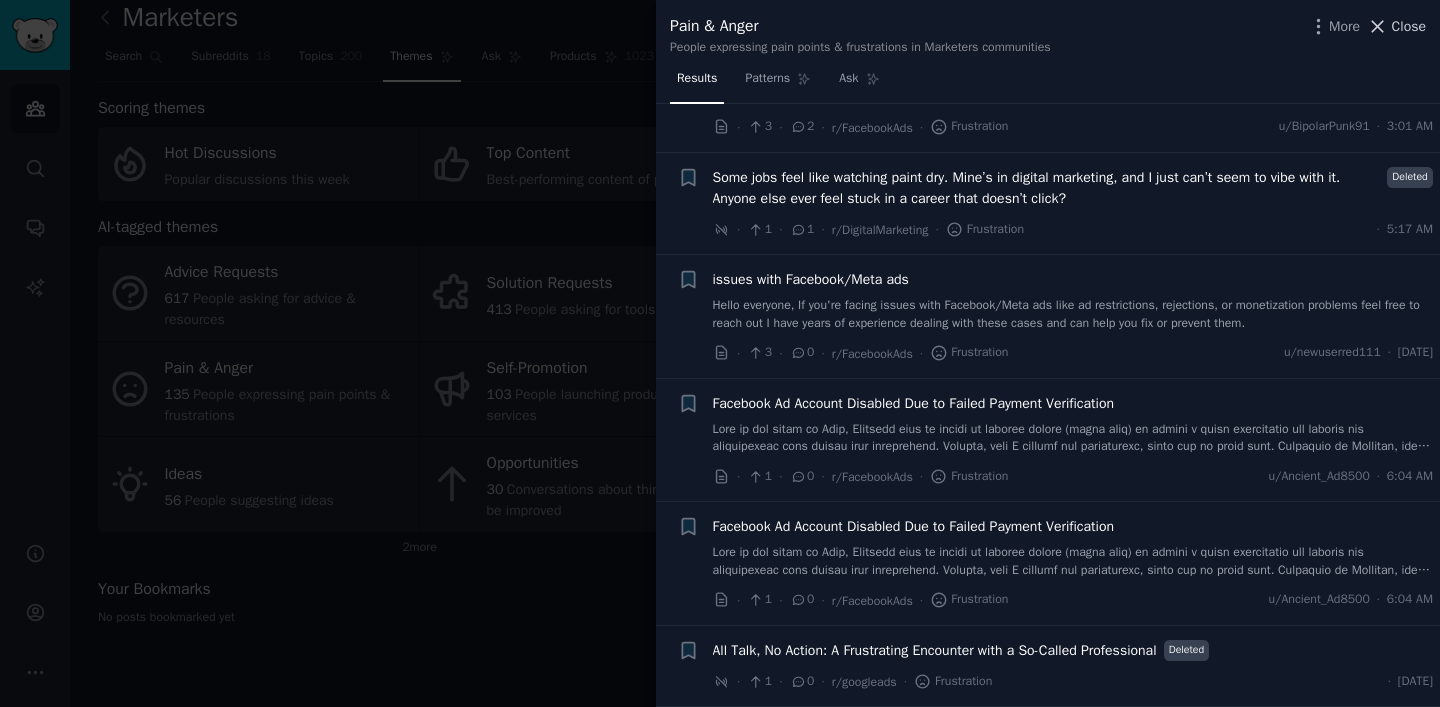 click 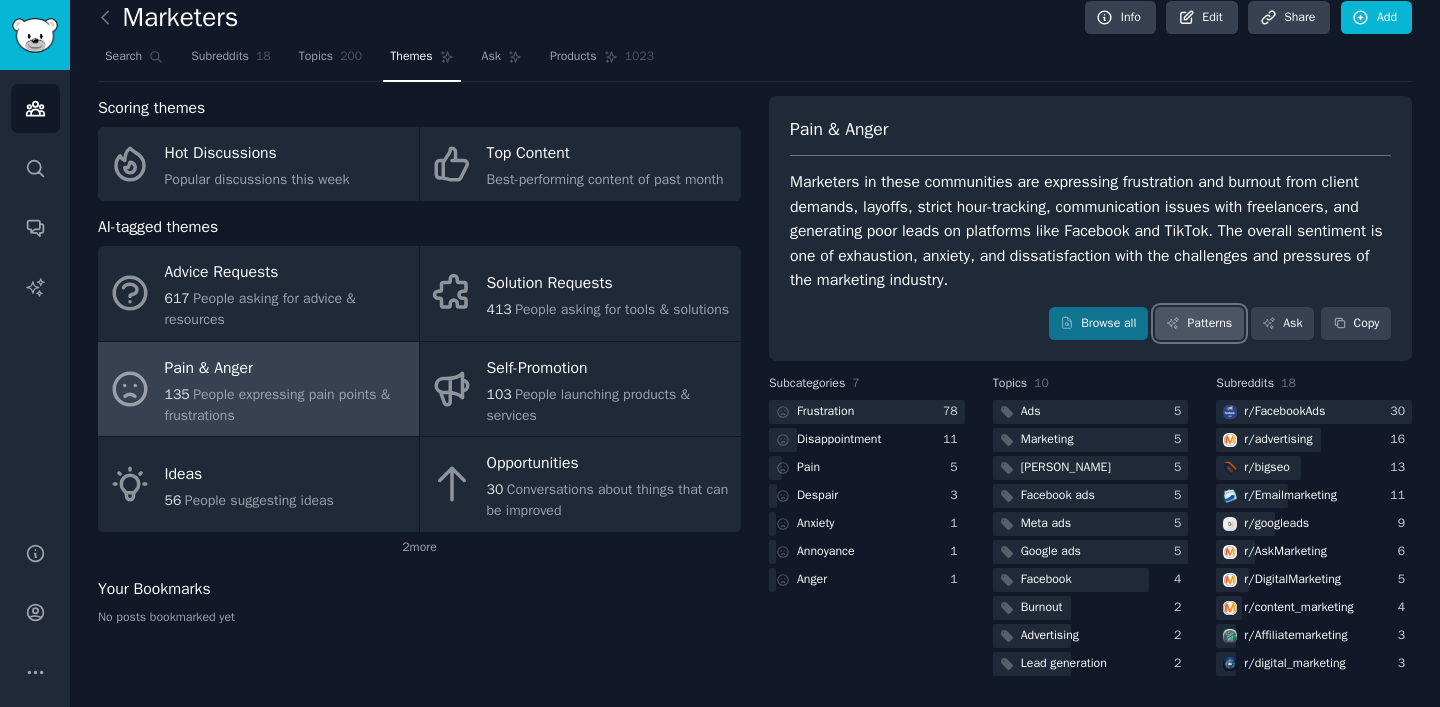 click on "Patterns" at bounding box center (1199, 324) 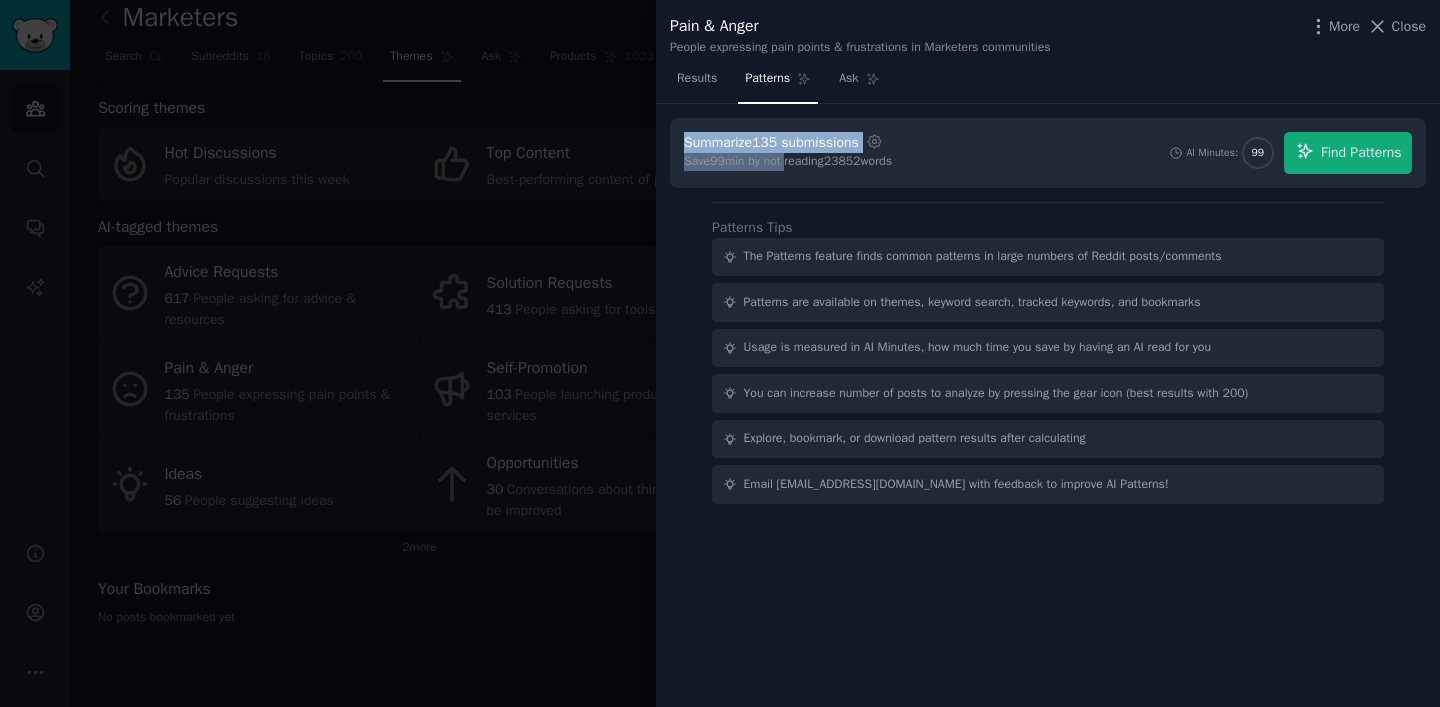 click on "Summarize  135   submissions Settings Save  99  min by not reading  23852  words" at bounding box center (788, 153) 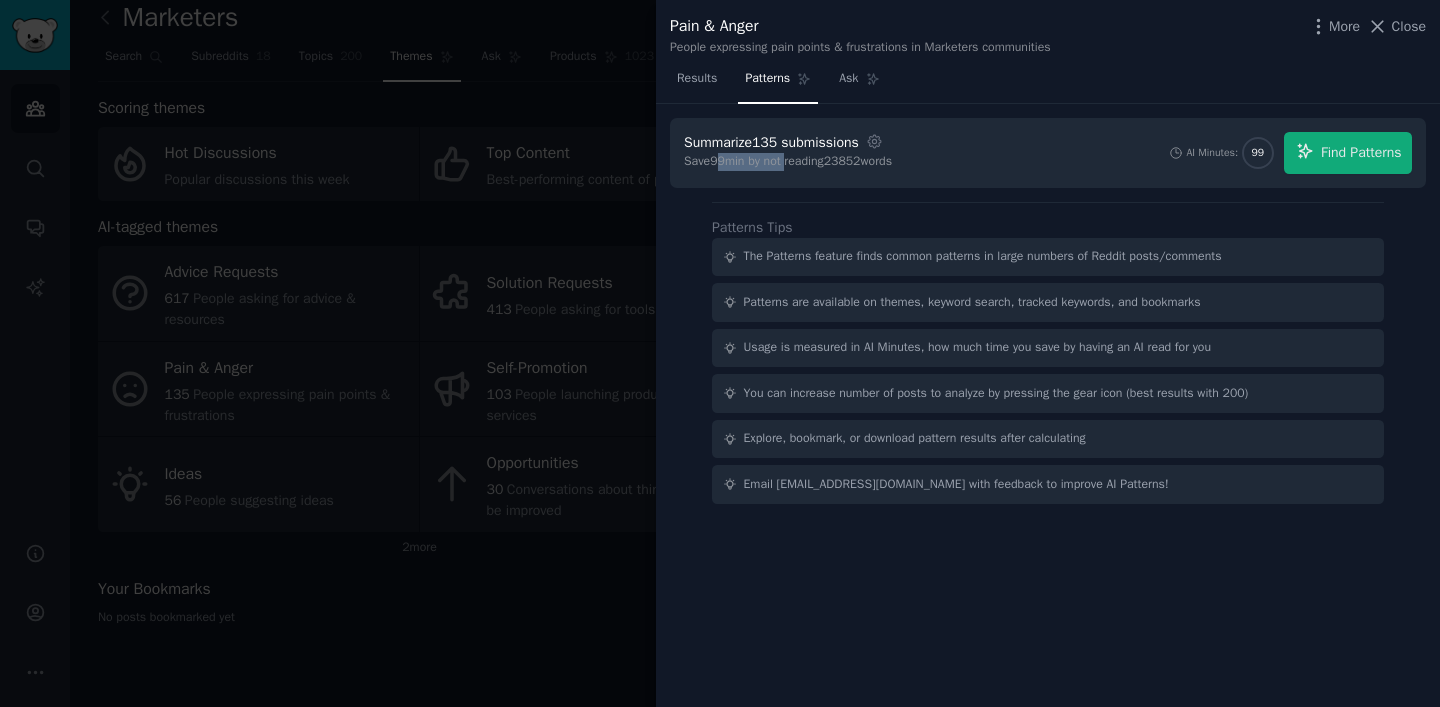 drag, startPoint x: 720, startPoint y: 162, endPoint x: 793, endPoint y: 161, distance: 73.00685 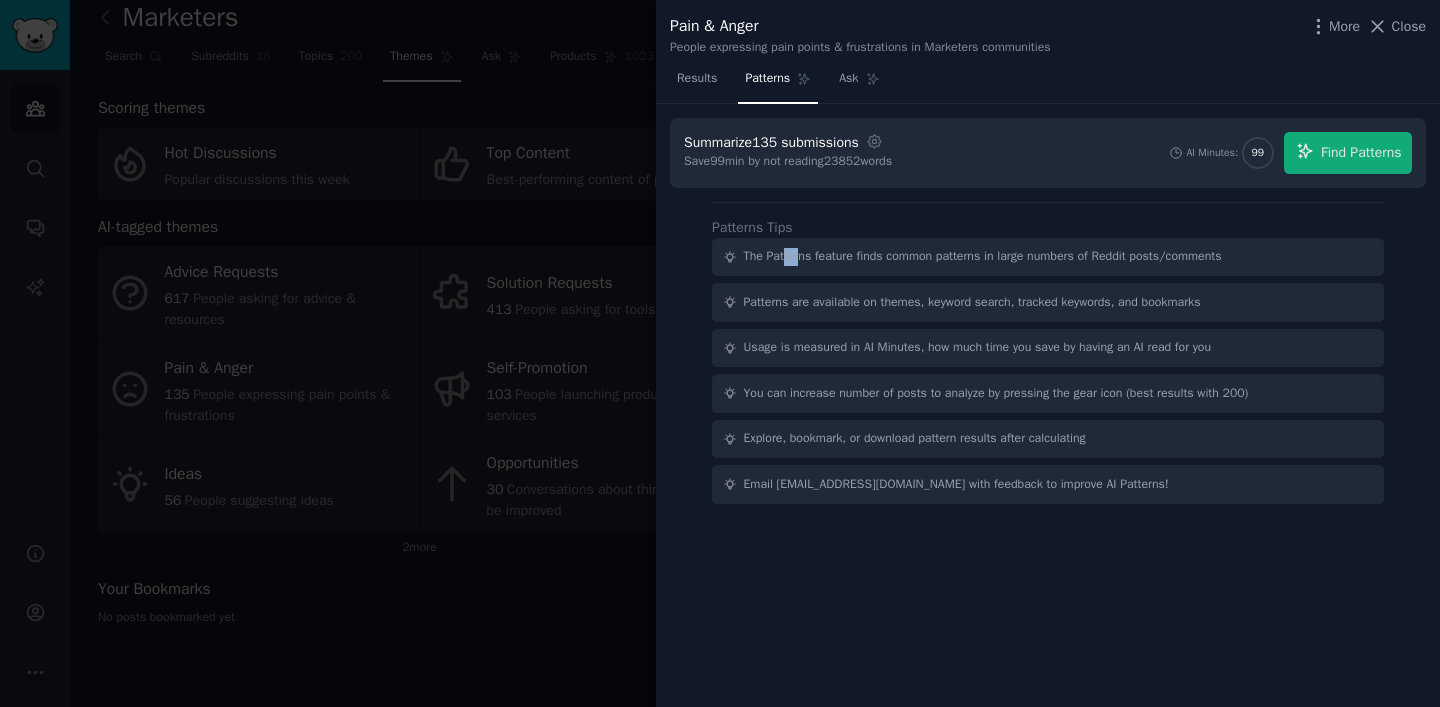 drag, startPoint x: 788, startPoint y: 259, endPoint x: 806, endPoint y: 259, distance: 18 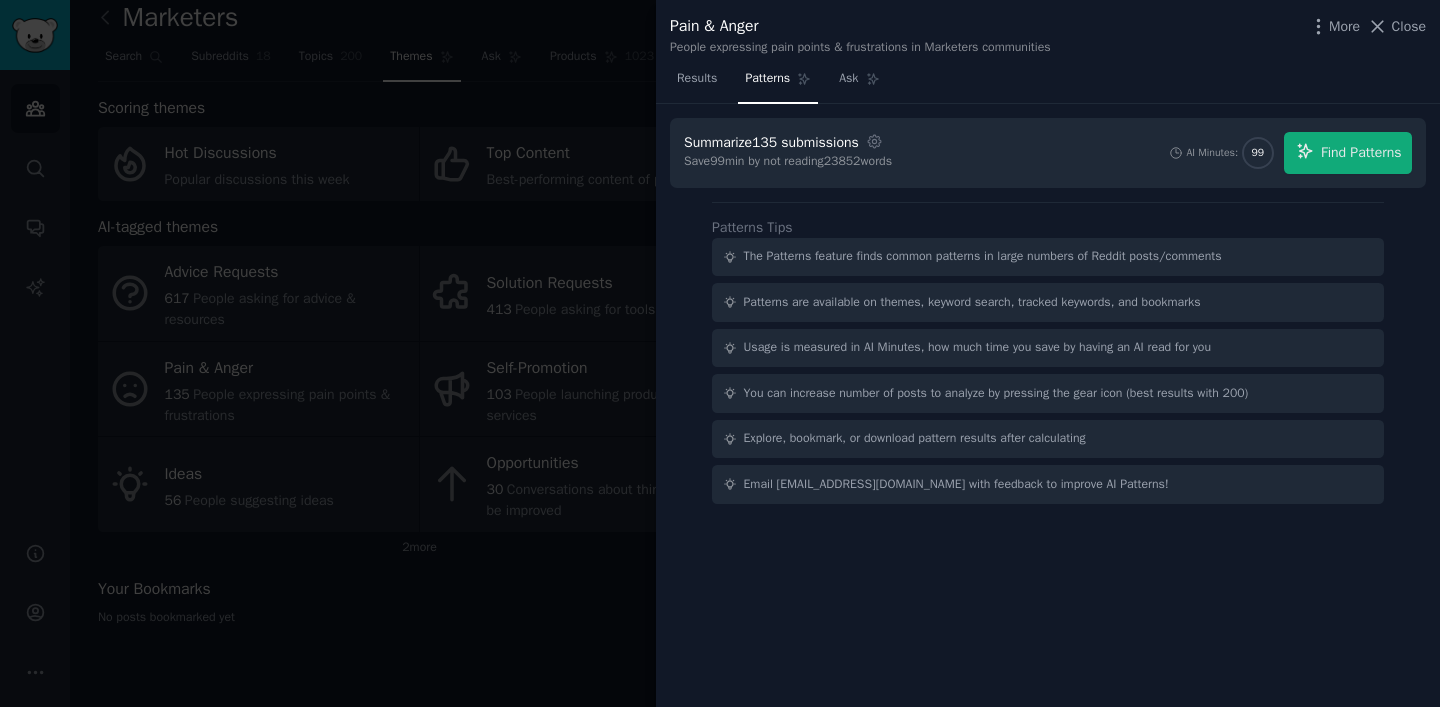 click on "The Patterns feature finds common patterns in large numbers of Reddit posts/comments" at bounding box center (983, 257) 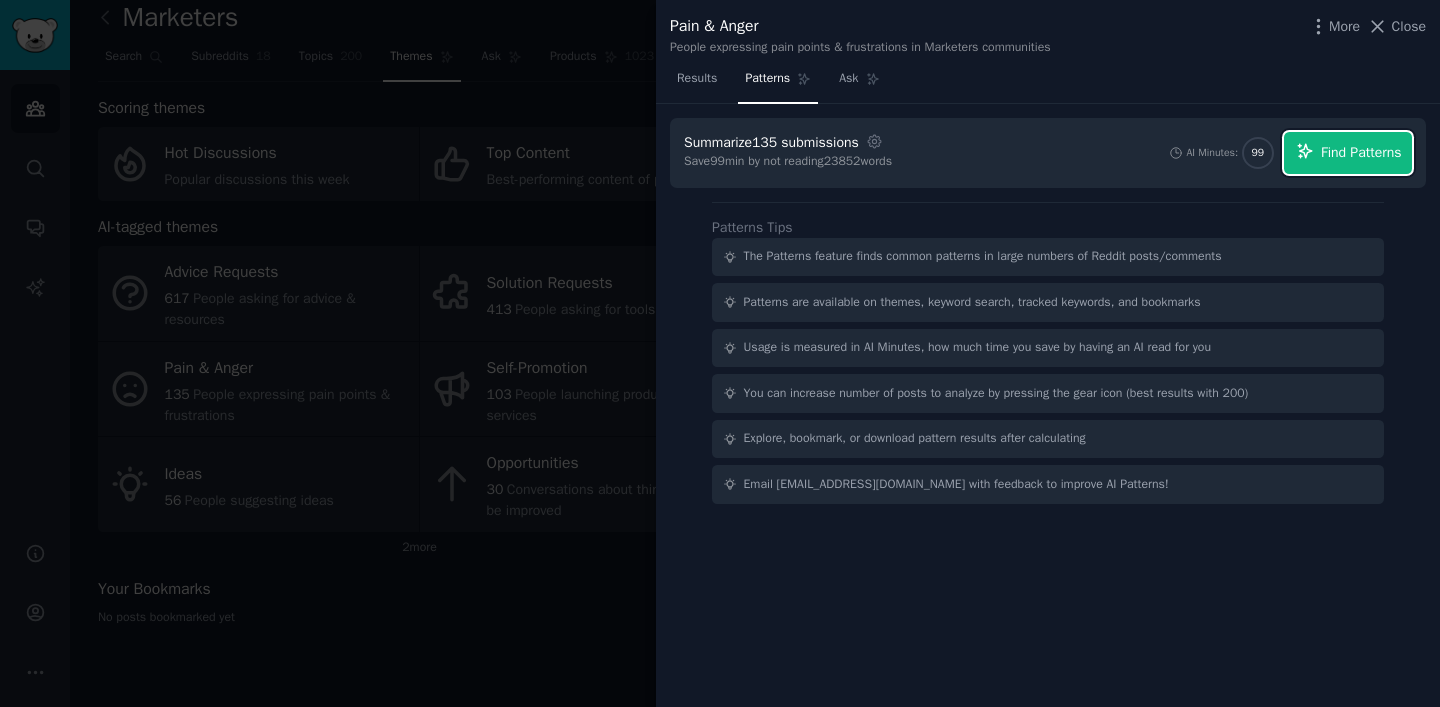click on "Find Patterns" at bounding box center [1361, 152] 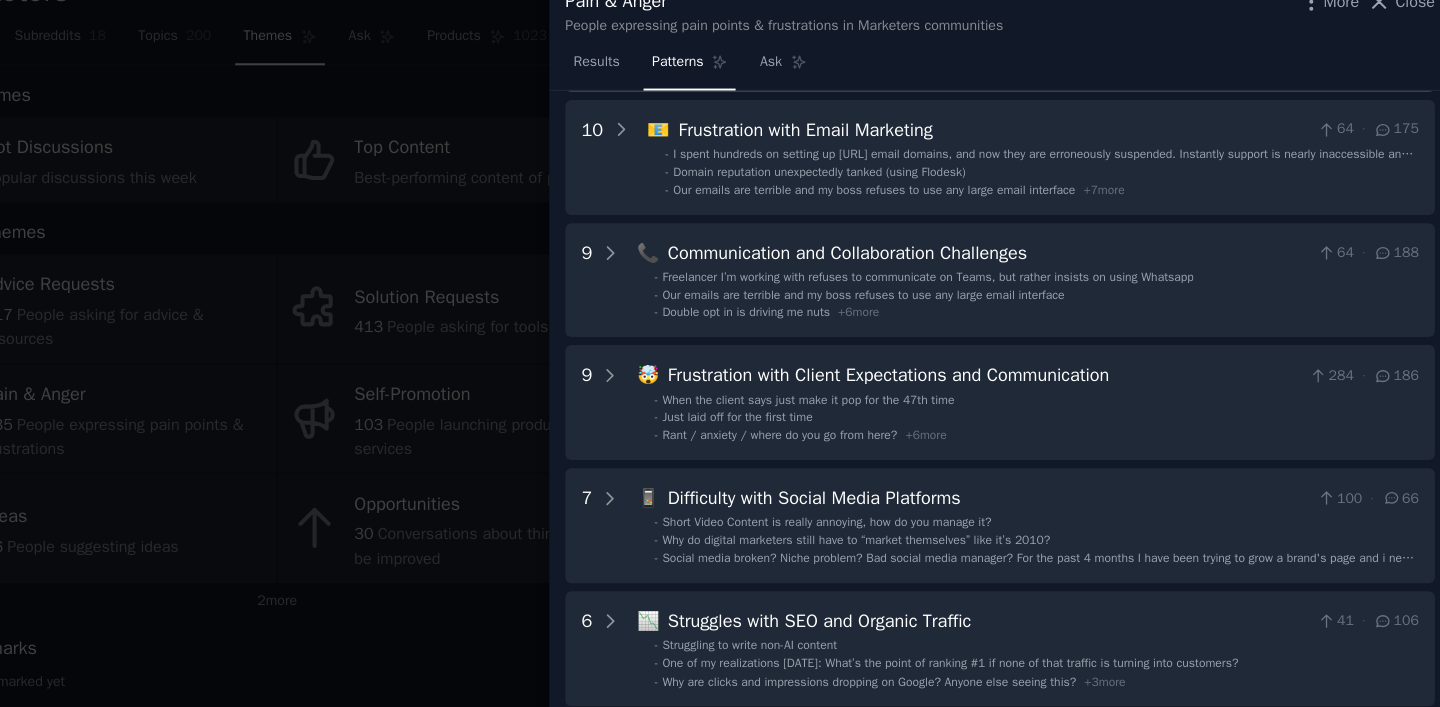 scroll, scrollTop: 420, scrollLeft: 0, axis: vertical 